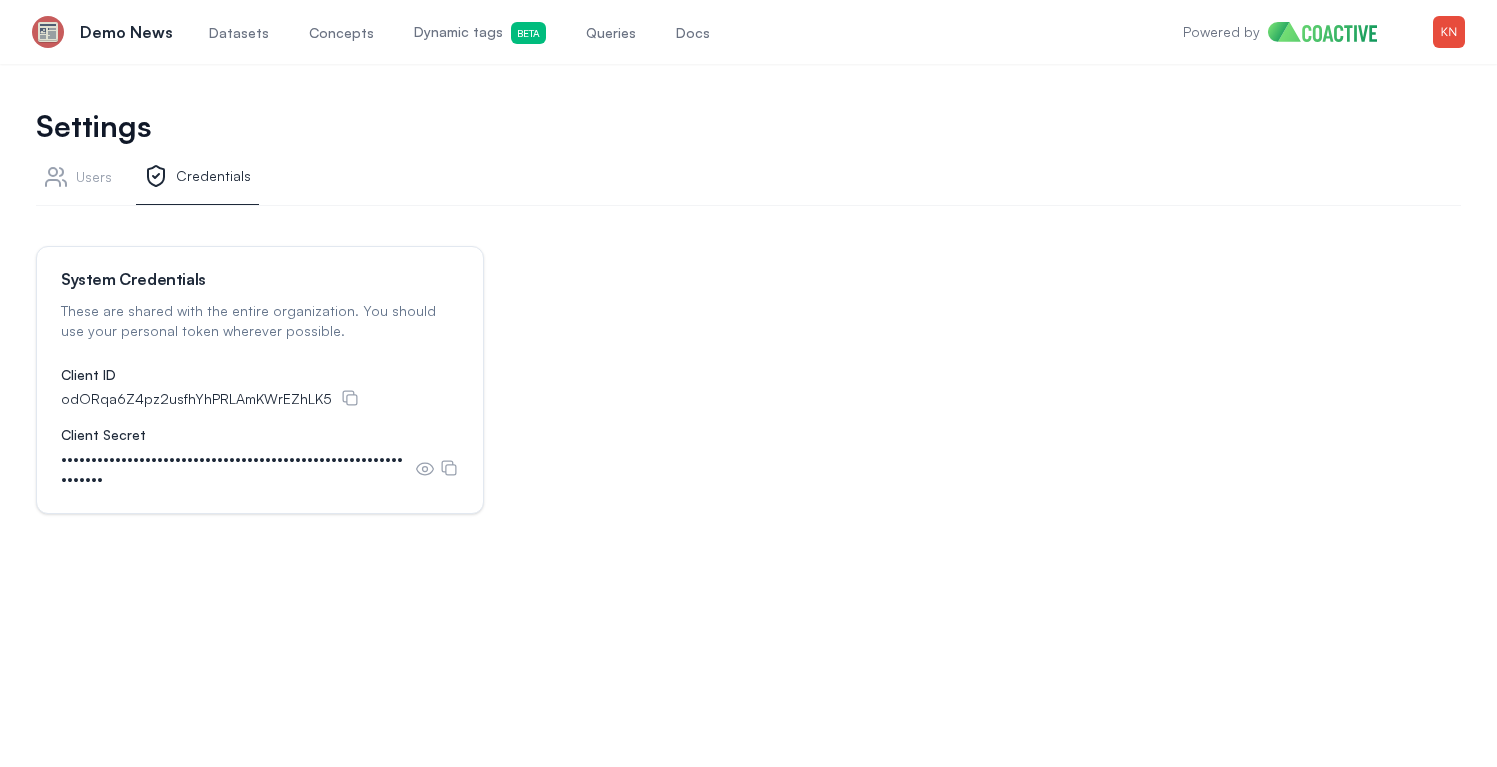 scroll, scrollTop: 0, scrollLeft: 0, axis: both 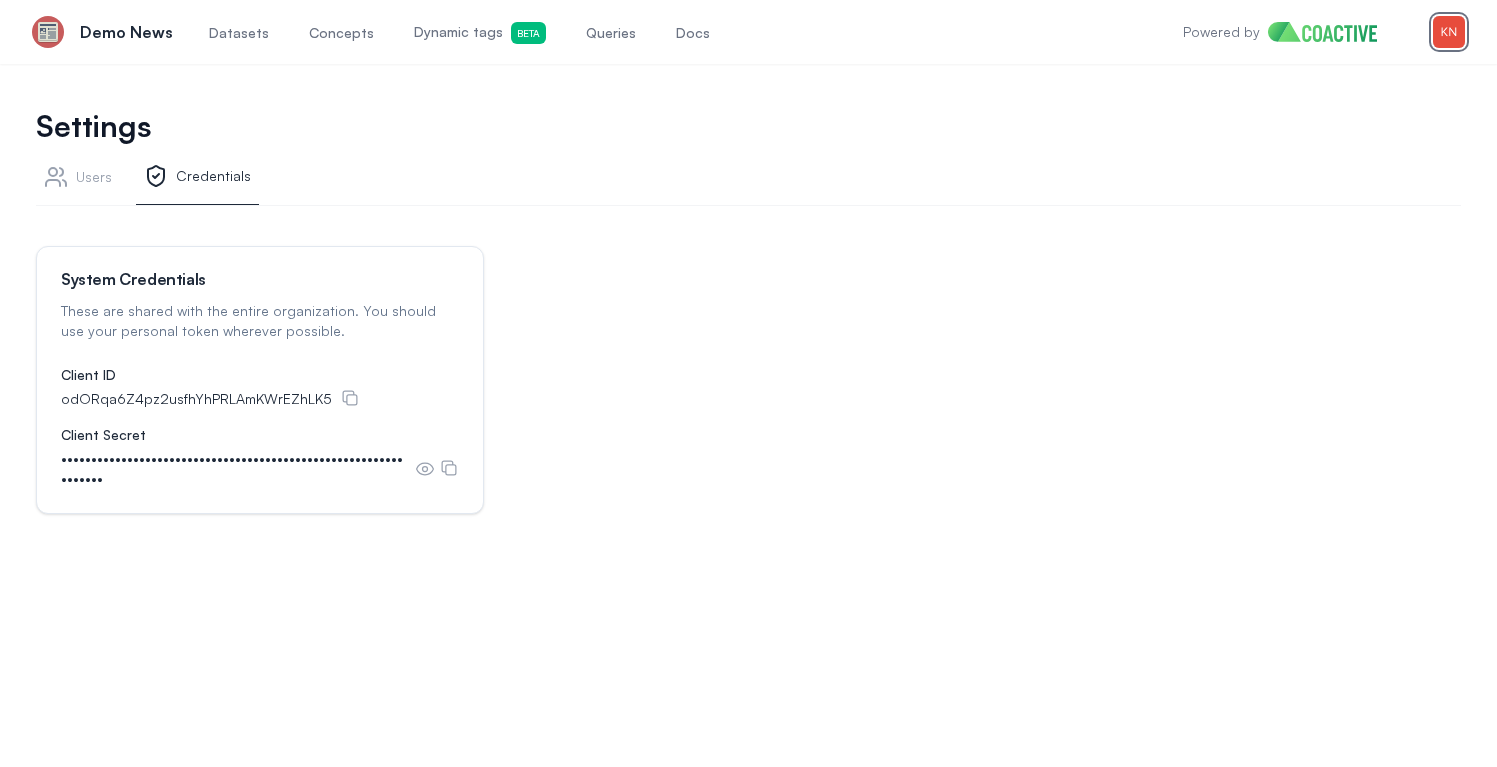 click at bounding box center [1449, 32] 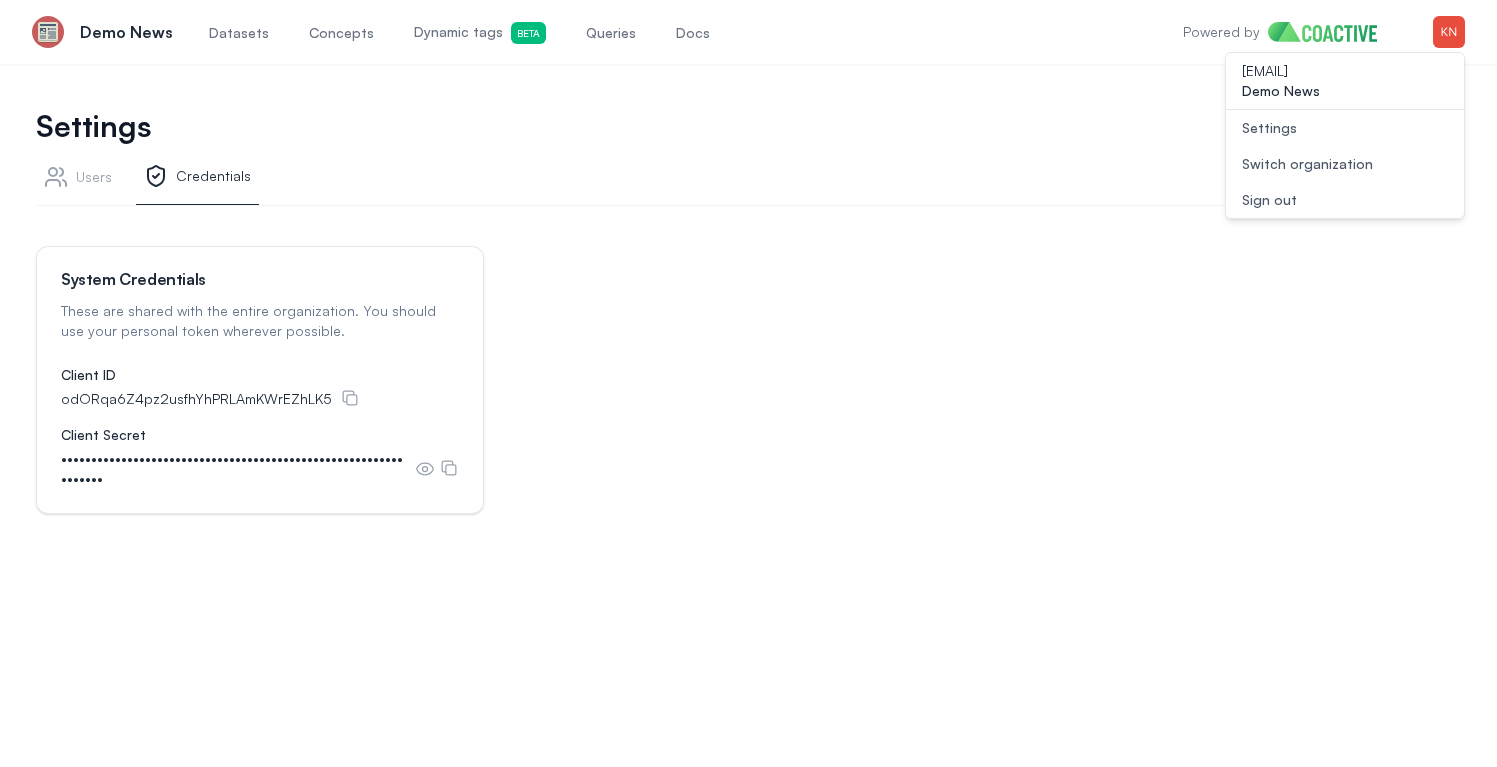click on "Switch organization" at bounding box center (1307, 164) 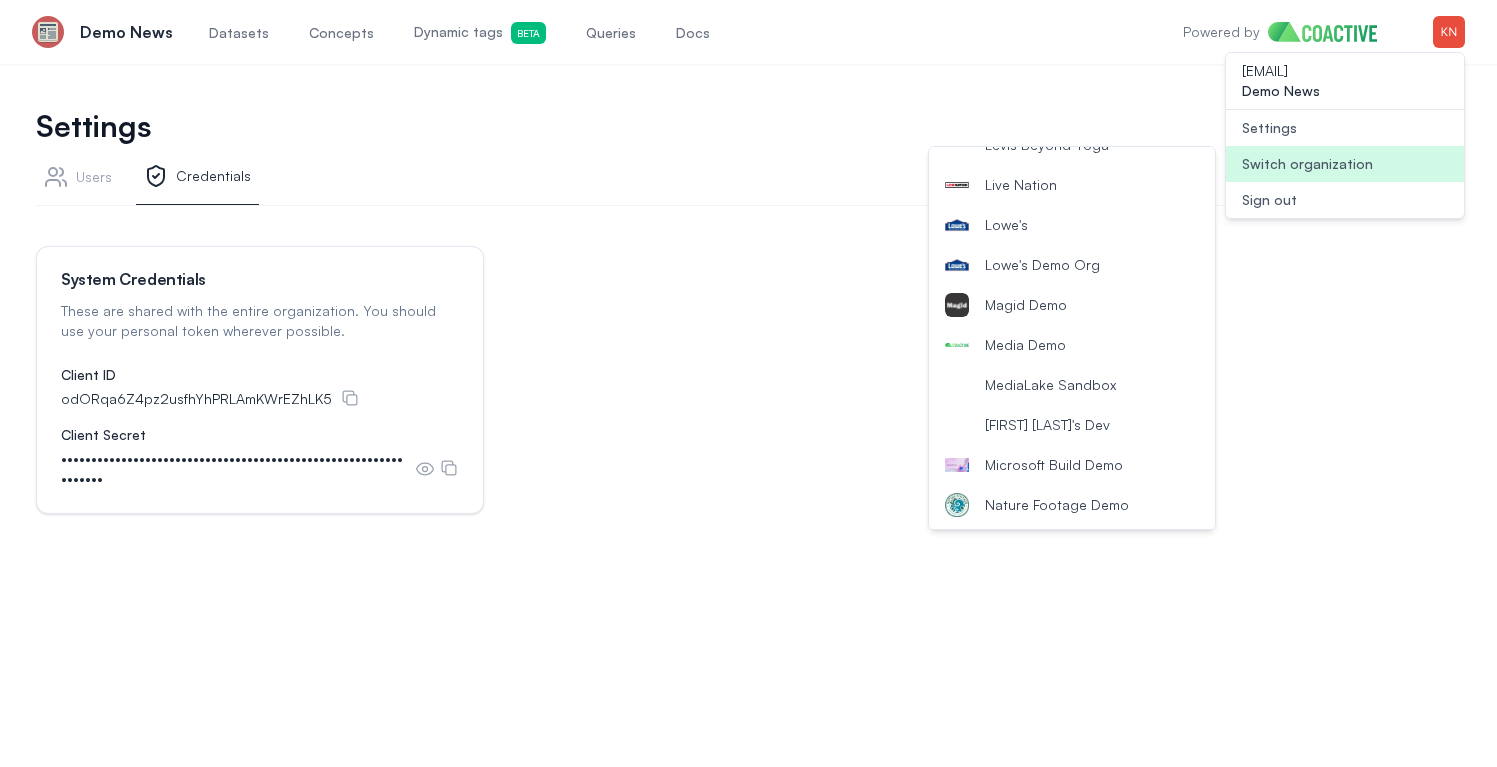 scroll, scrollTop: 1818, scrollLeft: 0, axis: vertical 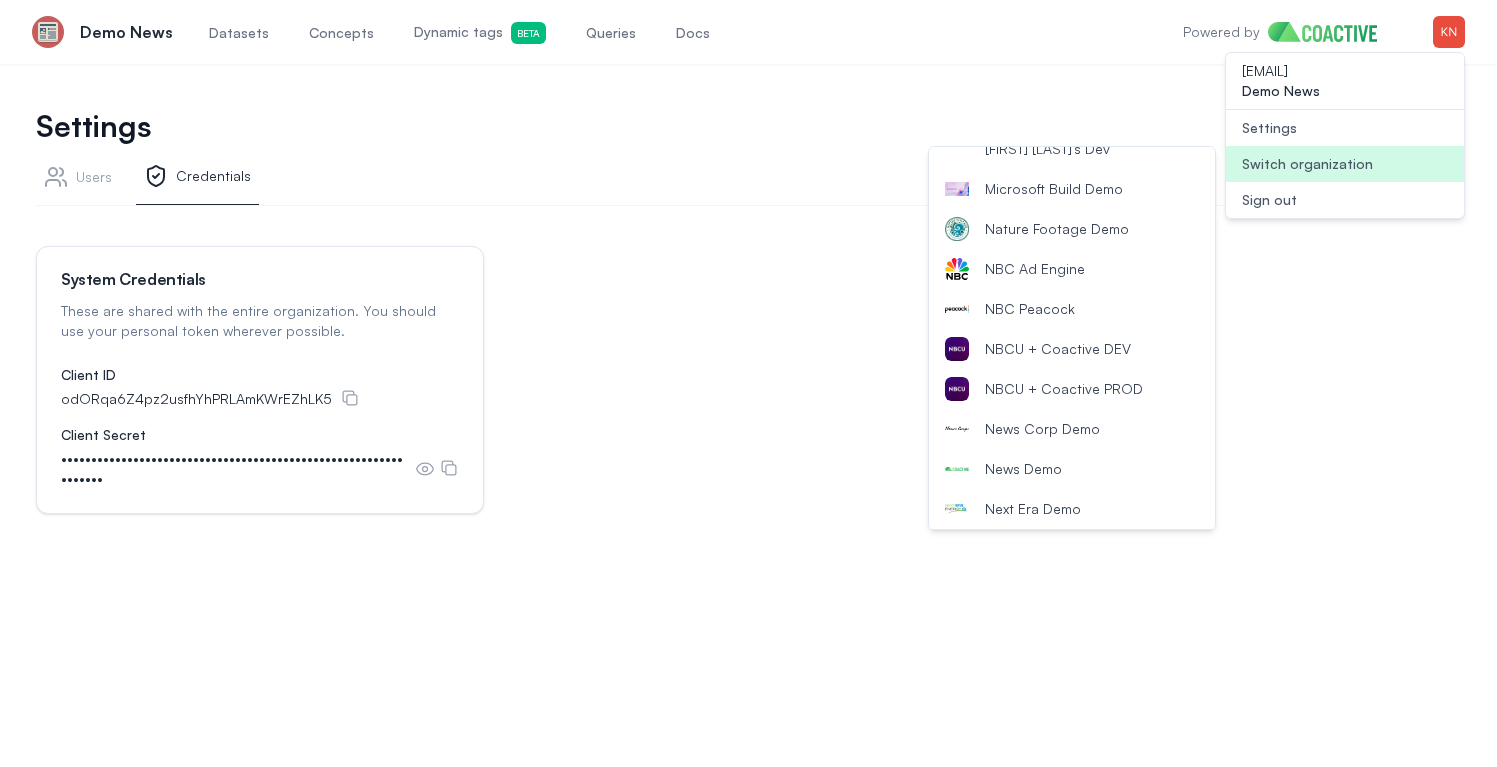 click on "NBCU + Coactive DEV" at bounding box center (1072, 349) 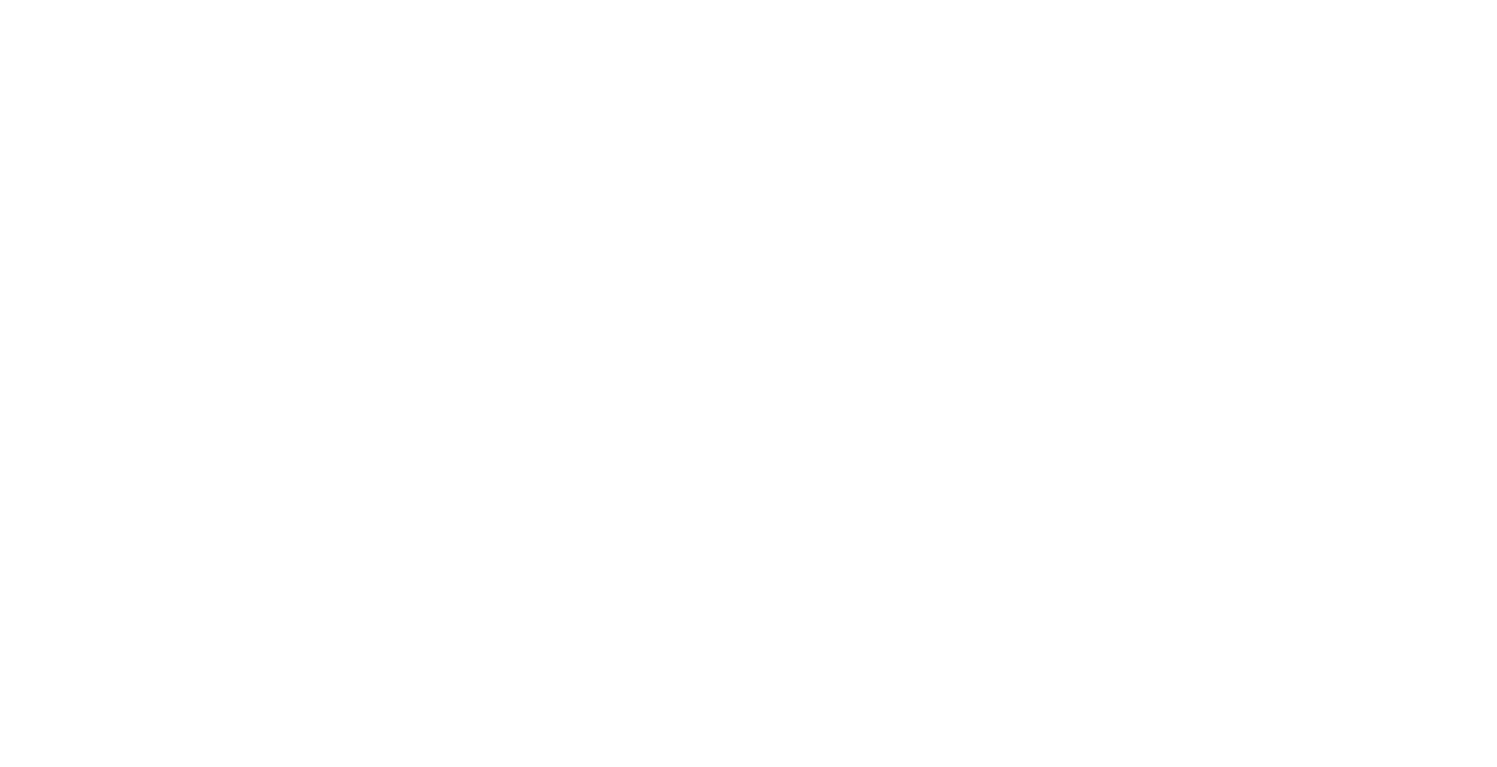 scroll, scrollTop: 0, scrollLeft: 0, axis: both 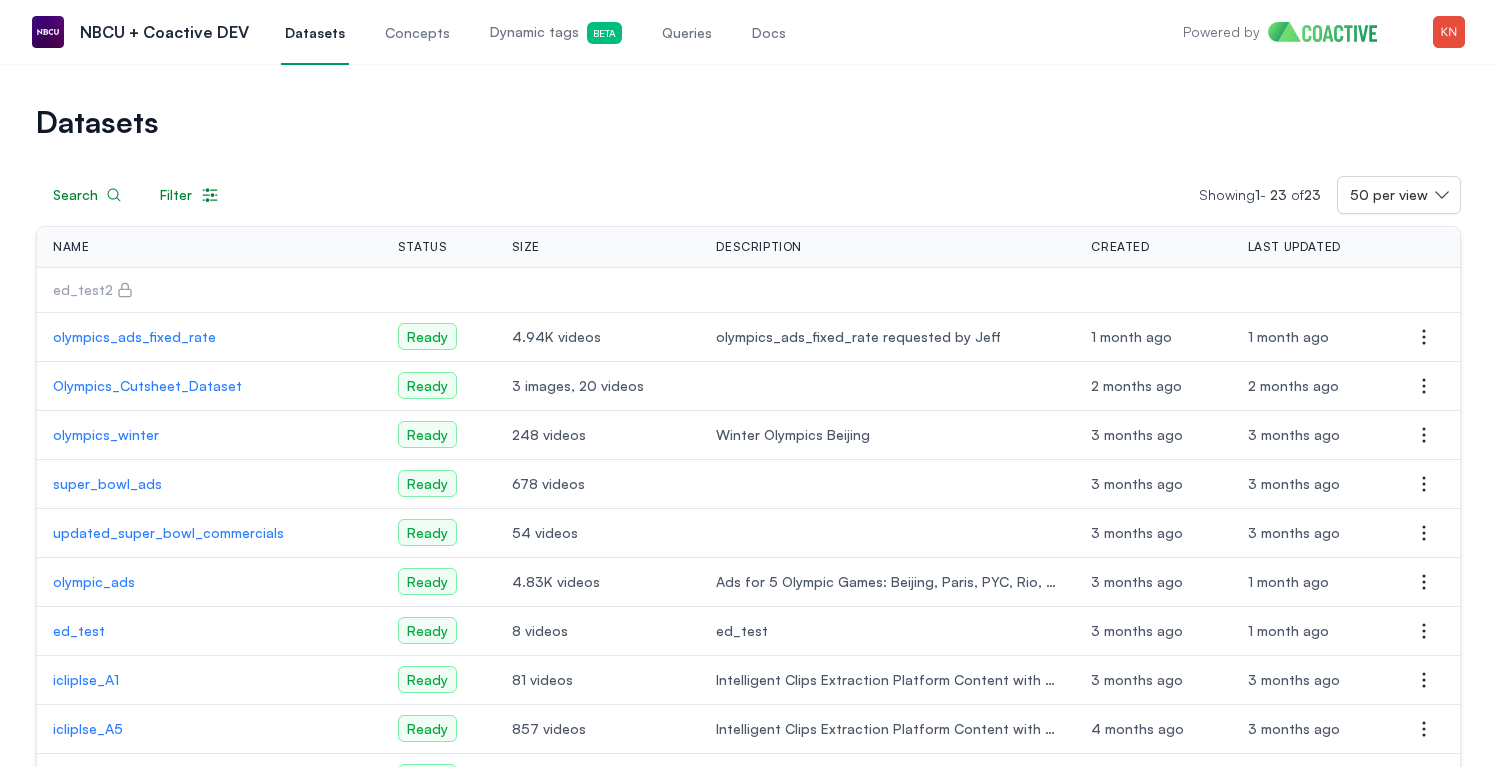 click on "Dynamic tags Beta" at bounding box center [556, 33] 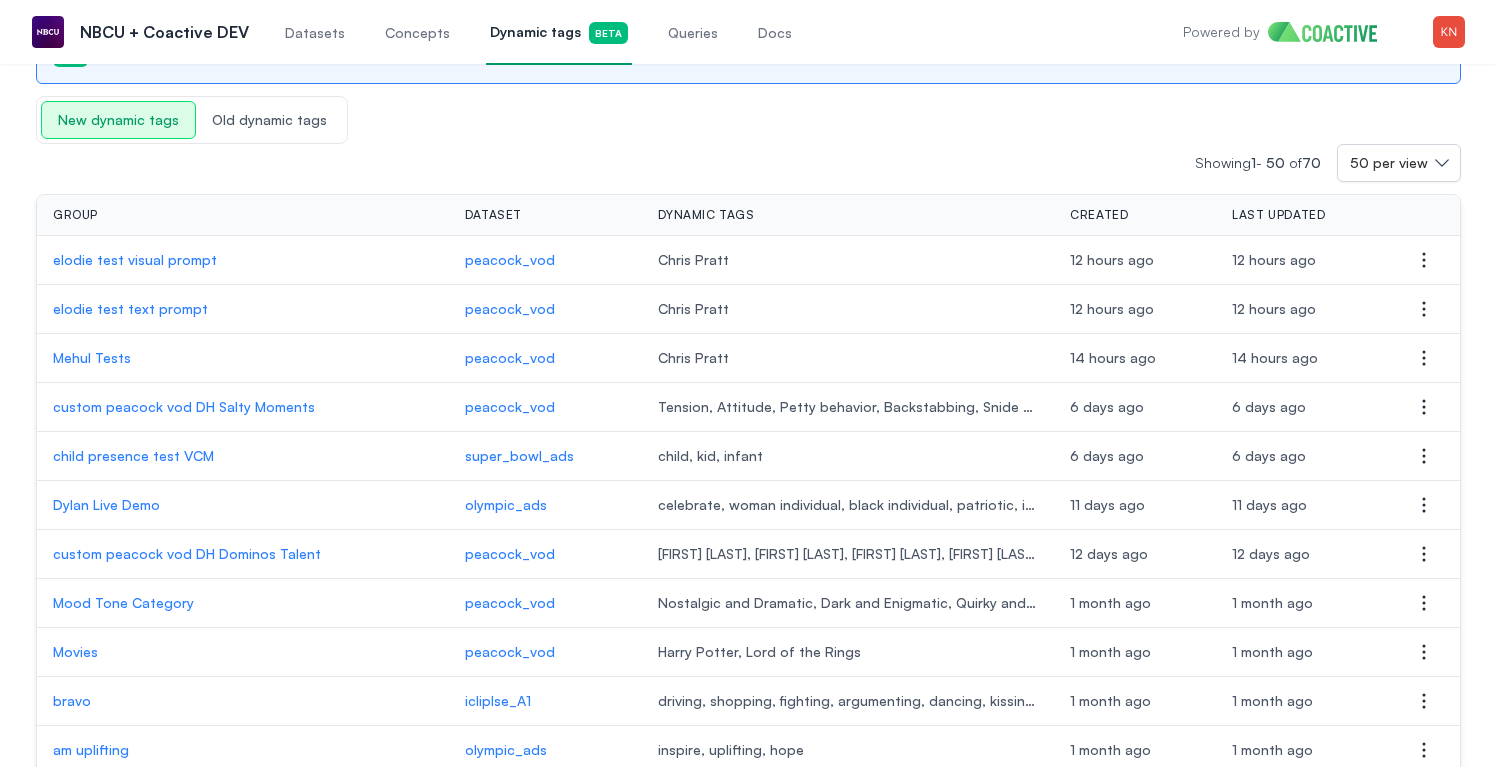 scroll, scrollTop: 157, scrollLeft: 0, axis: vertical 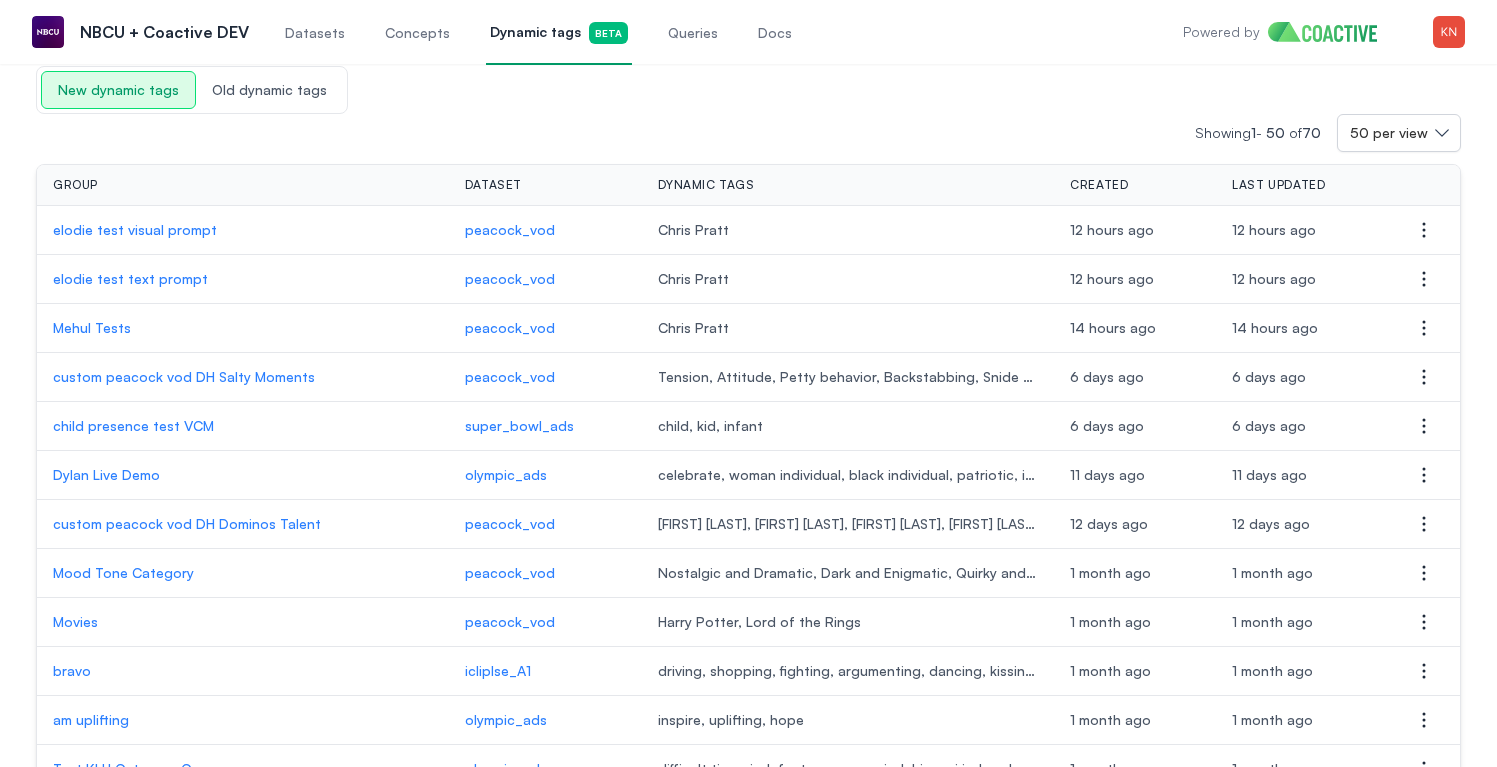 click on "custom peacock vod DH Dominos Talent" at bounding box center (243, 524) 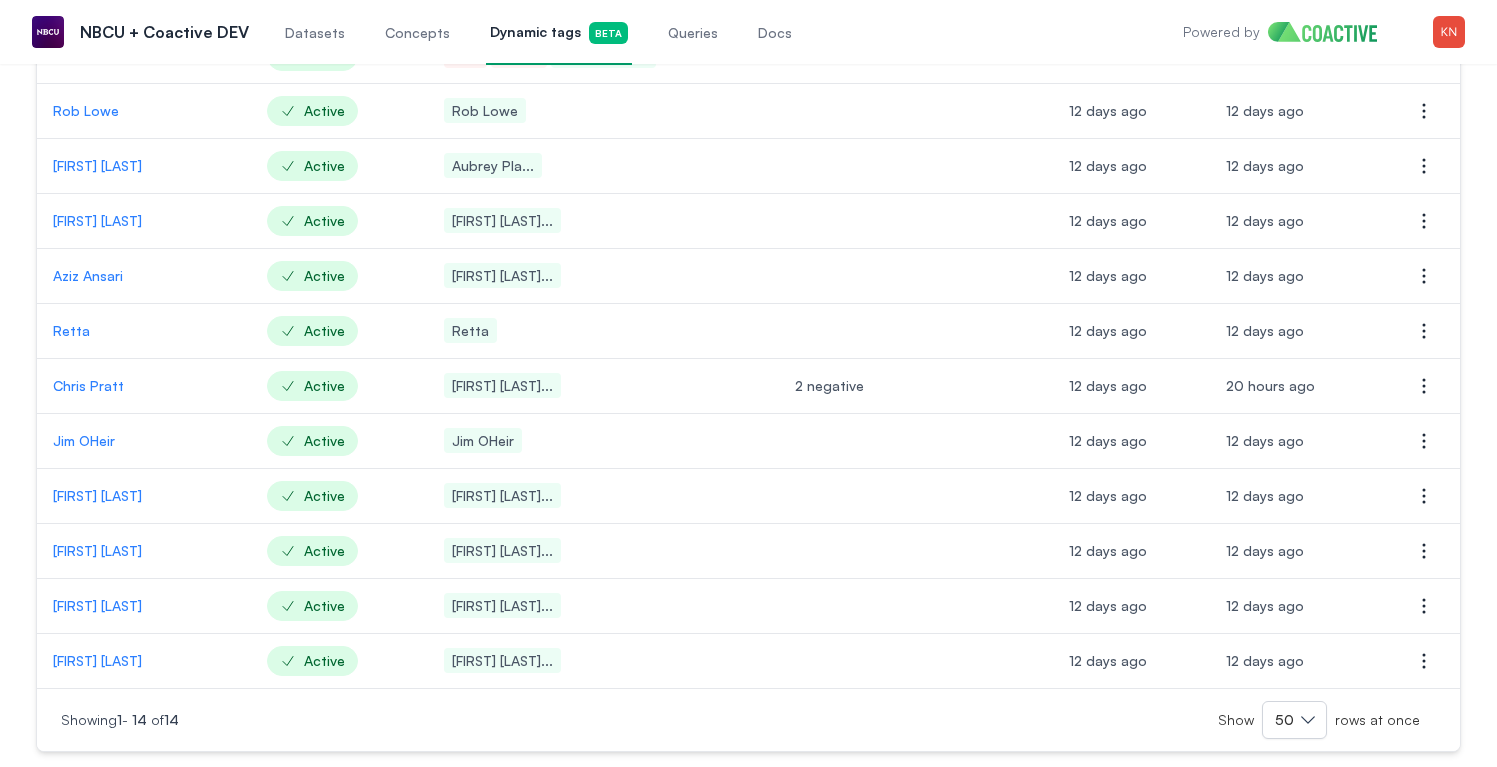scroll, scrollTop: 376, scrollLeft: 0, axis: vertical 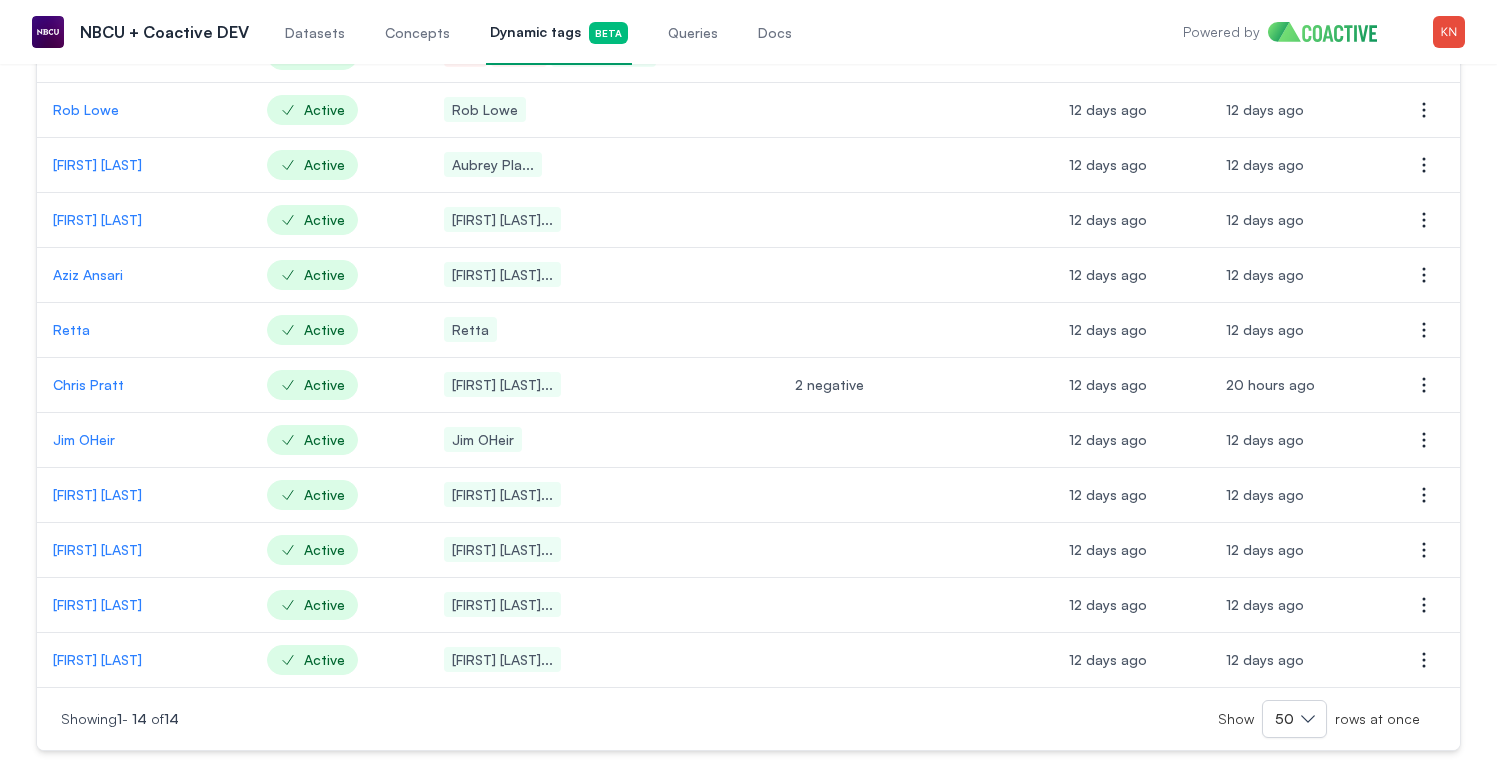 click on "Ben Schwartz" at bounding box center (144, 660) 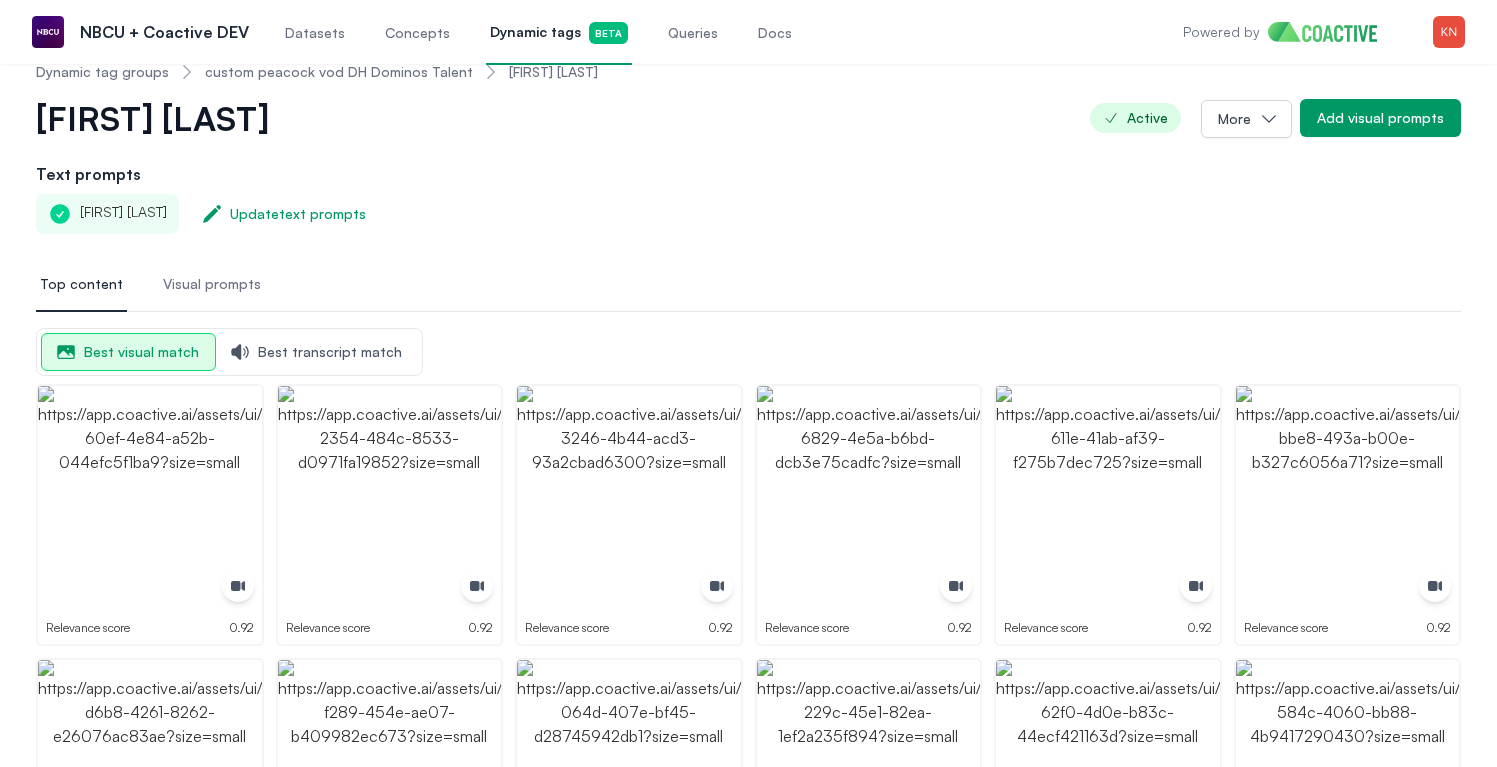 scroll, scrollTop: 0, scrollLeft: 0, axis: both 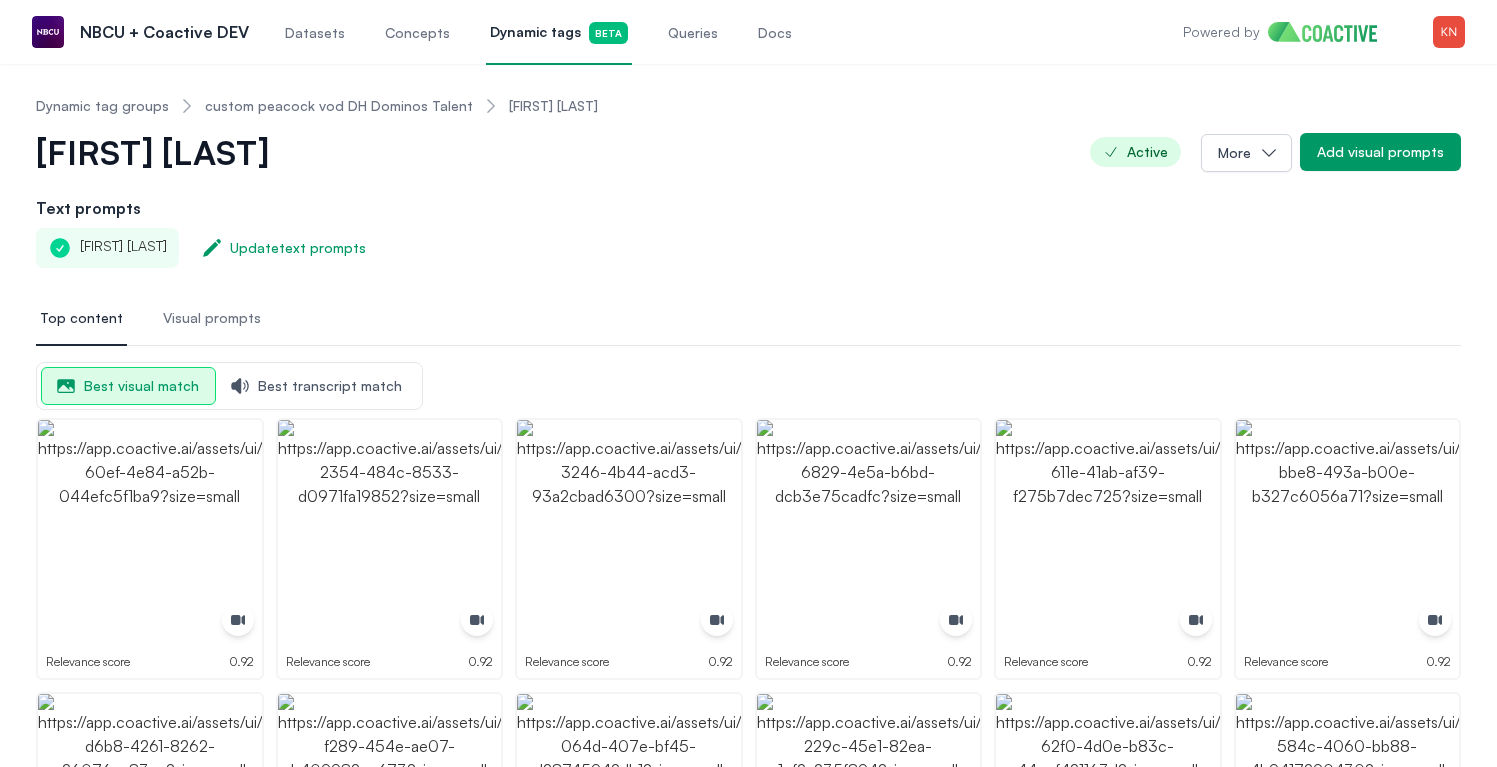 click on "custom peacock vod DH Dominos Talent" at bounding box center (339, 106) 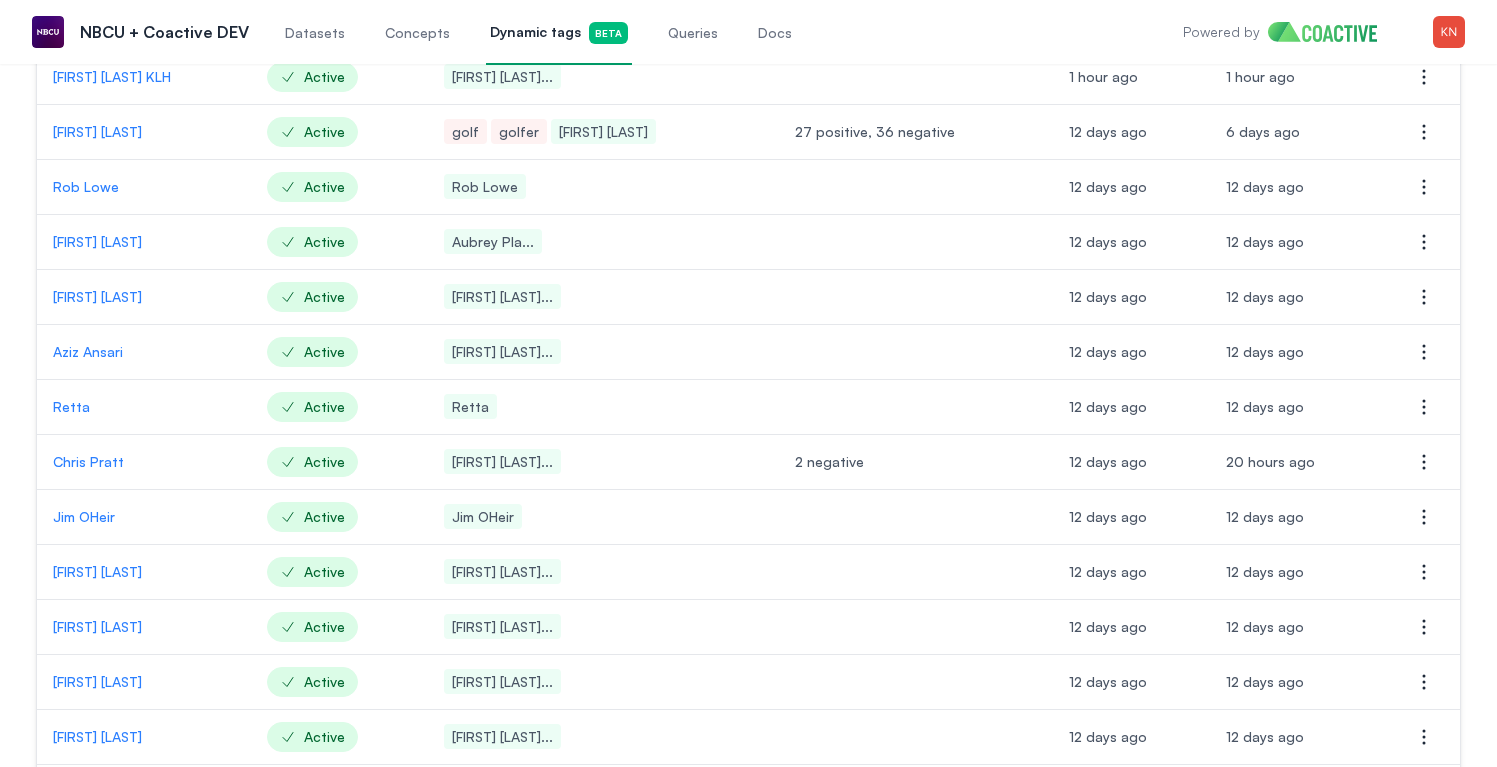 scroll, scrollTop: 376, scrollLeft: 0, axis: vertical 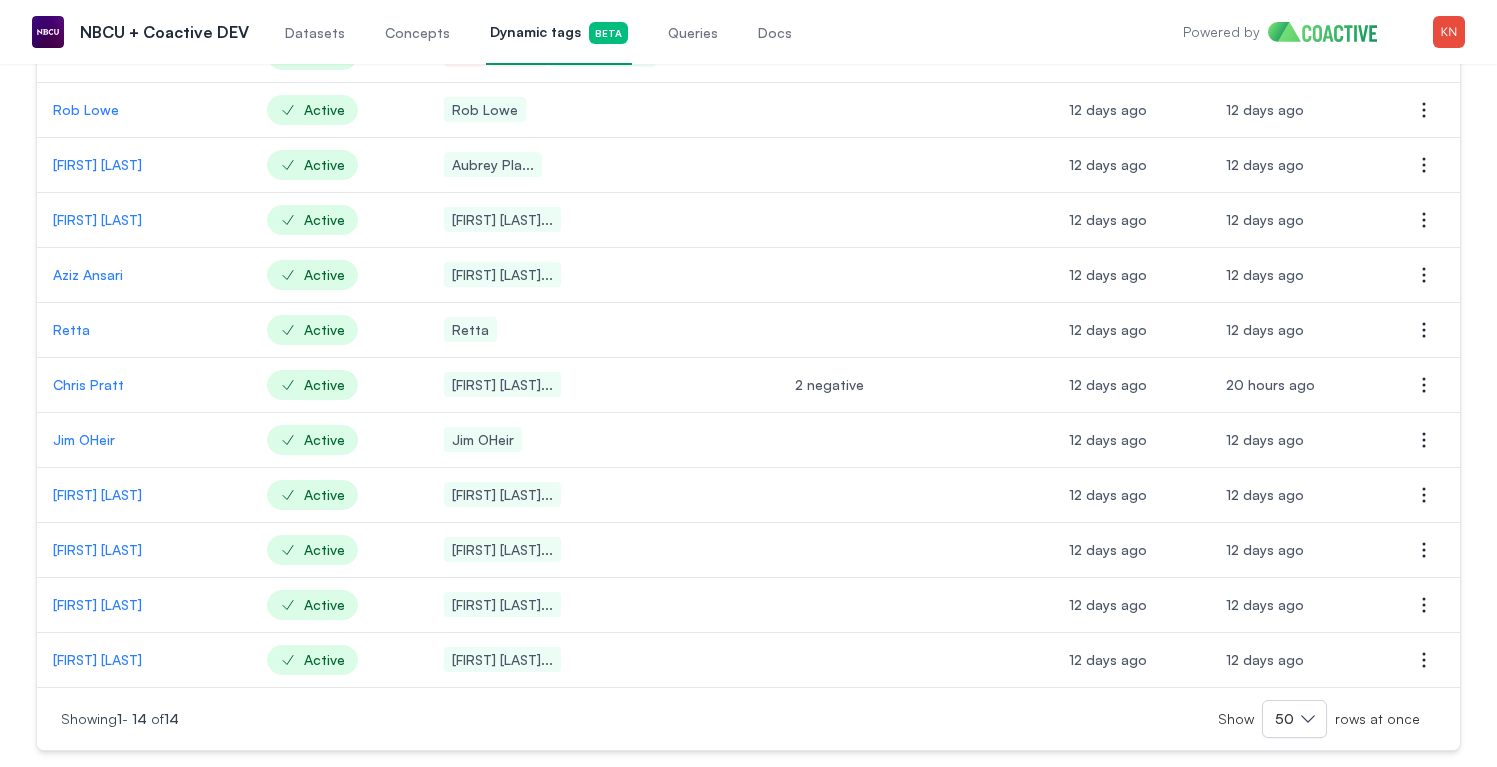 click on "Jenny Slate" at bounding box center [144, 605] 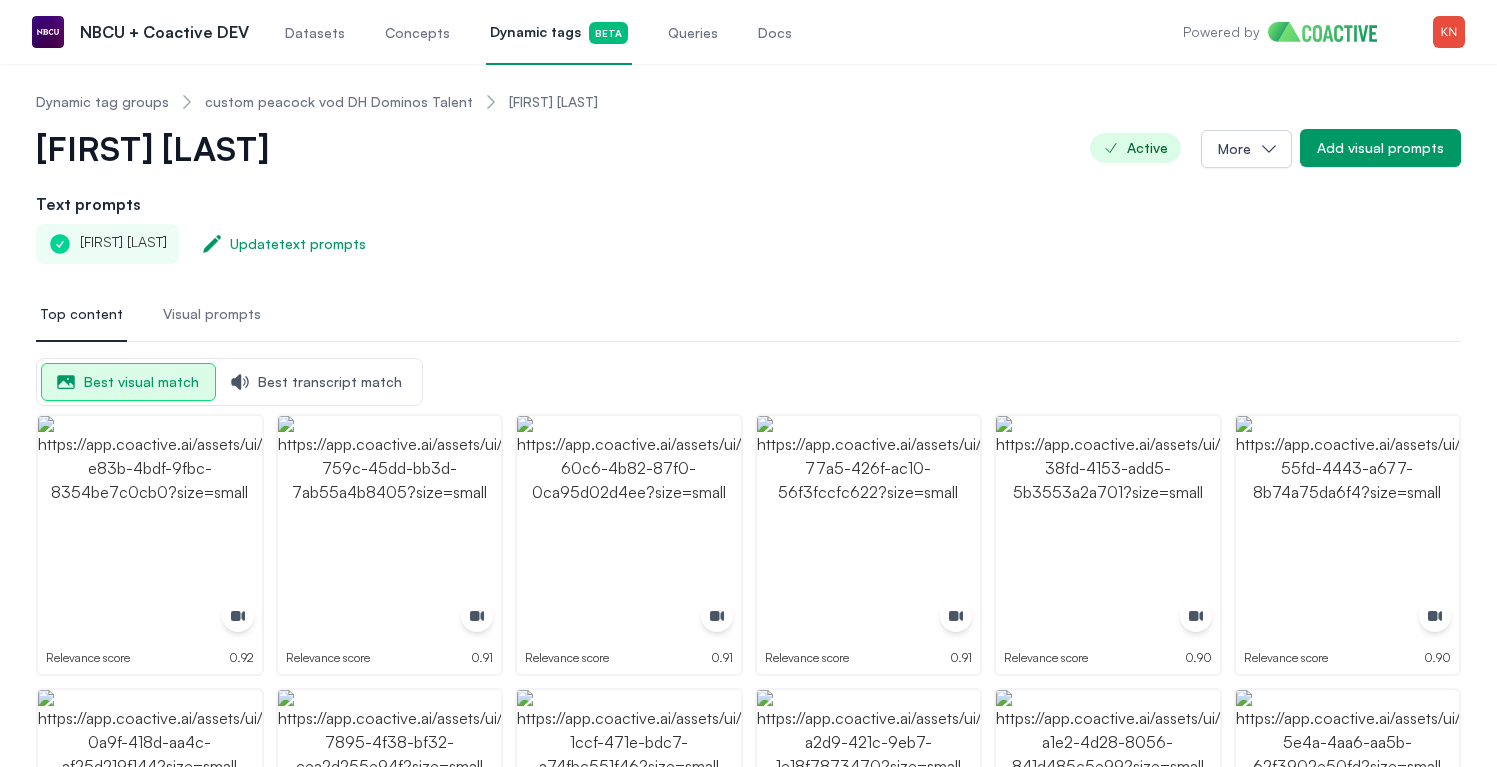 scroll, scrollTop: 0, scrollLeft: 0, axis: both 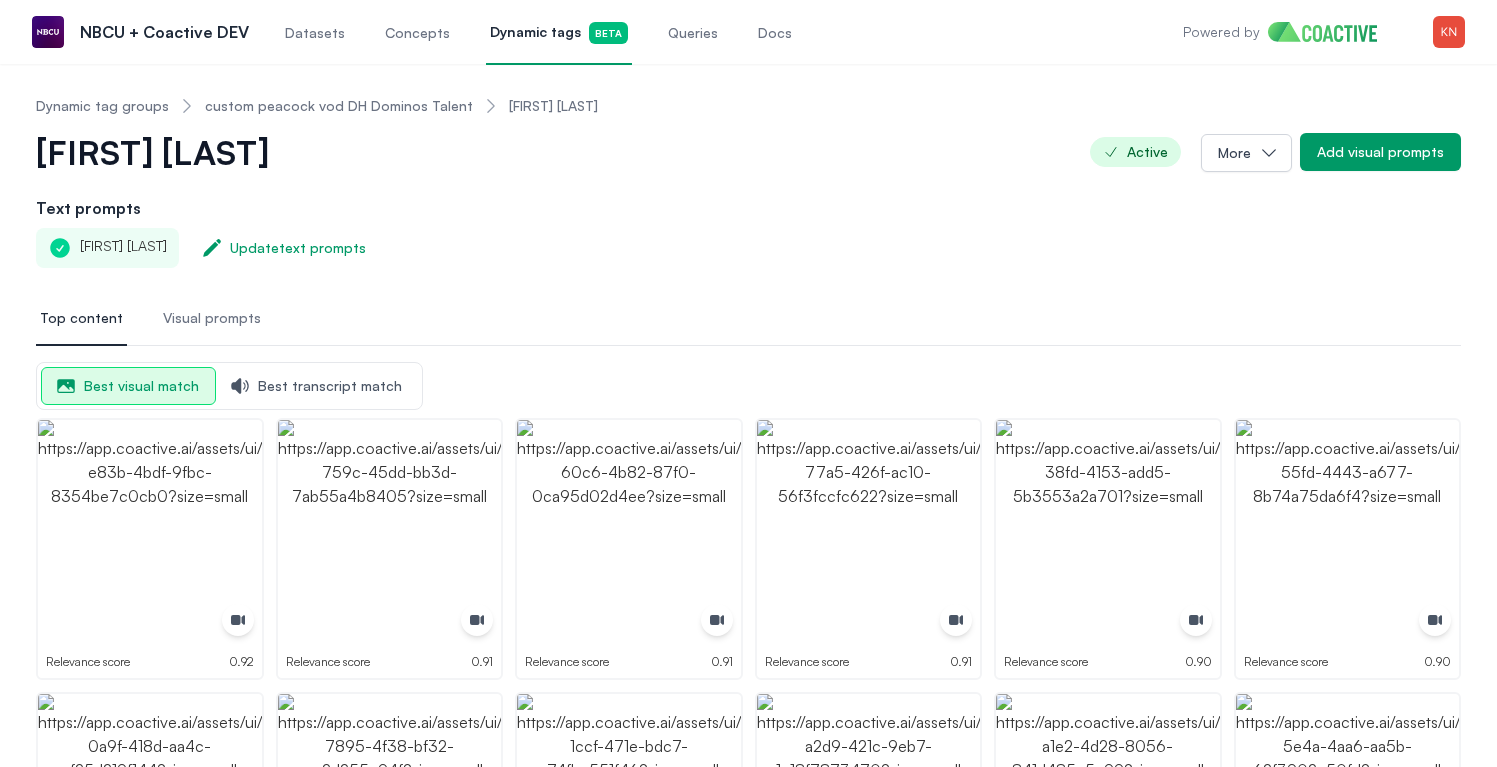 click on "custom peacock vod DH Dominos Talent" at bounding box center (339, 106) 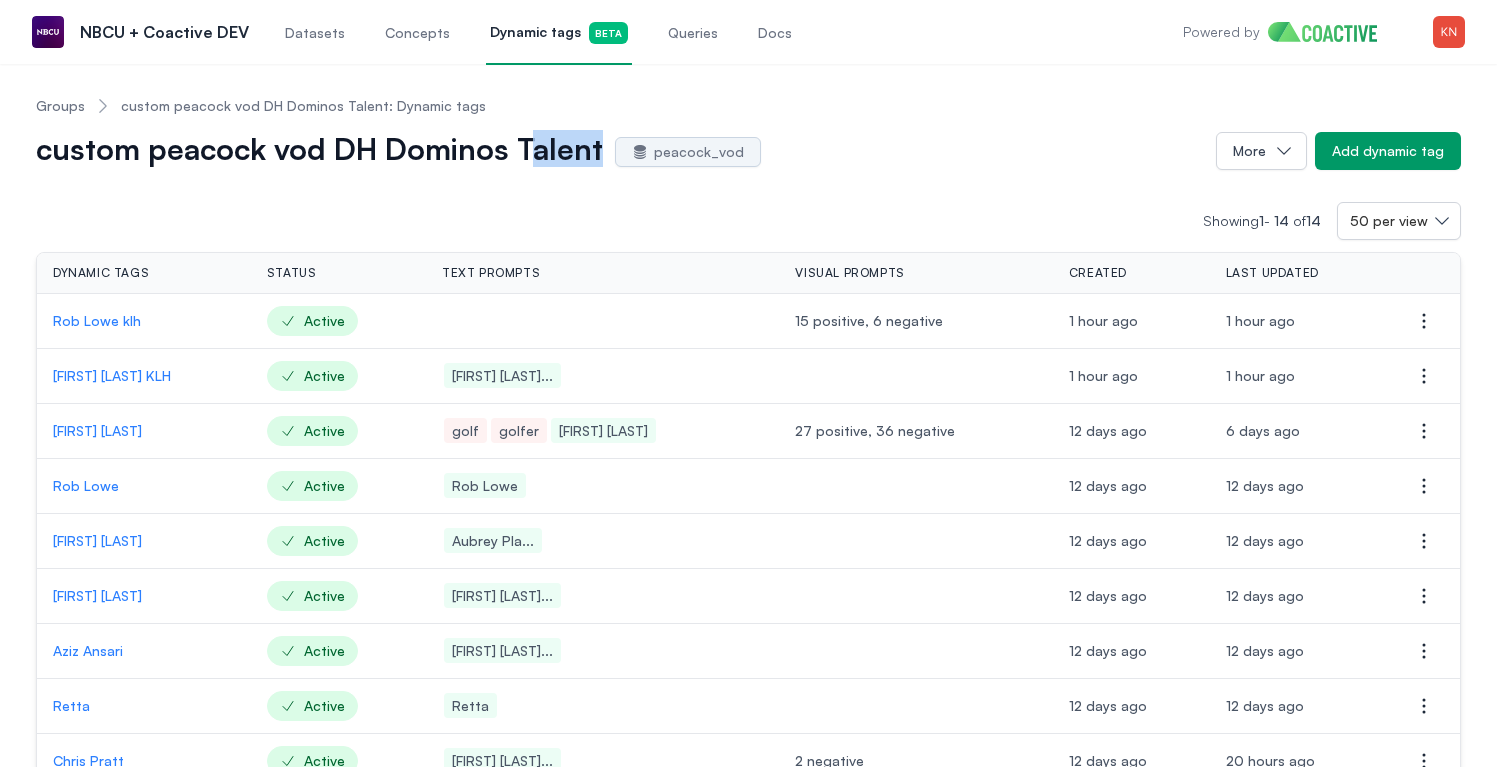 drag, startPoint x: 600, startPoint y: 144, endPoint x: 528, endPoint y: 157, distance: 73.1642 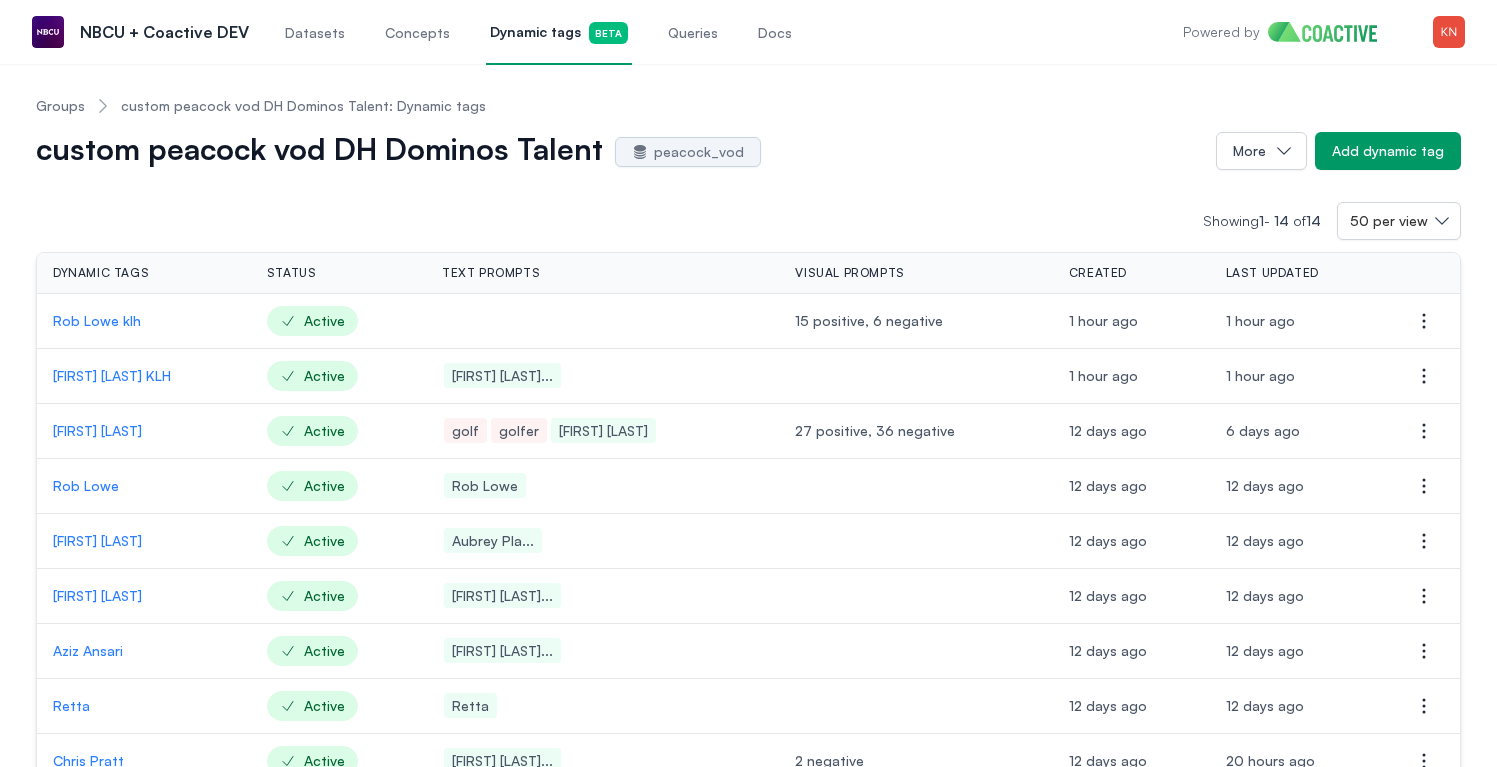 click on "custom peacock vod DH Dominos Talent" at bounding box center [319, 151] 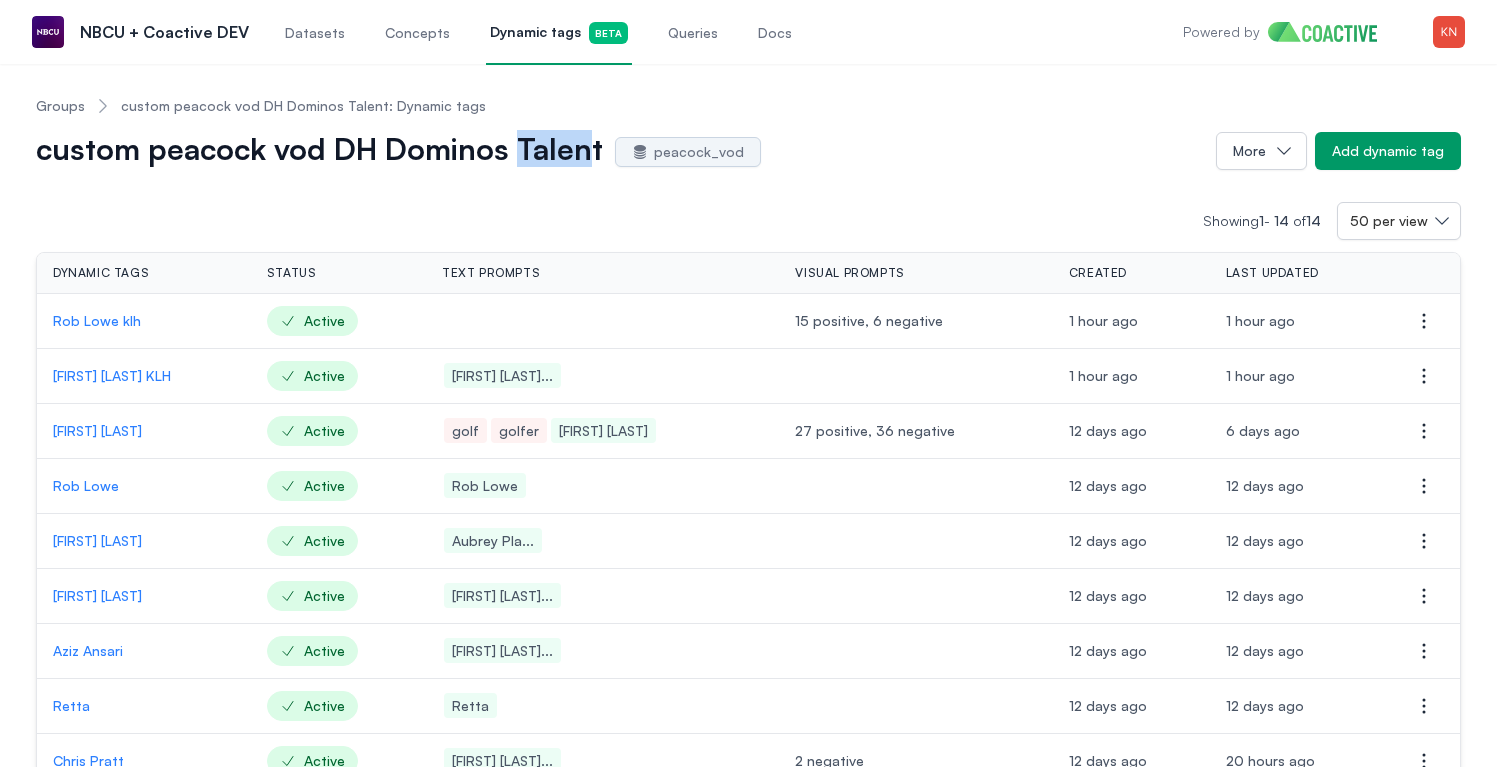 drag, startPoint x: 522, startPoint y: 154, endPoint x: 590, endPoint y: 143, distance: 68.88396 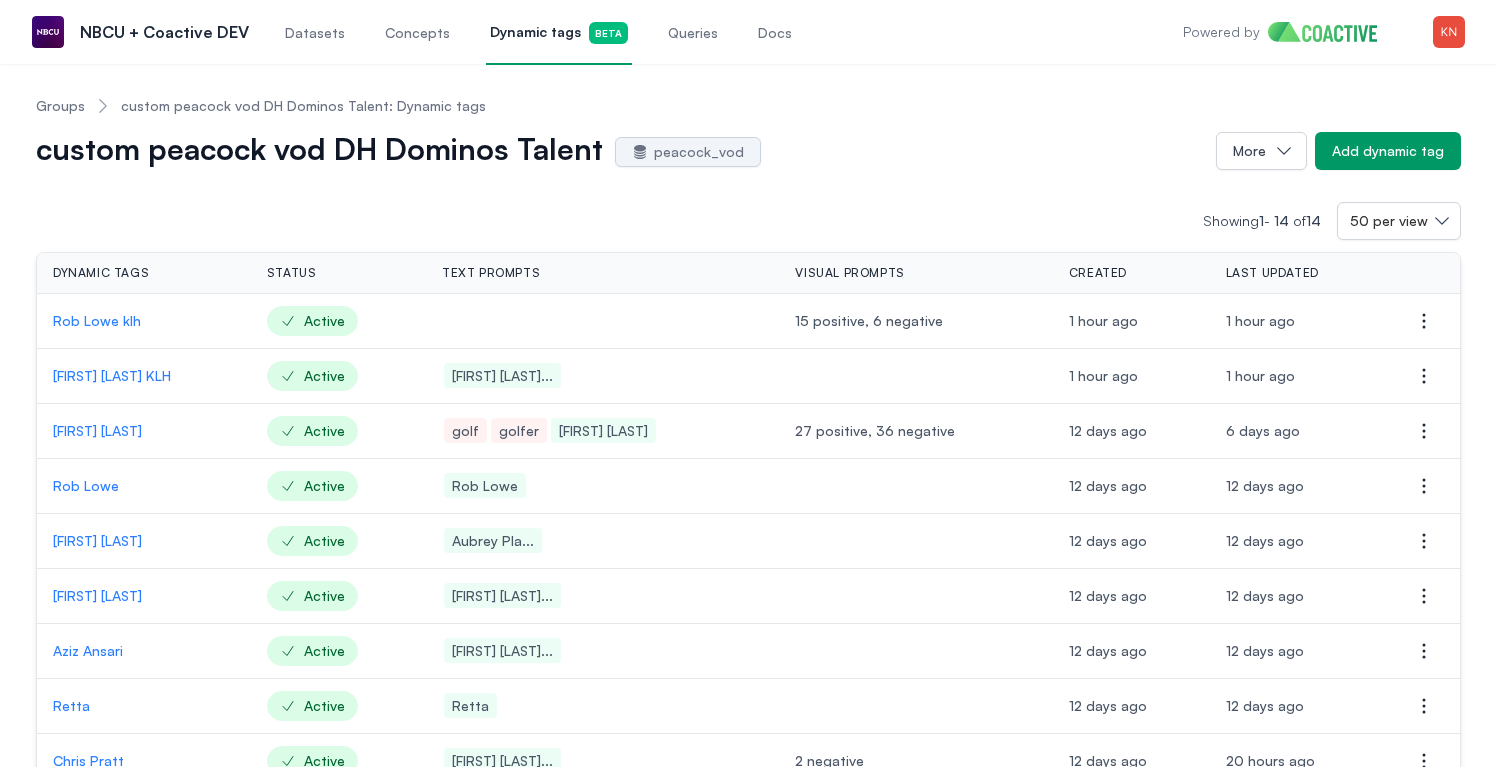 click on "Showing  1  -   14   of  14 50 per view Dynamic tags Status Text prompts Visual prompts Created Last updated Actions Rob Lowe klh Active 15 positive, 6 negative 1 hour ago 1 hour ago Open options Chris Pratt KLH Active Chris Prat... 1 hour ago 1 hour ago Open options Adam Scott Active golf golfer Adam Scott 27 positive, 36 negative 12 days ago 6 days ago Open options Rob Lowe Active Rob Lowe 12 days ago 12 days ago Open options Aubrey Plaza Active Aubrey Pla... 12 days ago 12 days ago Open options Nick Offerman Active Nick Offer... 12 days ago 12 days ago Open options Aziz Ansari Active Aziz Ansar... 12 days ago 12 days ago Open options Retta Active Retta 12 days ago 12 days ago Open options Chris Pratt Active Chris Prat... 2 negative 12 days ago 20 hours ago Open options Jim OHeir Active Jim OHeir 12 days ago 12 days ago Open options Rashida Jones Active Rashida Jo... 12 days ago 12 days ago Open options Amy Poehler Active Amy Poehle... 12 days ago 12 days ago Open options Jenny Slate Active Jenny Slat... 1" at bounding box center [748, 648] 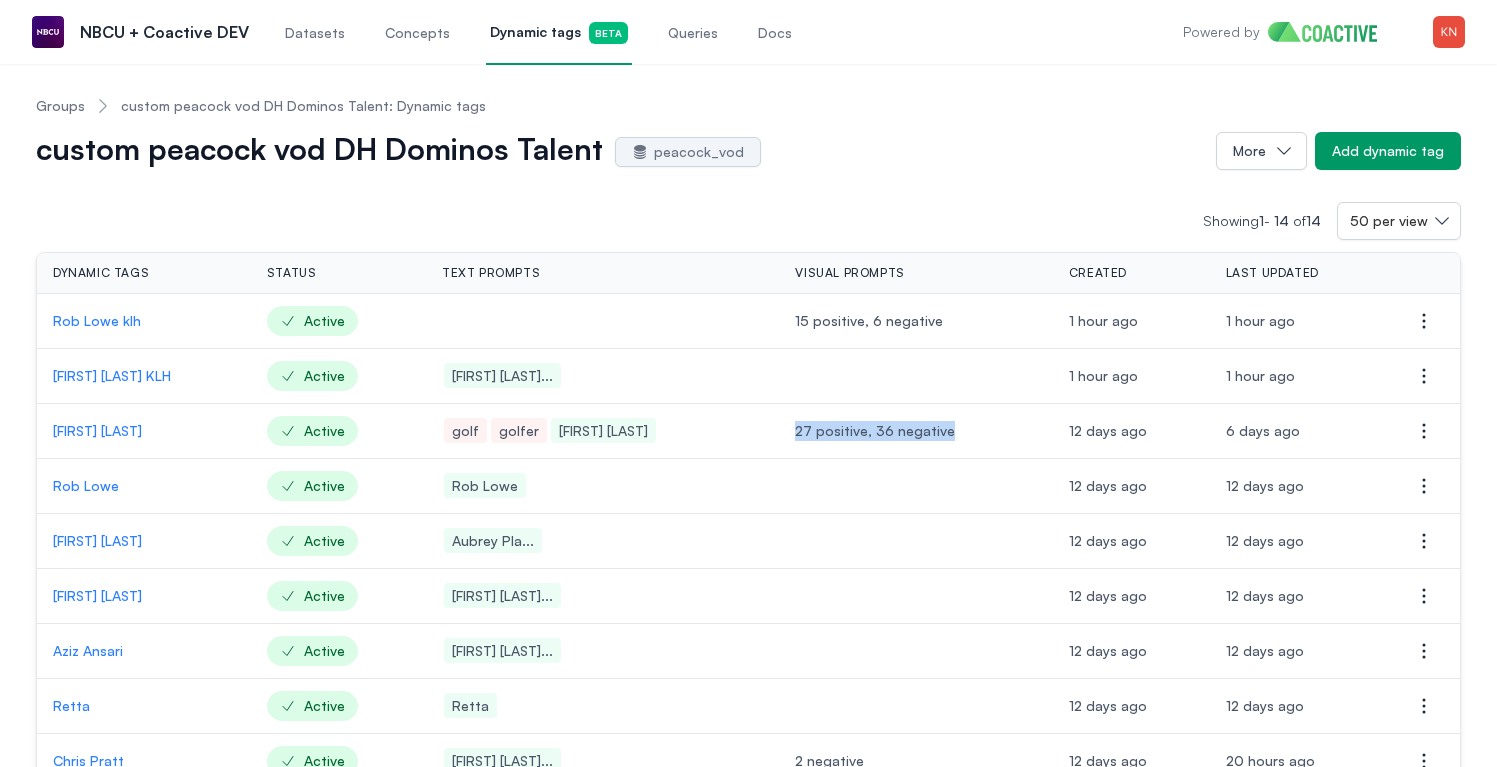 drag, startPoint x: 924, startPoint y: 436, endPoint x: 780, endPoint y: 433, distance: 144.03125 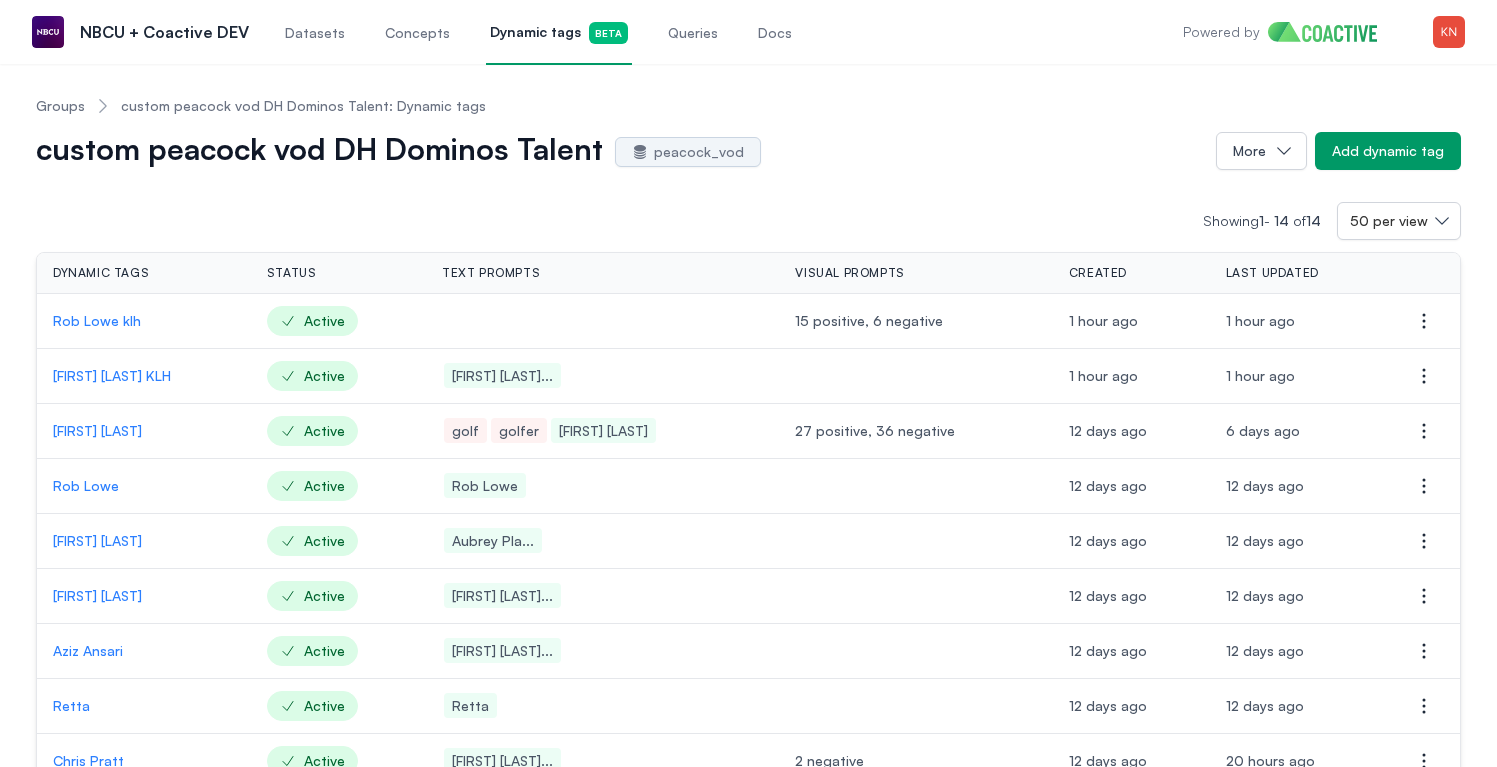 click on "Adam Scott" at bounding box center (144, 431) 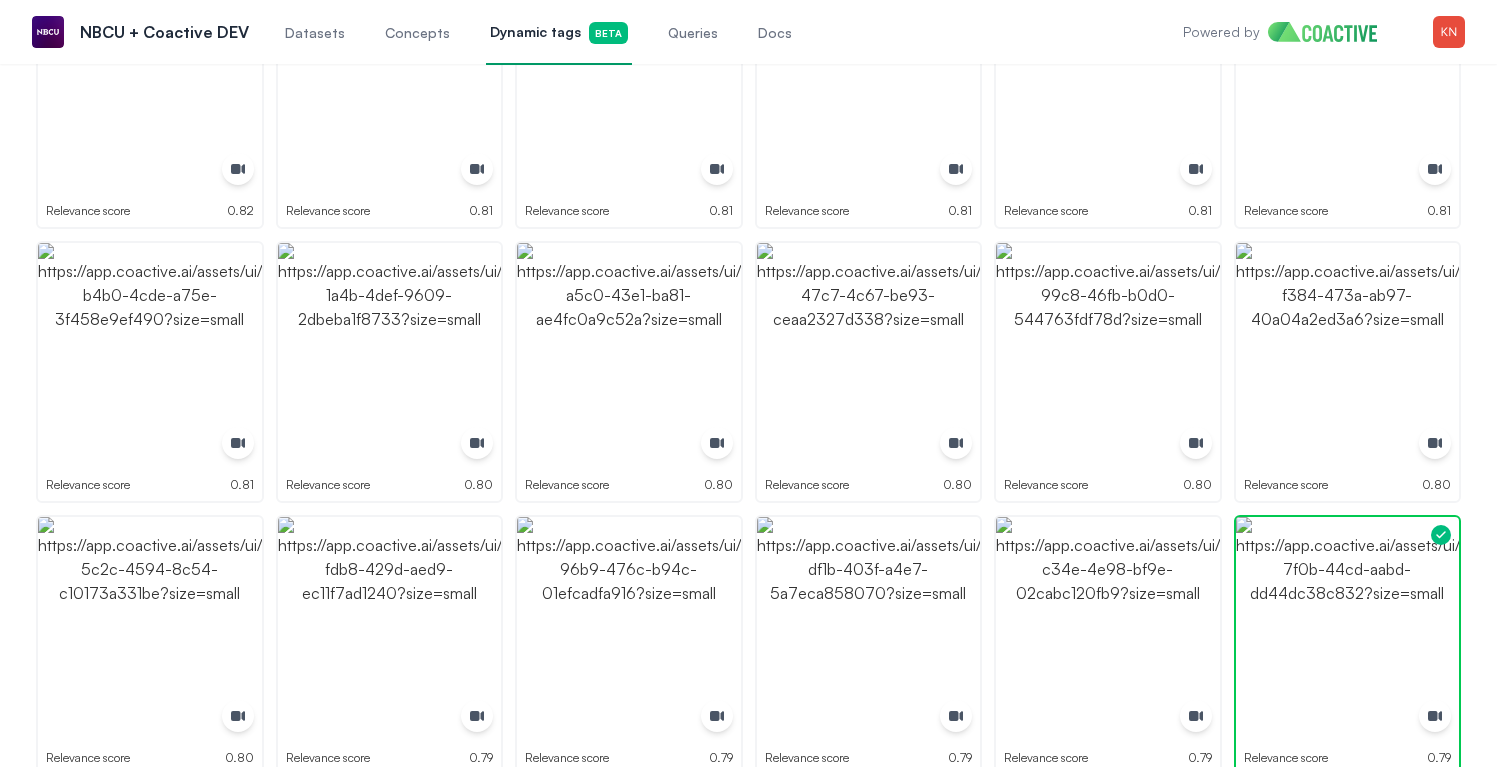 scroll, scrollTop: 0, scrollLeft: 0, axis: both 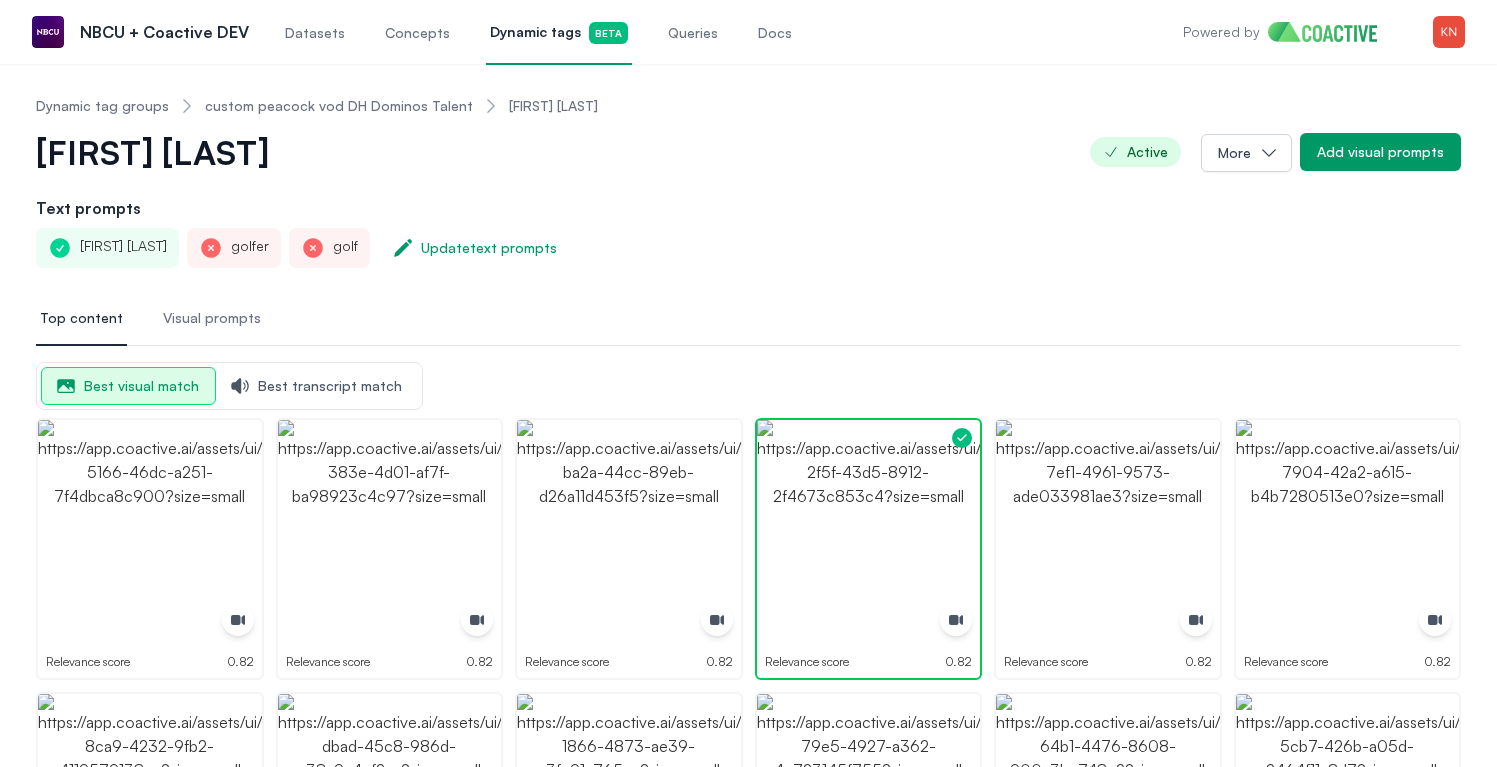 click on "custom peacock vod DH Dominos Talent" at bounding box center (339, 106) 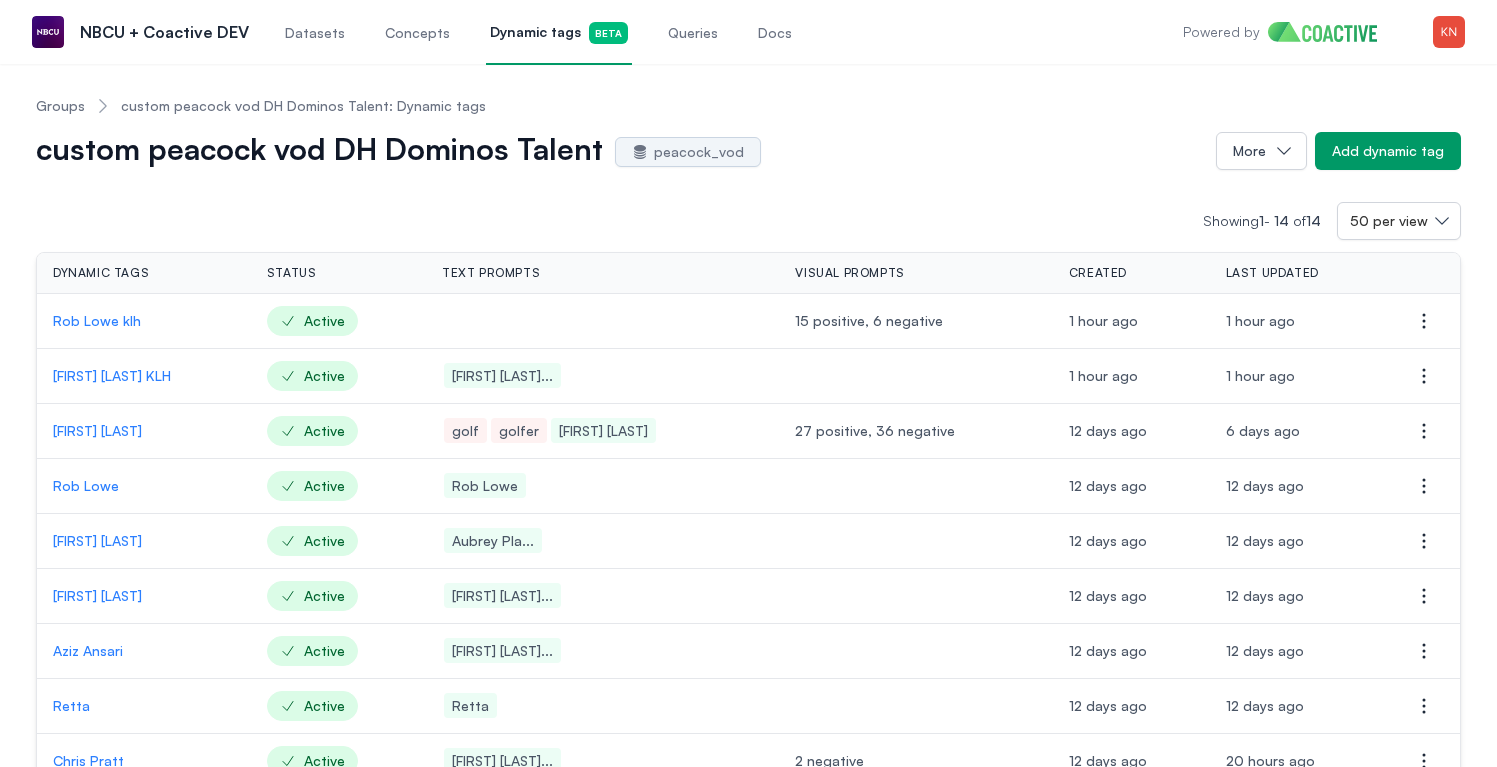 click on "Adam Scott" at bounding box center (144, 431) 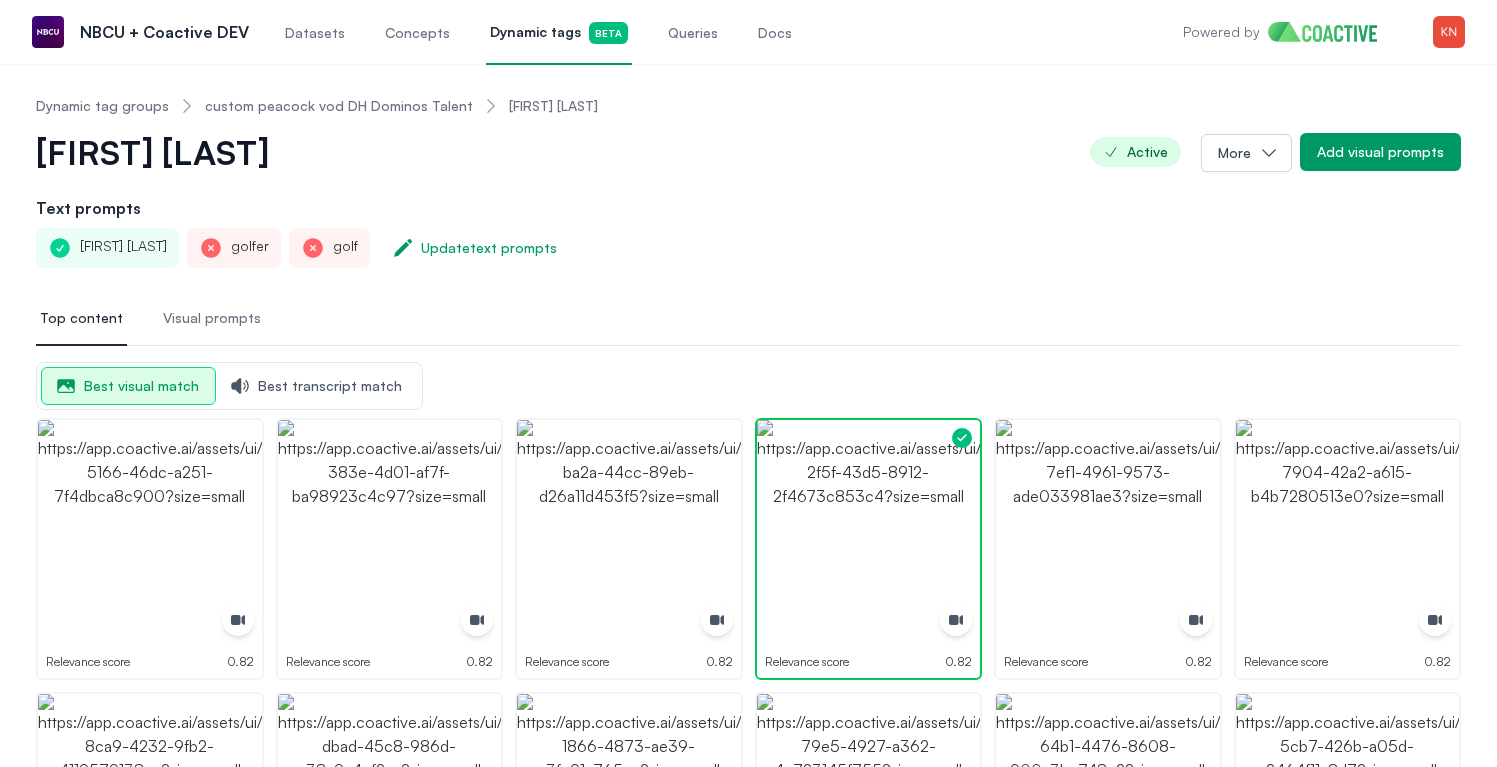 click on "Visual prompts" at bounding box center [212, 318] 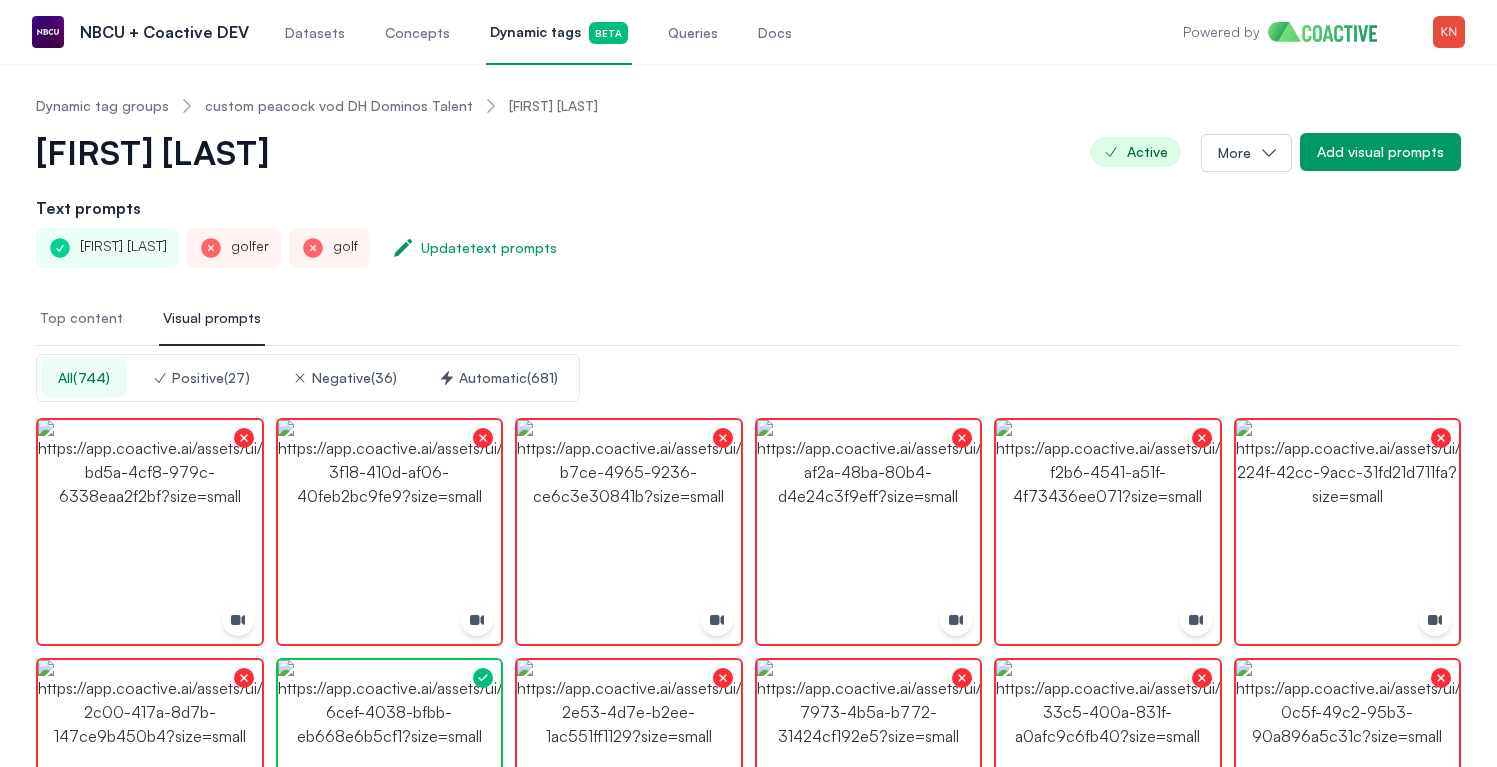 click on "Negative  ( 36 )" at bounding box center (344, 378) 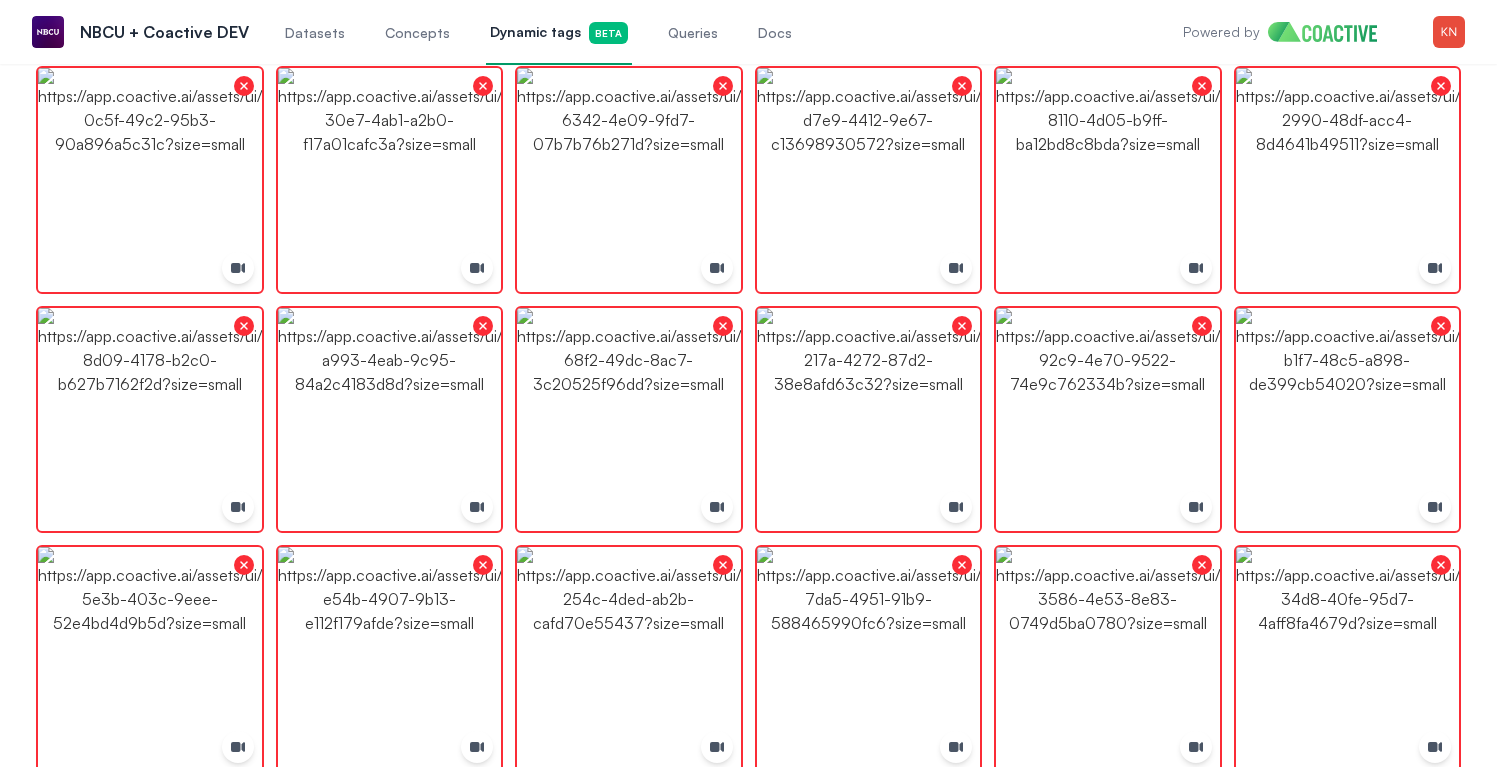 scroll, scrollTop: 0, scrollLeft: 0, axis: both 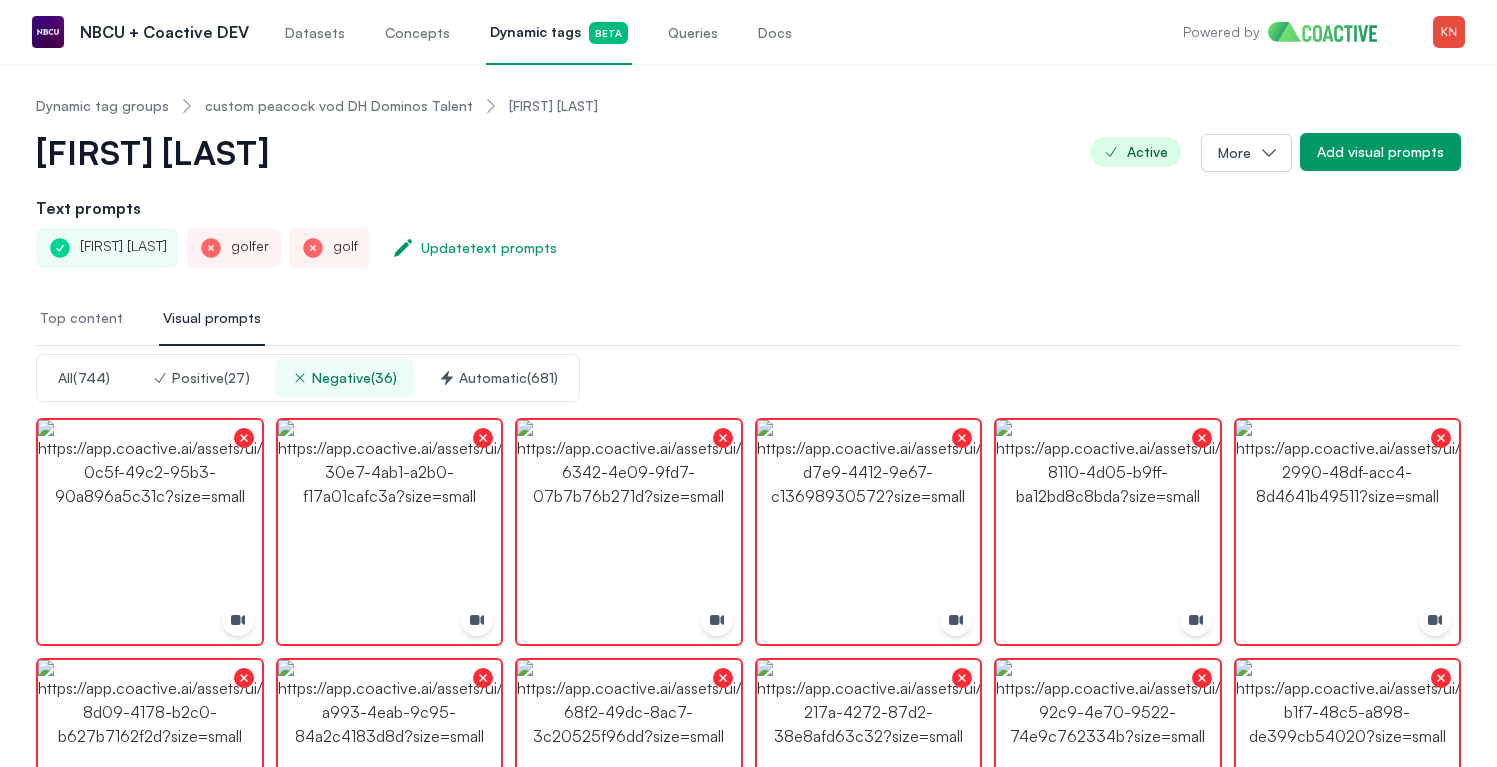 click on "custom peacock vod DH Dominos Talent" at bounding box center (339, 106) 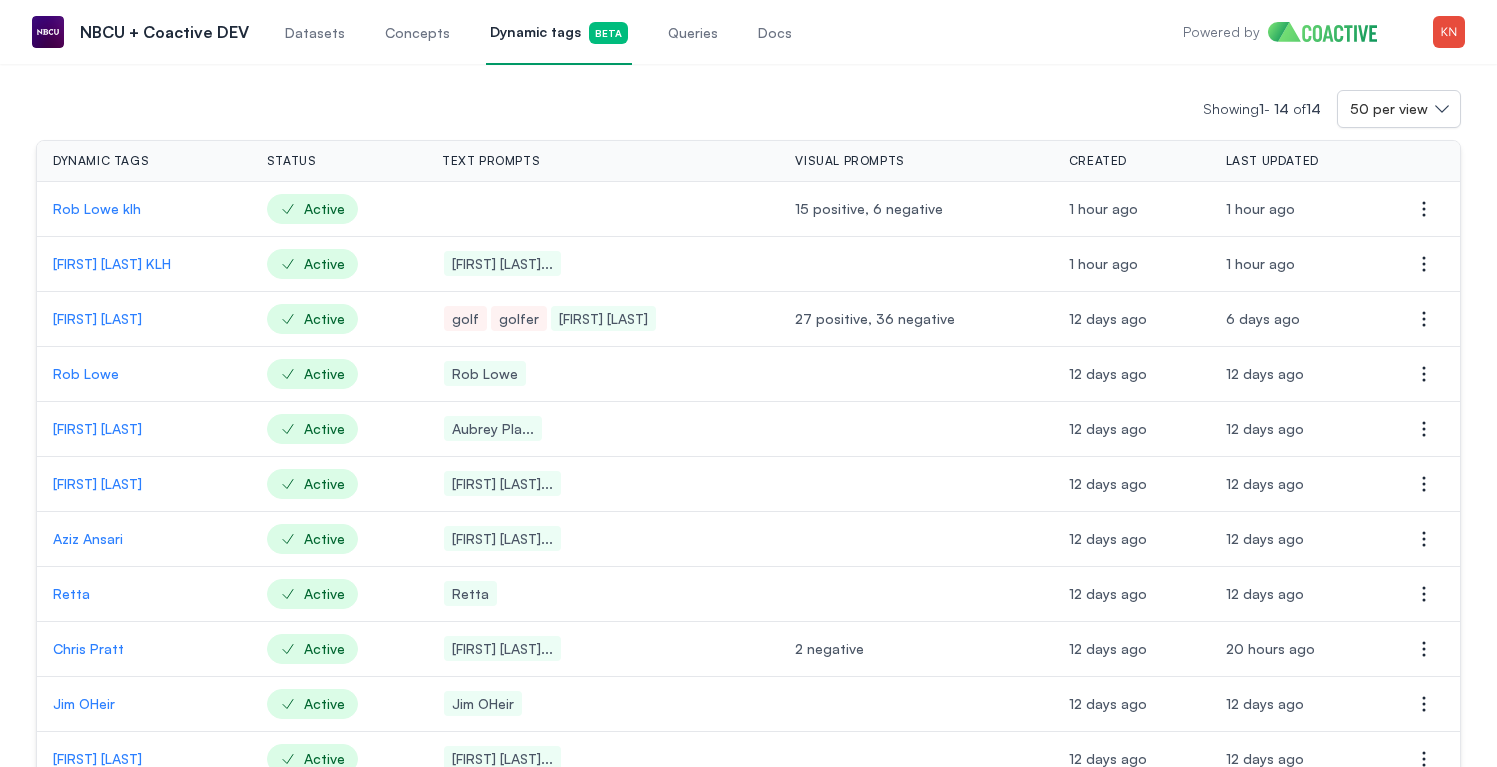 scroll, scrollTop: 135, scrollLeft: 0, axis: vertical 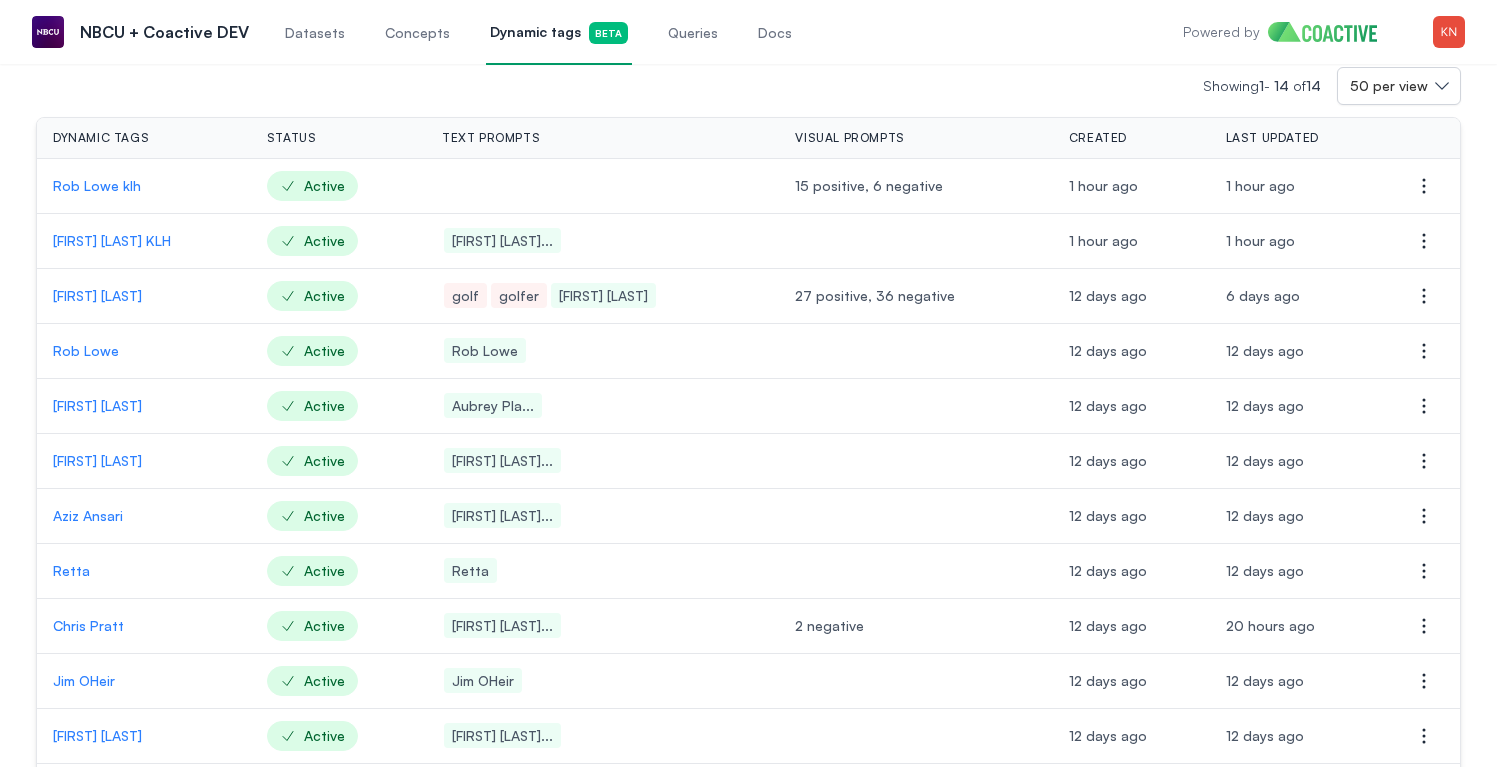 click on "Chris Pratt KLH" at bounding box center [144, 241] 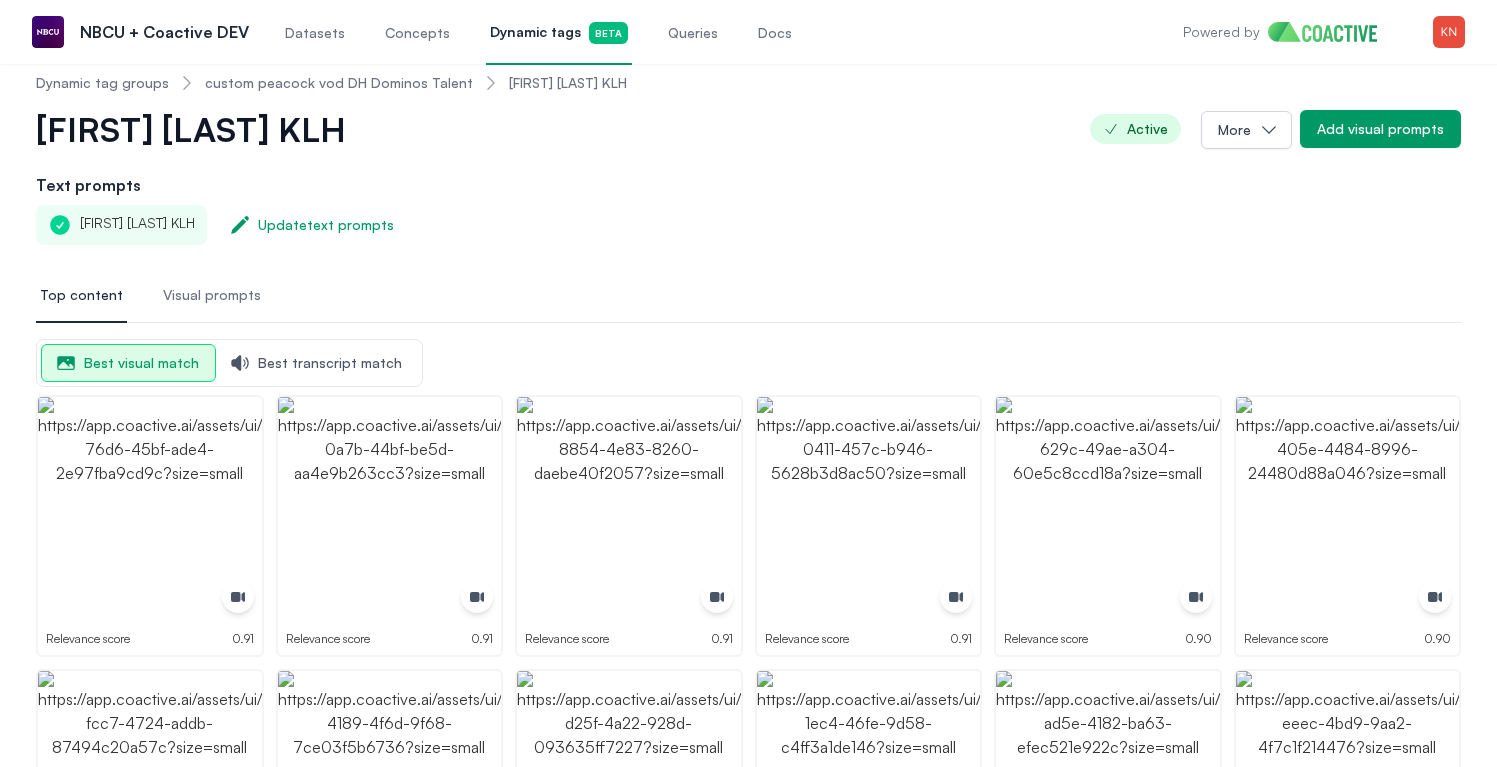scroll, scrollTop: 0, scrollLeft: 0, axis: both 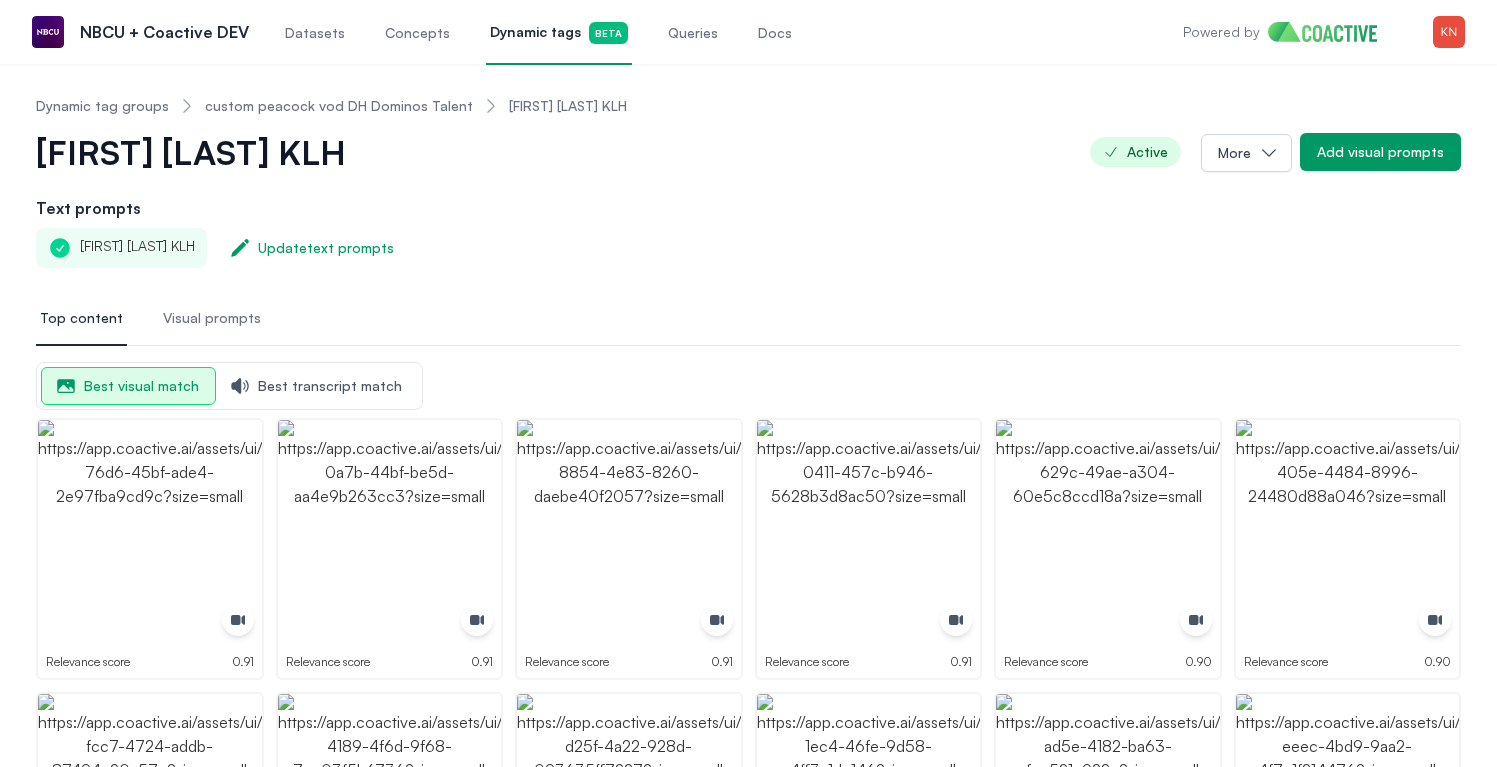 click on "custom peacock vod DH Dominos Talent" at bounding box center [339, 106] 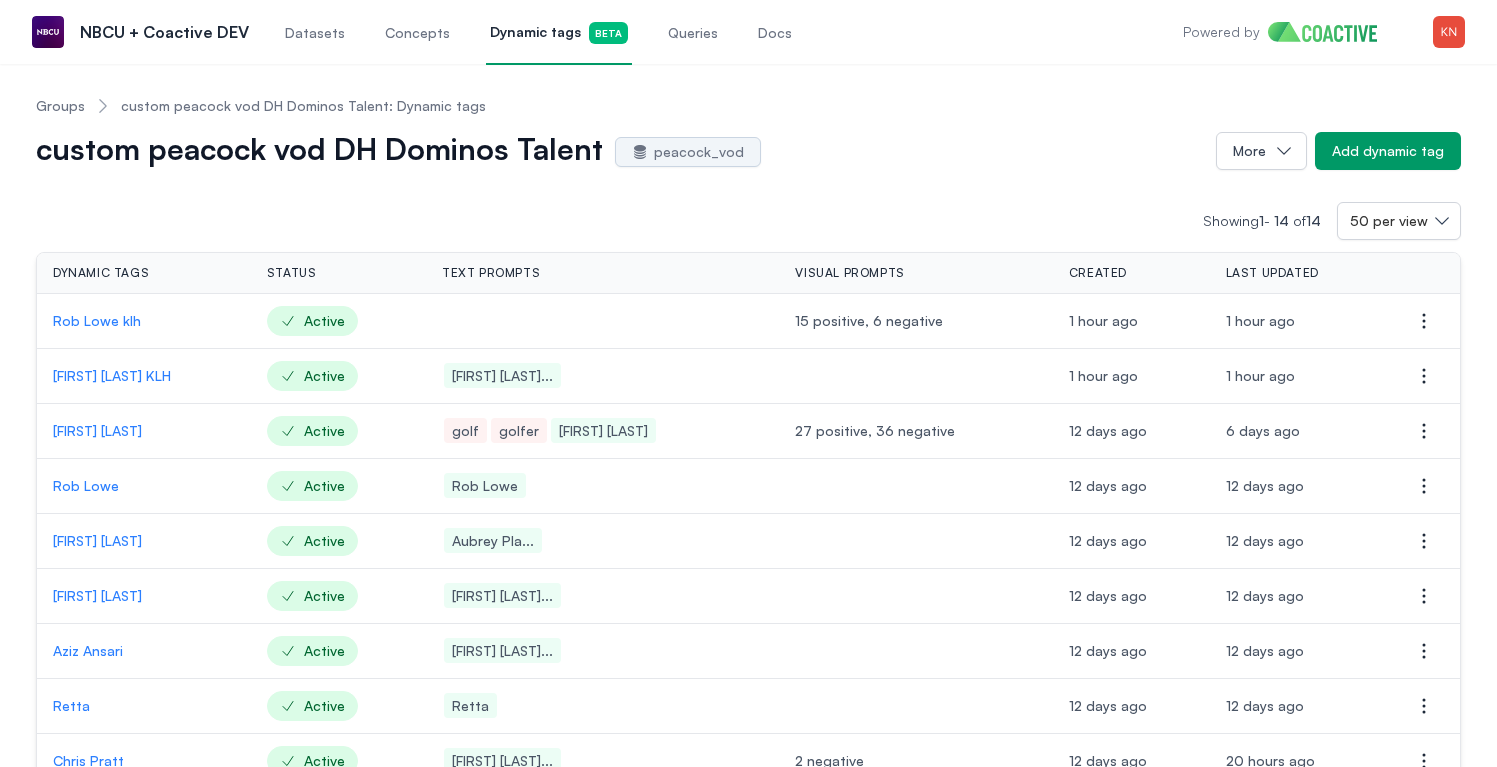 click on "Rob Lowe klh" at bounding box center [144, 321] 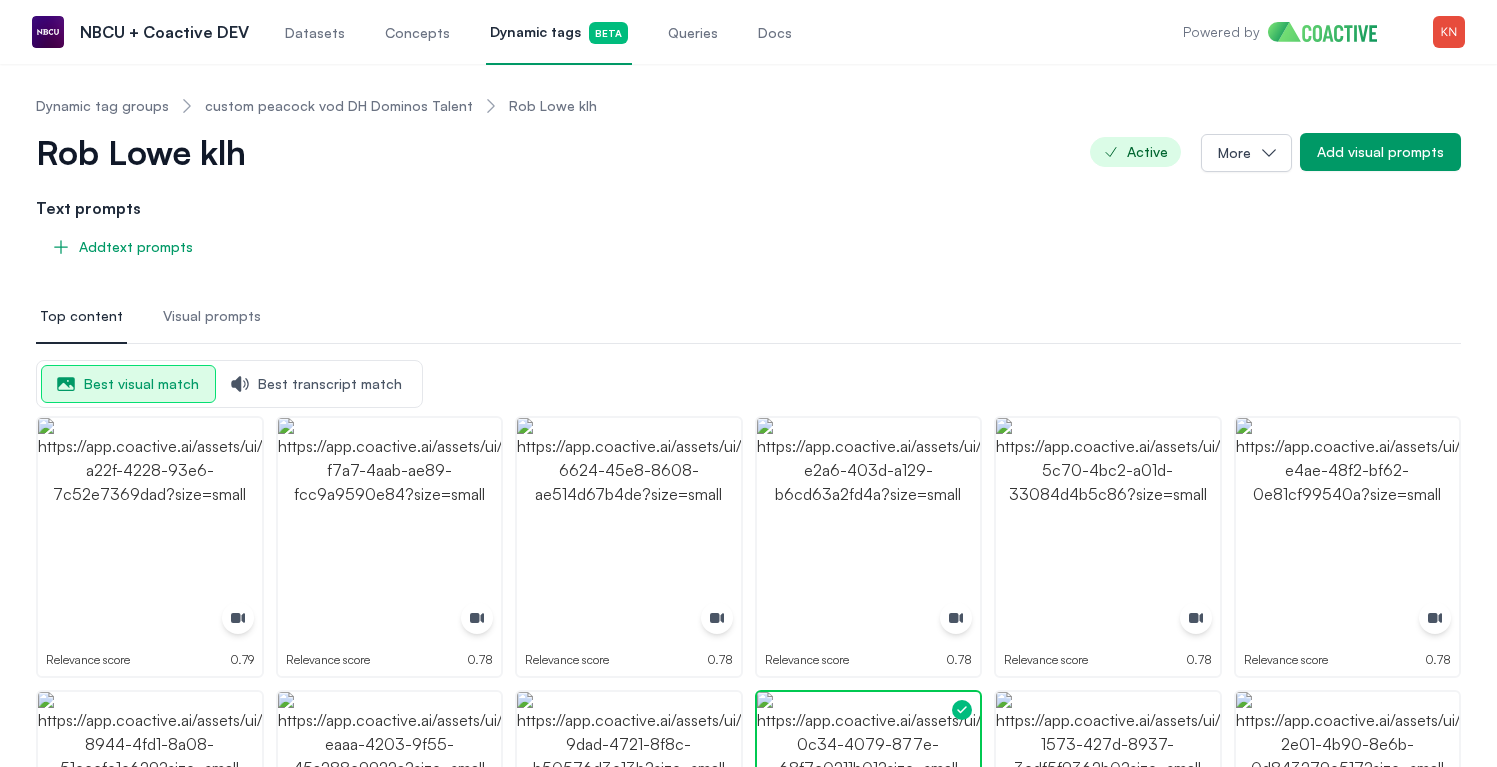 click on "Top content Visual prompts" at bounding box center (748, 317) 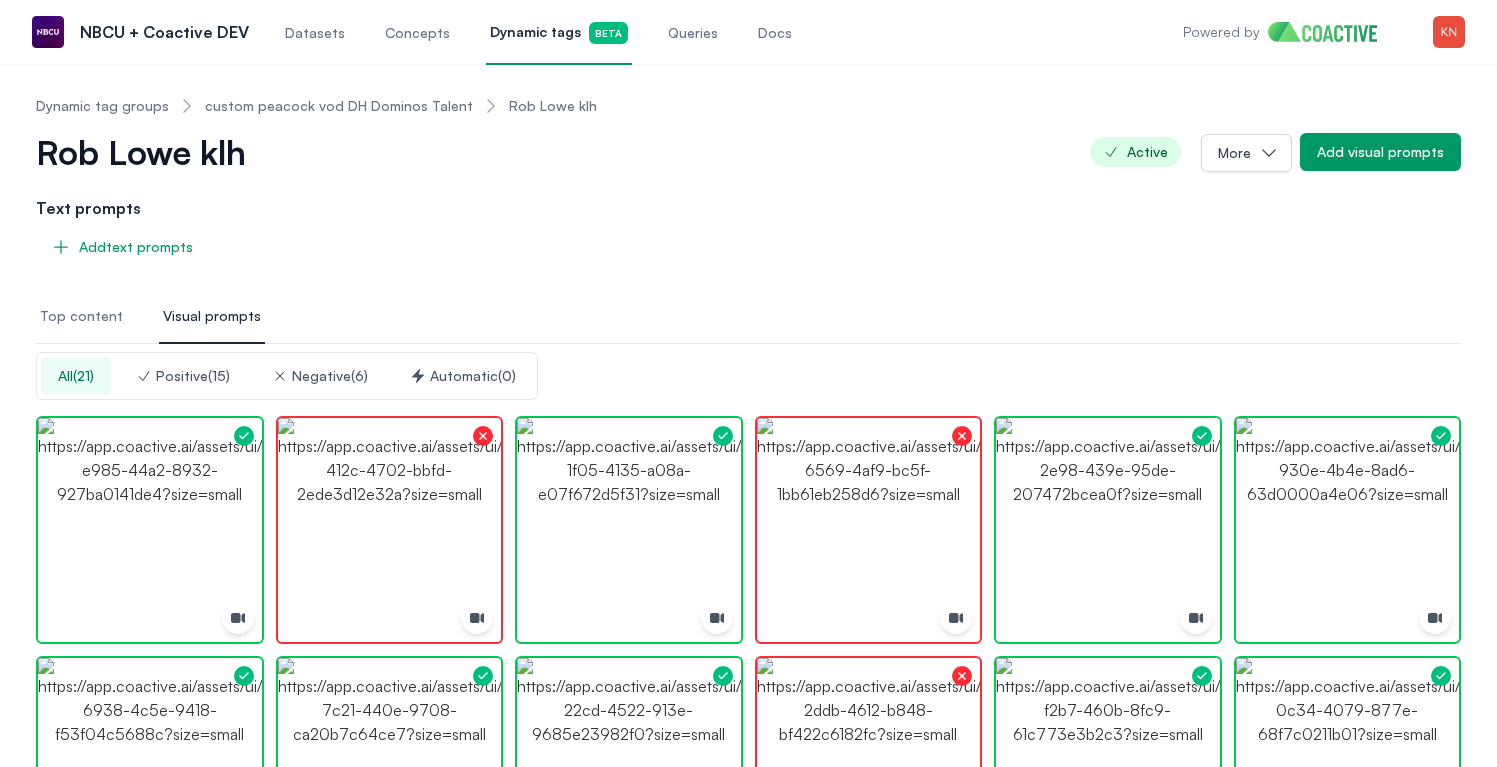 click on "Positive  ( 15 )" at bounding box center [183, 376] 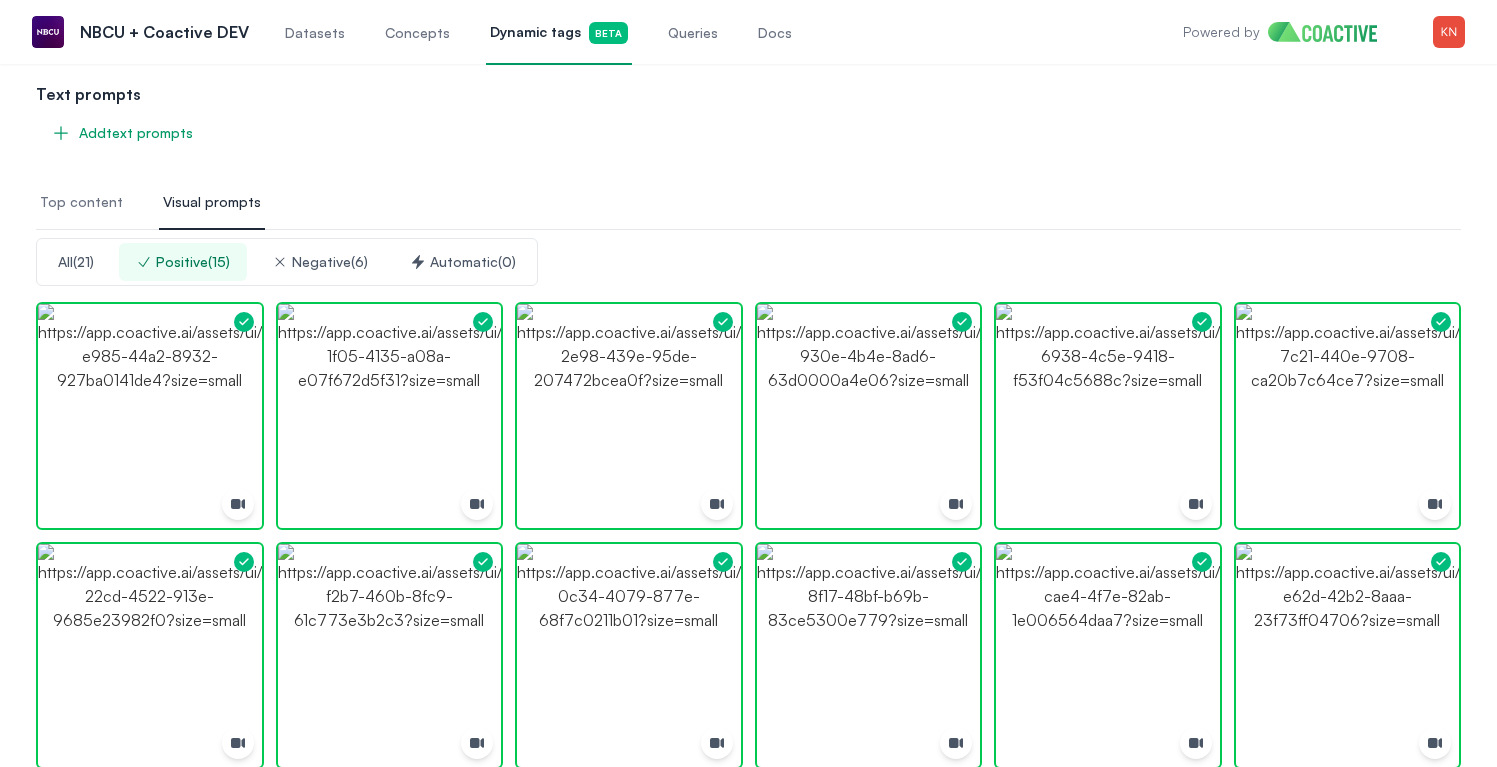 scroll, scrollTop: 0, scrollLeft: 0, axis: both 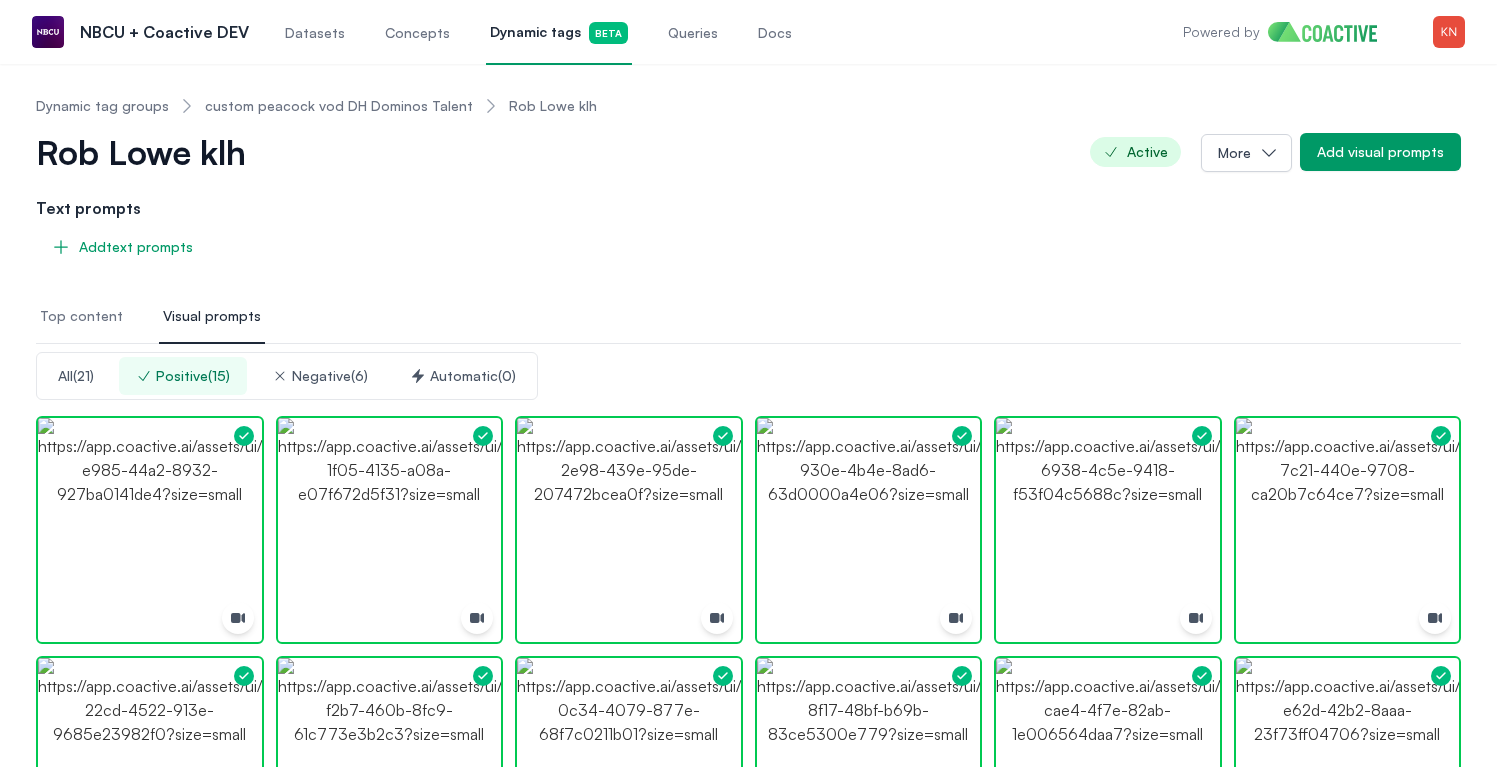 click on "Negative  ( 6 )" at bounding box center (320, 376) 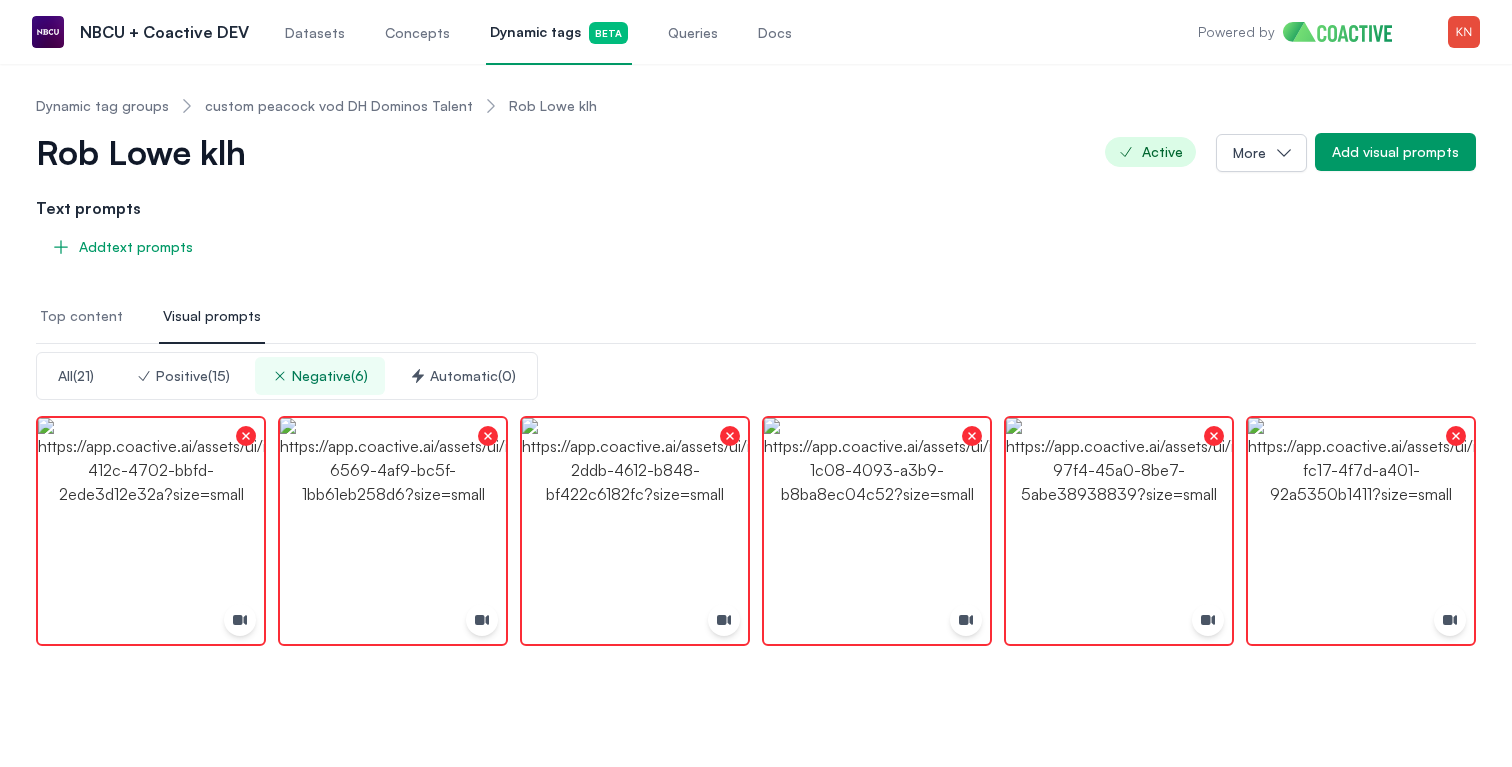 click on "Positive  ( 15 )" at bounding box center [183, 376] 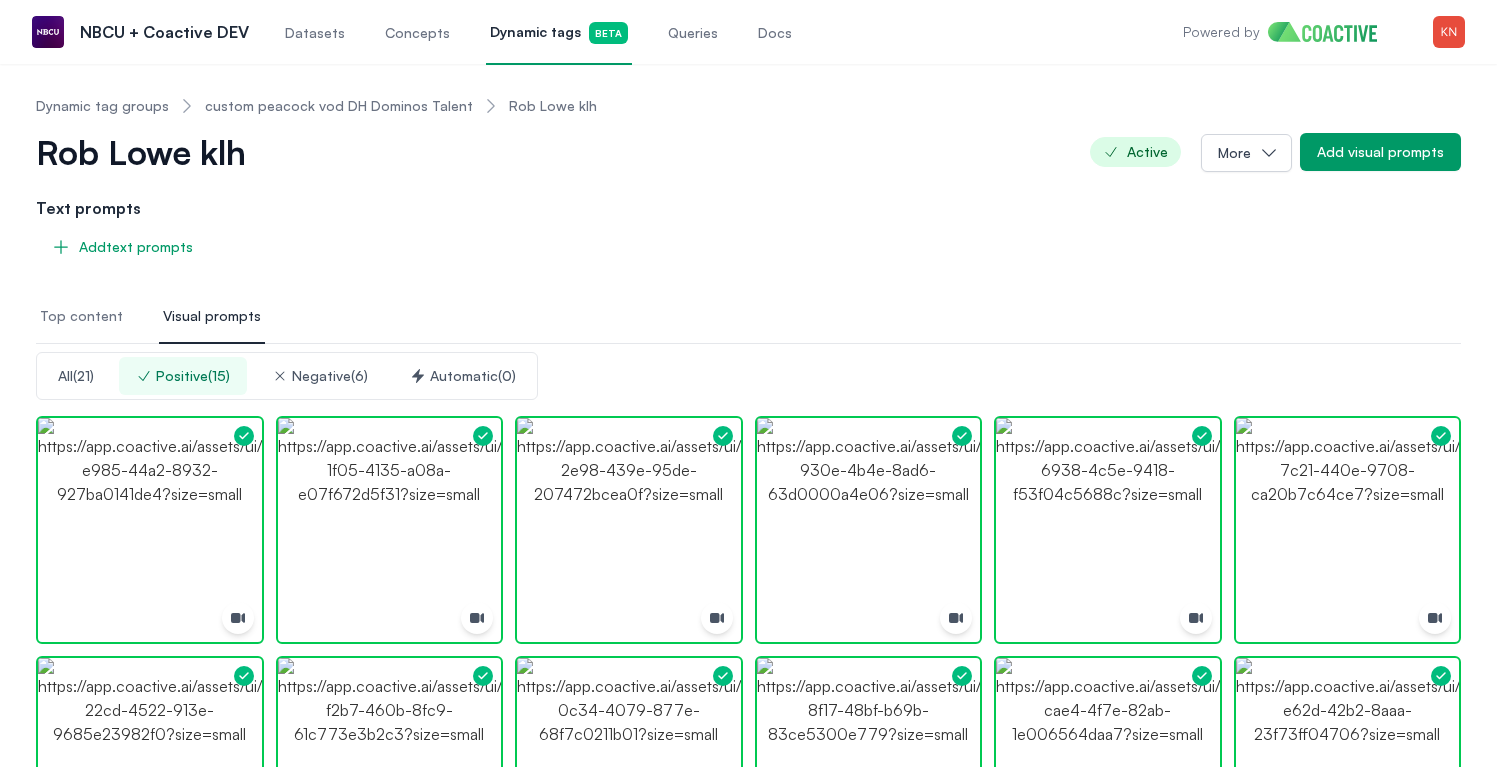 click on "All  ( 21 ) Positive  ( 15 ) Negative  ( 6 ) Automatic  ( 0 )" at bounding box center [748, 737] 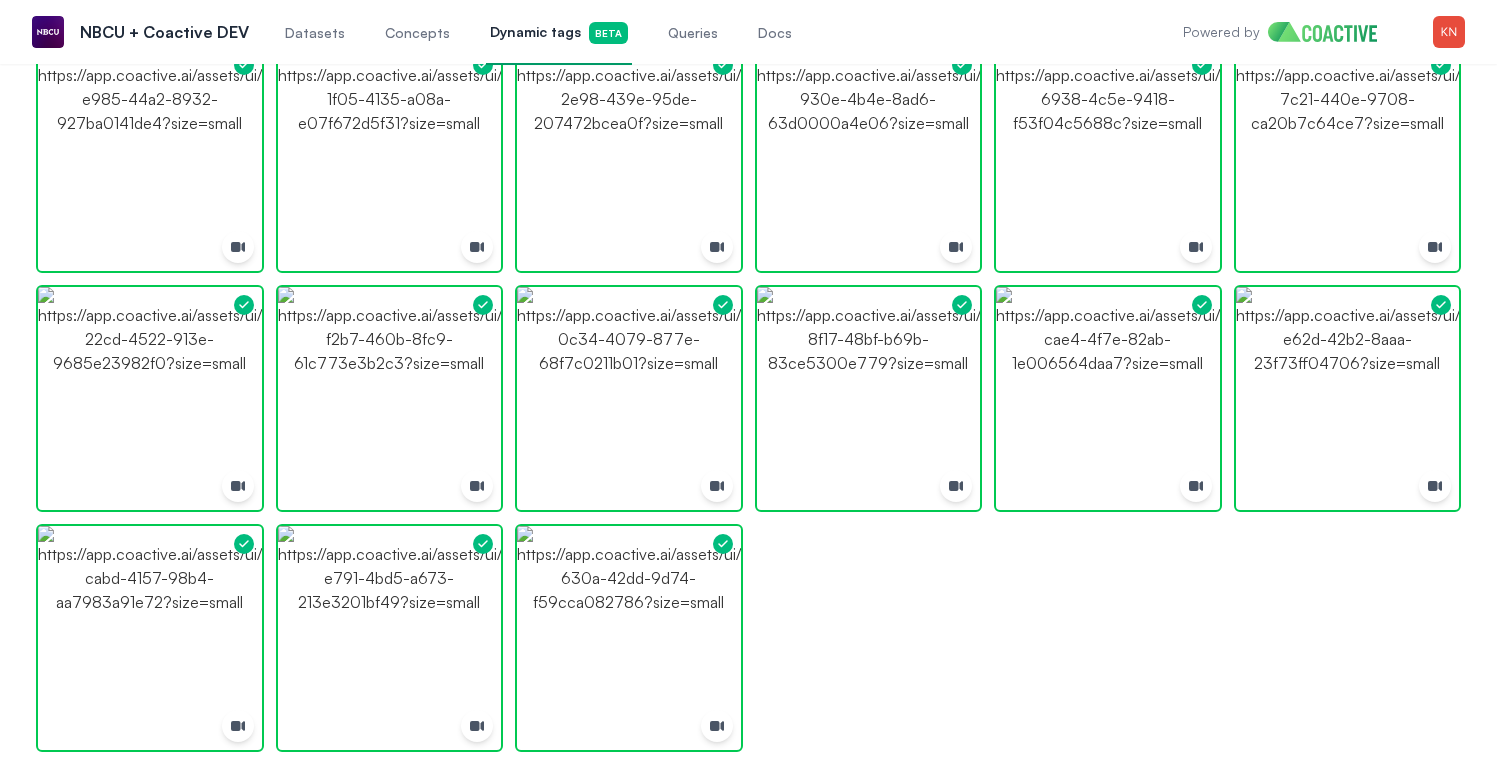 scroll, scrollTop: 0, scrollLeft: 0, axis: both 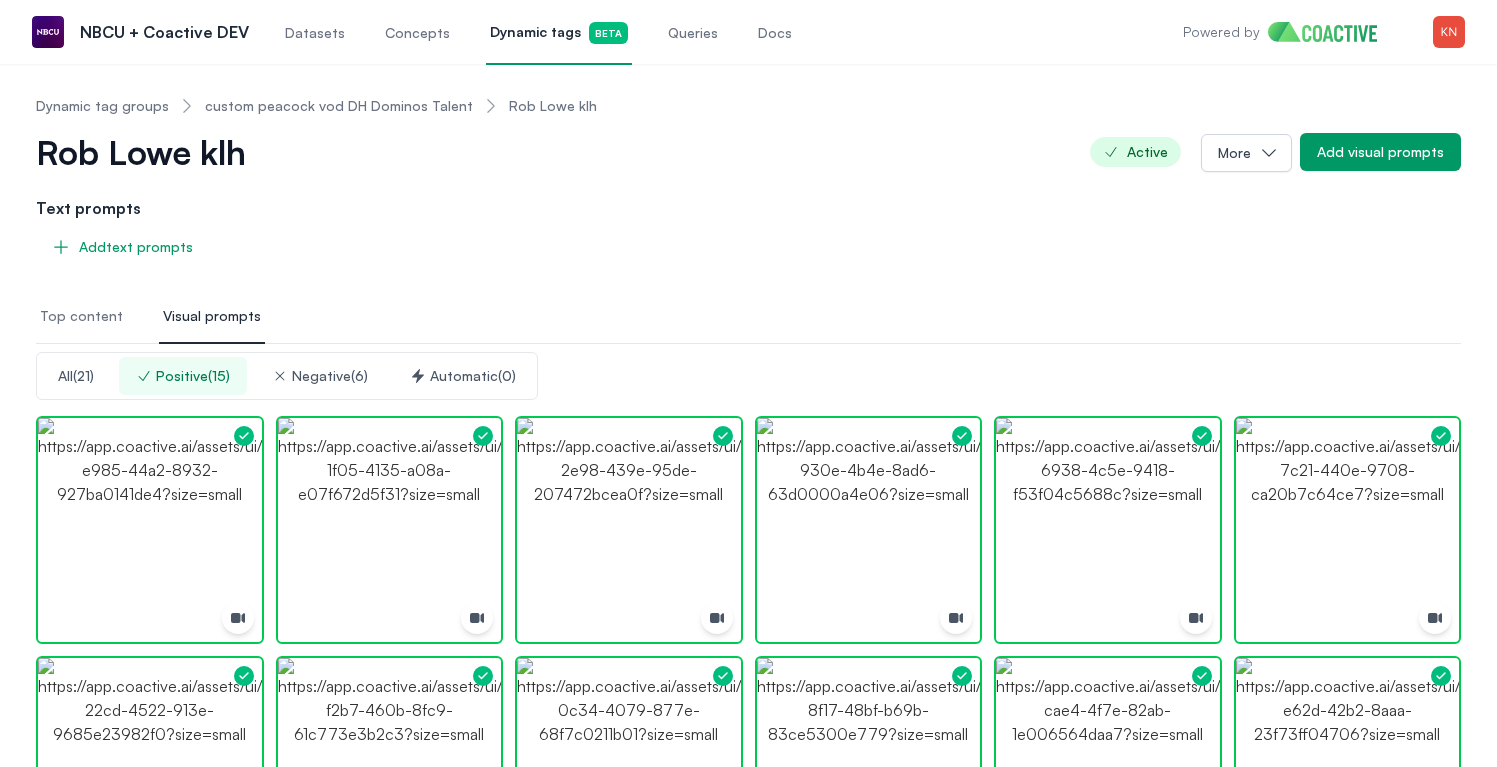click on "custom peacock vod DH Dominos Talent" at bounding box center (339, 106) 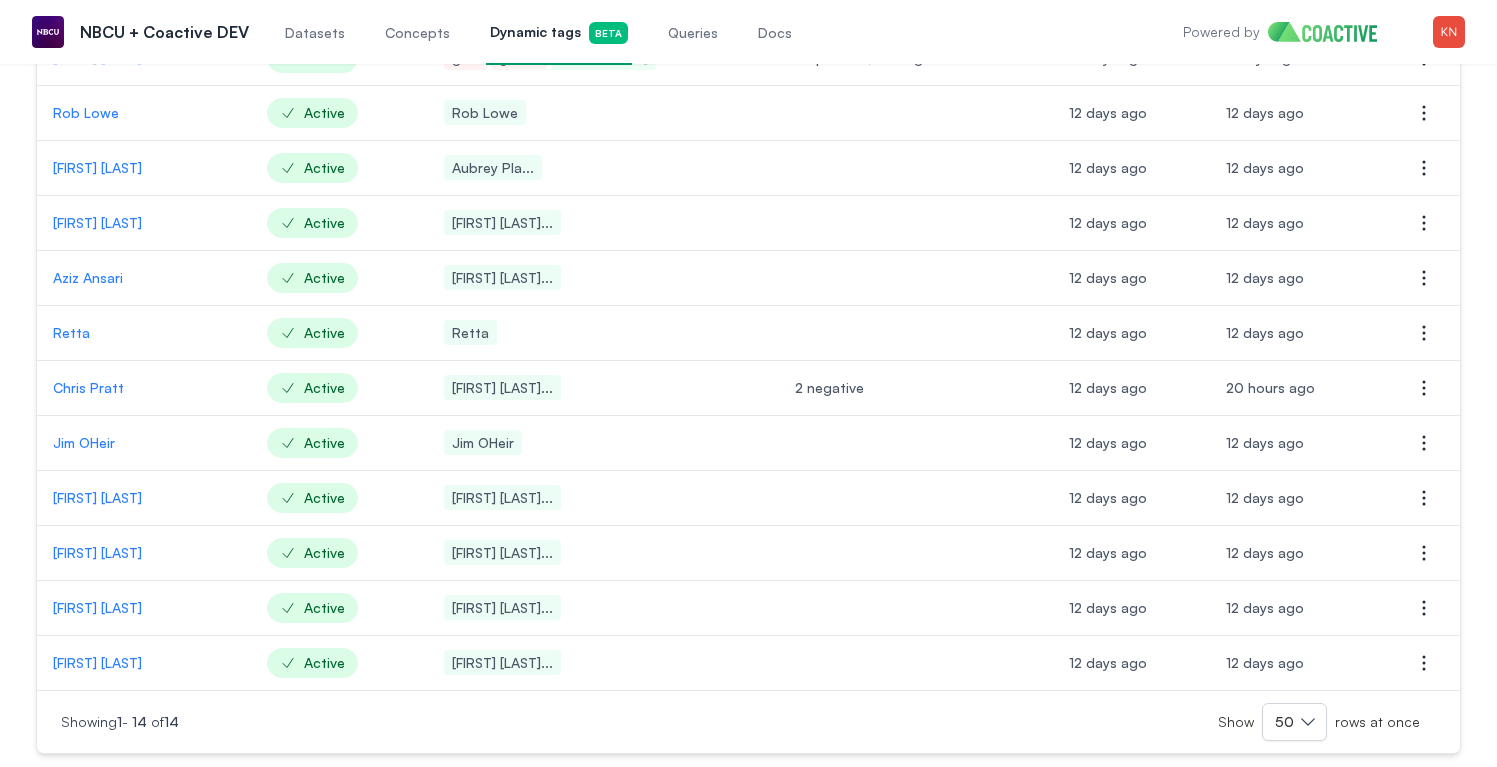 scroll, scrollTop: 376, scrollLeft: 0, axis: vertical 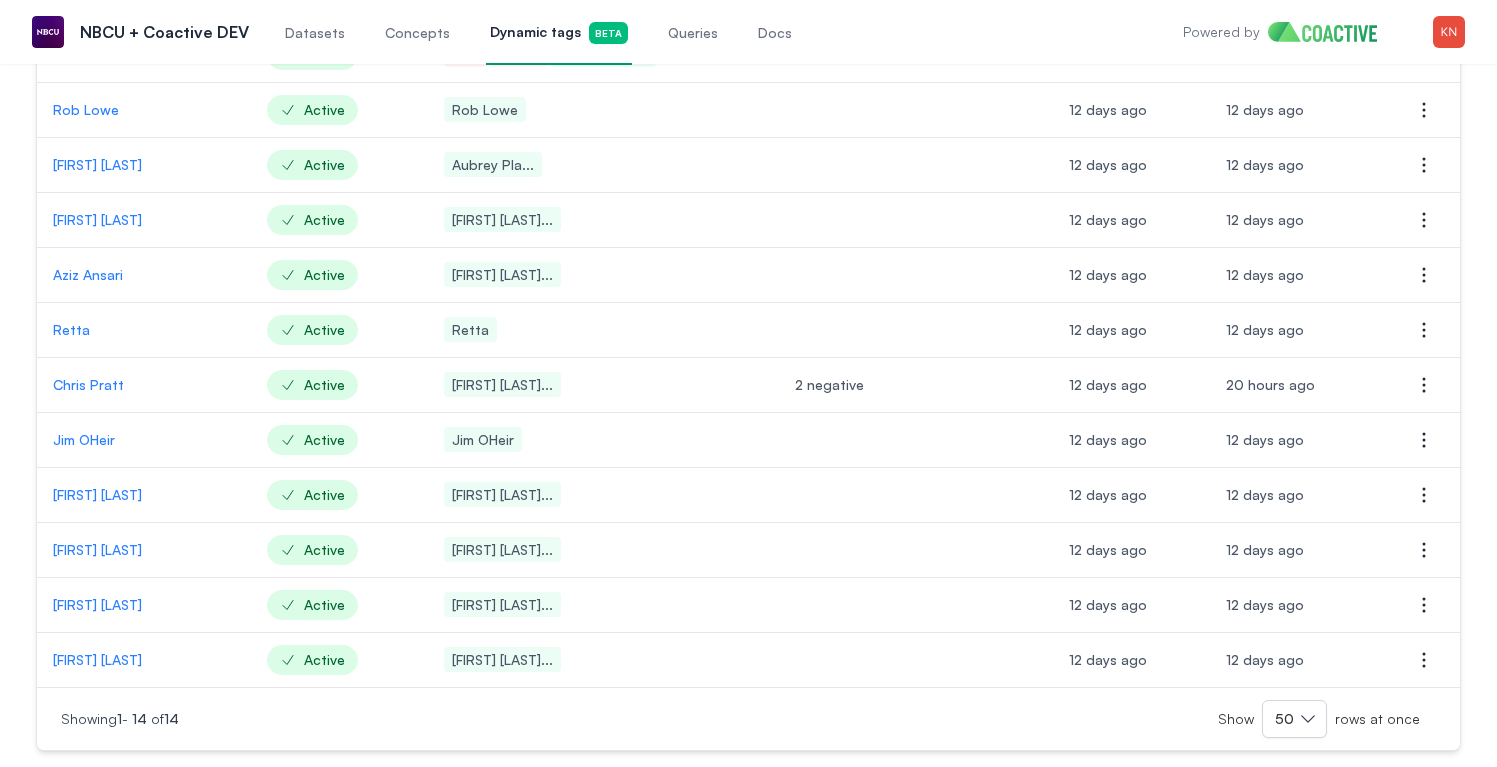 click on "Chris Pratt" at bounding box center [144, 385] 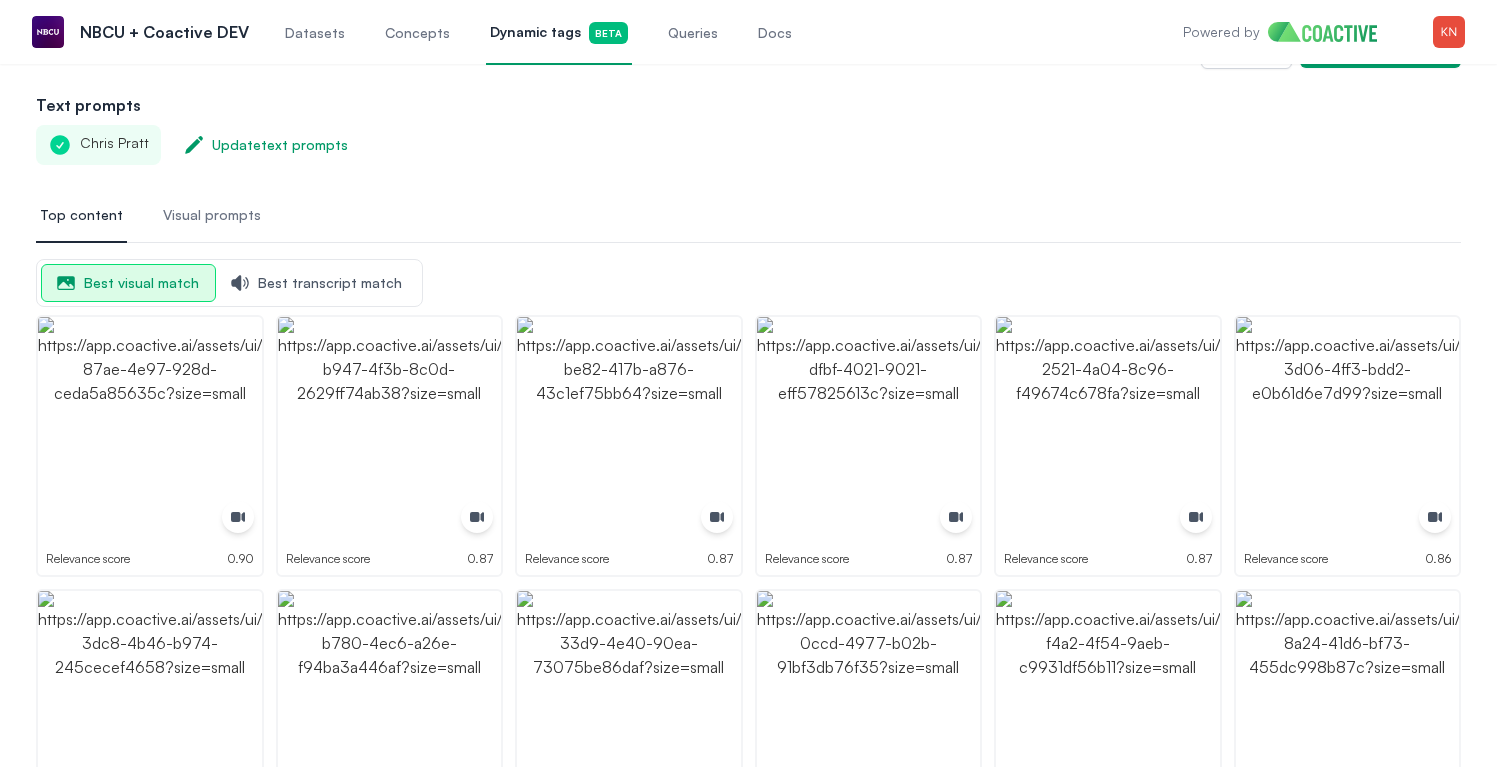 scroll, scrollTop: 0, scrollLeft: 0, axis: both 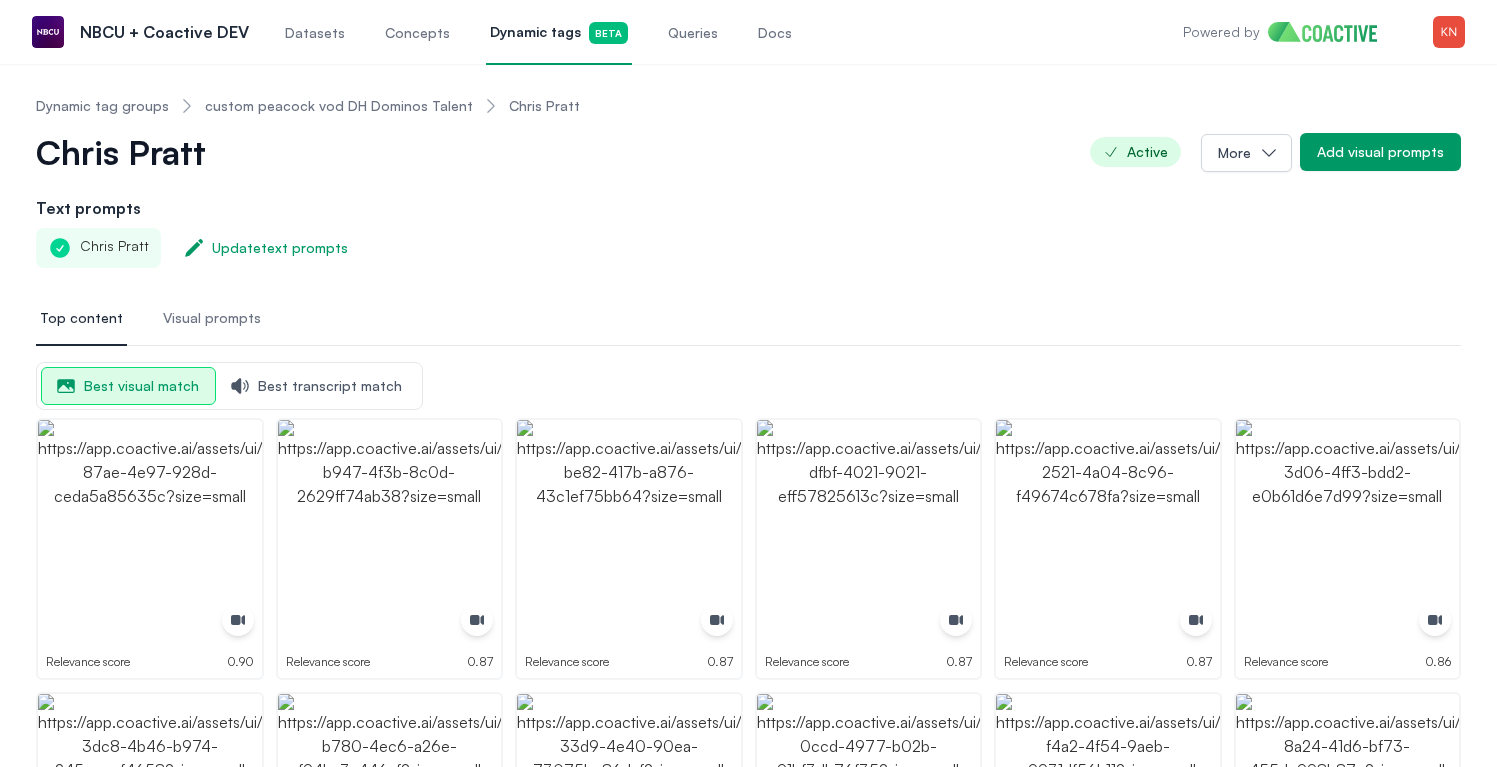click on "custom peacock vod DH Dominos Talent" at bounding box center (339, 106) 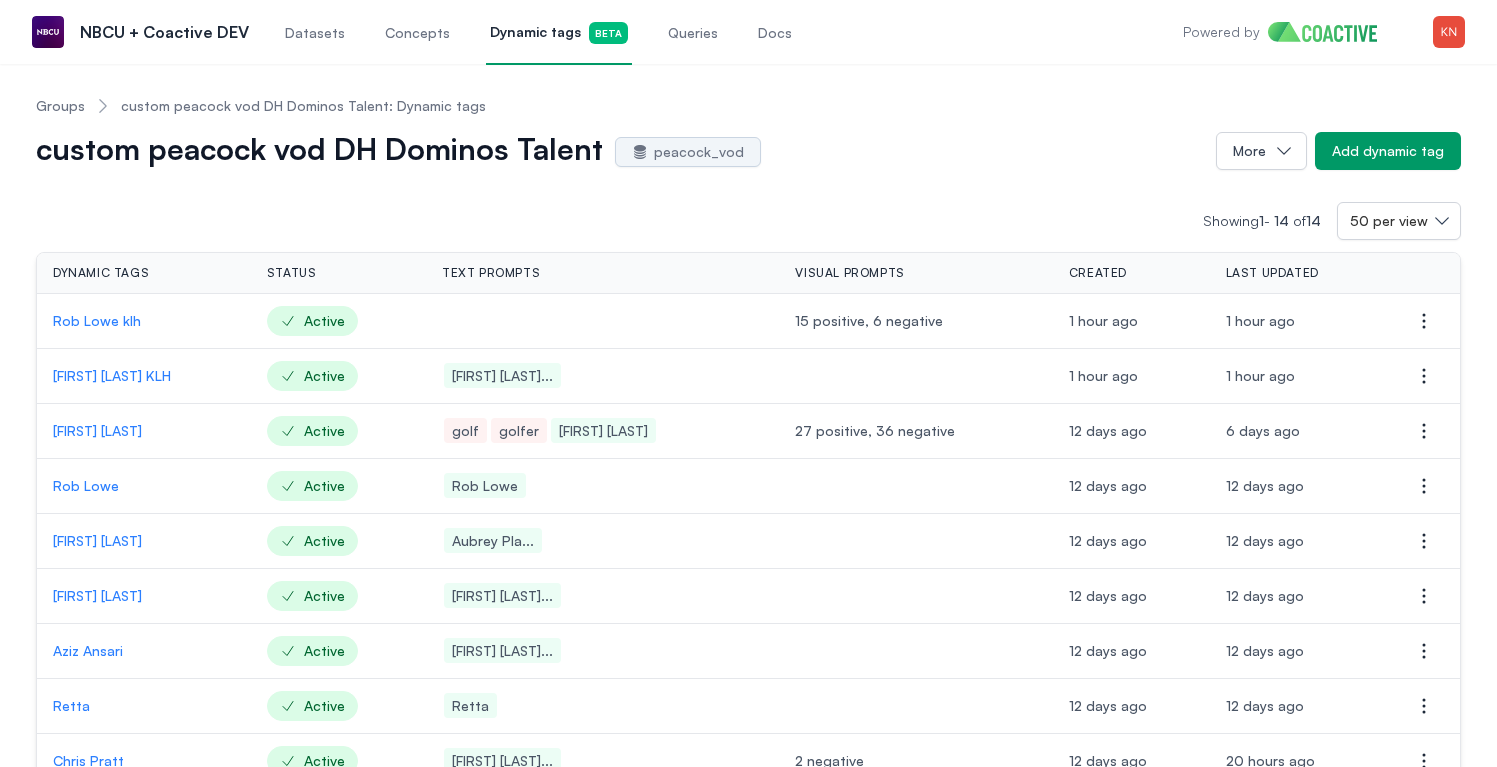 click on "custom peacock vod DH Dominos Talent peacock_vod" at bounding box center (618, 151) 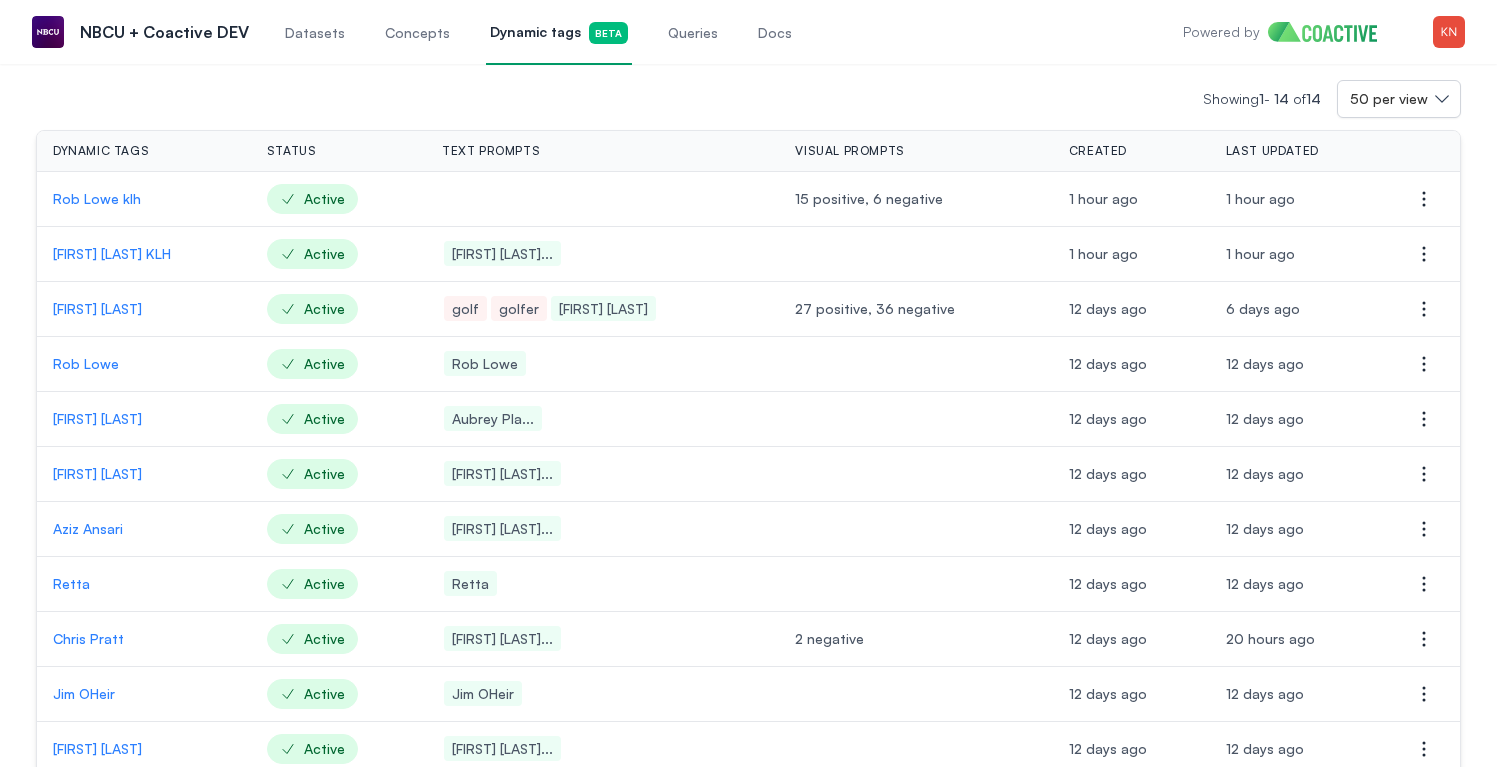 scroll, scrollTop: 136, scrollLeft: 0, axis: vertical 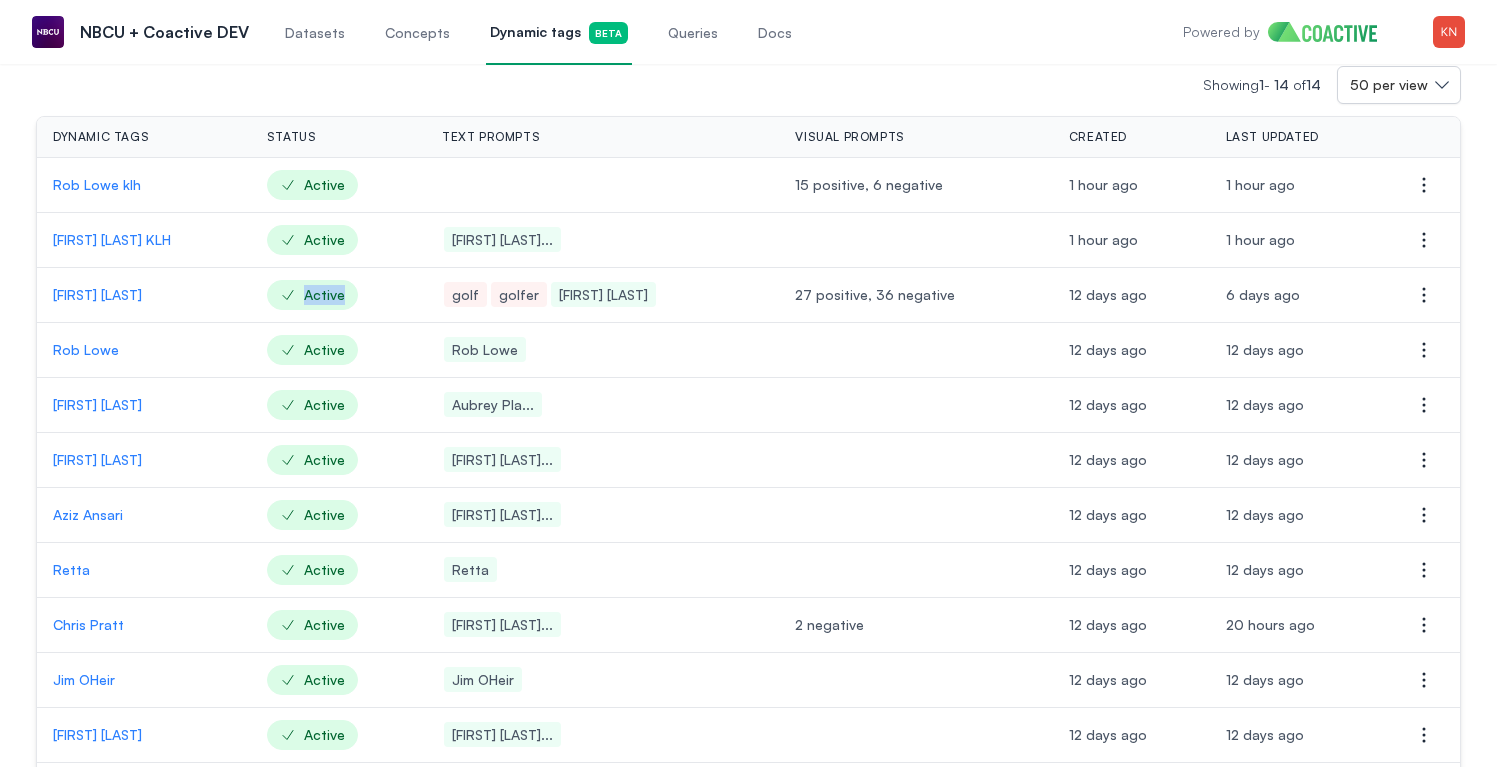 click on "Active" at bounding box center [312, 295] 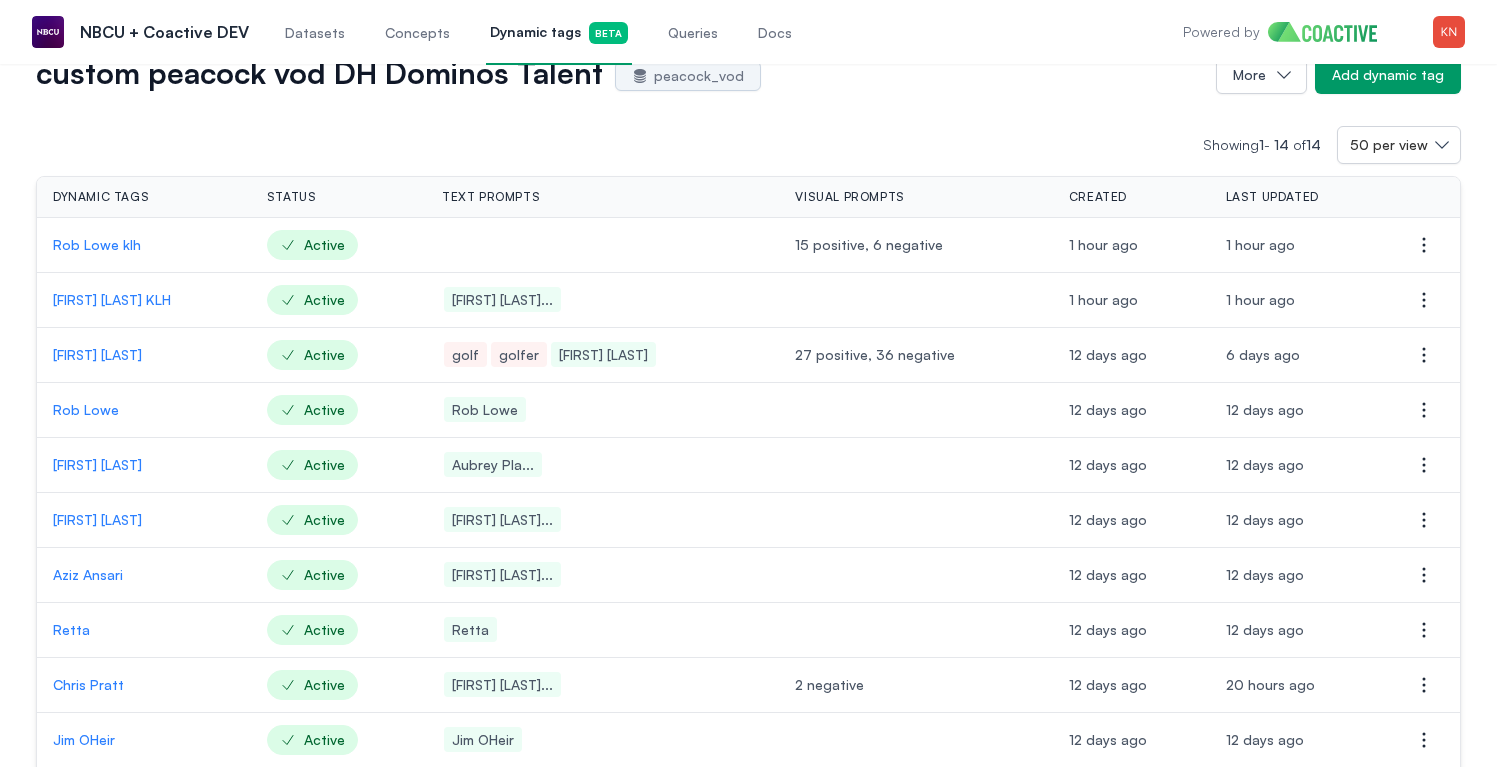 scroll, scrollTop: 0, scrollLeft: 0, axis: both 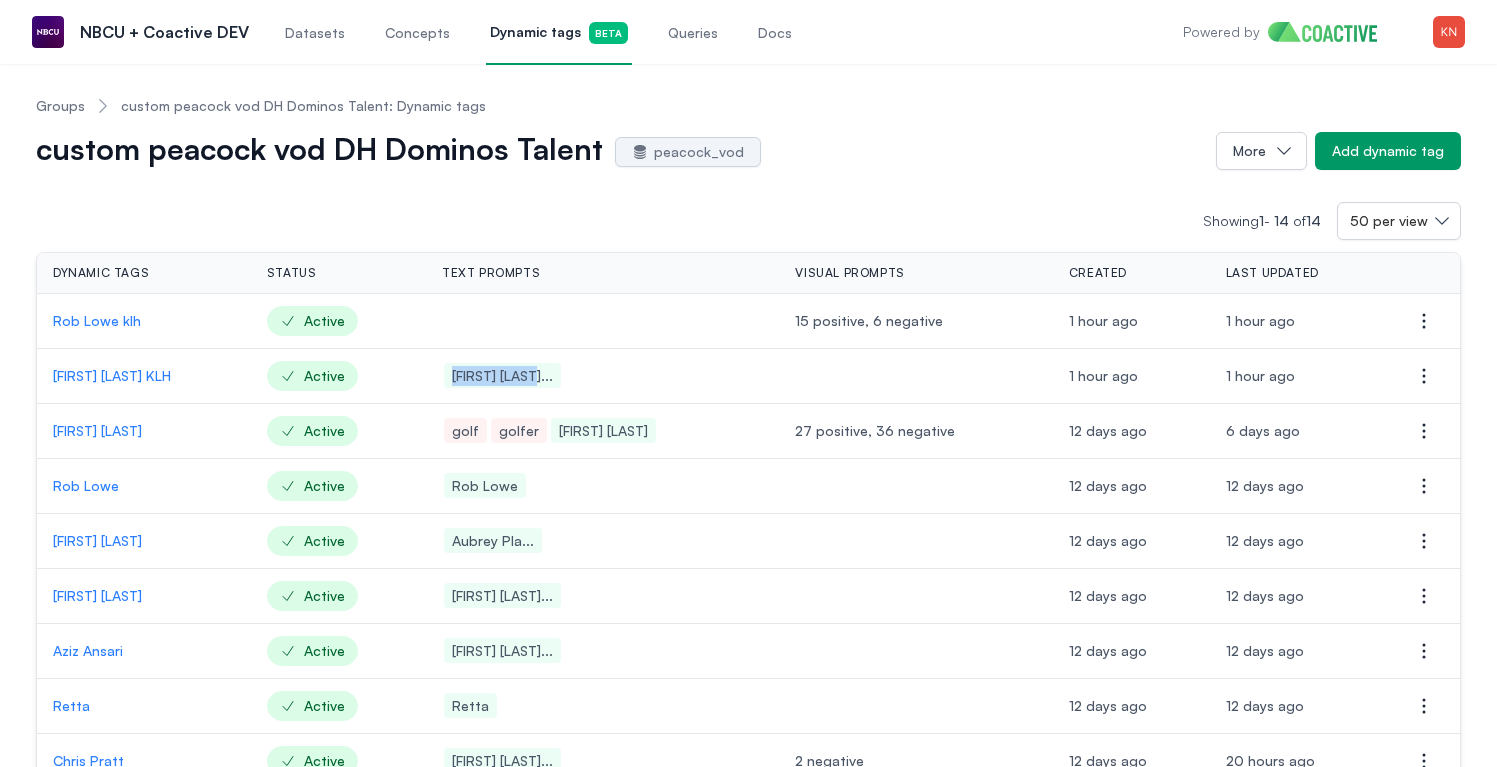 drag, startPoint x: 447, startPoint y: 378, endPoint x: 518, endPoint y: 375, distance: 71.063354 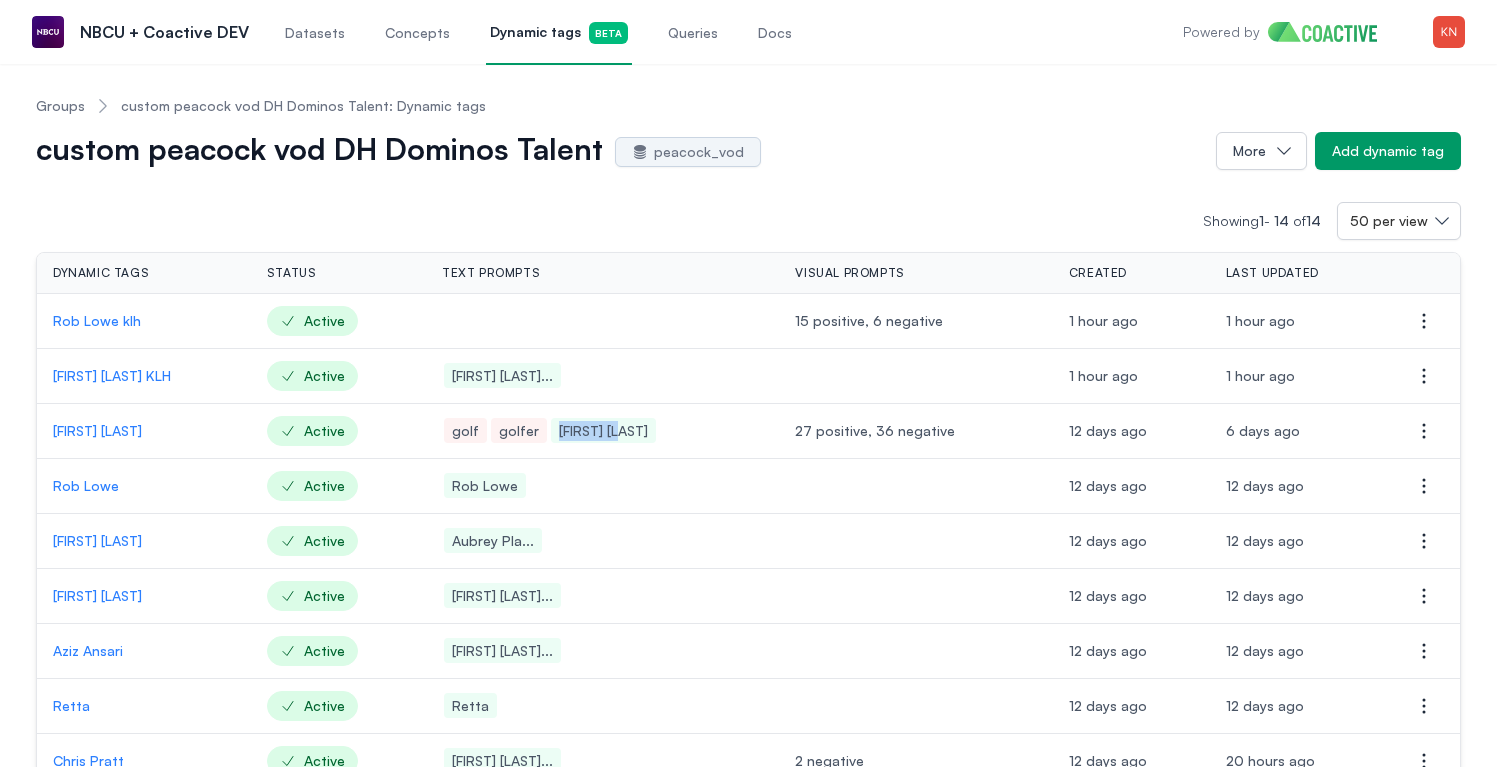 drag, startPoint x: 547, startPoint y: 429, endPoint x: 637, endPoint y: 429, distance: 90 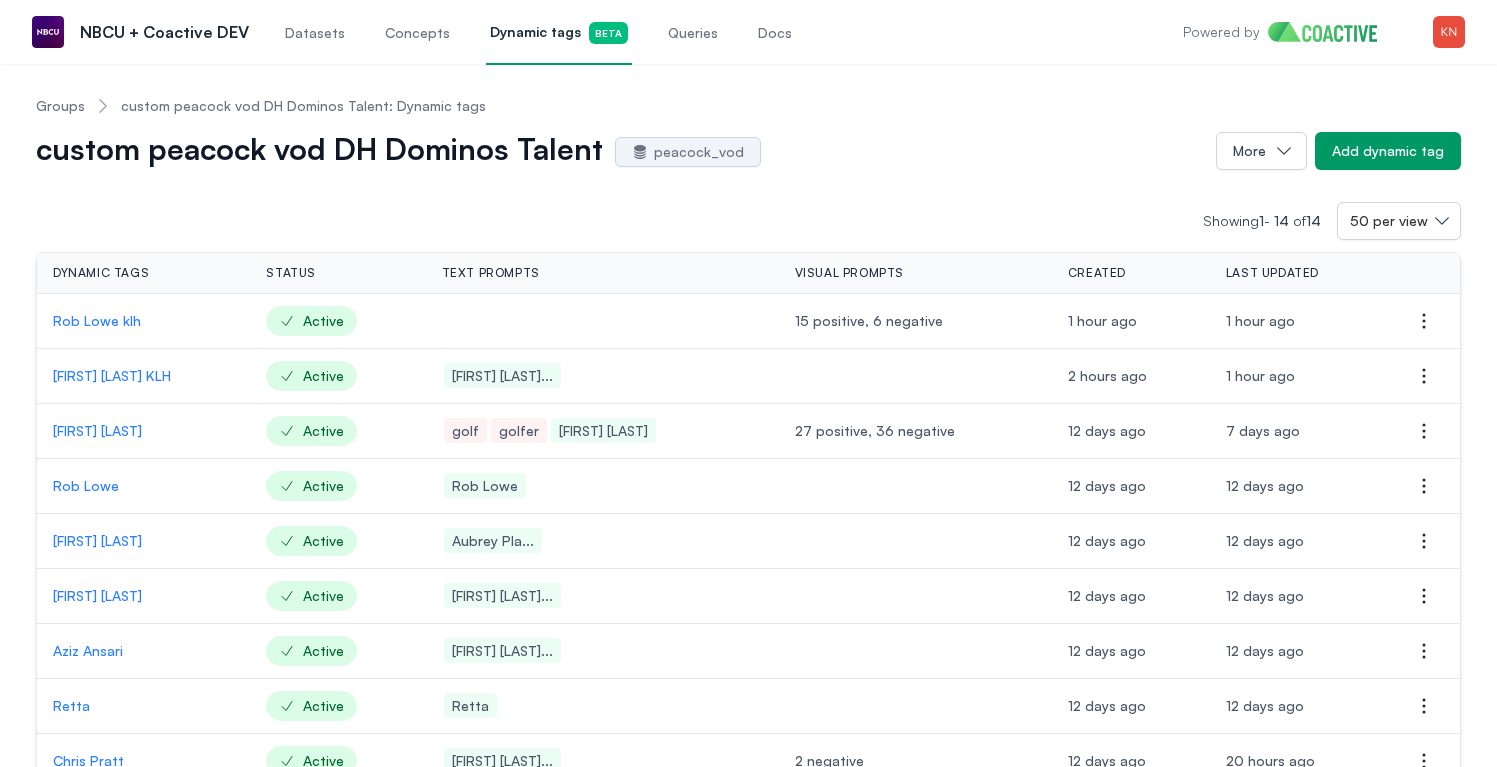 drag, startPoint x: 1043, startPoint y: 192, endPoint x: 1282, endPoint y: 1, distance: 305.94443 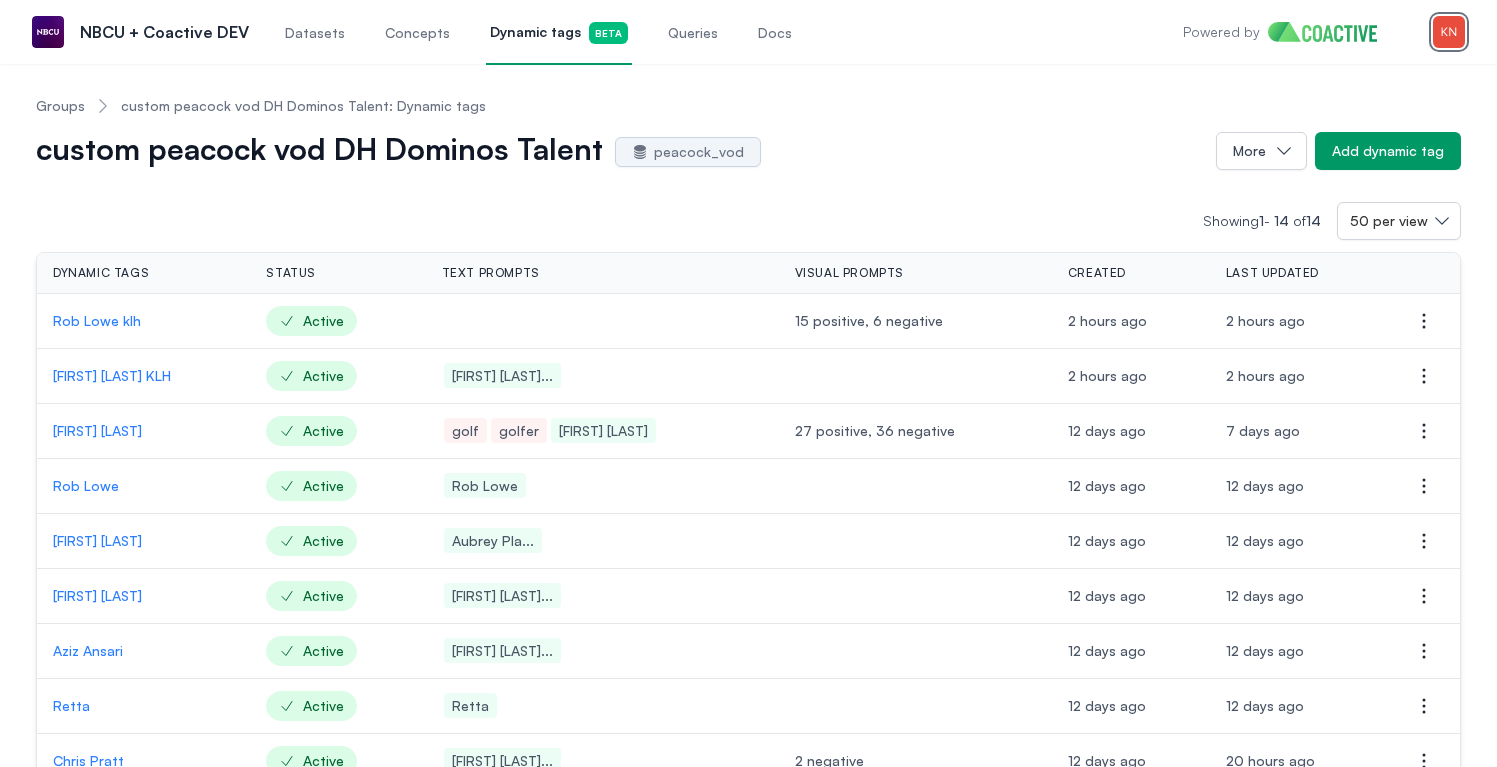 click at bounding box center [1449, 32] 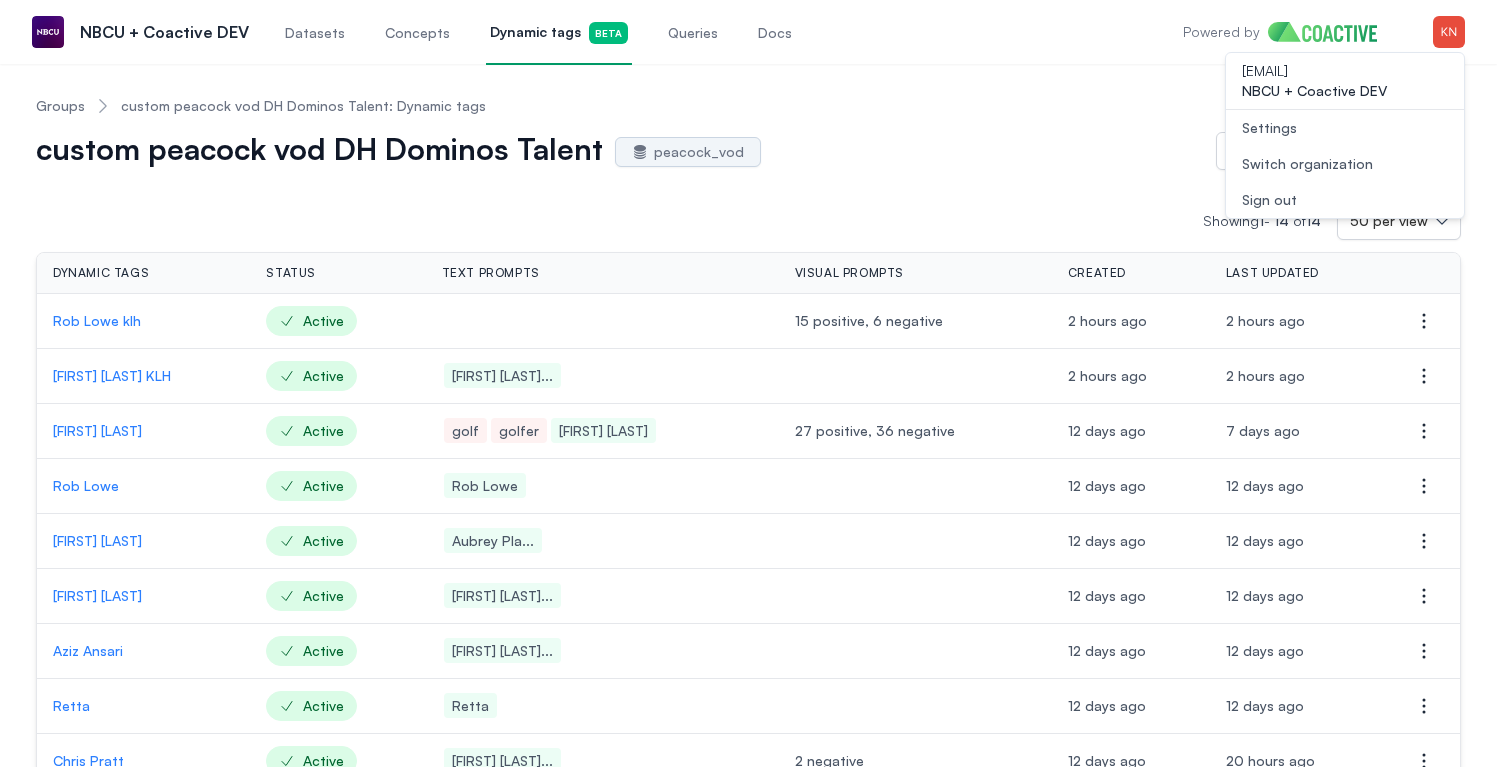 click on "Open user menu Switch organization" at bounding box center (1345, 164) 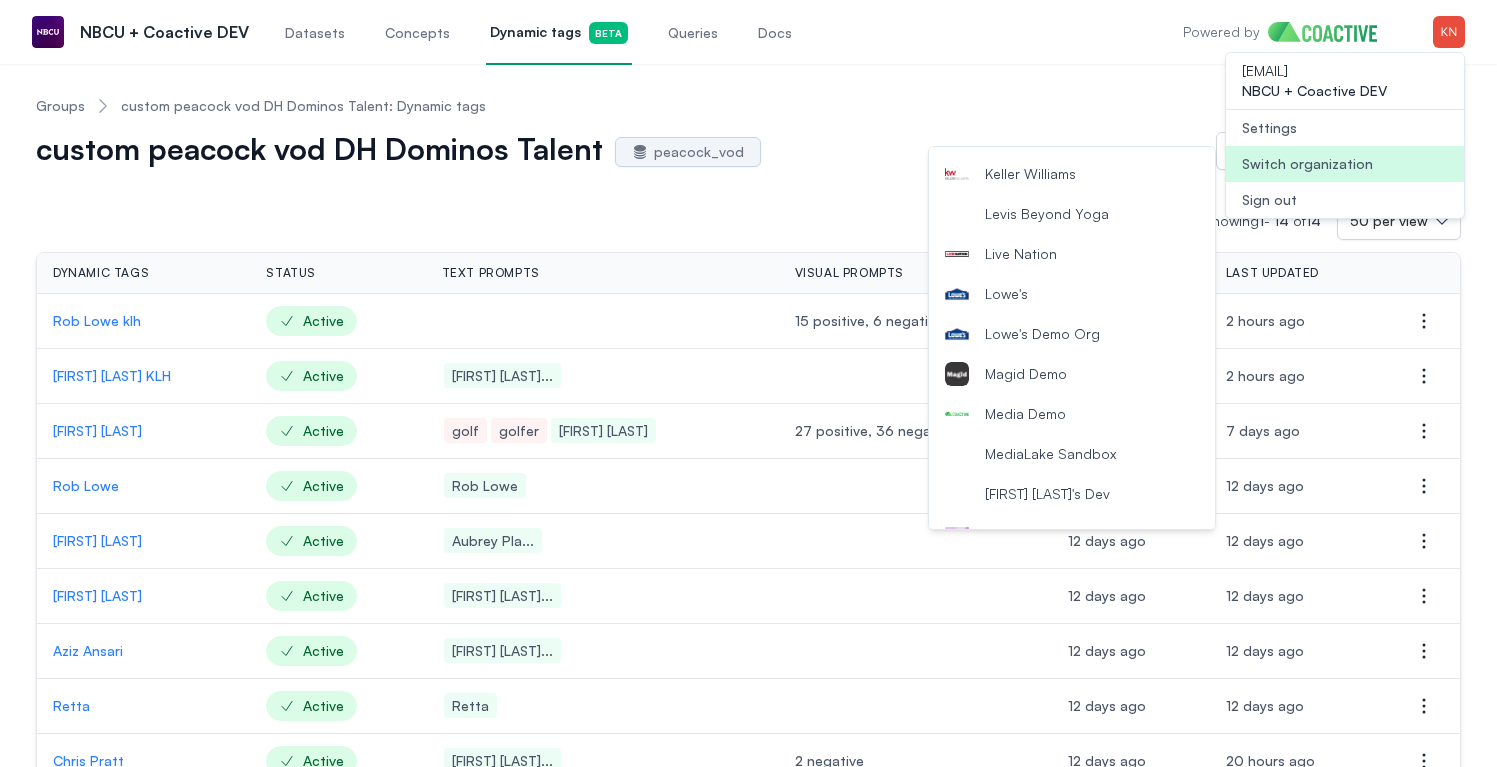 scroll, scrollTop: 2538, scrollLeft: 0, axis: vertical 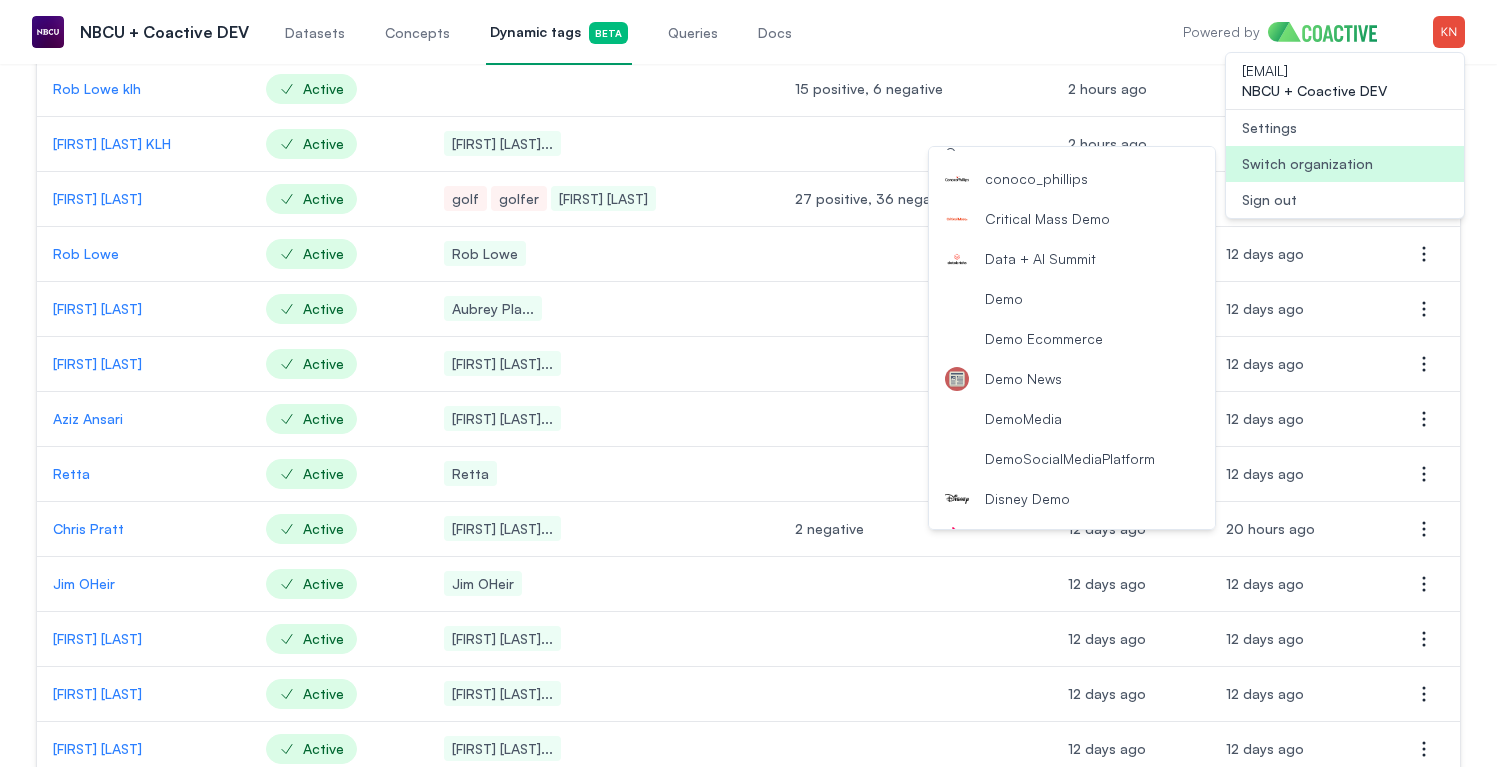 click on "Demo News" at bounding box center (1023, 379) 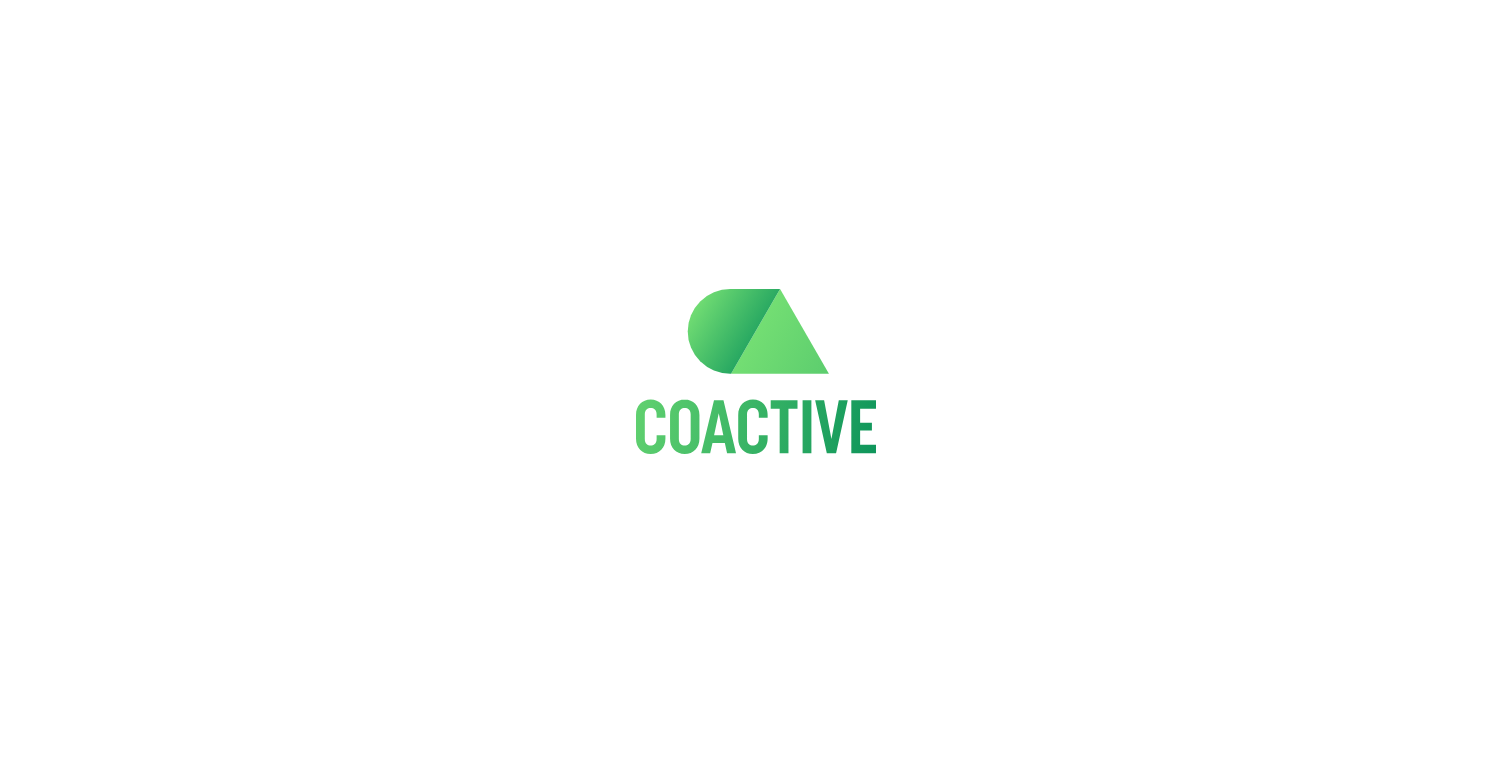 scroll, scrollTop: 0, scrollLeft: 0, axis: both 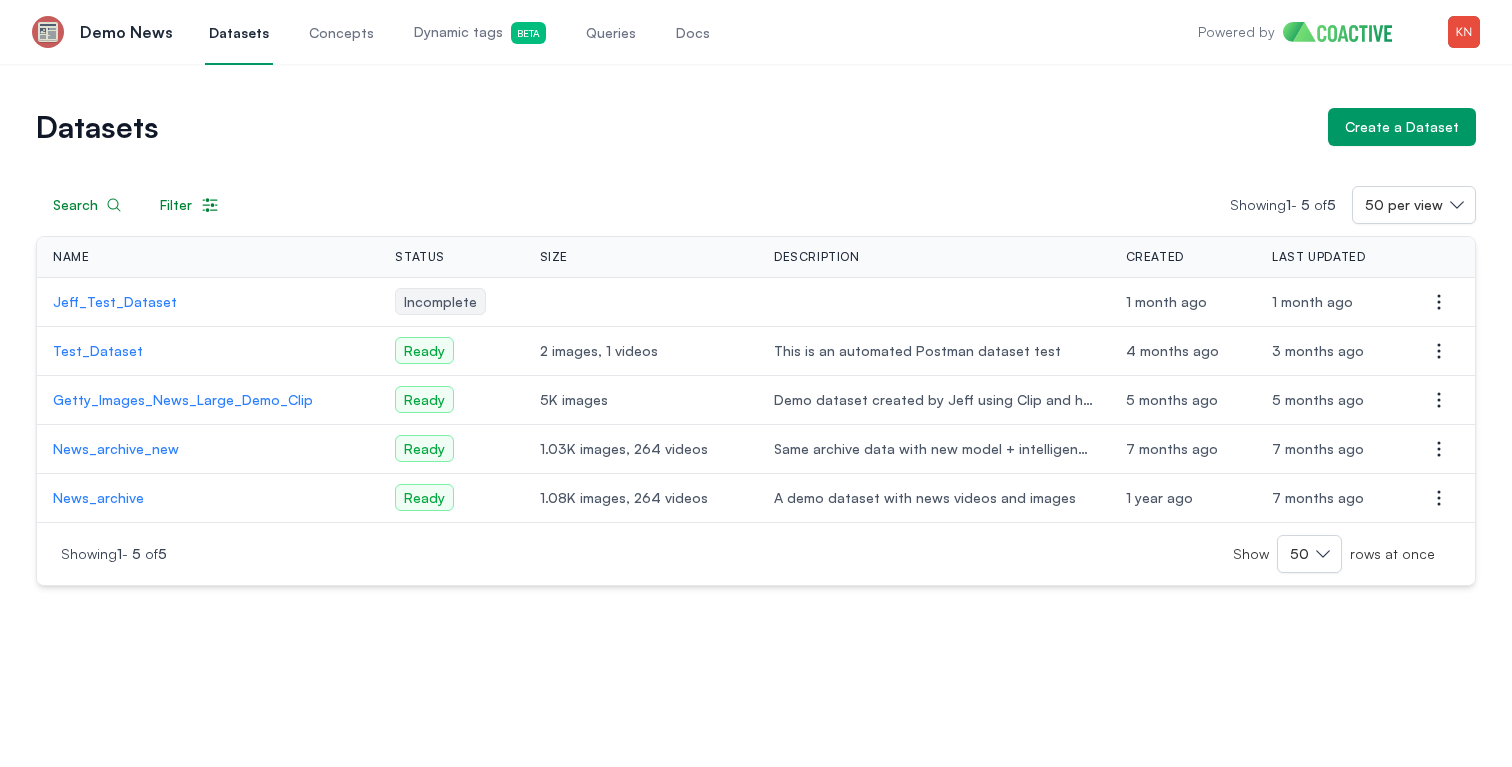click on "Test_Dataset" at bounding box center (208, 351) 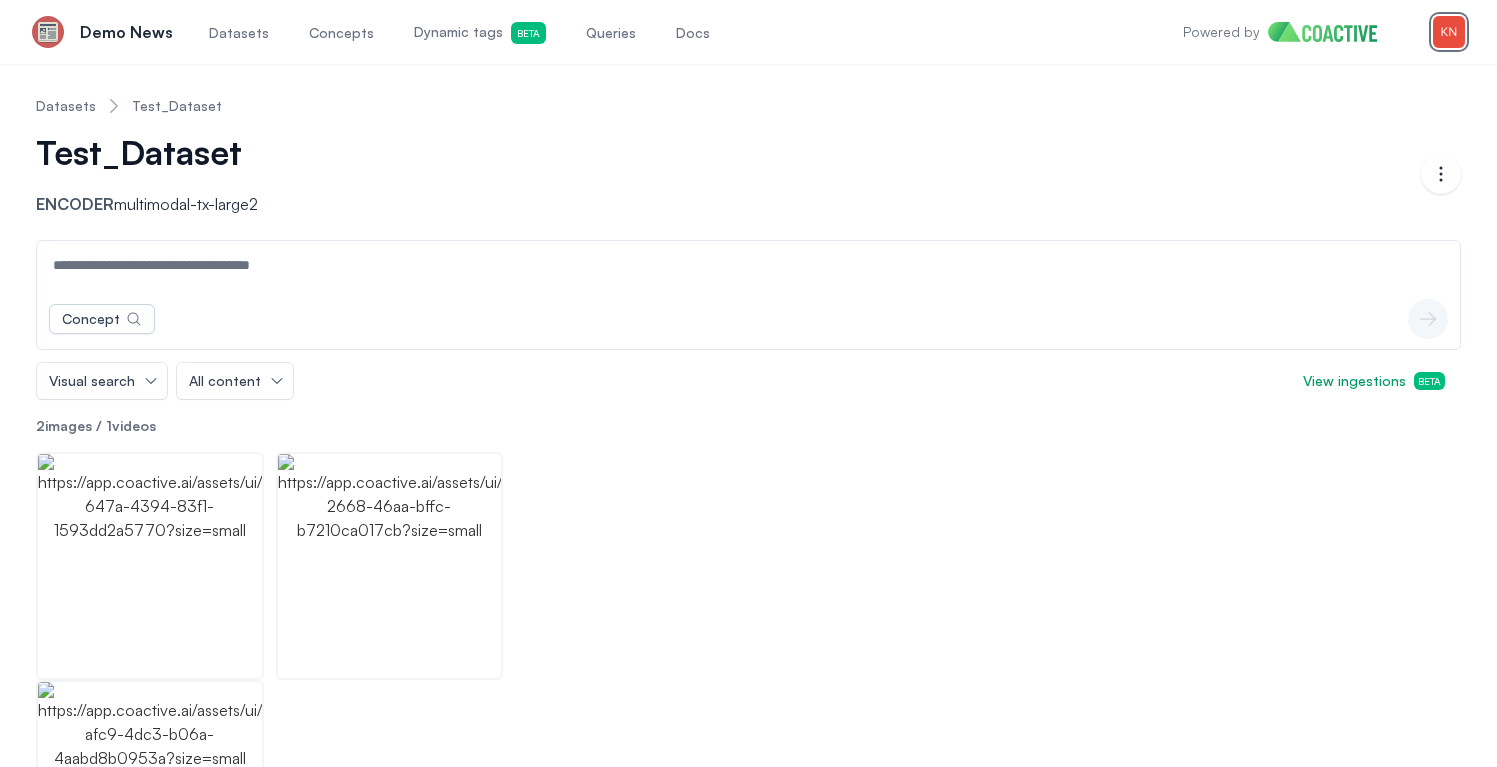click at bounding box center [1449, 32] 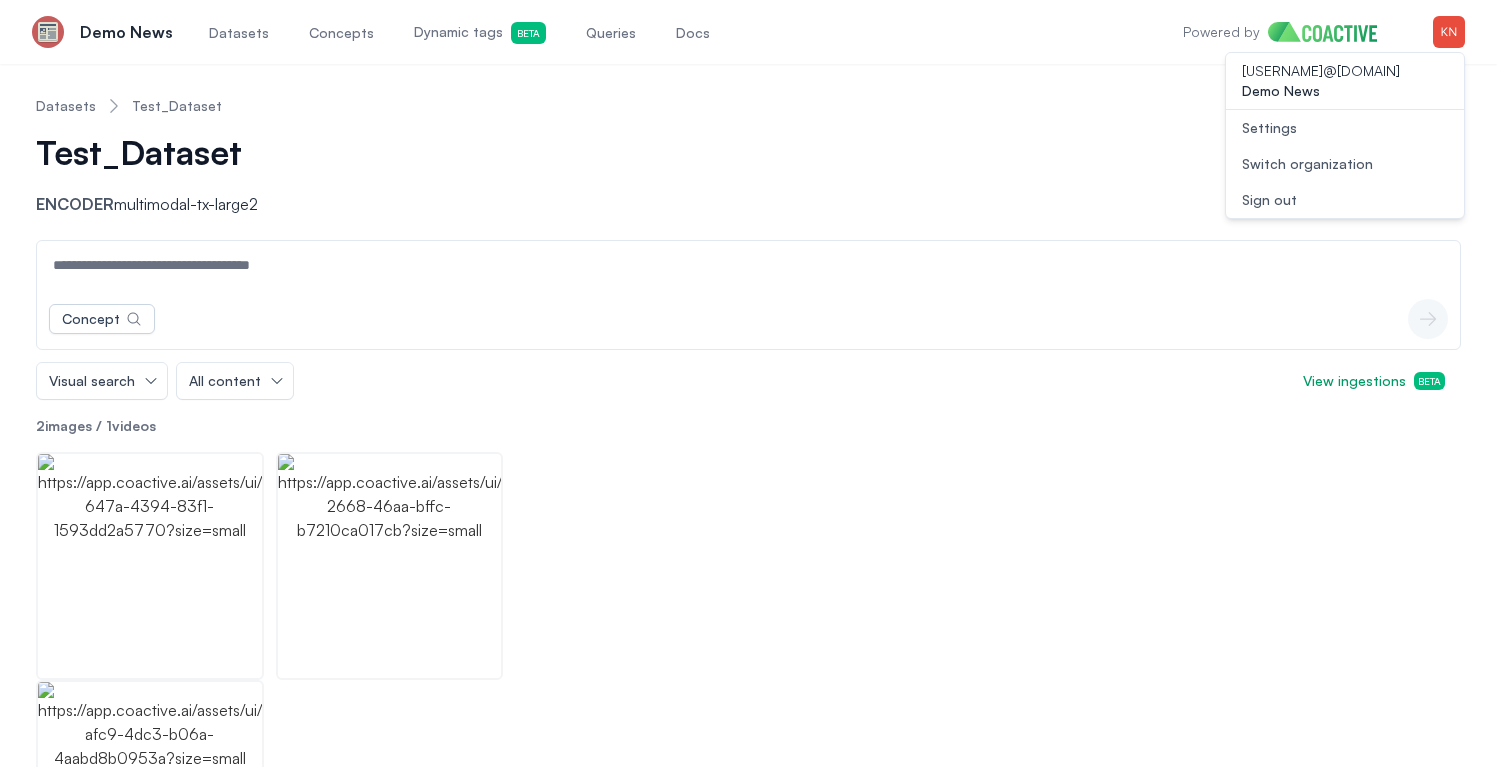 click on "Settings" at bounding box center [1345, 128] 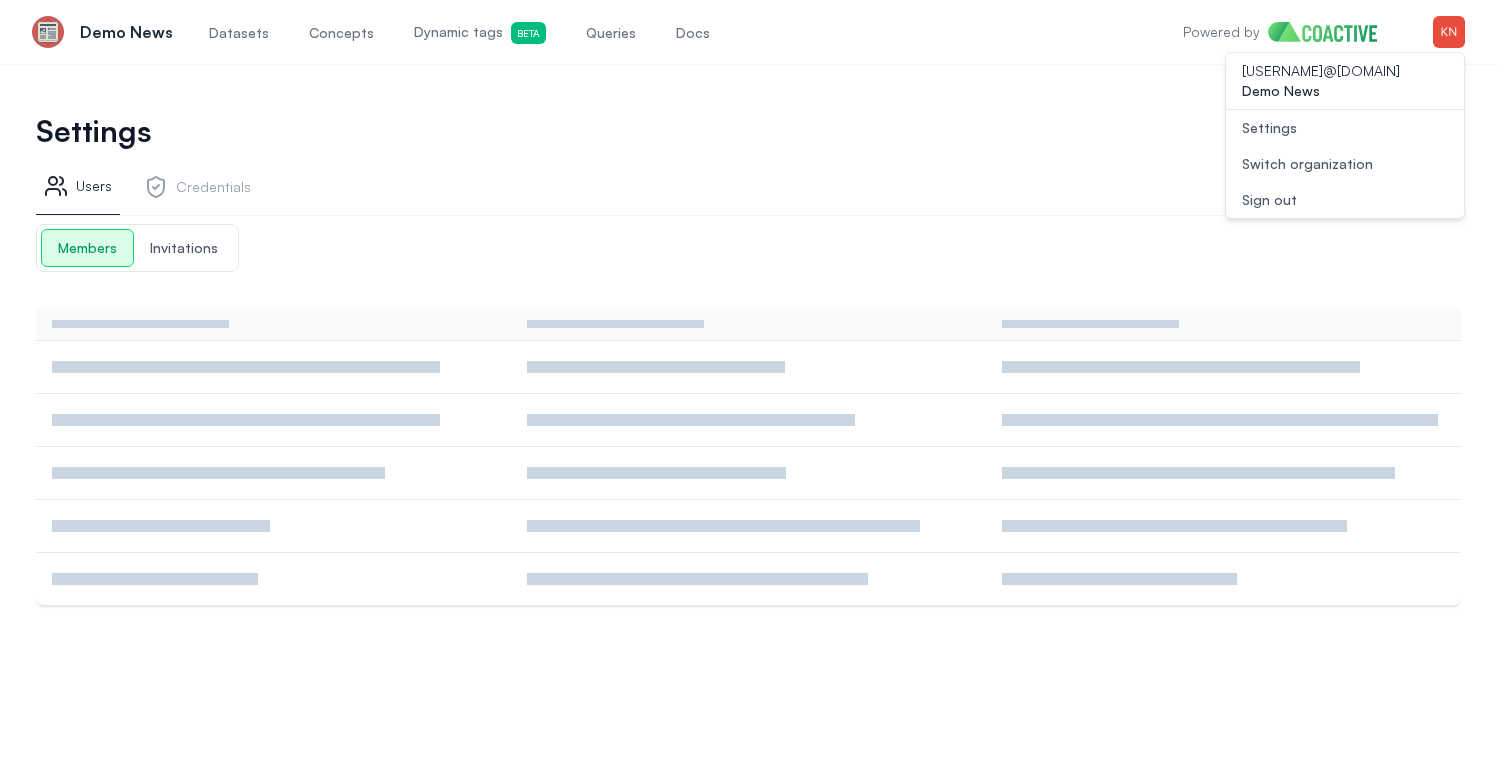 click on "Credentials" at bounding box center (197, 190) 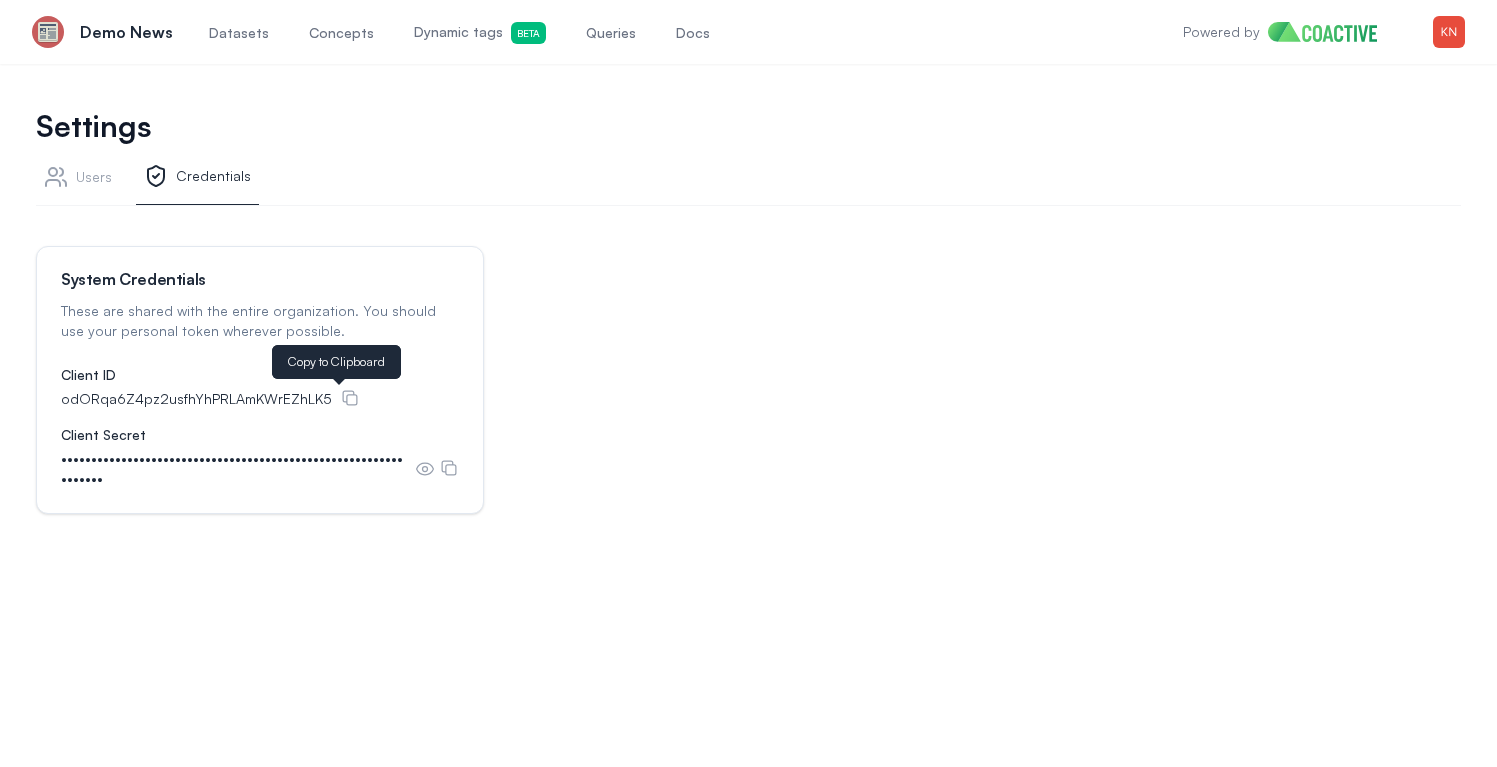 click 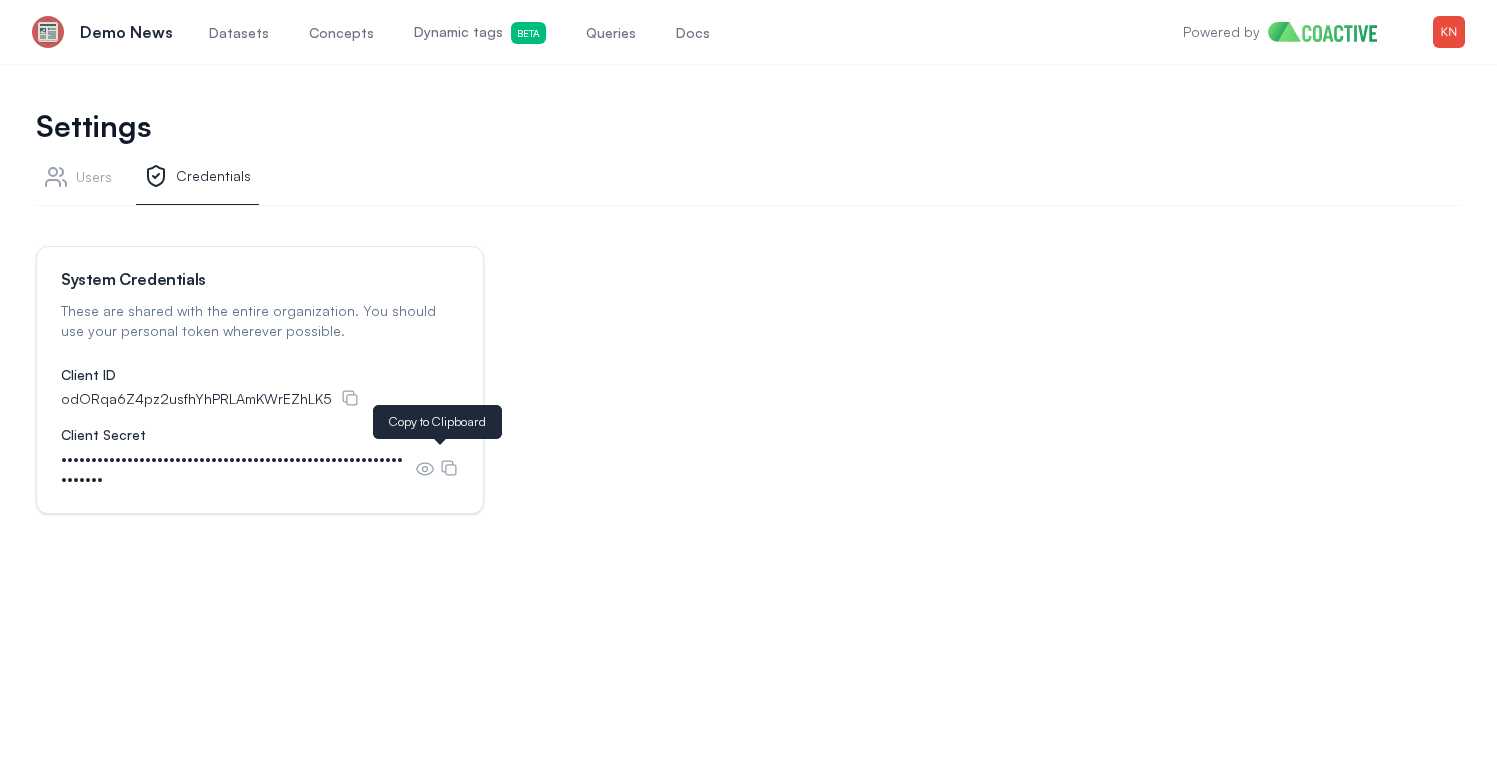 click 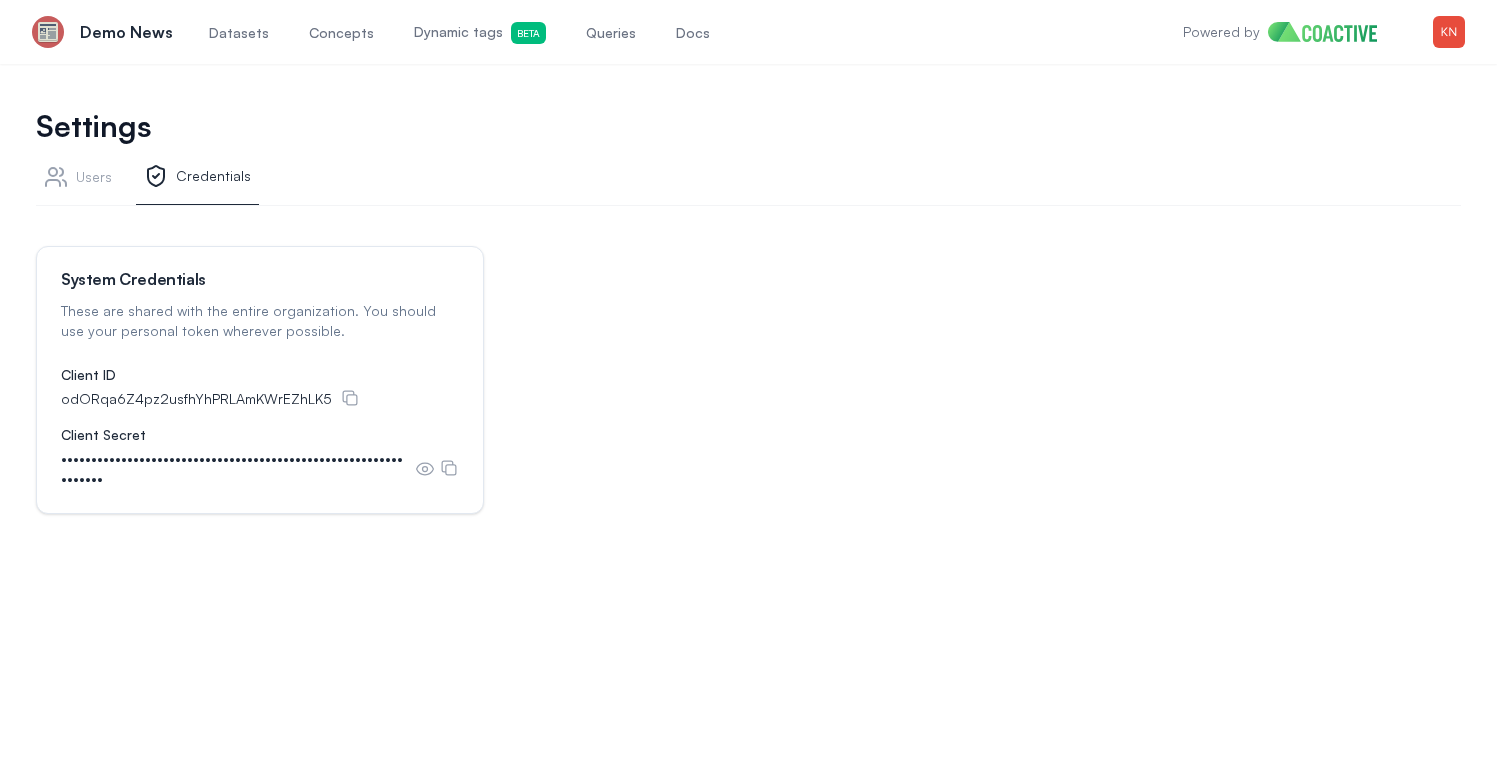 click on "Datasets Concepts Dynamic tags Beta Queries Docs" at bounding box center (459, 32) 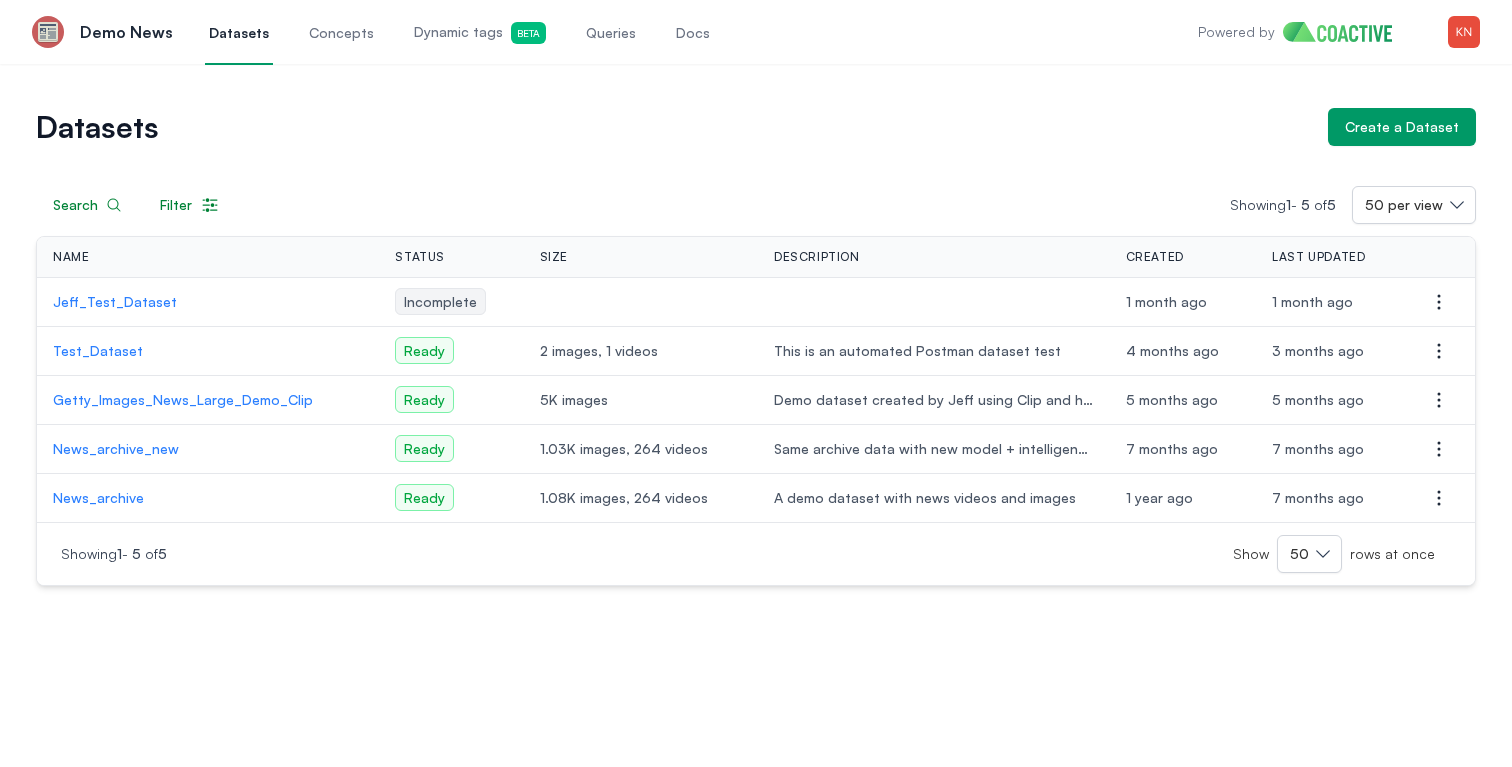 click on "Test_Dataset" at bounding box center [208, 351] 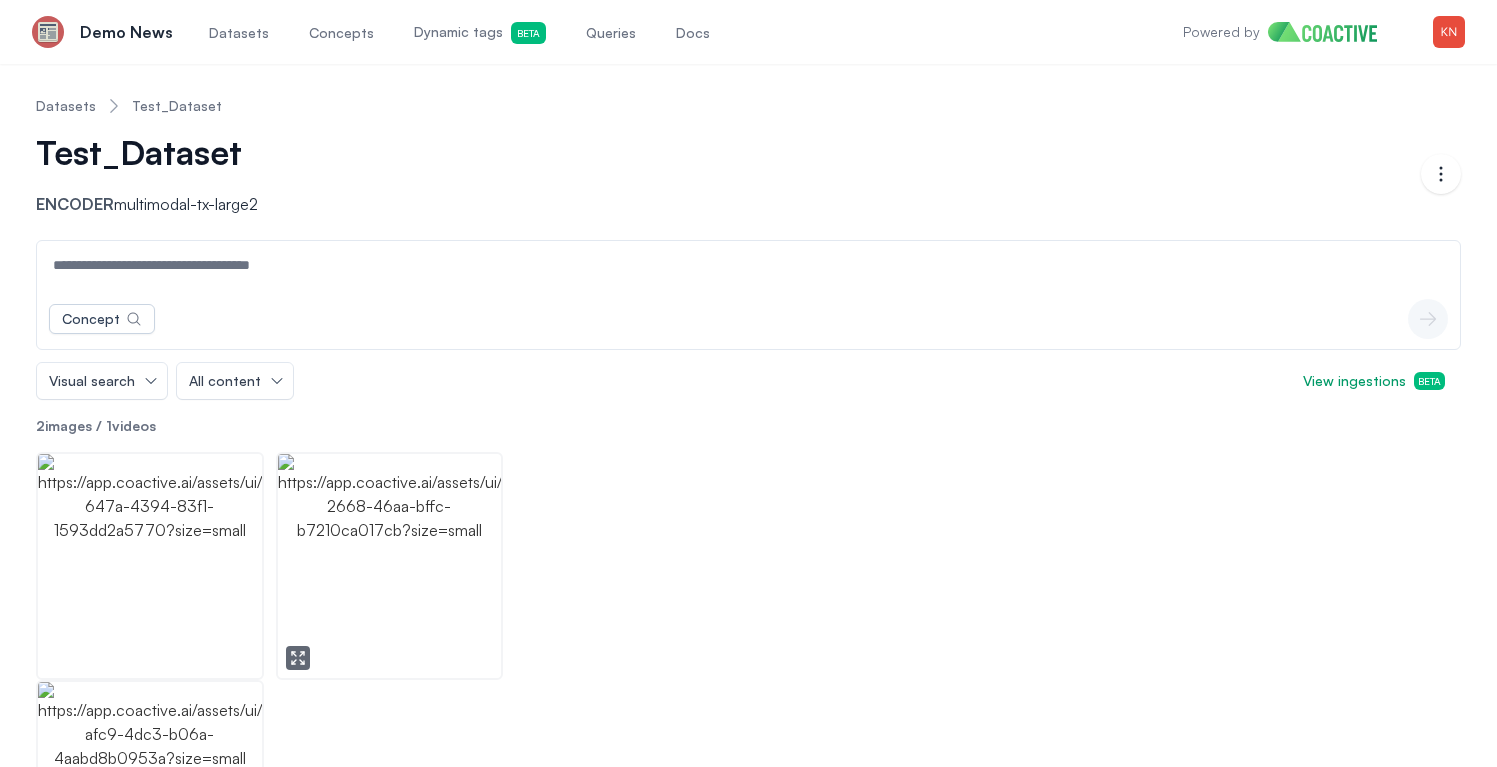 click at bounding box center (390, 566) 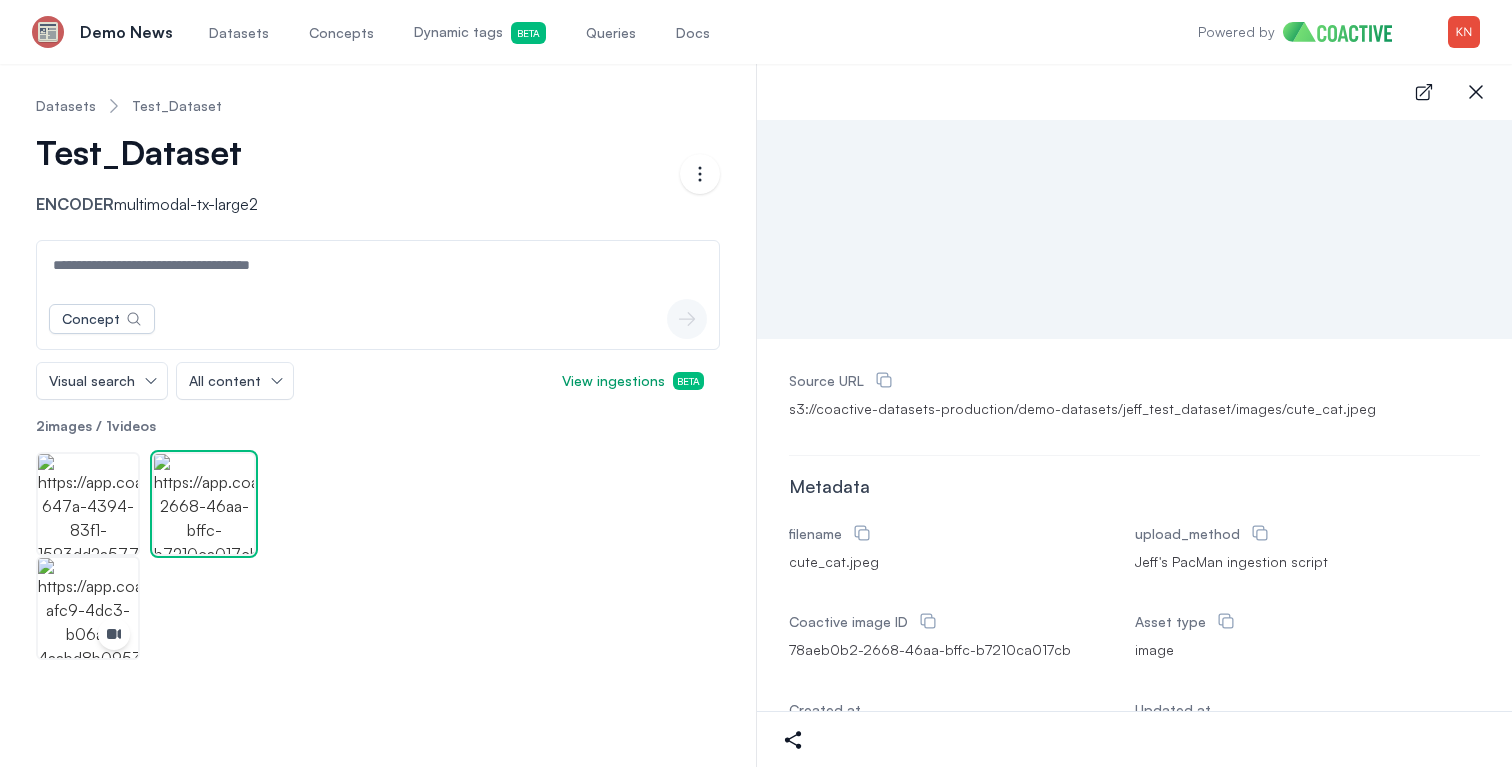scroll, scrollTop: 249, scrollLeft: 0, axis: vertical 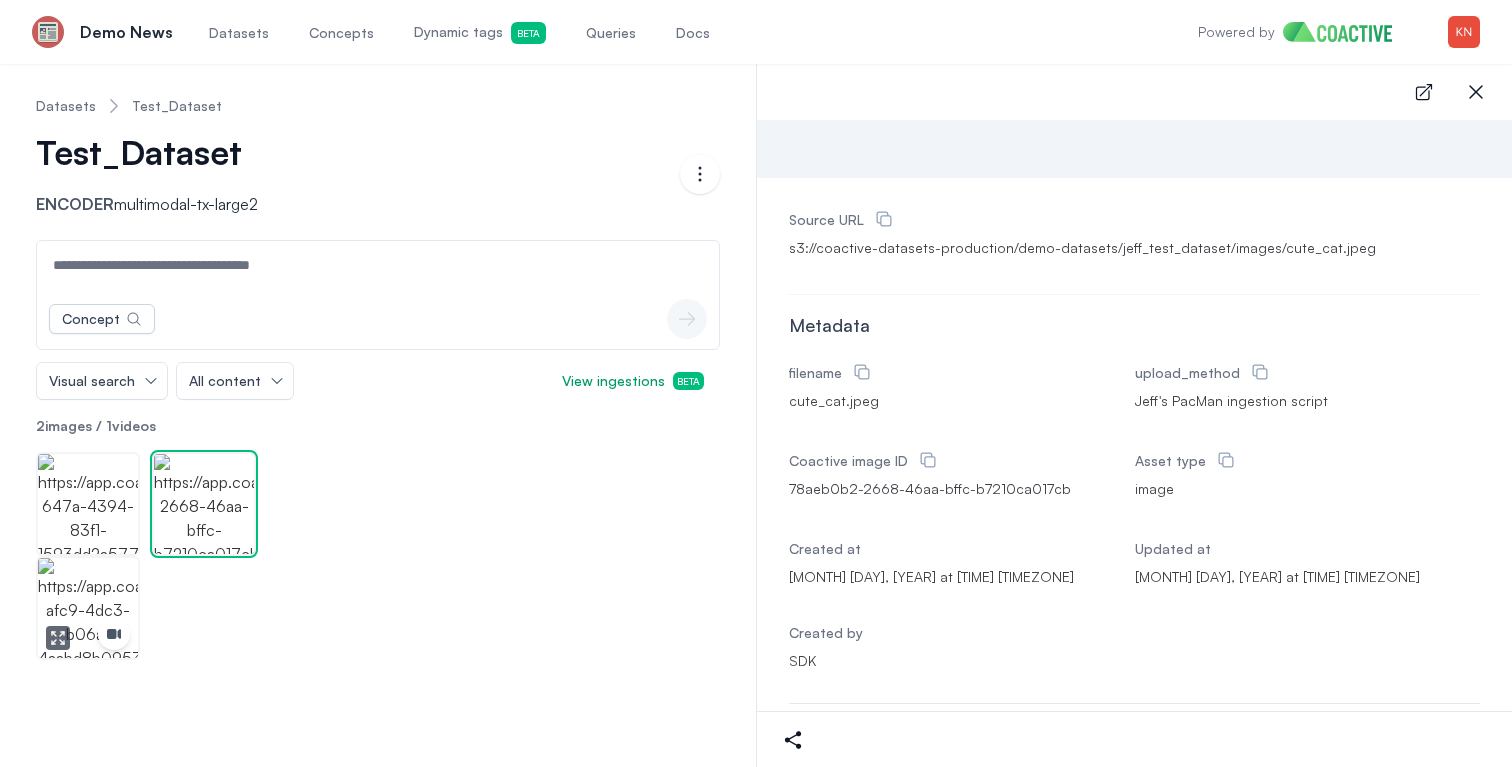 click at bounding box center (88, 608) 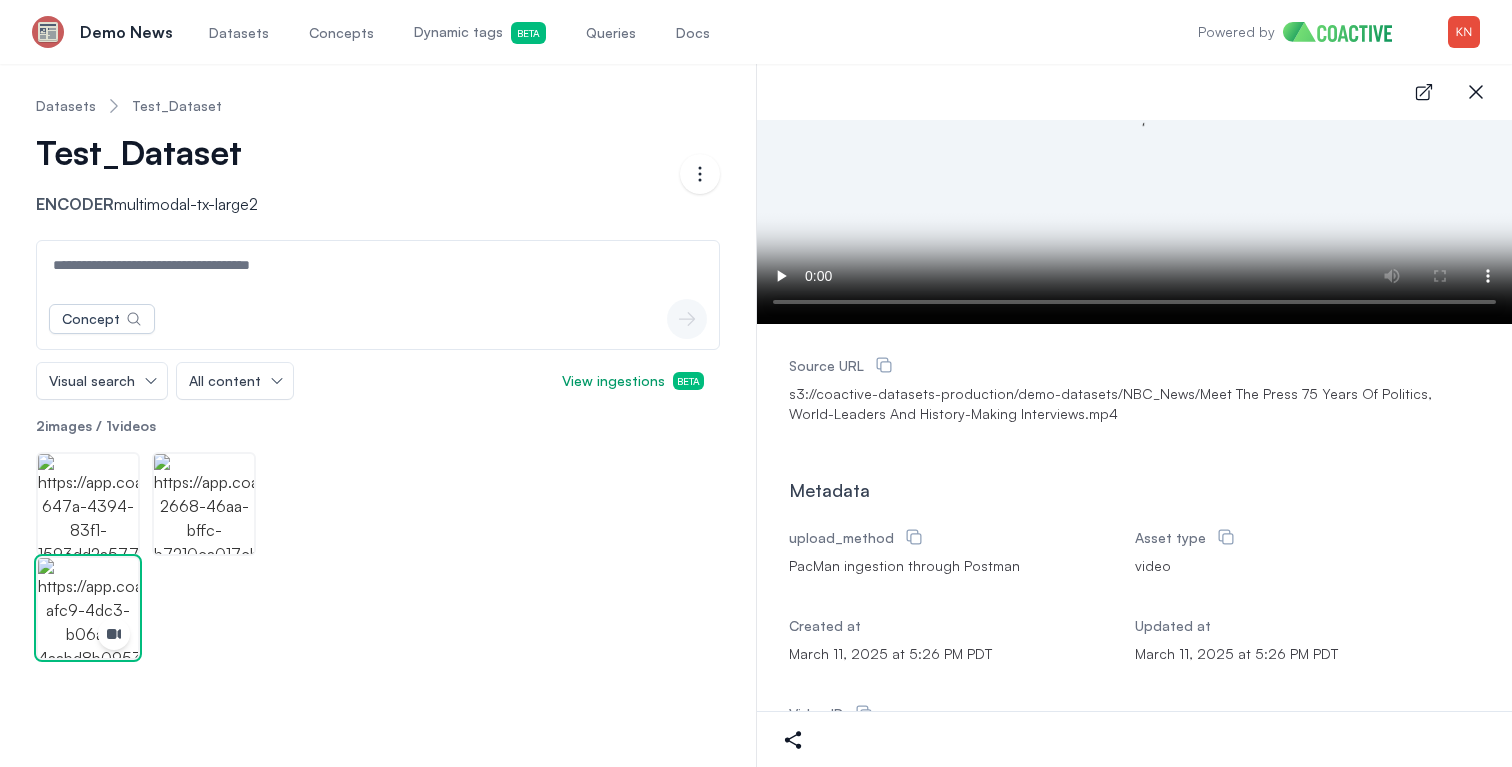 scroll, scrollTop: 260, scrollLeft: 0, axis: vertical 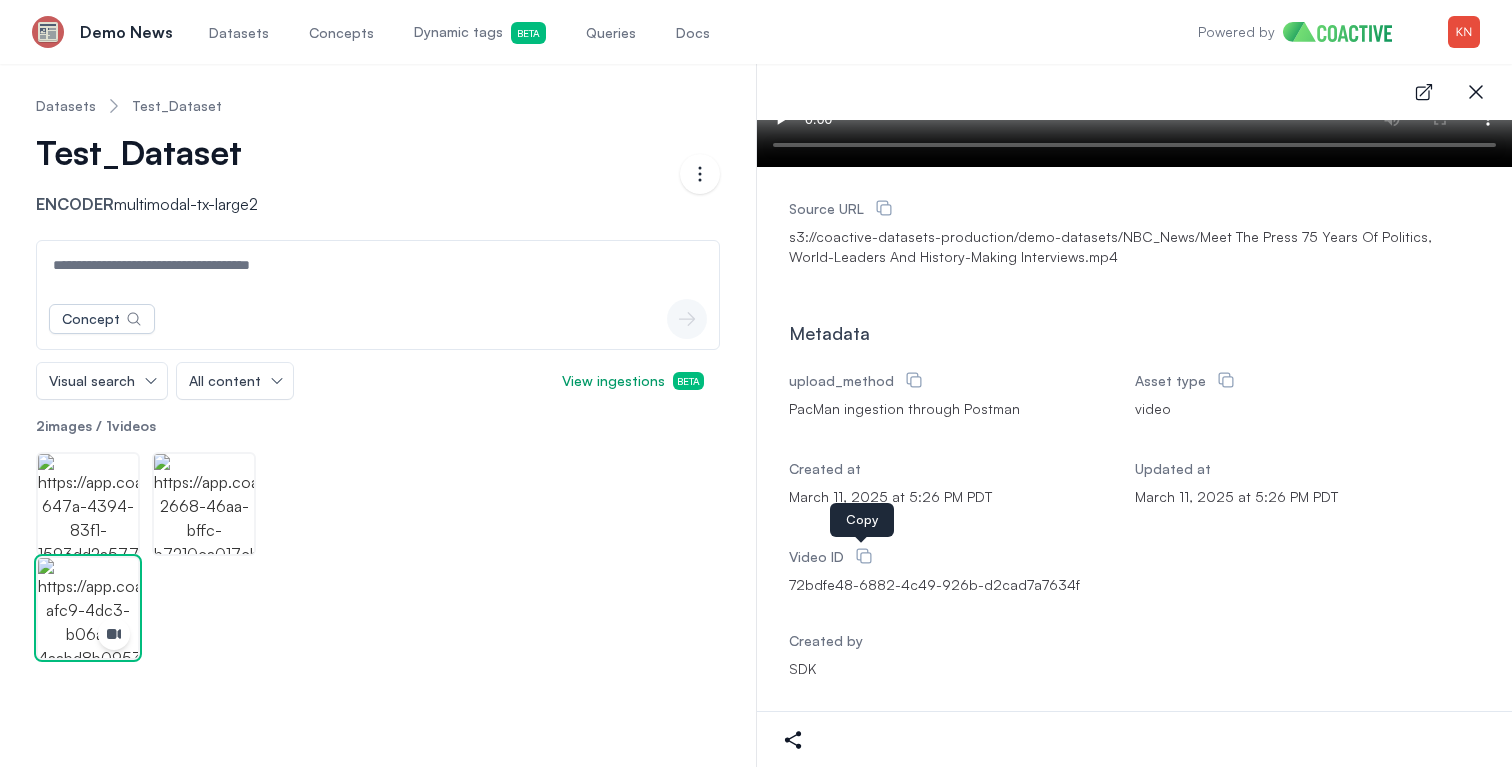 click 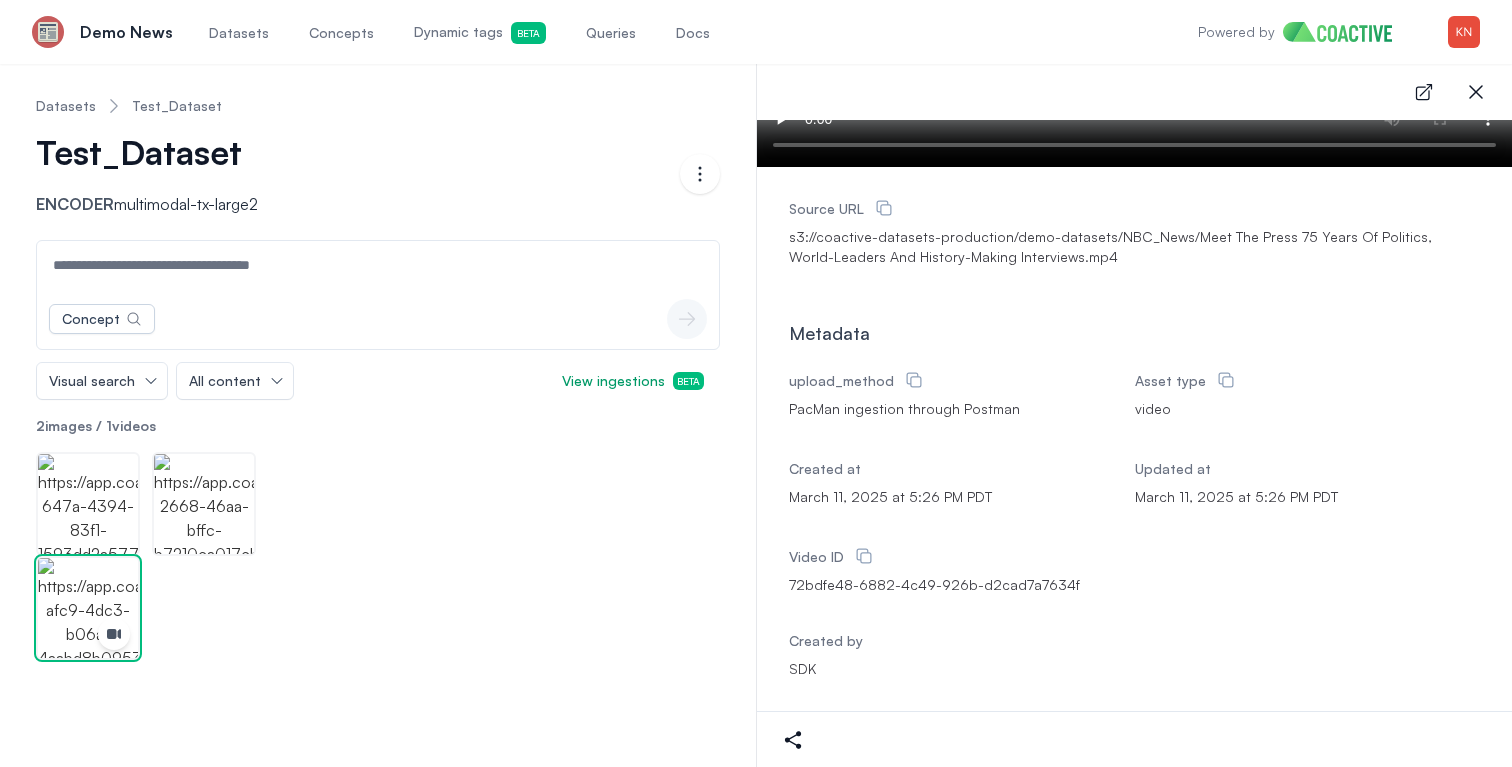 click at bounding box center [378, 608] 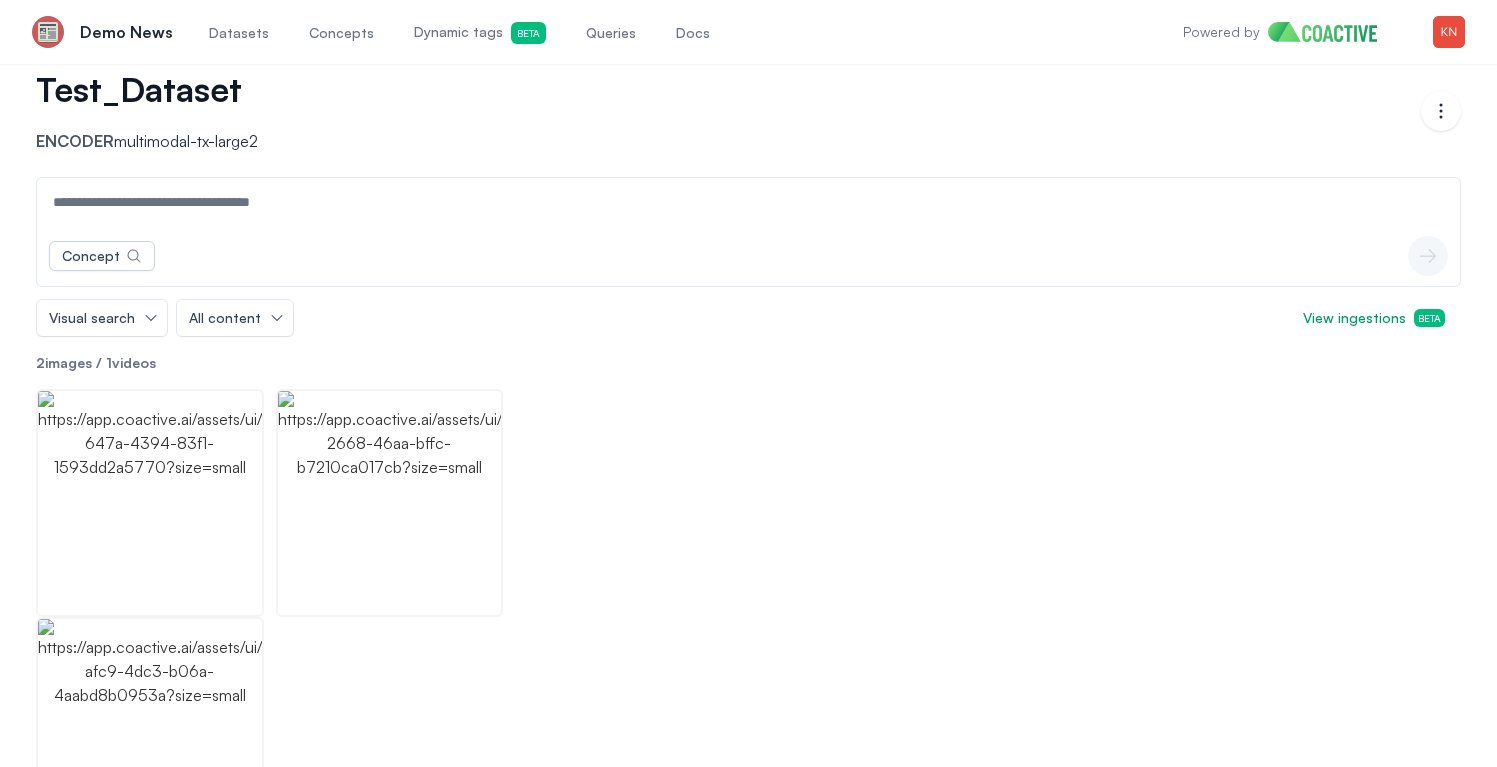 scroll, scrollTop: 156, scrollLeft: 0, axis: vertical 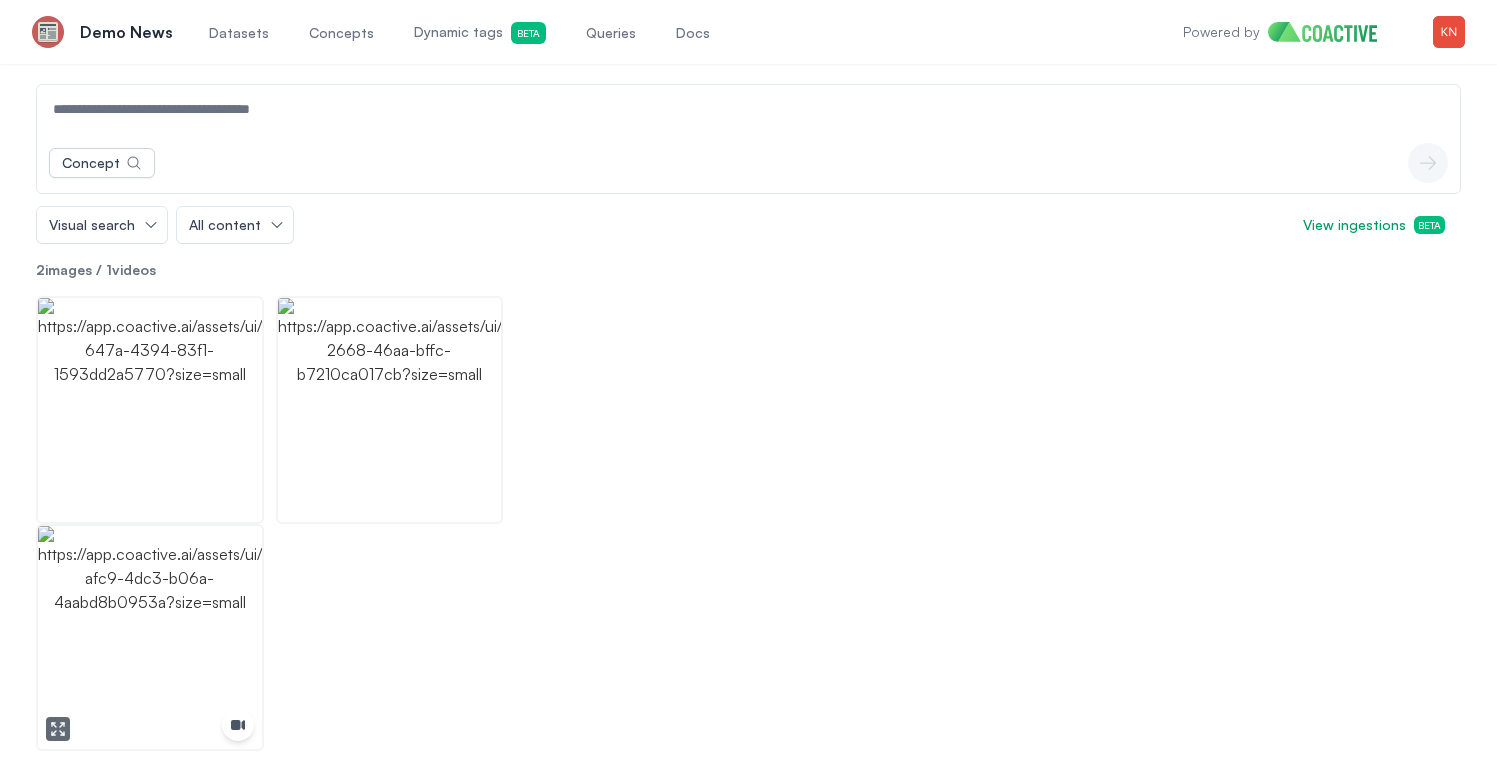 click at bounding box center (150, 638) 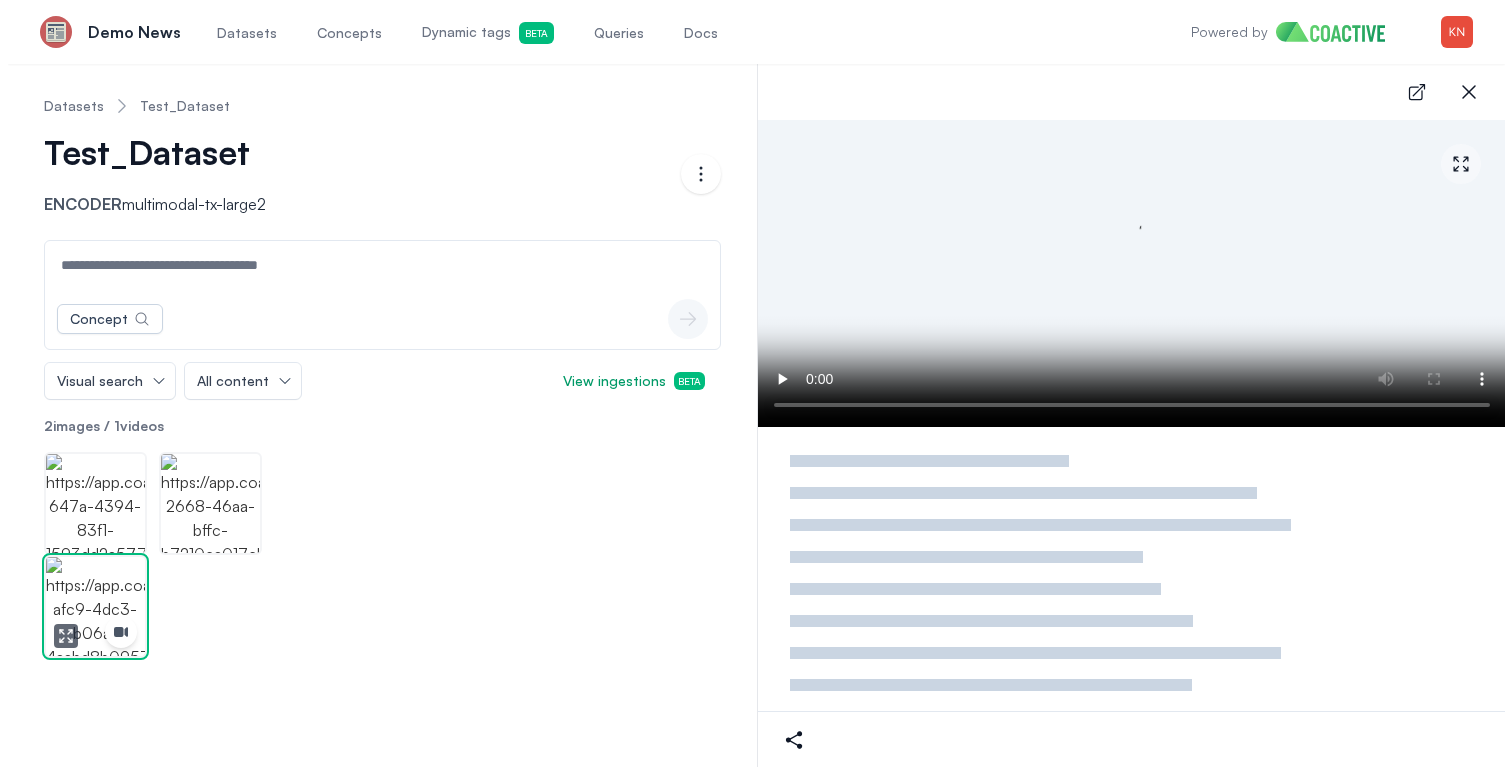 scroll, scrollTop: 0, scrollLeft: 0, axis: both 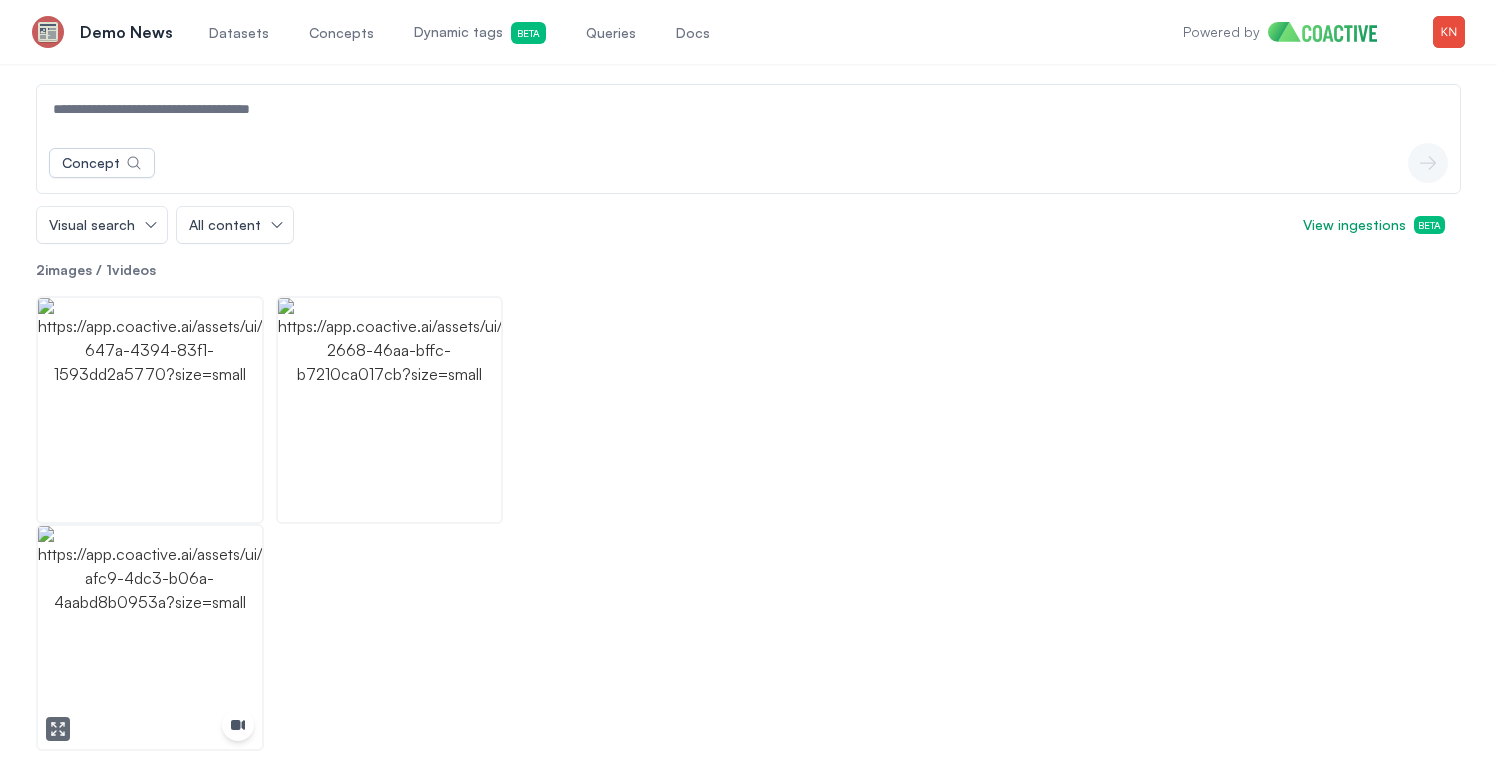 click at bounding box center (150, 638) 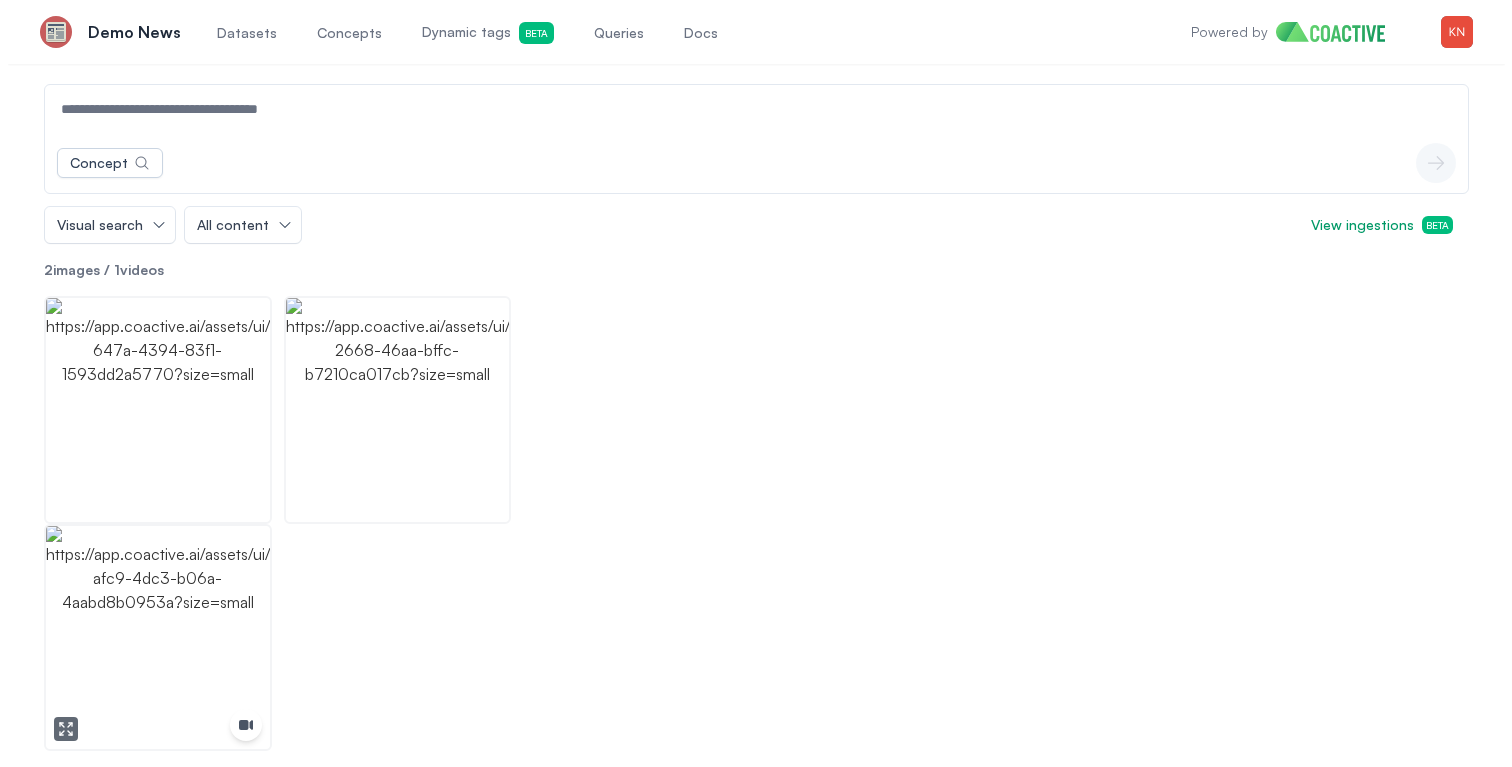 scroll, scrollTop: 0, scrollLeft: 0, axis: both 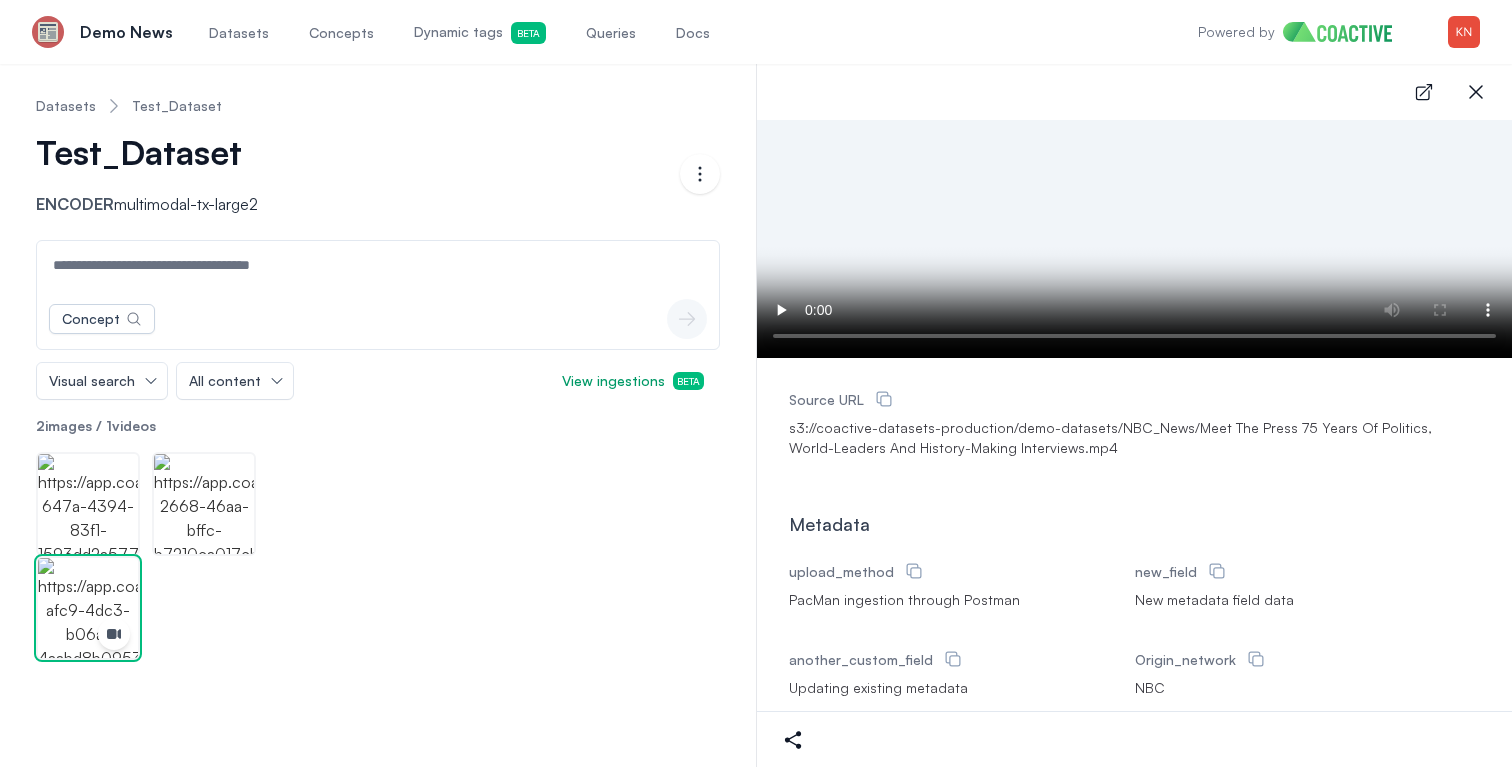 click on "Concepts" at bounding box center (341, 32) 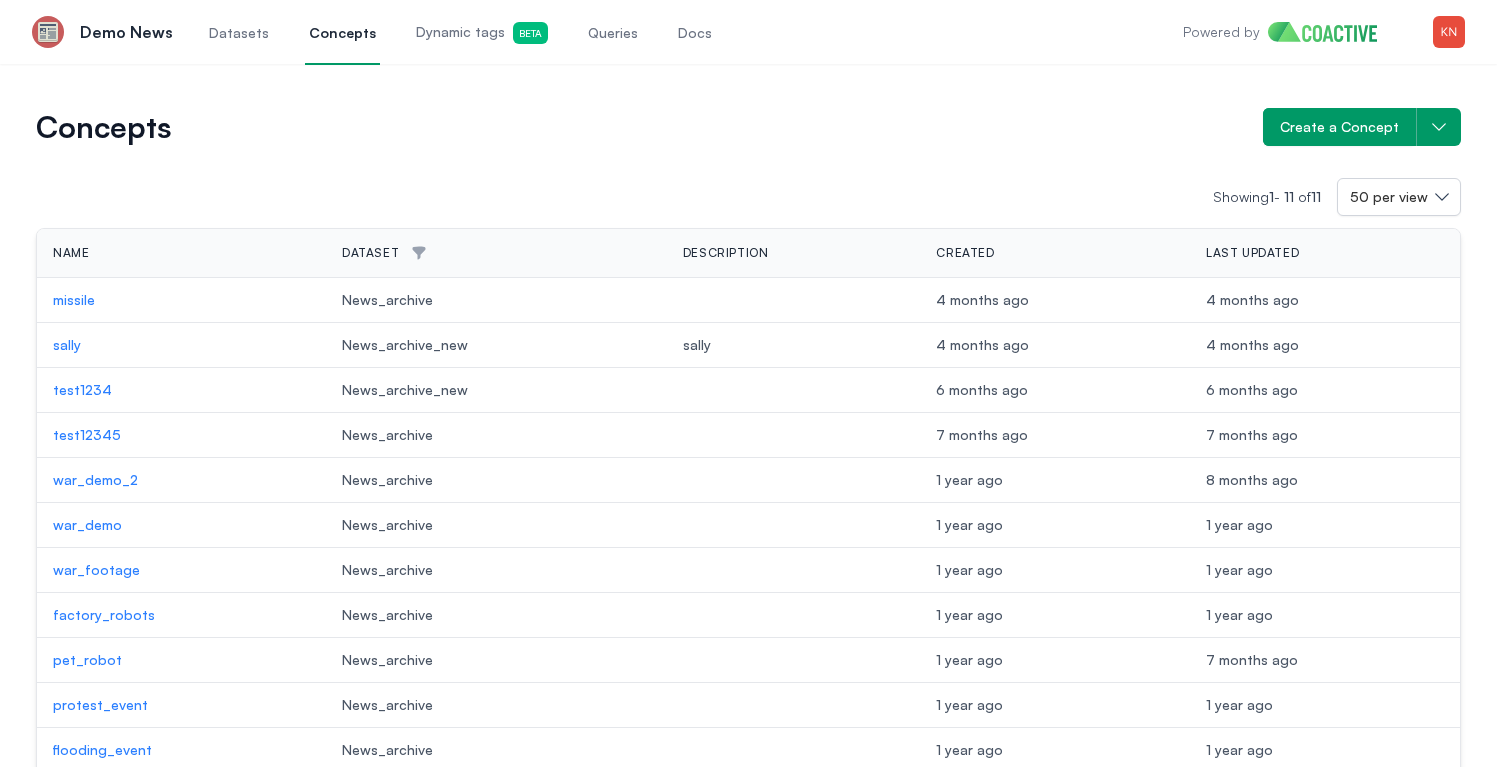 click on "Dynamic tags Beta" at bounding box center [482, 32] 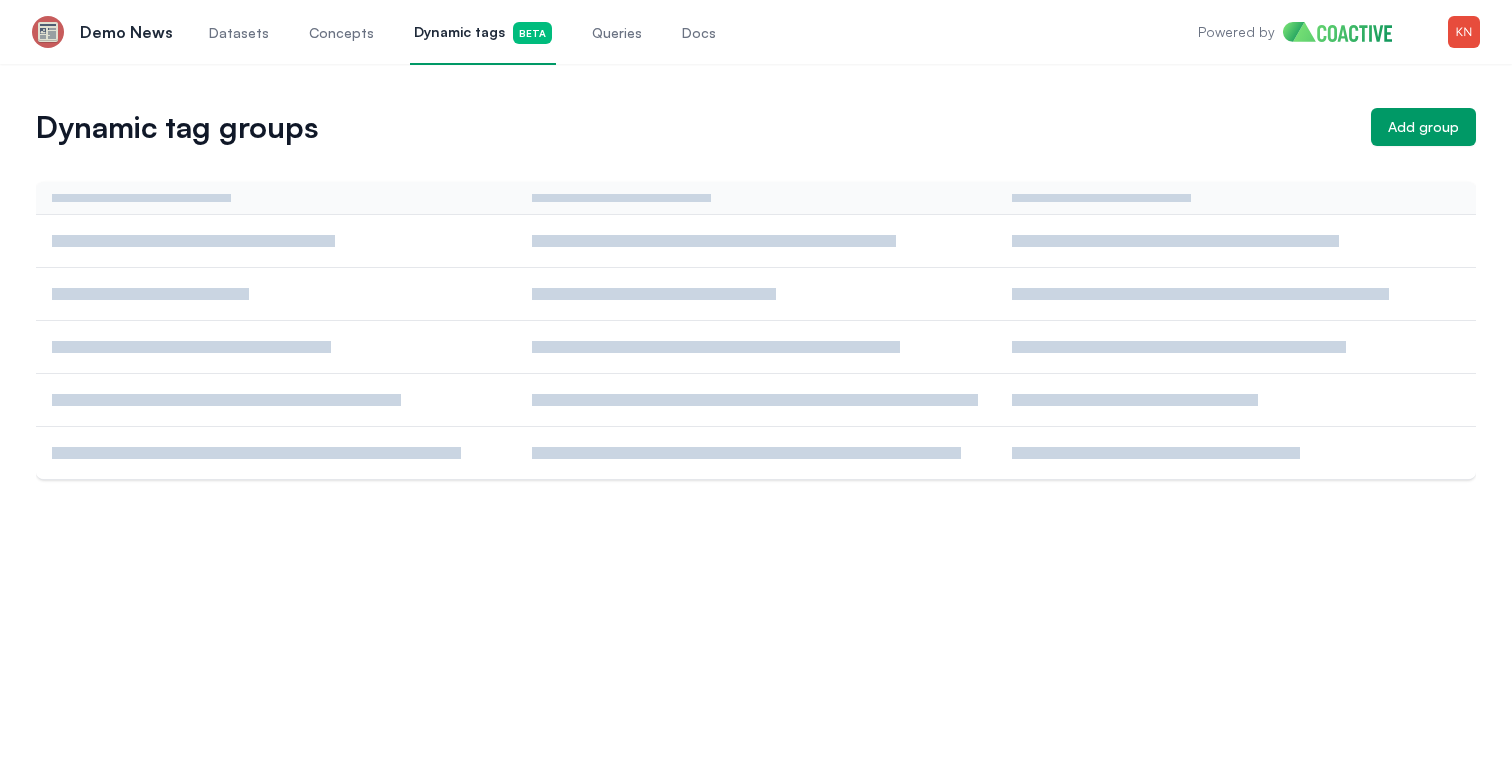 click on "Concepts" at bounding box center [341, 32] 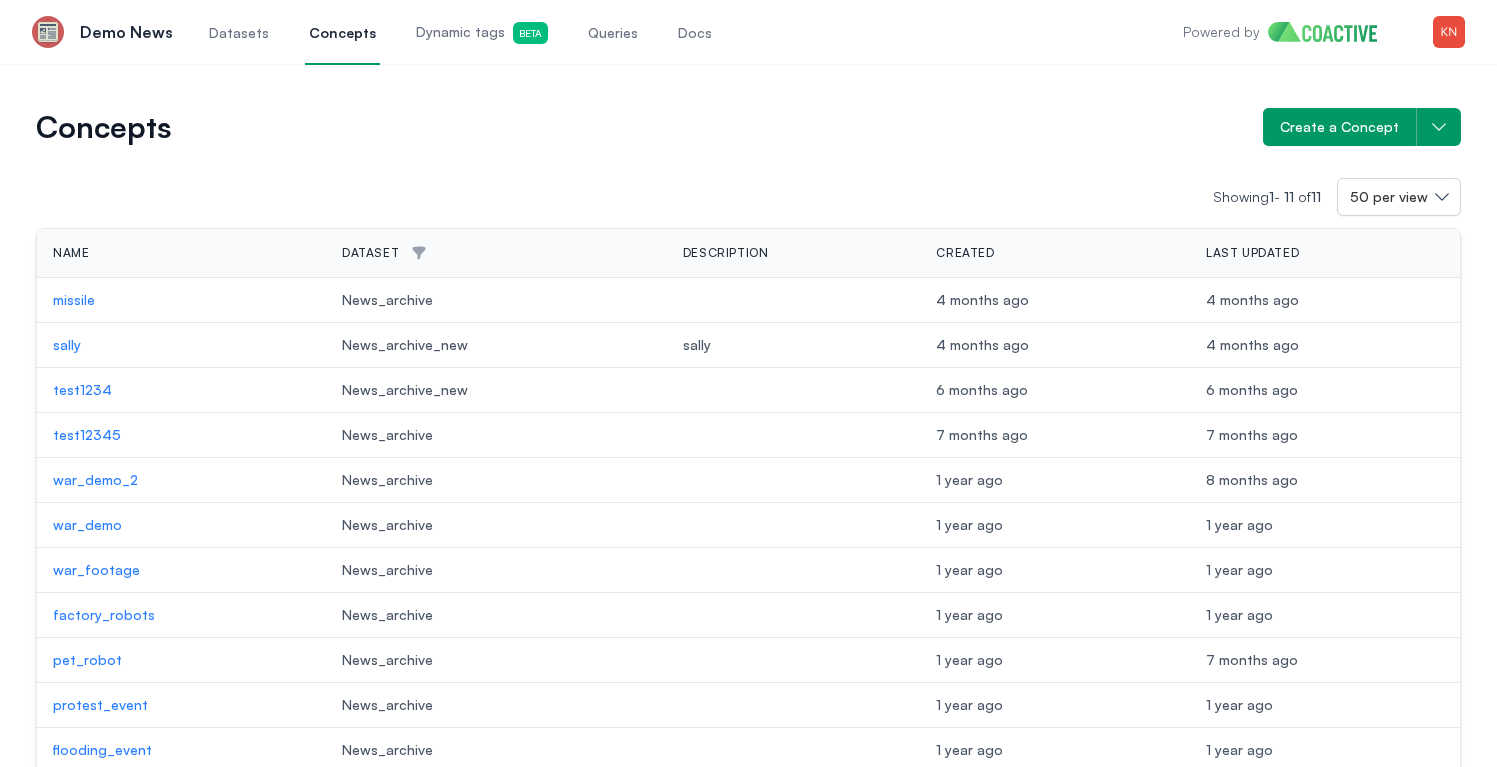 click on "Datasets" at bounding box center (239, 32) 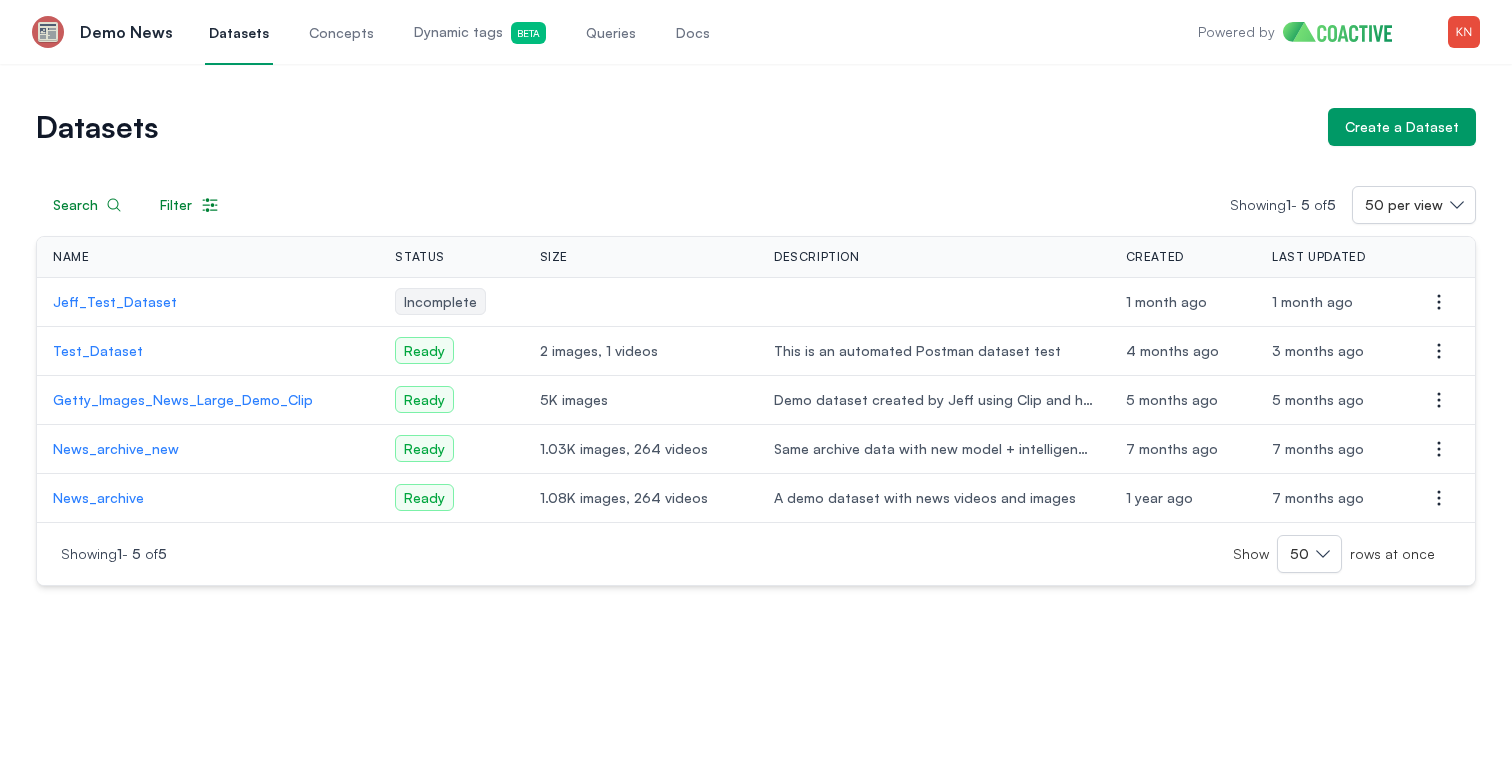 click on "Concepts" at bounding box center (341, 32) 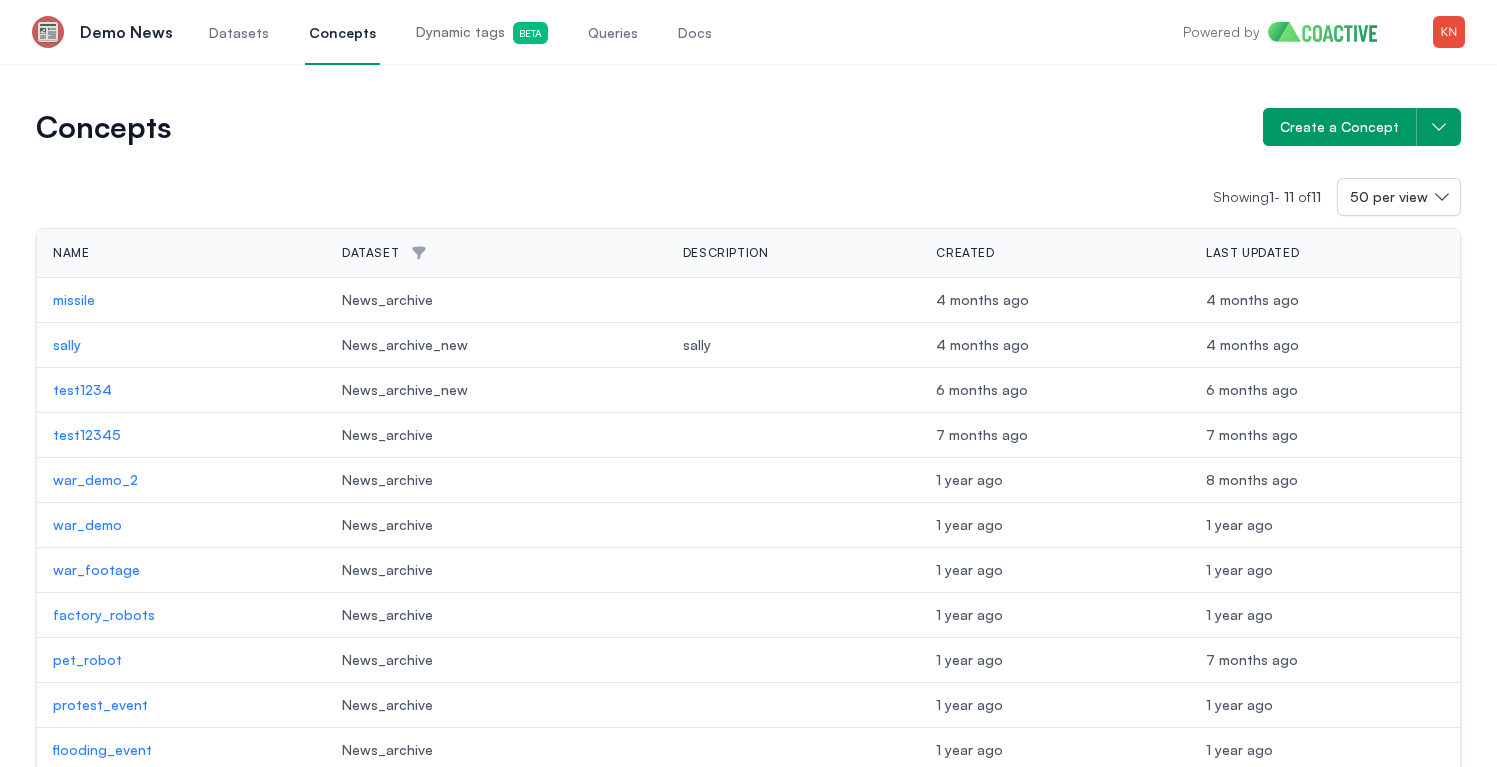 click on "Dynamic tags Beta" at bounding box center (482, 33) 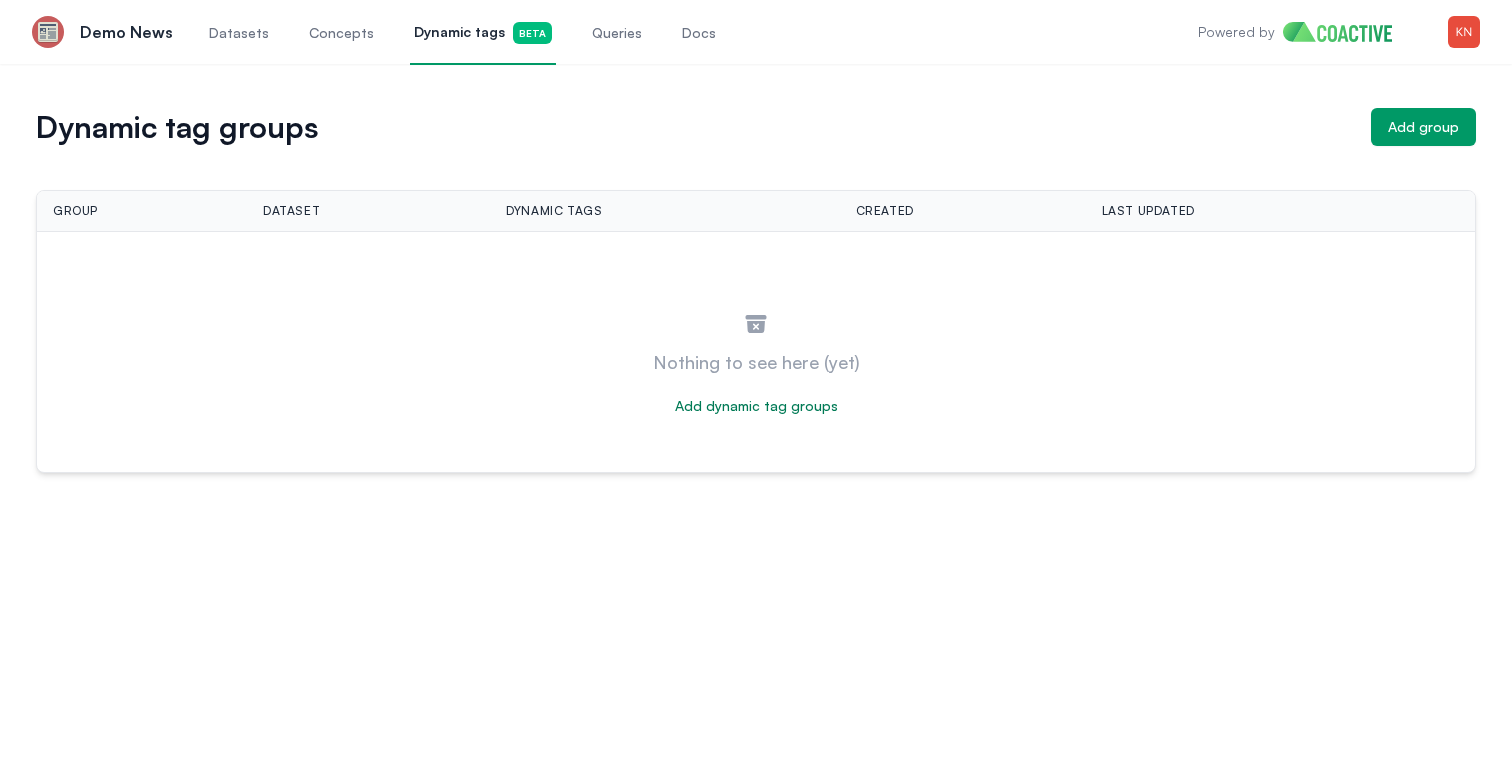 click on "Concepts" at bounding box center [341, 32] 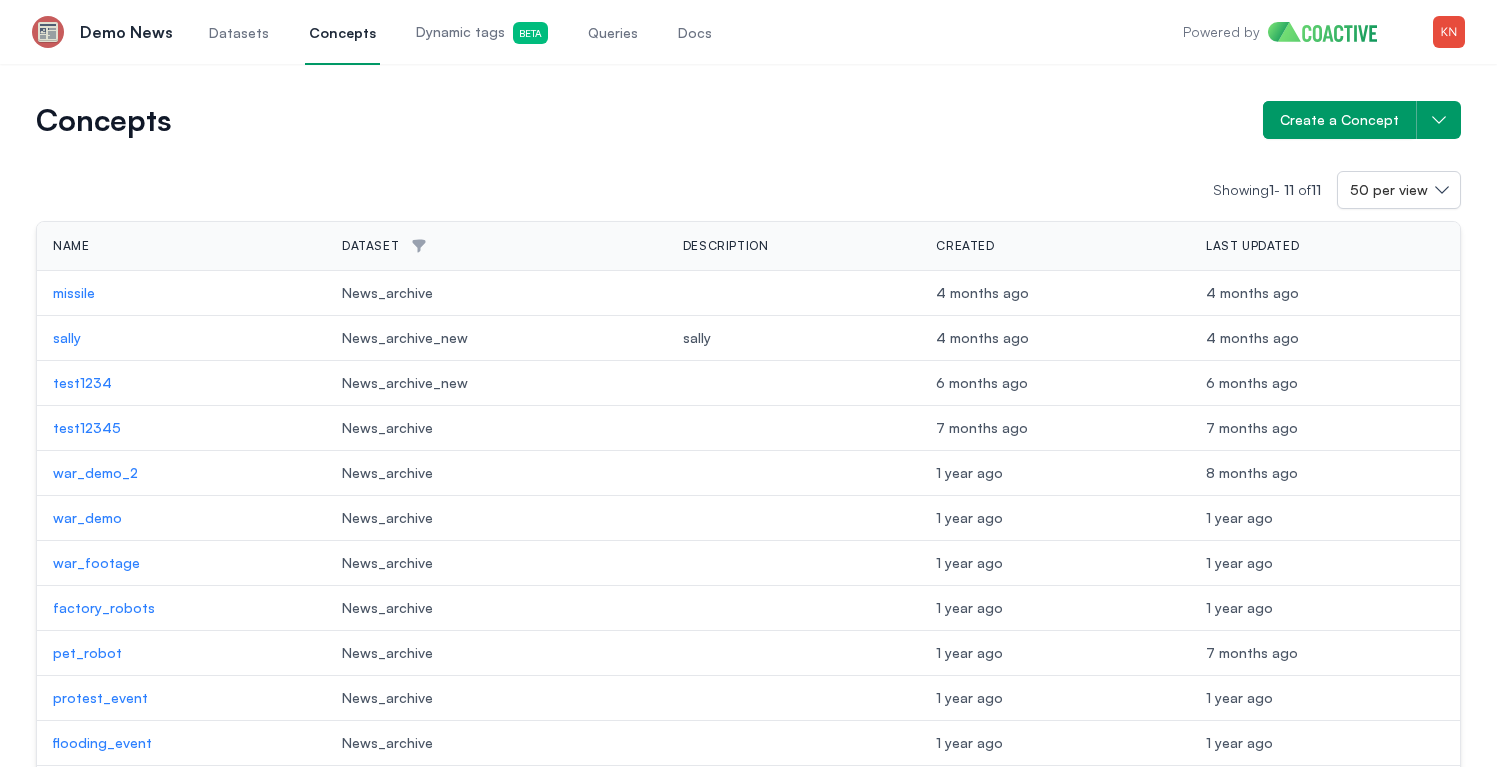 scroll, scrollTop: 0, scrollLeft: 0, axis: both 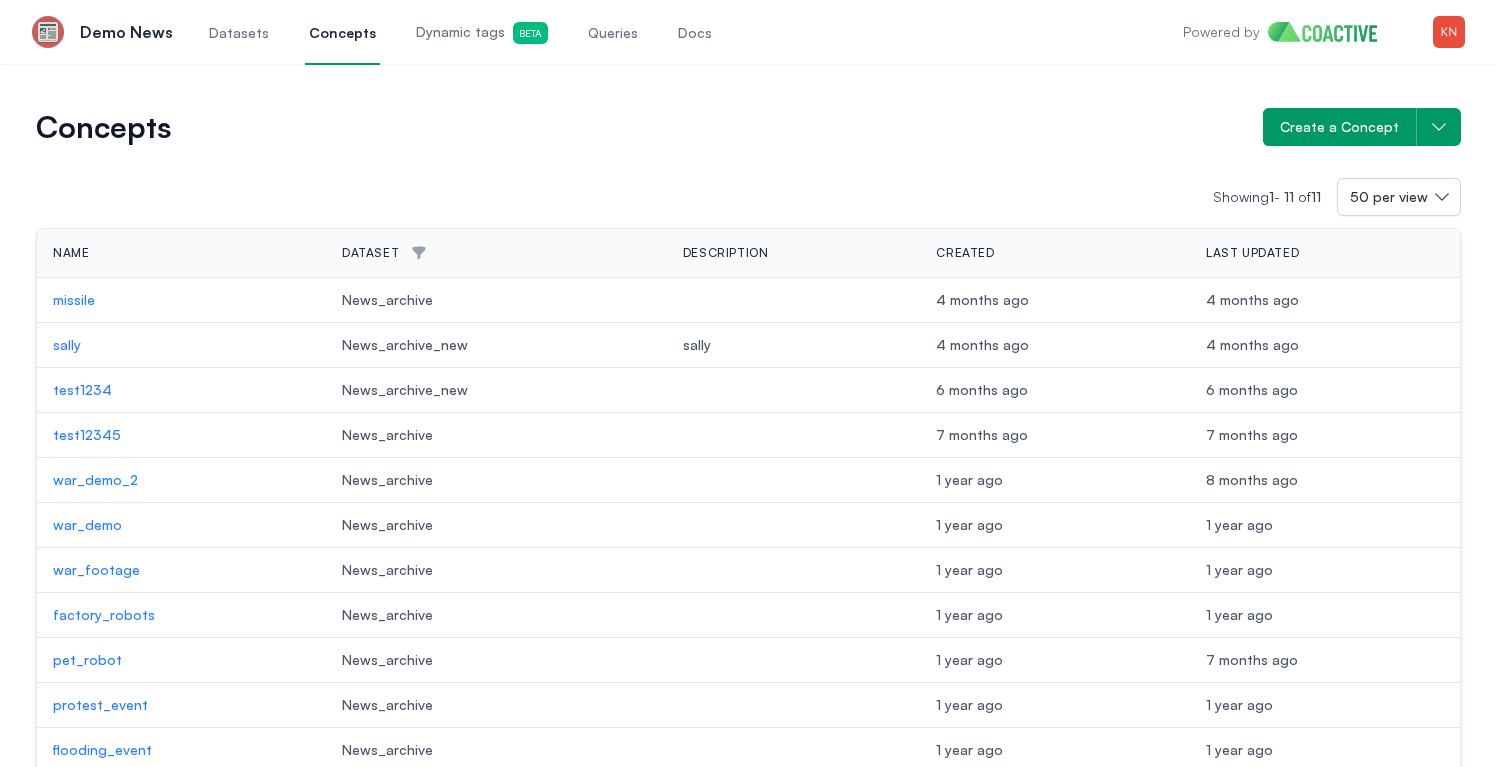 click on "Datasets" at bounding box center (239, 33) 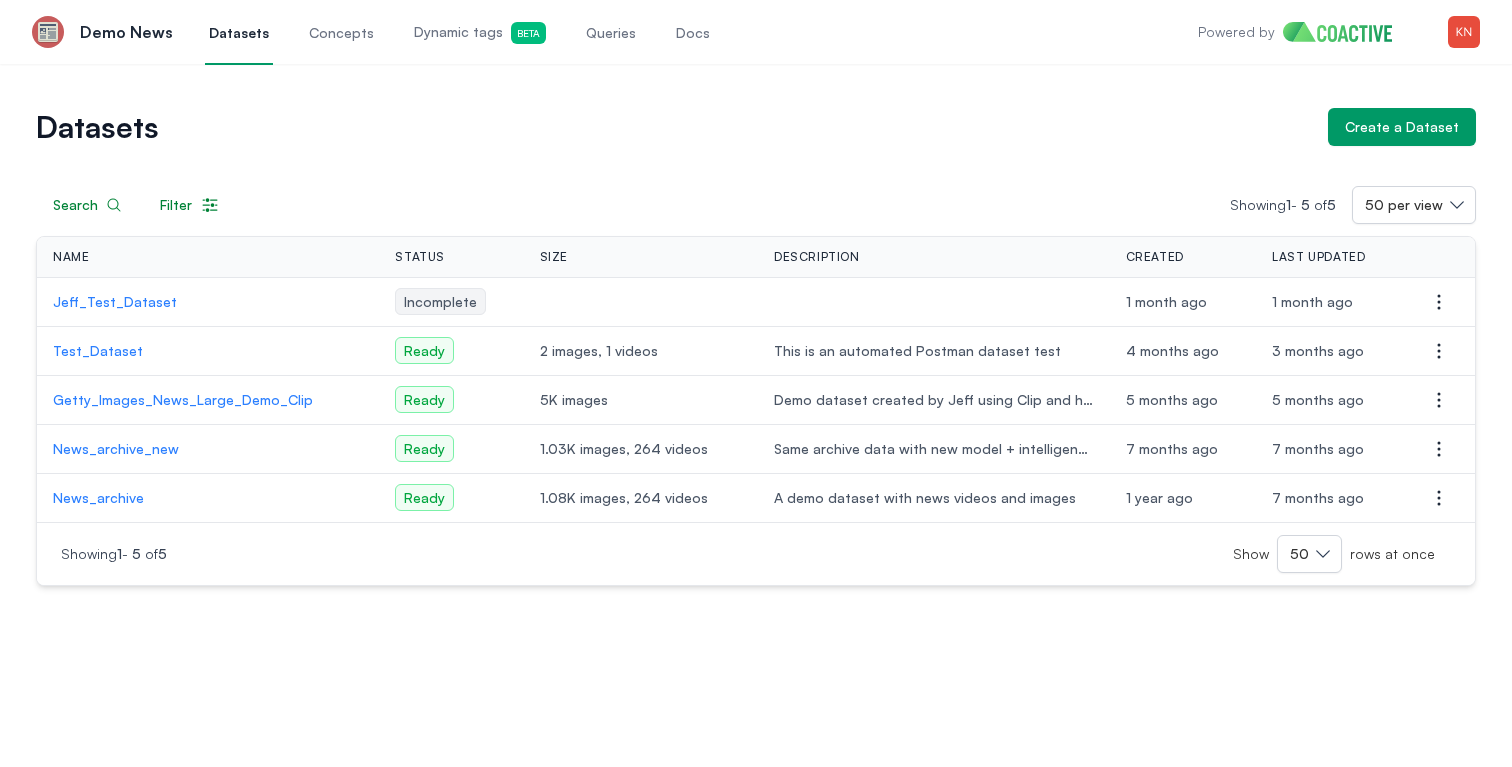 drag, startPoint x: 542, startPoint y: 500, endPoint x: 611, endPoint y: 503, distance: 69.065186 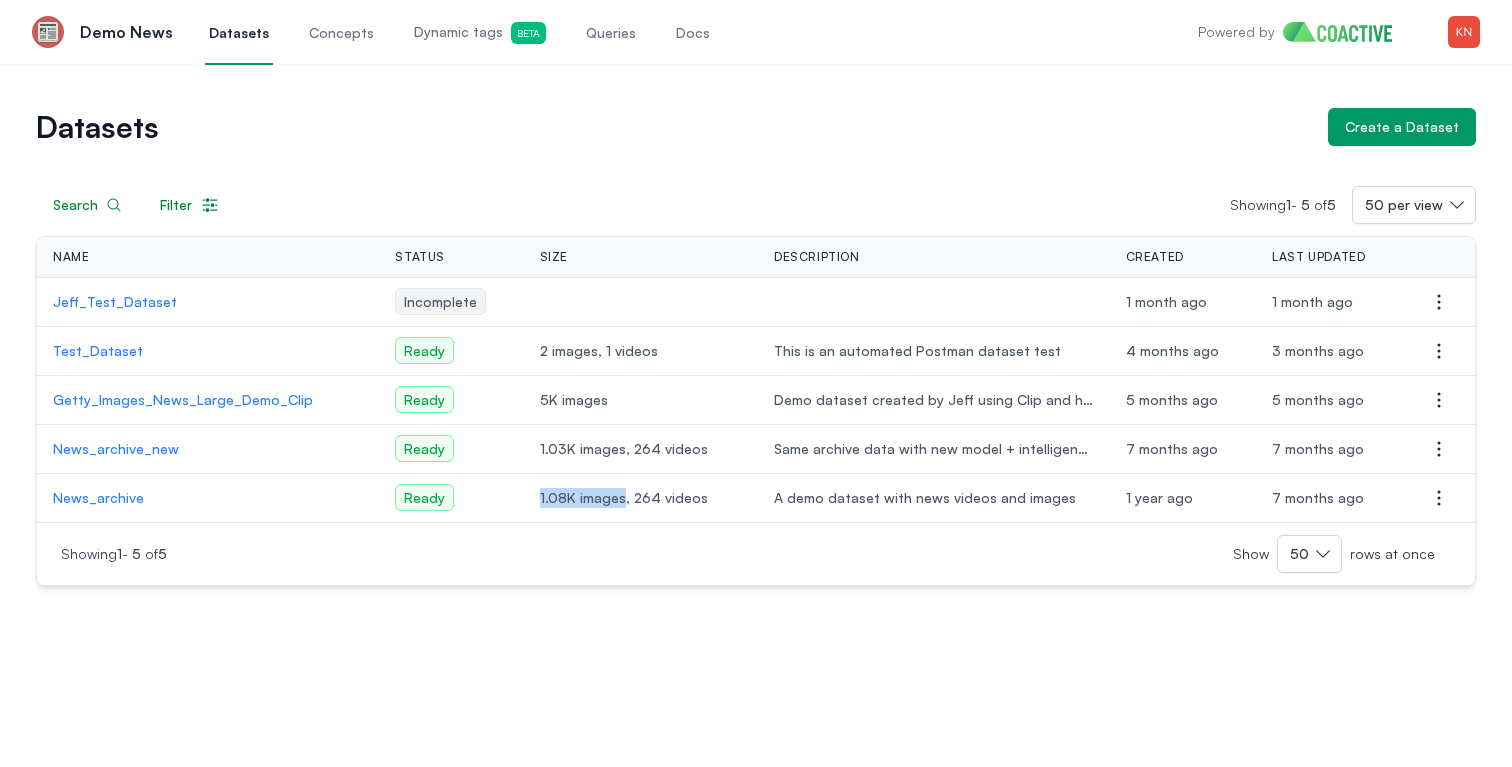 drag, startPoint x: 531, startPoint y: 501, endPoint x: 618, endPoint y: 499, distance: 87.02299 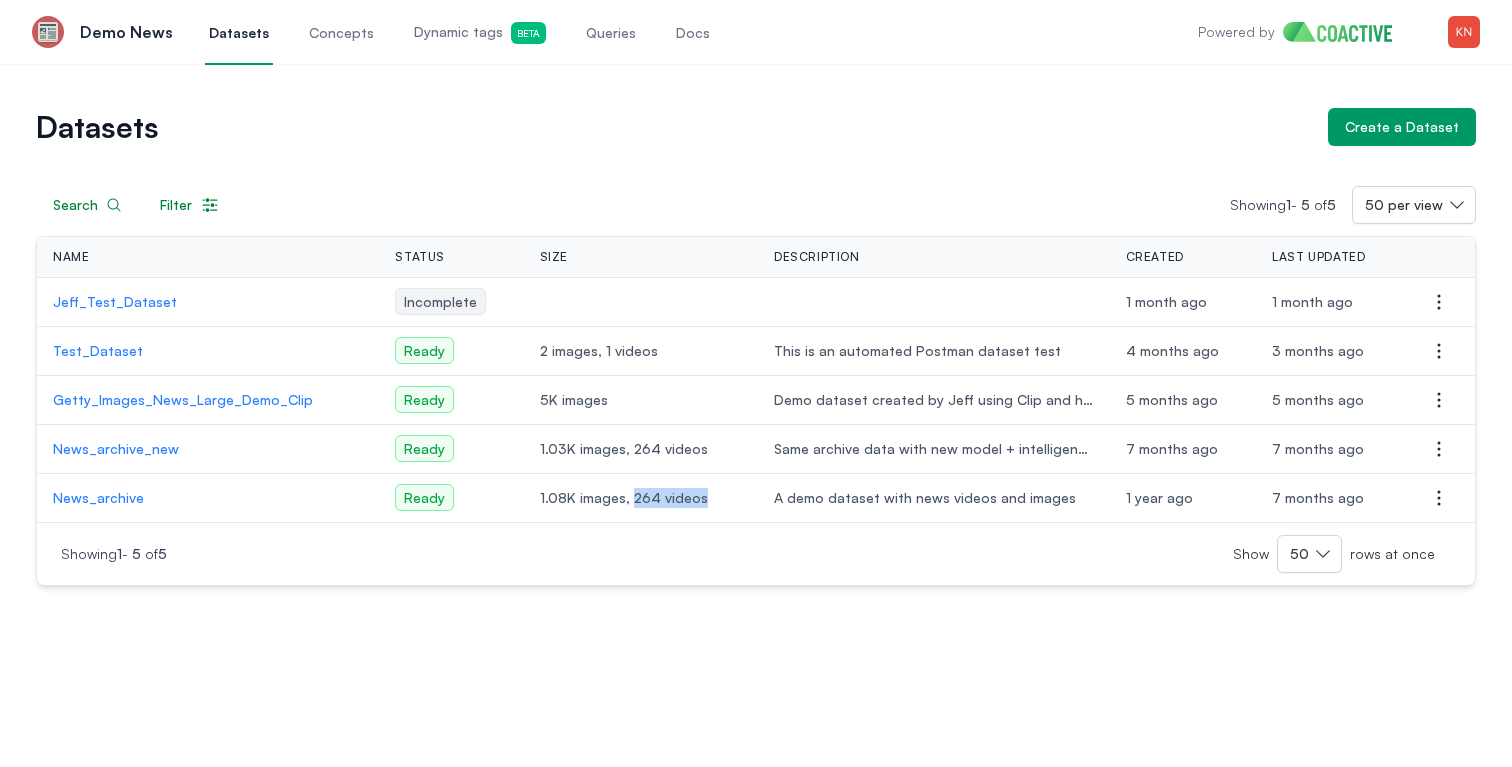 drag, startPoint x: 629, startPoint y: 497, endPoint x: 730, endPoint y: 502, distance: 101.12369 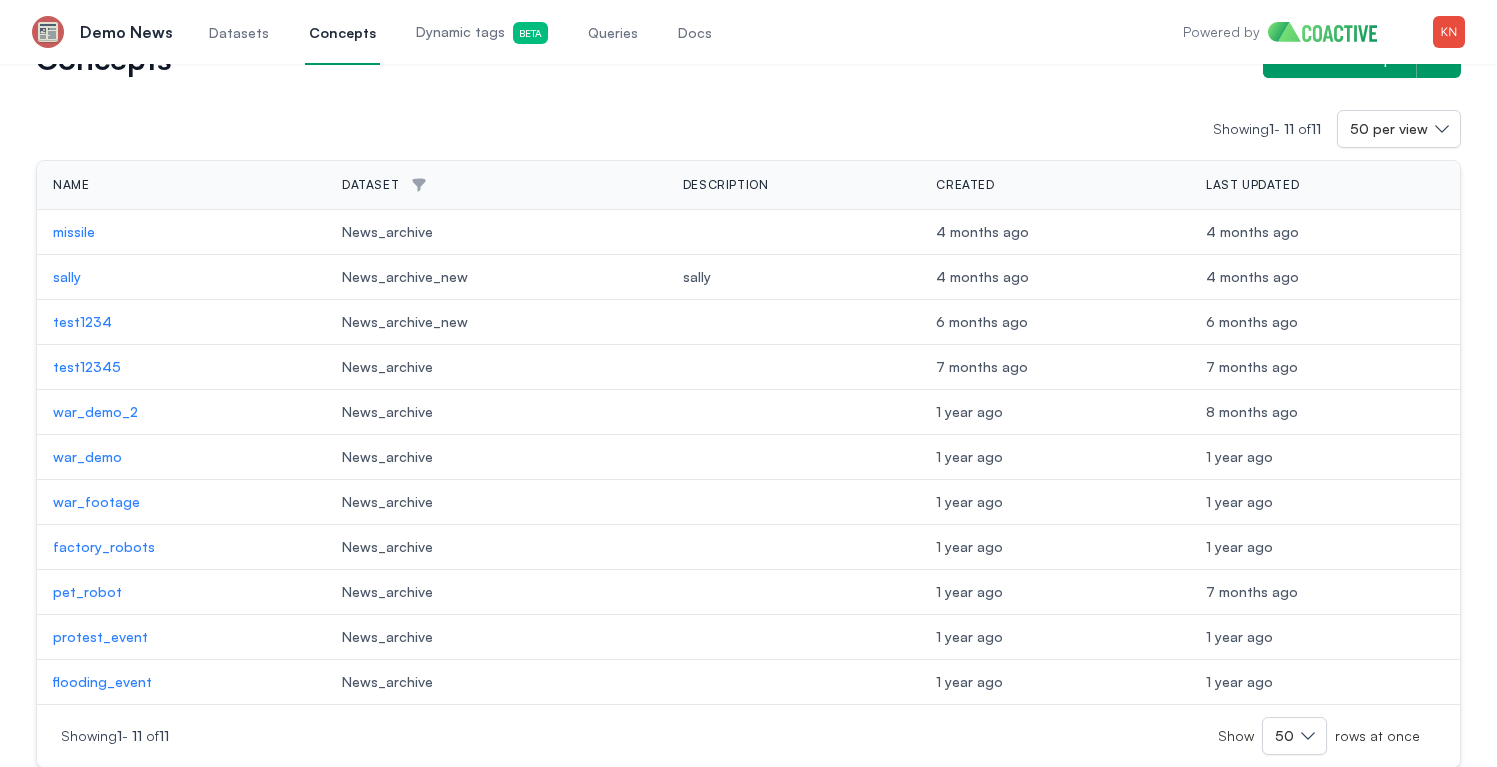 scroll, scrollTop: 85, scrollLeft: 0, axis: vertical 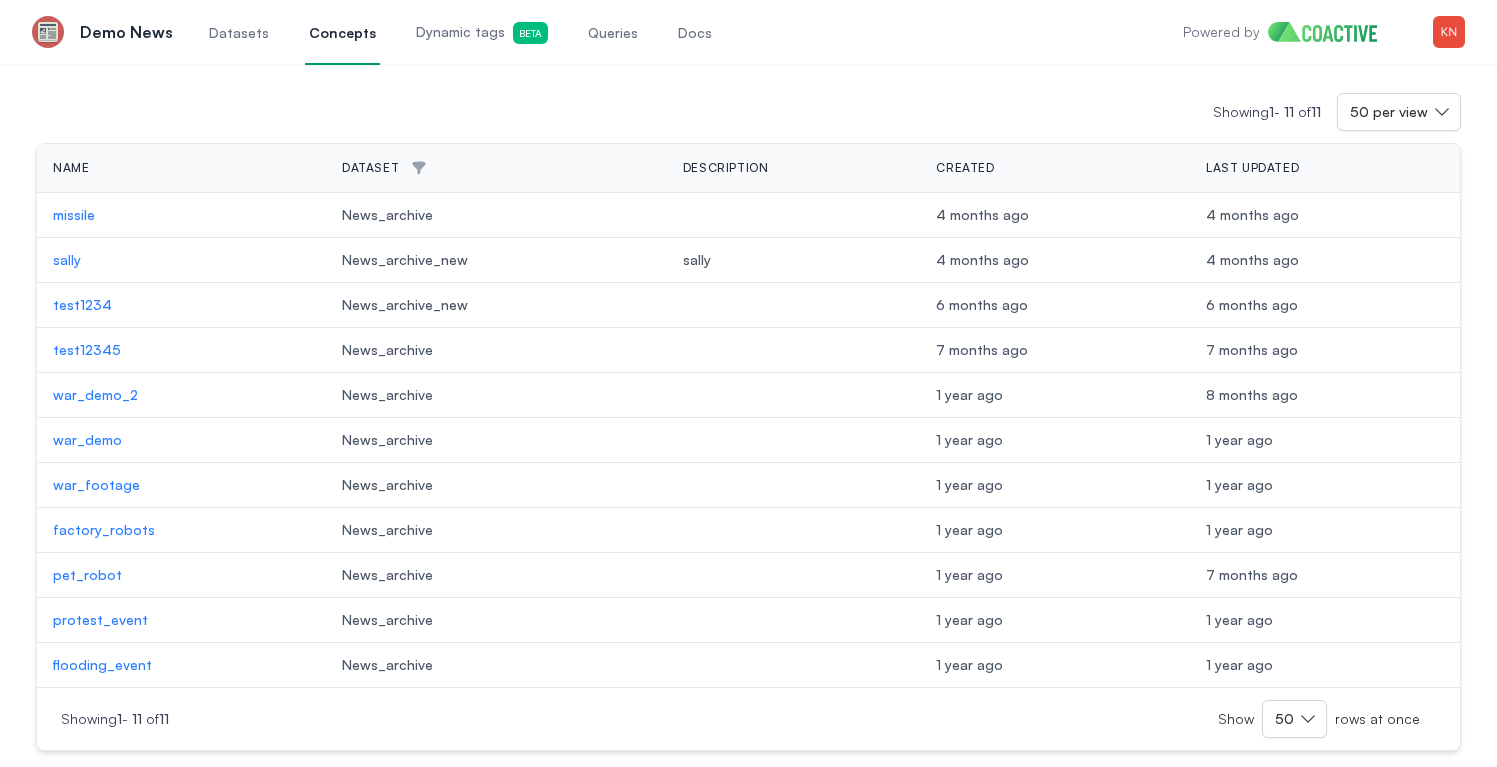 click on "war_footage" at bounding box center [181, 485] 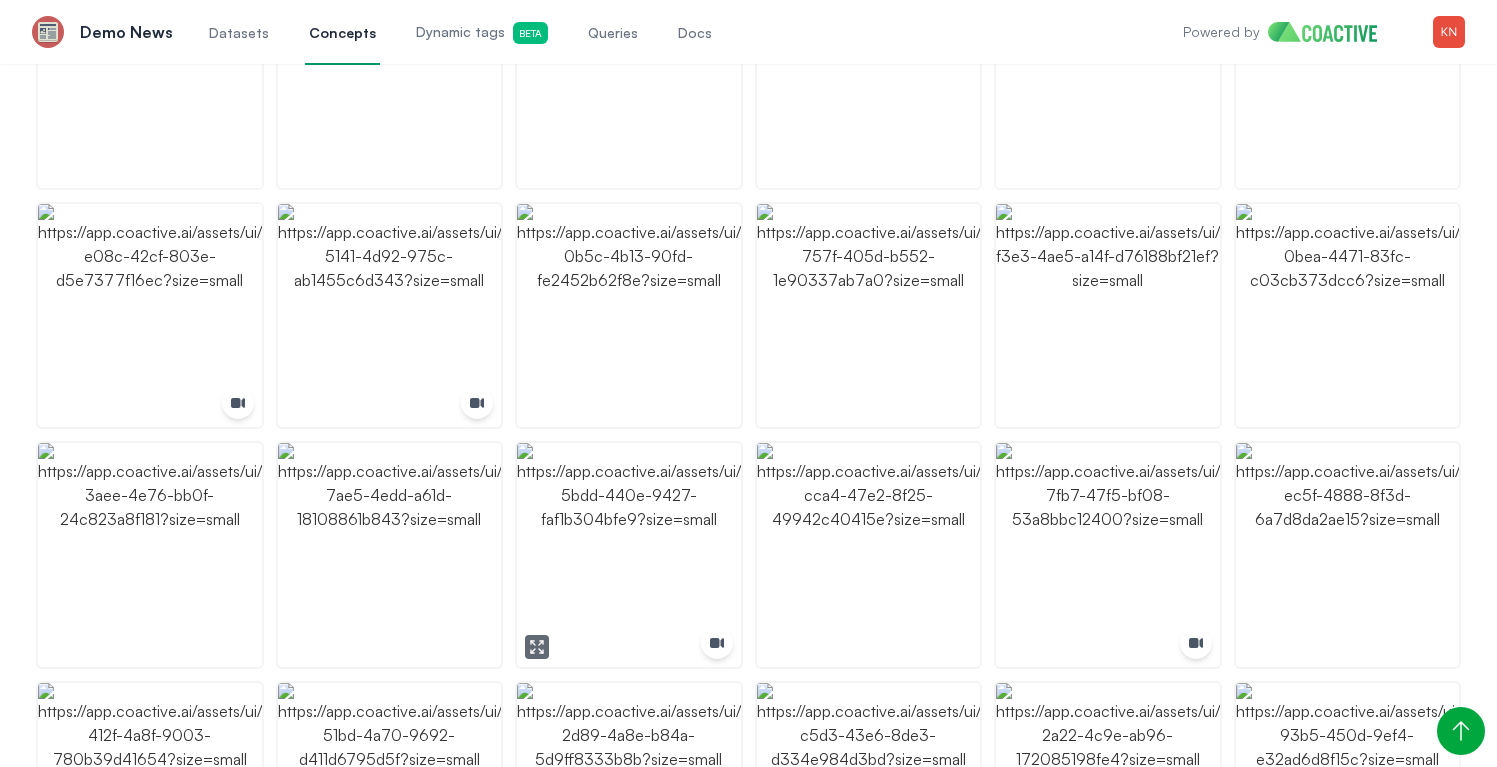scroll, scrollTop: 1317, scrollLeft: 0, axis: vertical 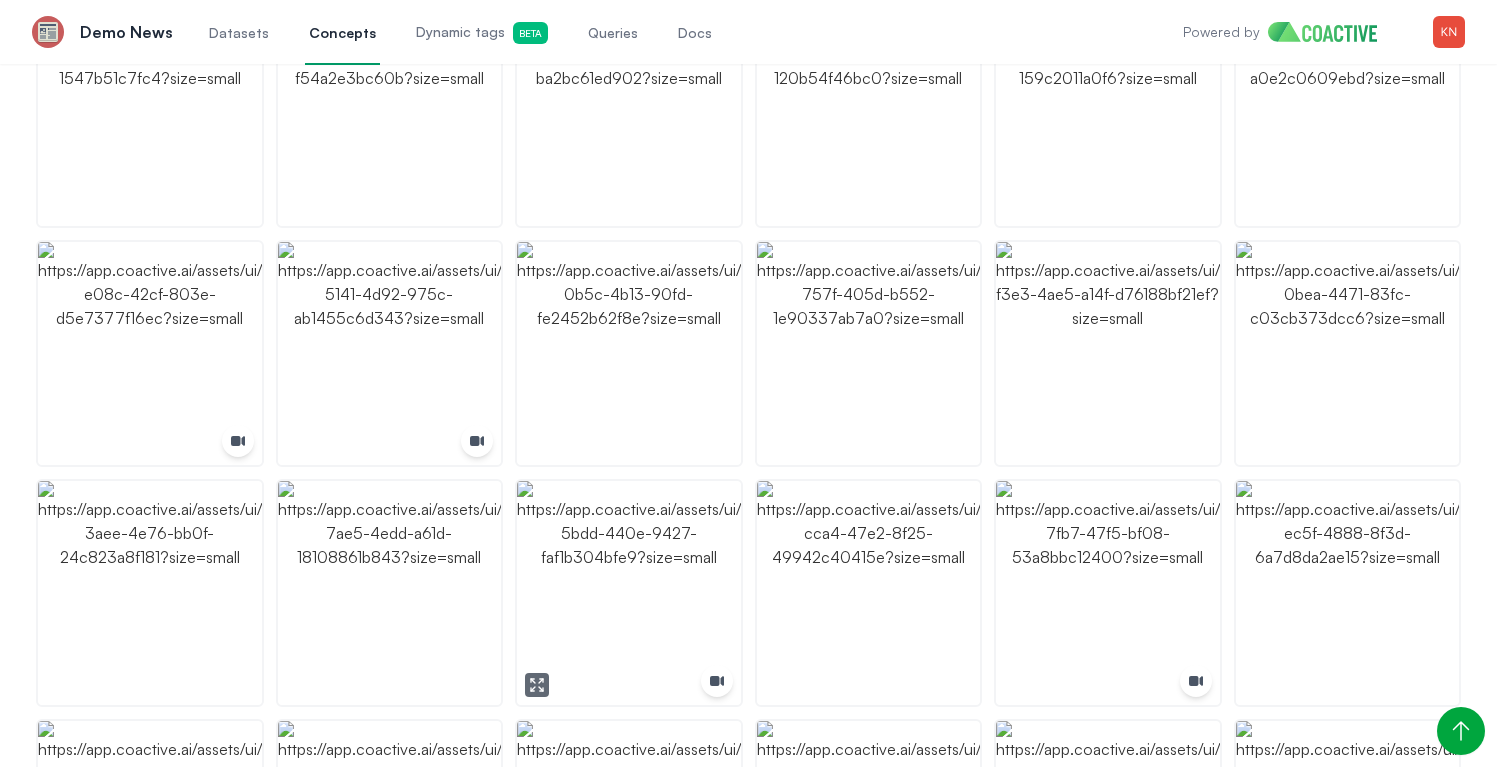 click at bounding box center (629, 593) 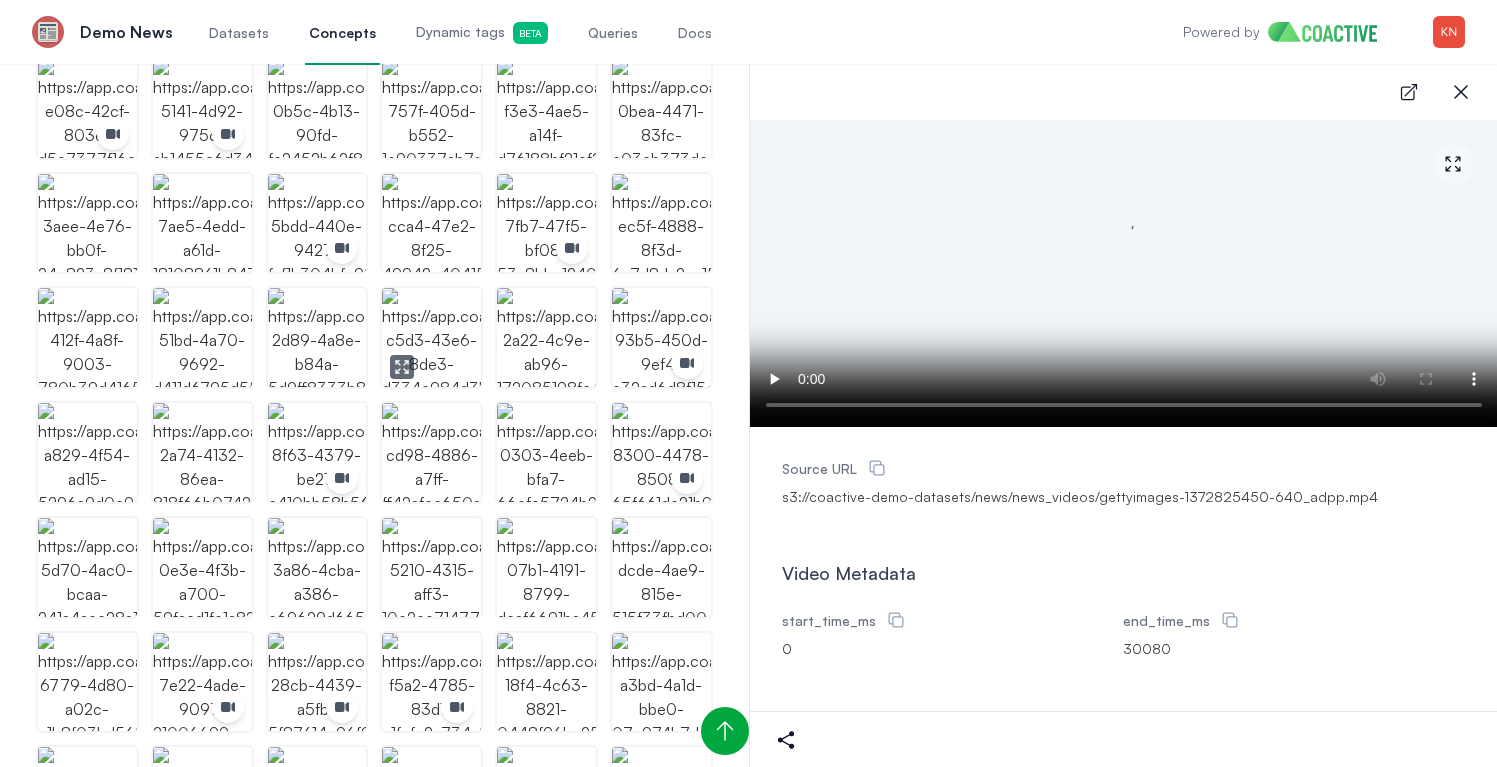scroll, scrollTop: 855, scrollLeft: 0, axis: vertical 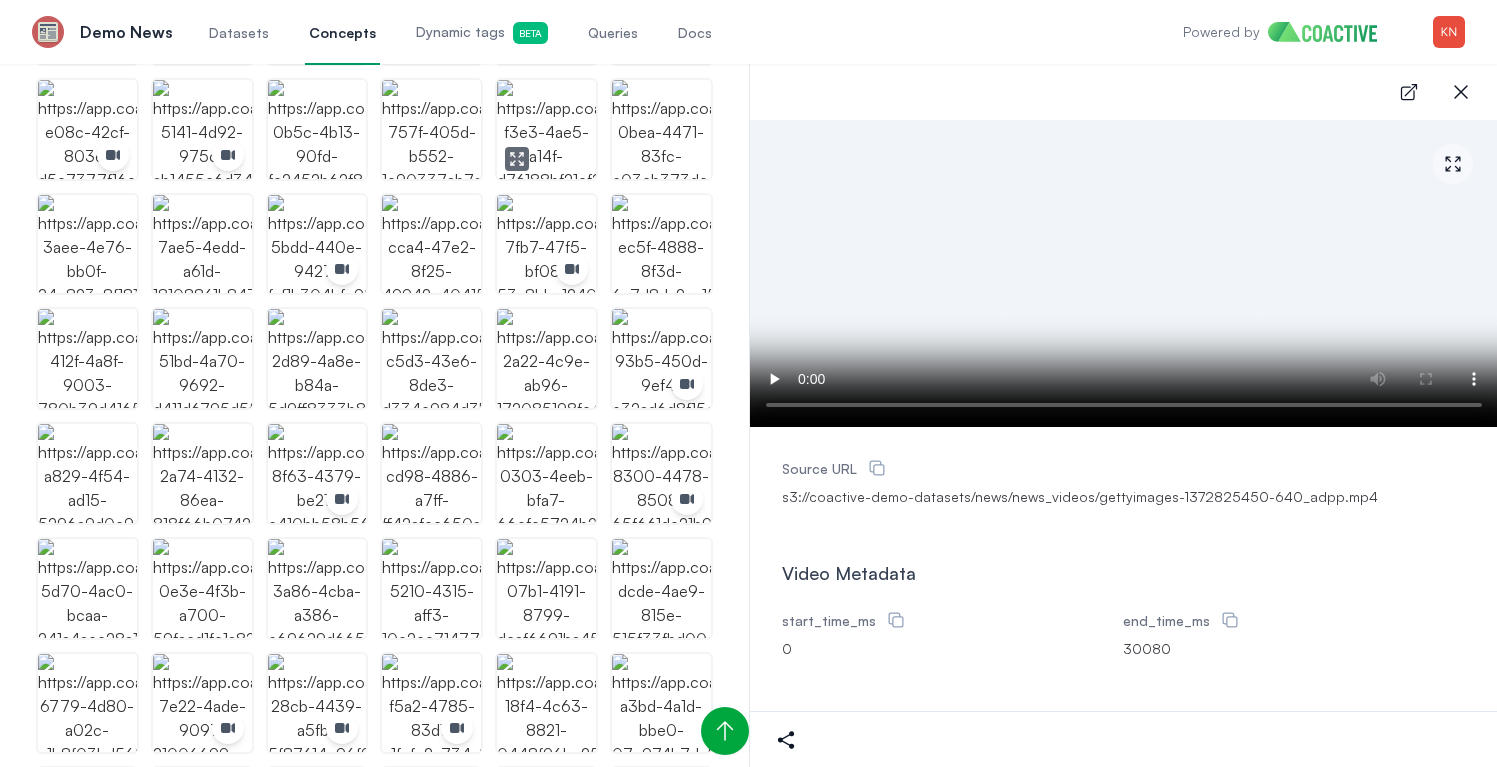 click at bounding box center [546, 129] 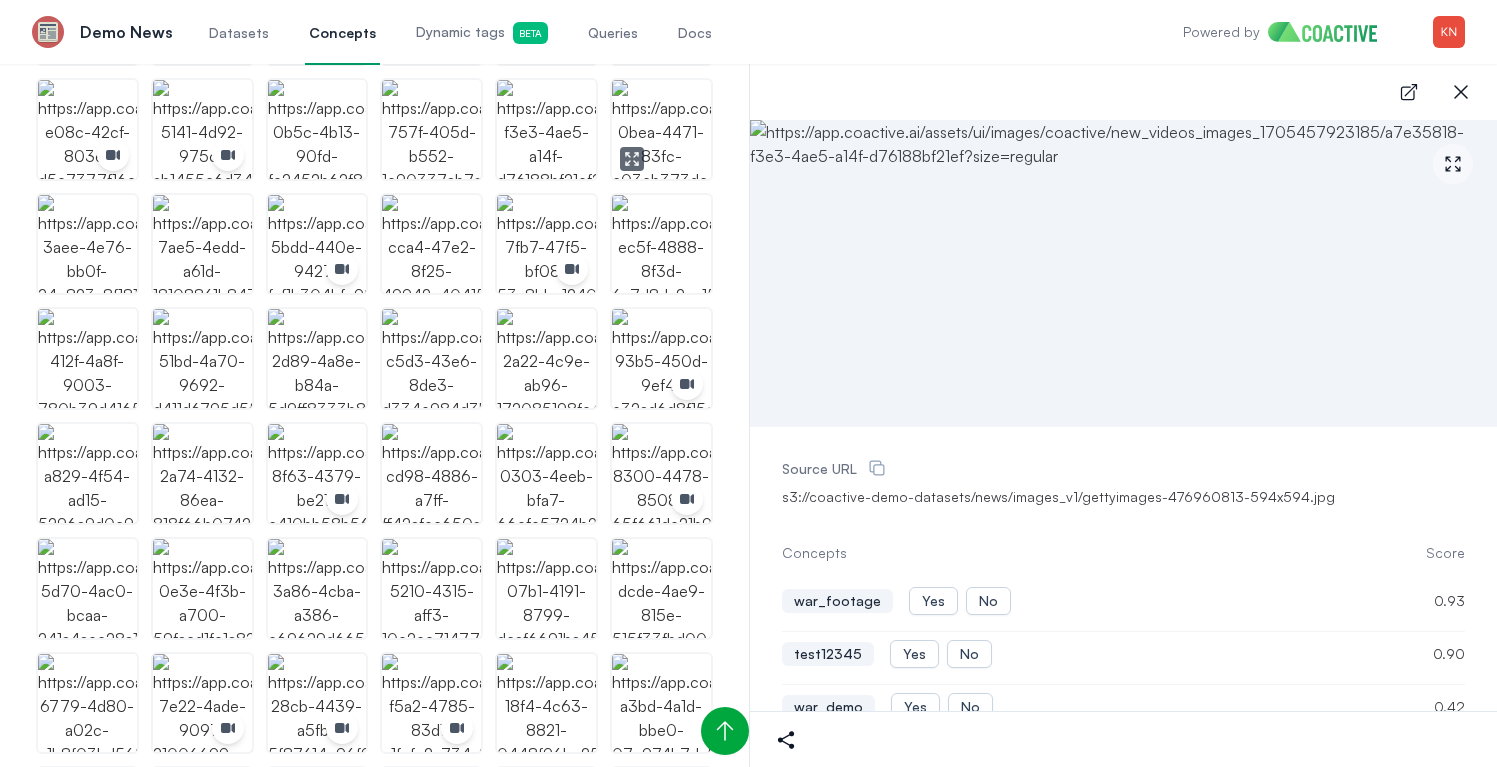 click at bounding box center [661, 129] 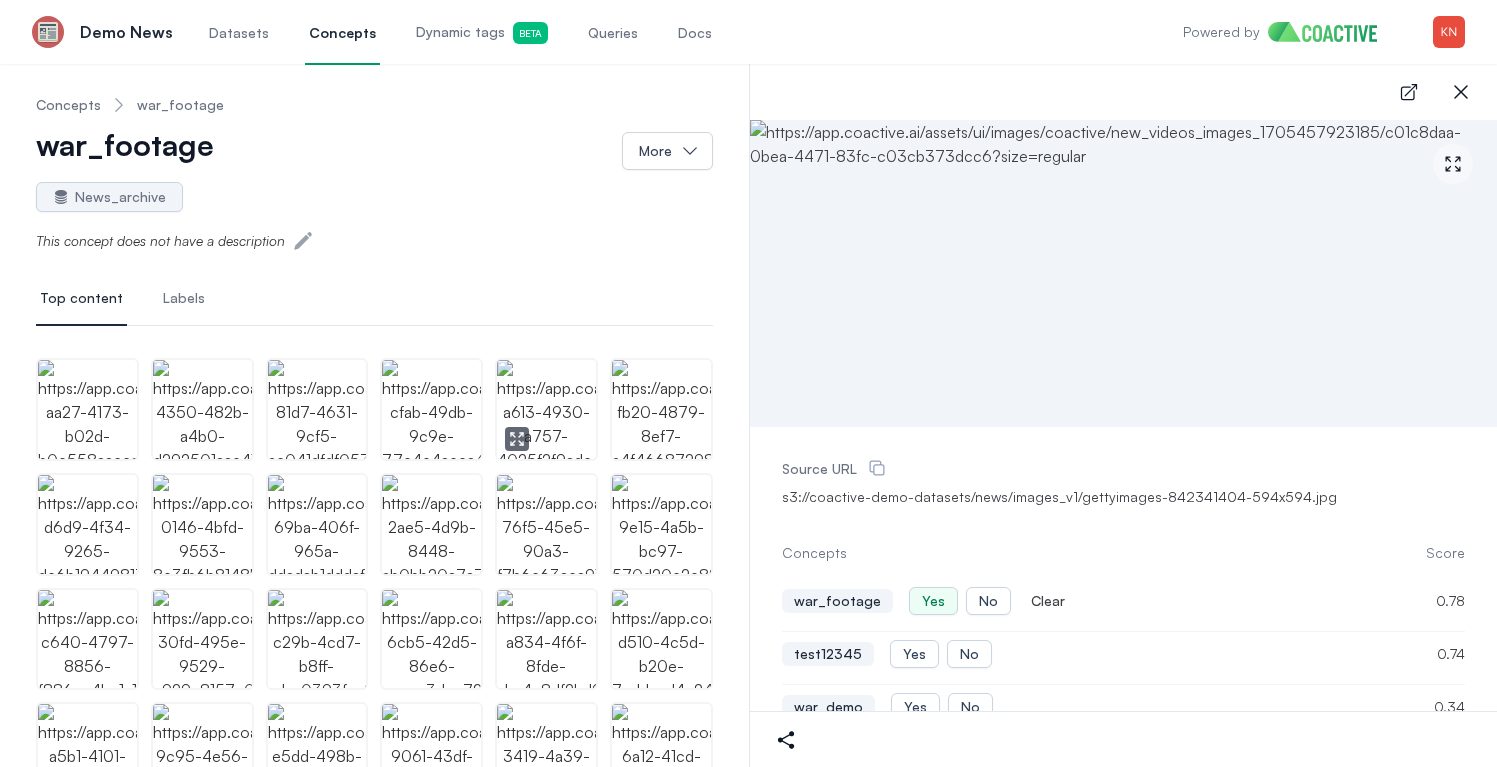 scroll, scrollTop: 0, scrollLeft: 0, axis: both 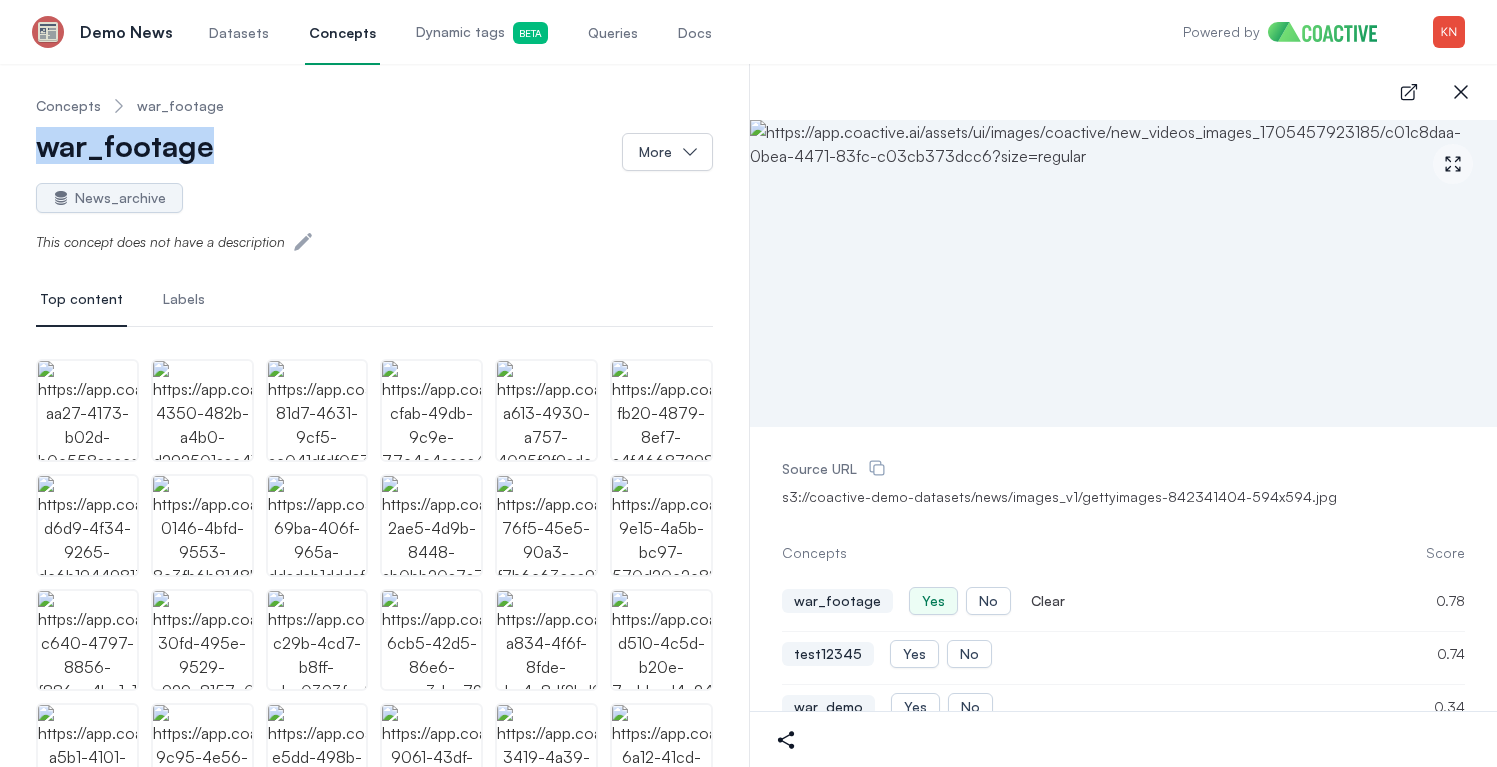 drag, startPoint x: 36, startPoint y: 150, endPoint x: 235, endPoint y: 153, distance: 199.02261 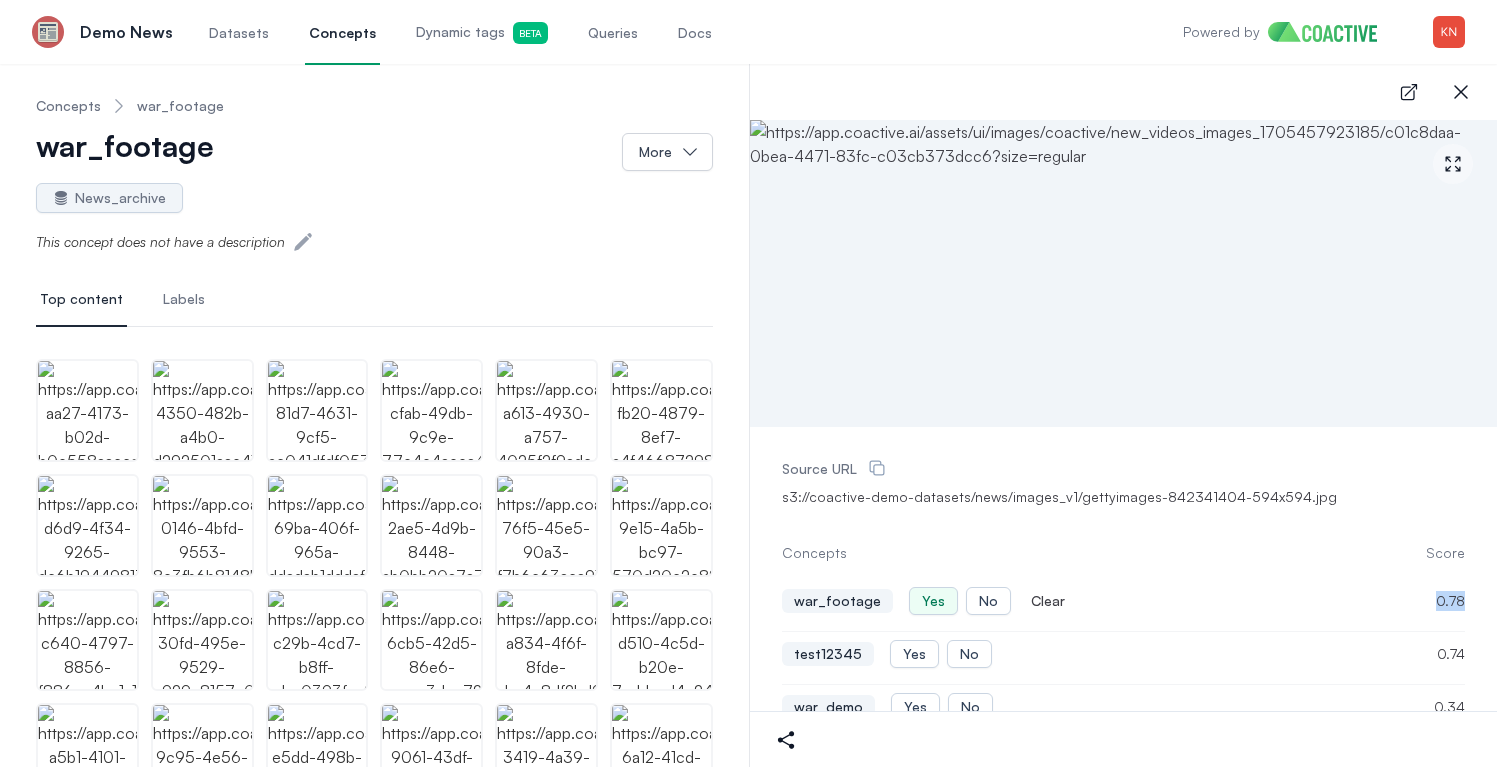 drag, startPoint x: 1448, startPoint y: 606, endPoint x: 1426, endPoint y: 610, distance: 22.36068 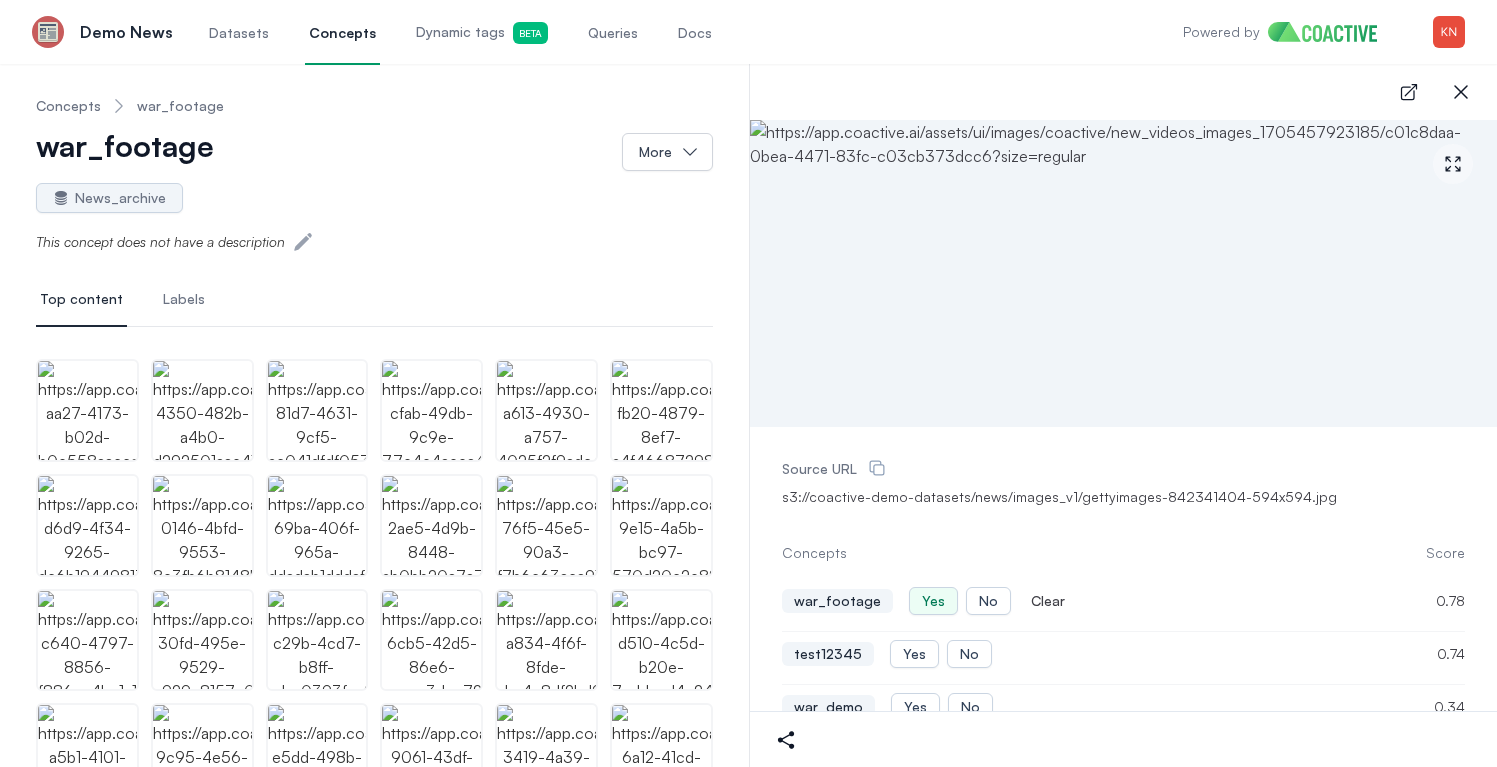 click on "open-details close-sidebar" at bounding box center [1124, 92] 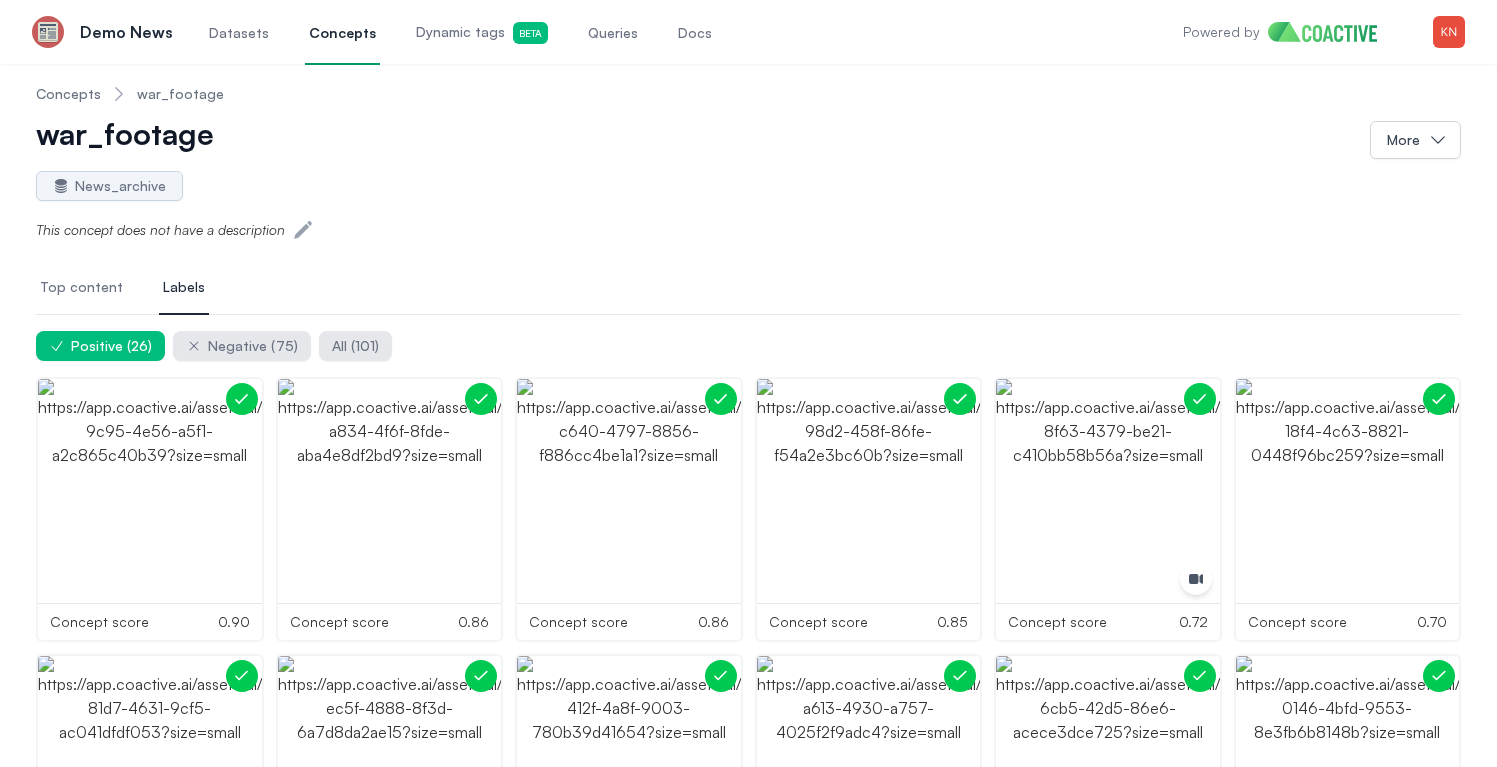 scroll, scrollTop: 0, scrollLeft: 0, axis: both 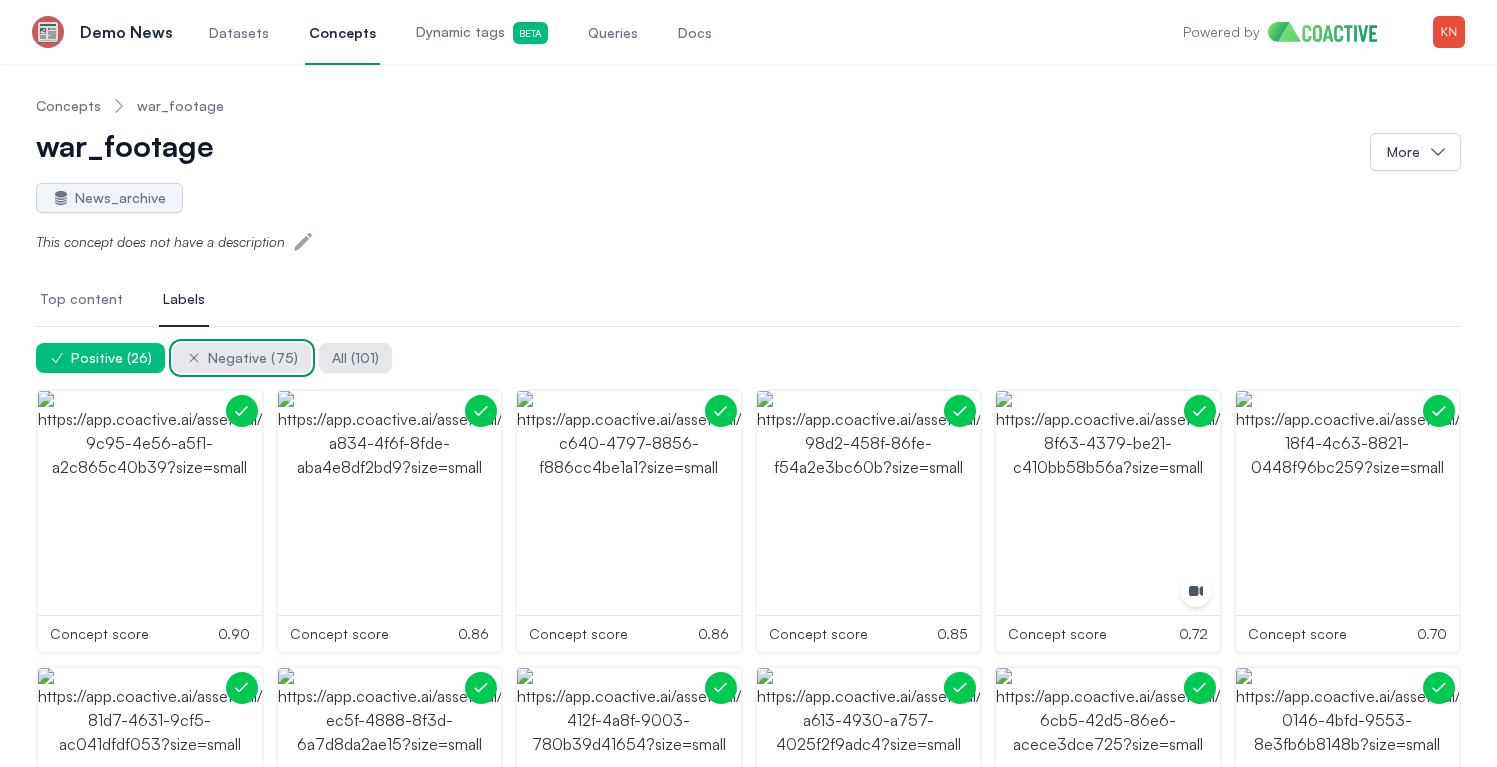click on "Negative ( 75 )" at bounding box center [253, 358] 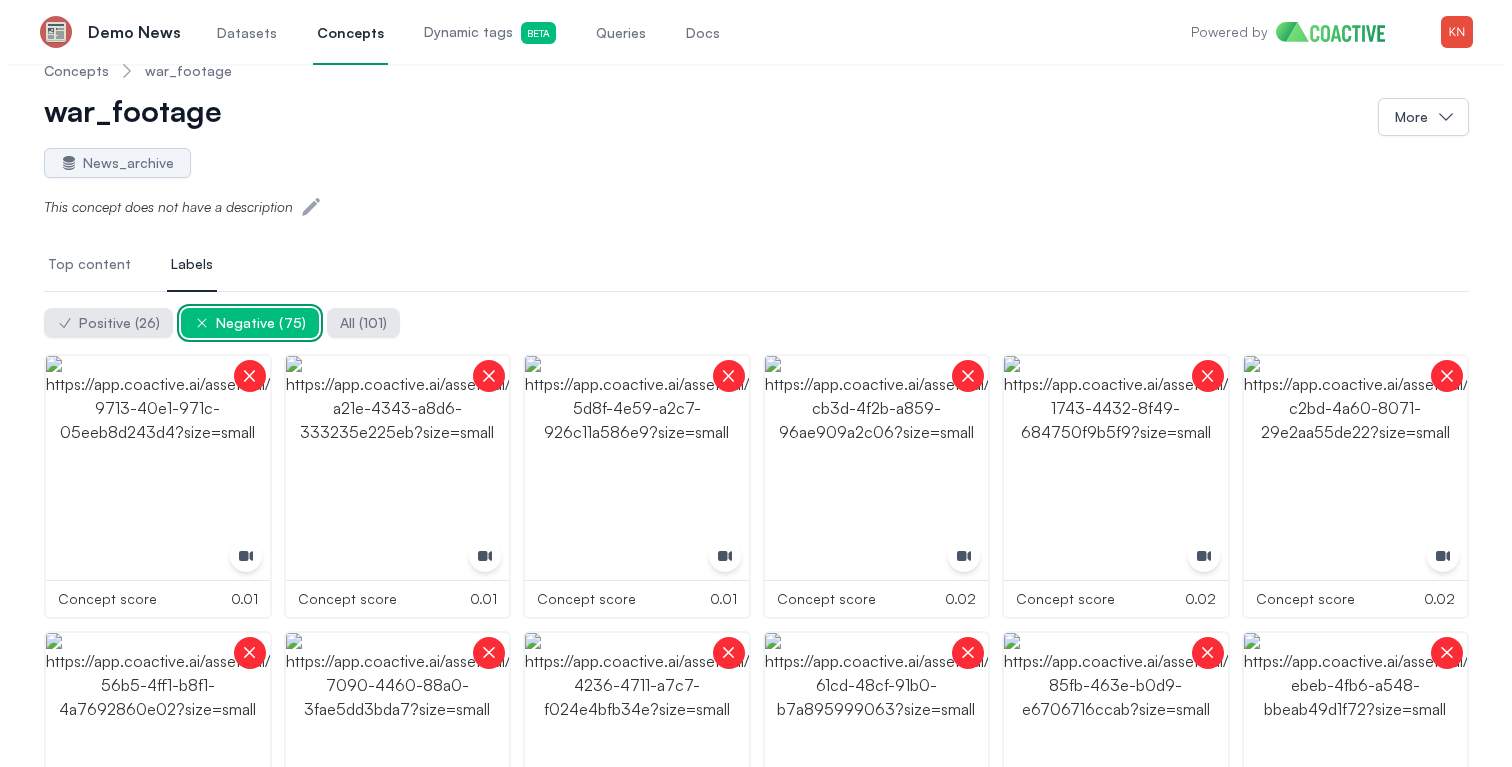 scroll, scrollTop: 0, scrollLeft: 0, axis: both 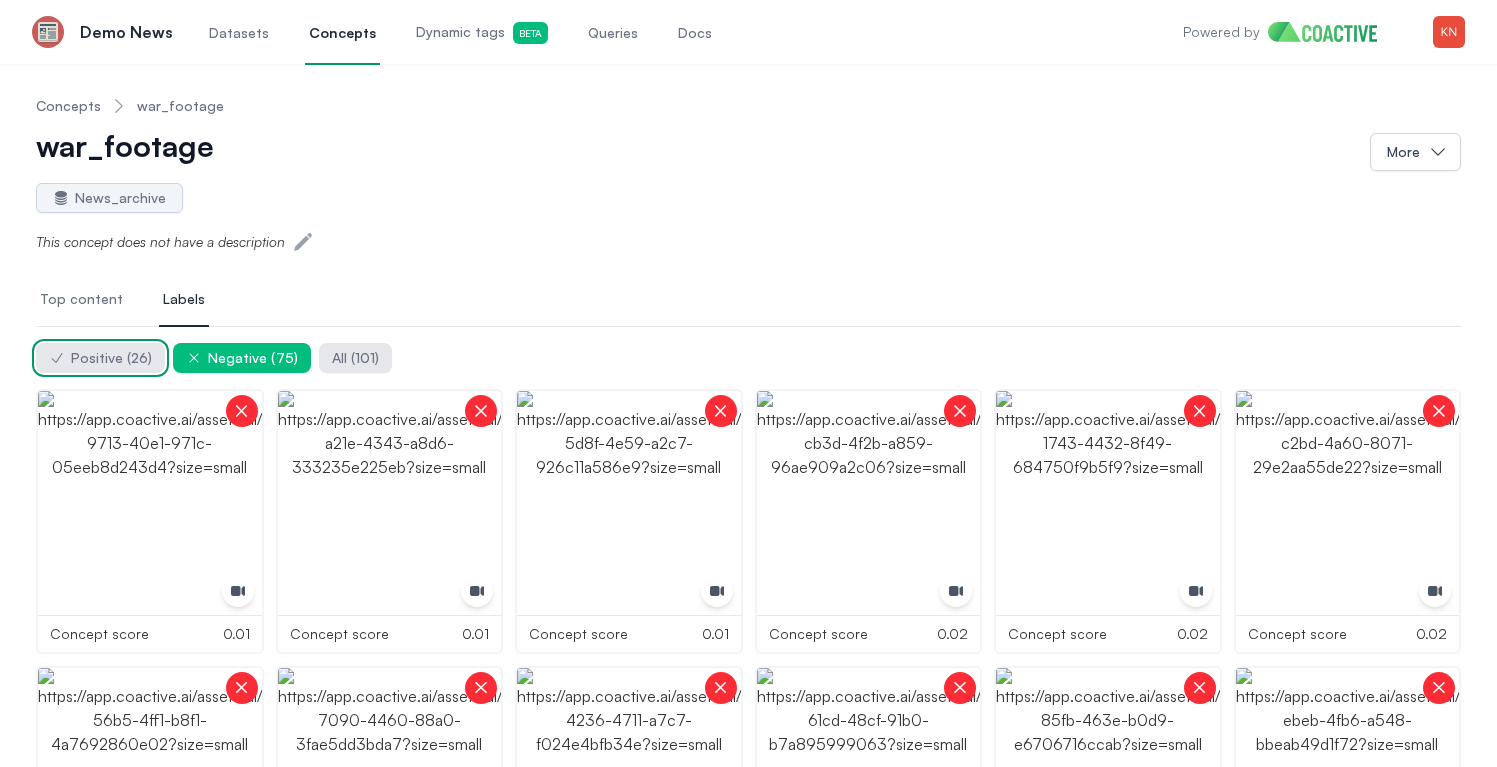 click on "Positive ( 26 )" at bounding box center [111, 358] 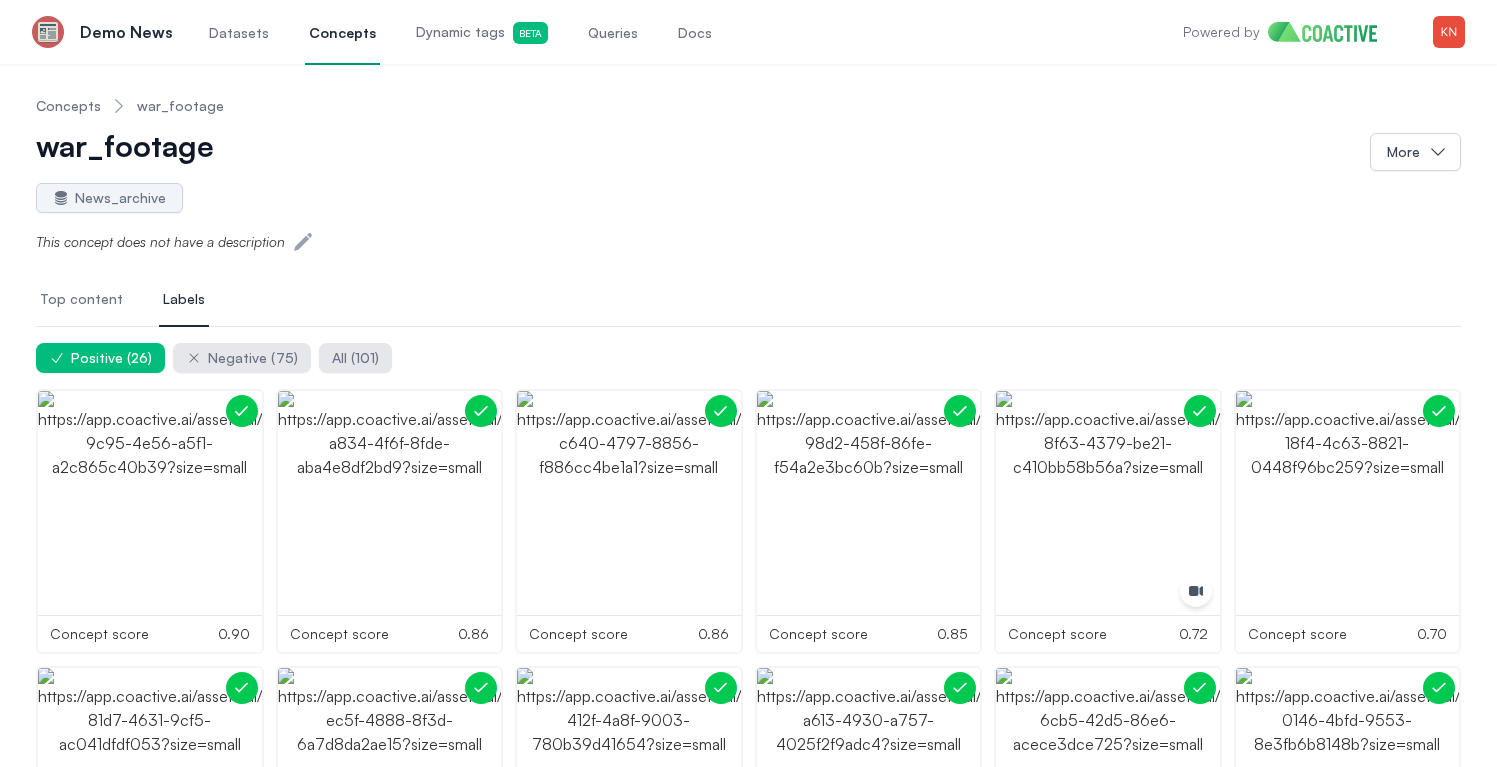 click on "Dynamic tags Beta" at bounding box center (482, 33) 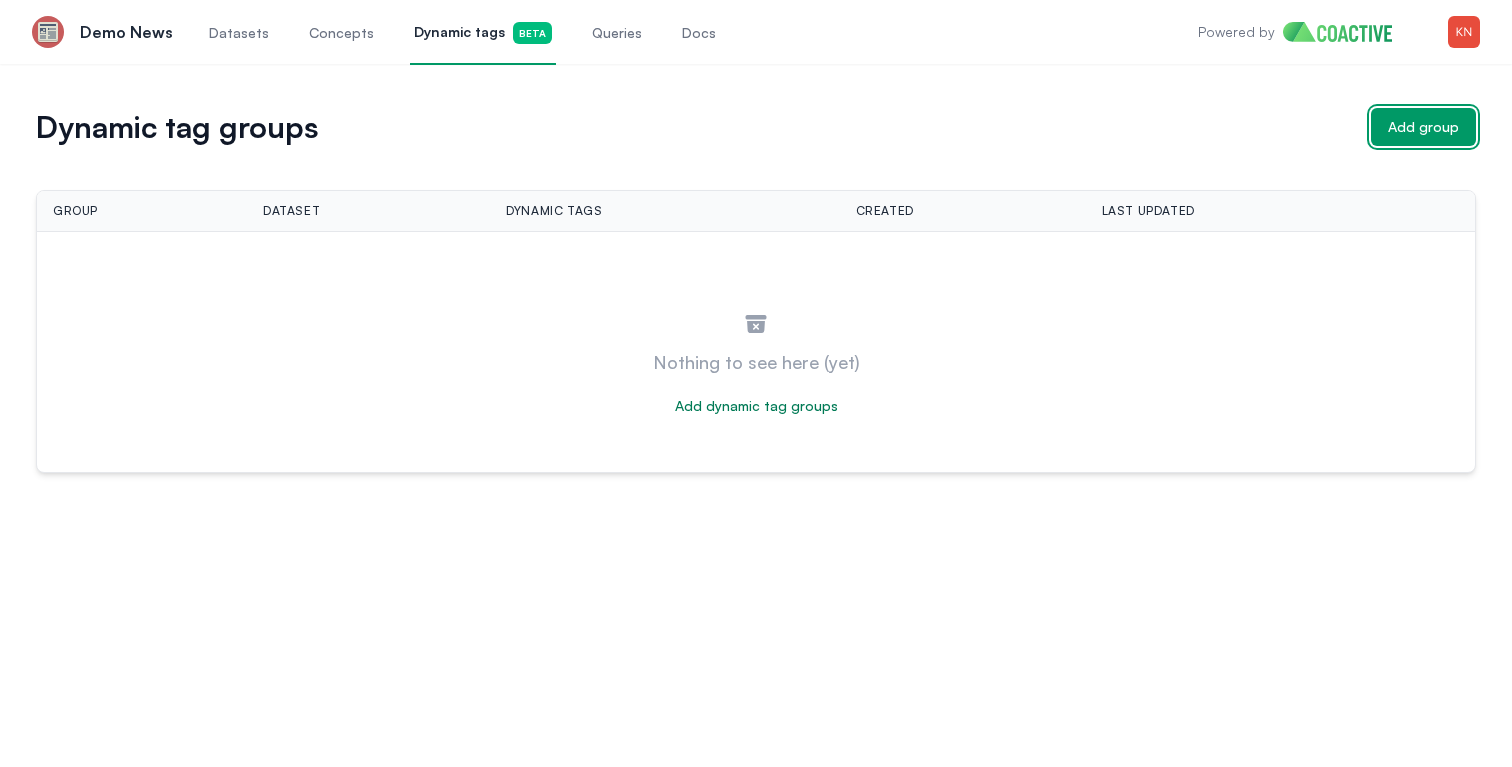 click on "Add group" at bounding box center (1423, 127) 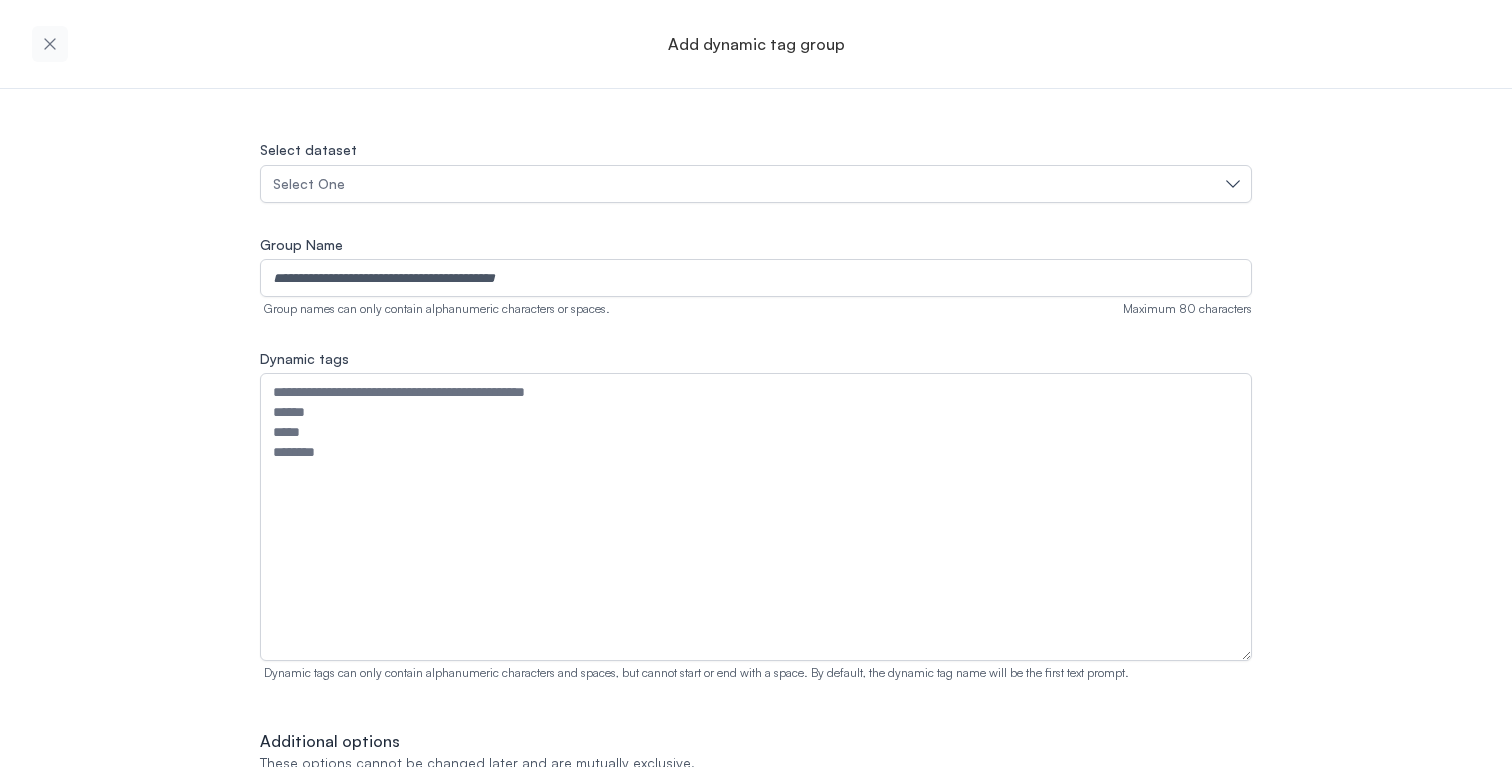 click on "Select dataset Select One" at bounding box center (756, 170) 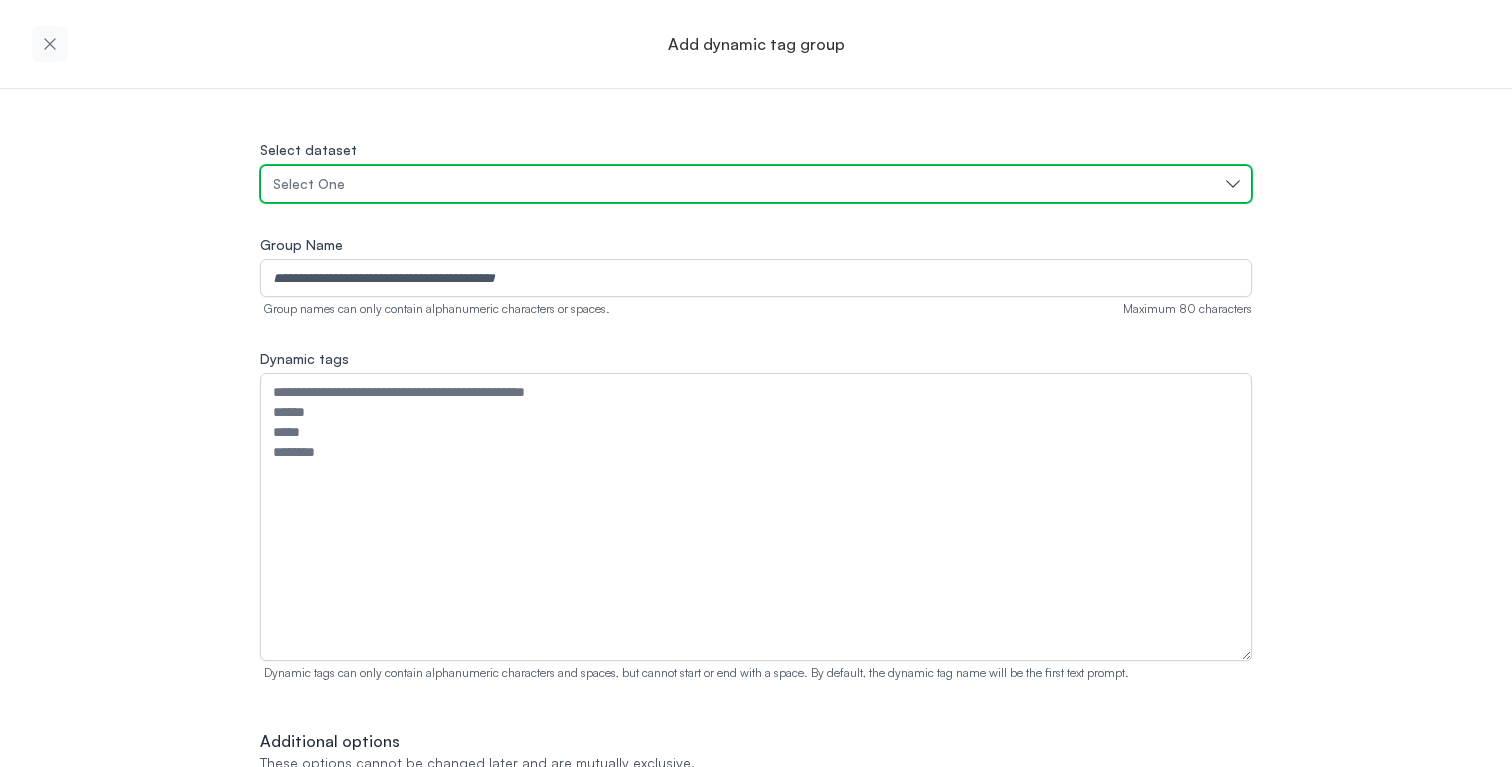 click on "Select One" at bounding box center (756, 184) 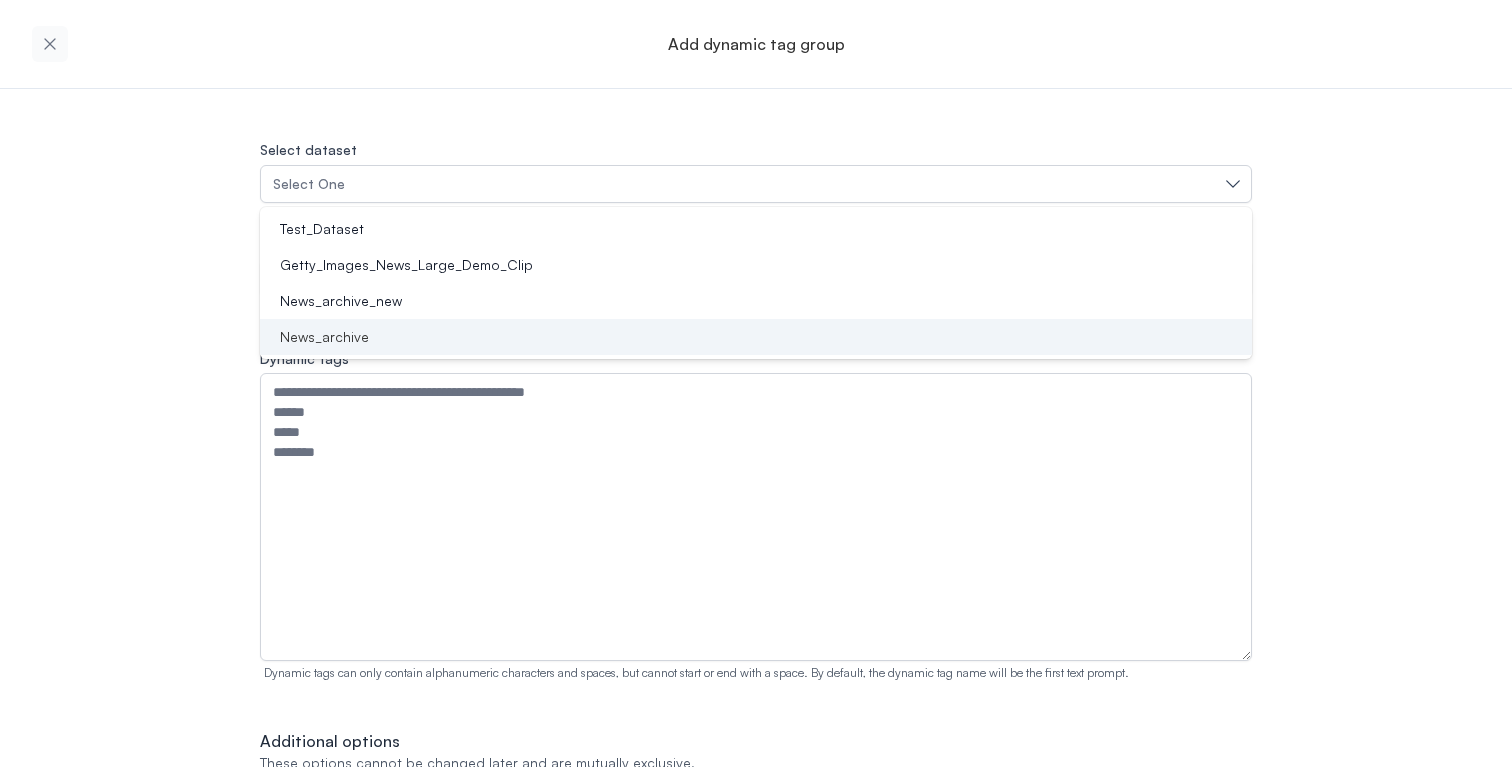 click on "News_archive" at bounding box center (756, 337) 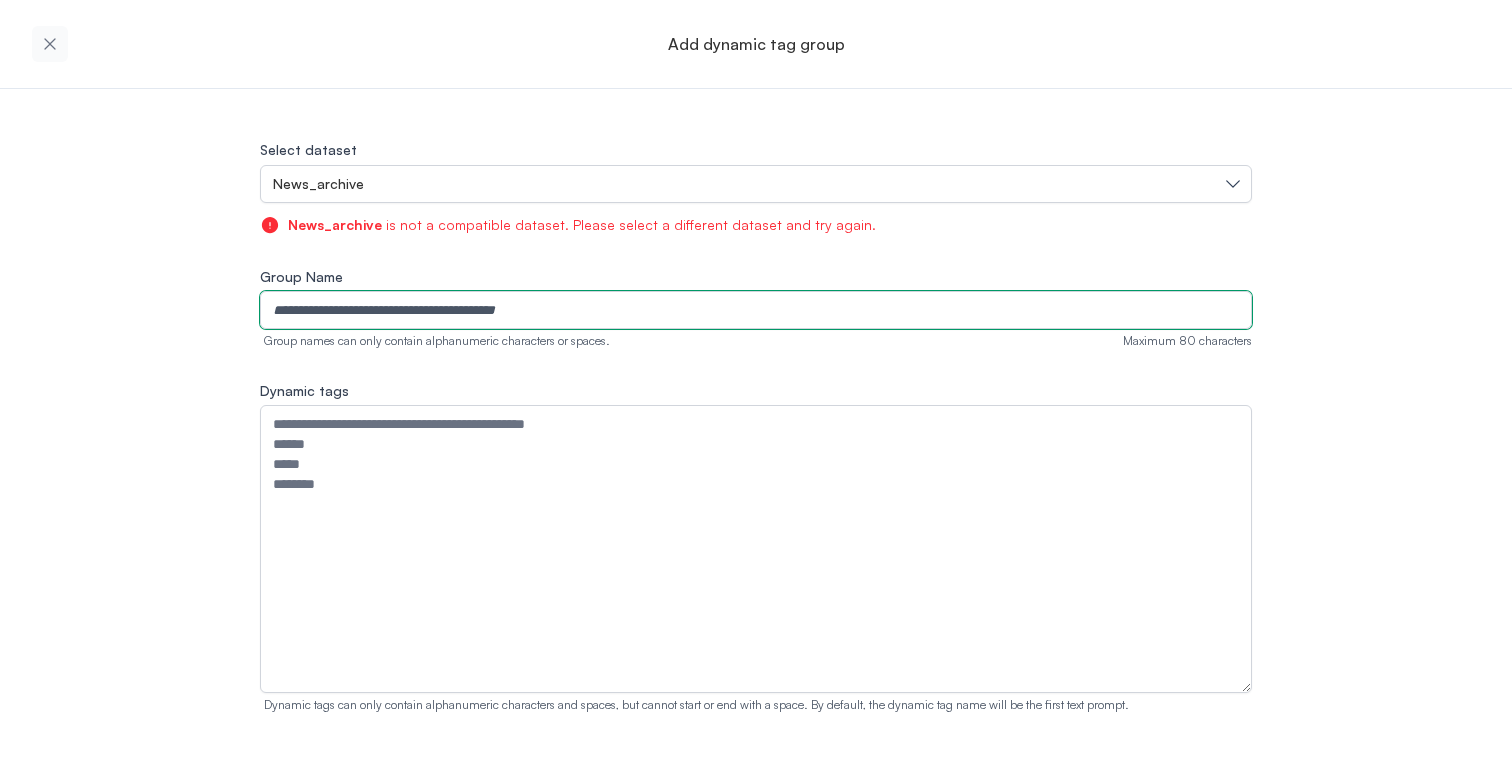 click on "Group Name" at bounding box center (756, 310) 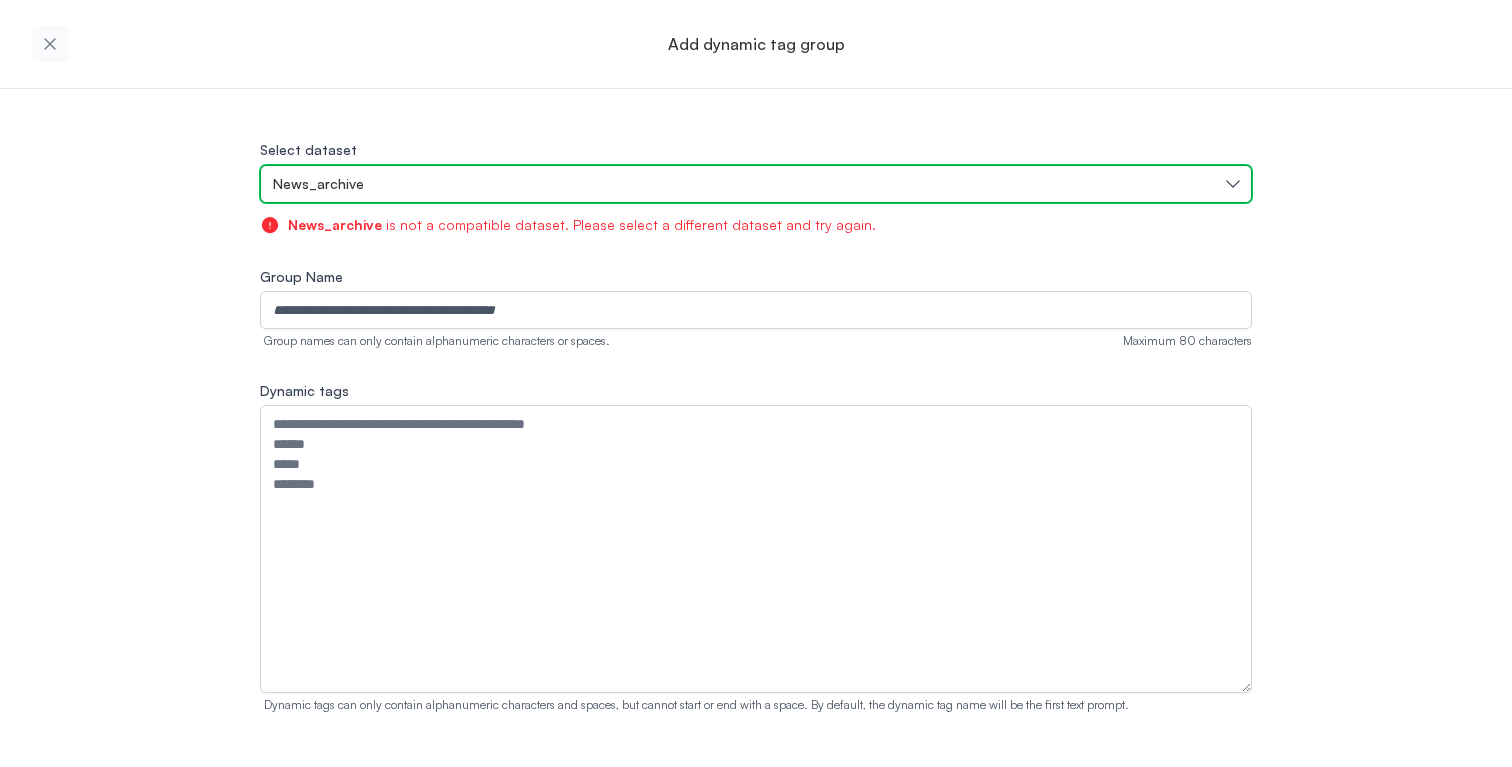 click on "News_archive" at bounding box center [318, 184] 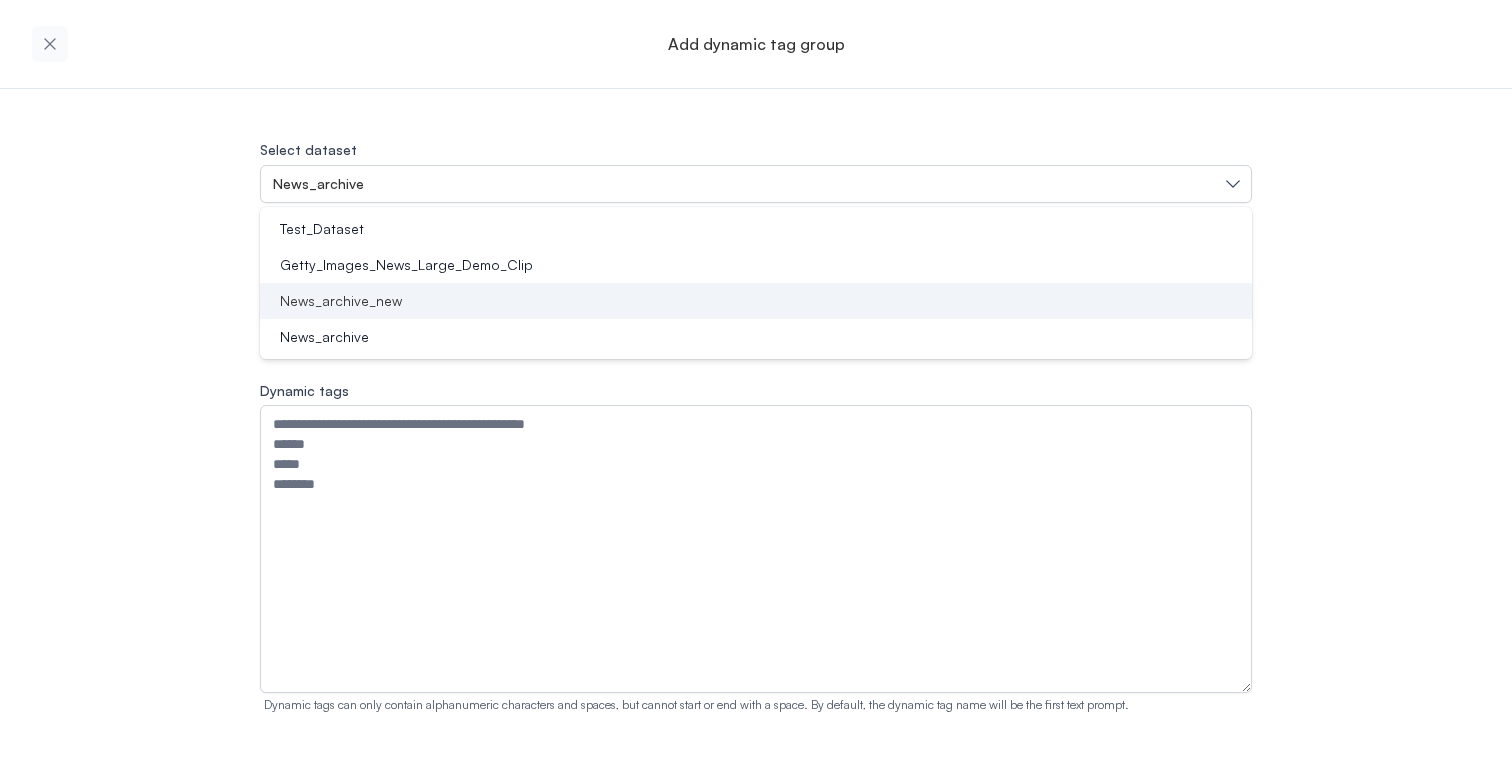 click on "News_archive_new" at bounding box center [756, 301] 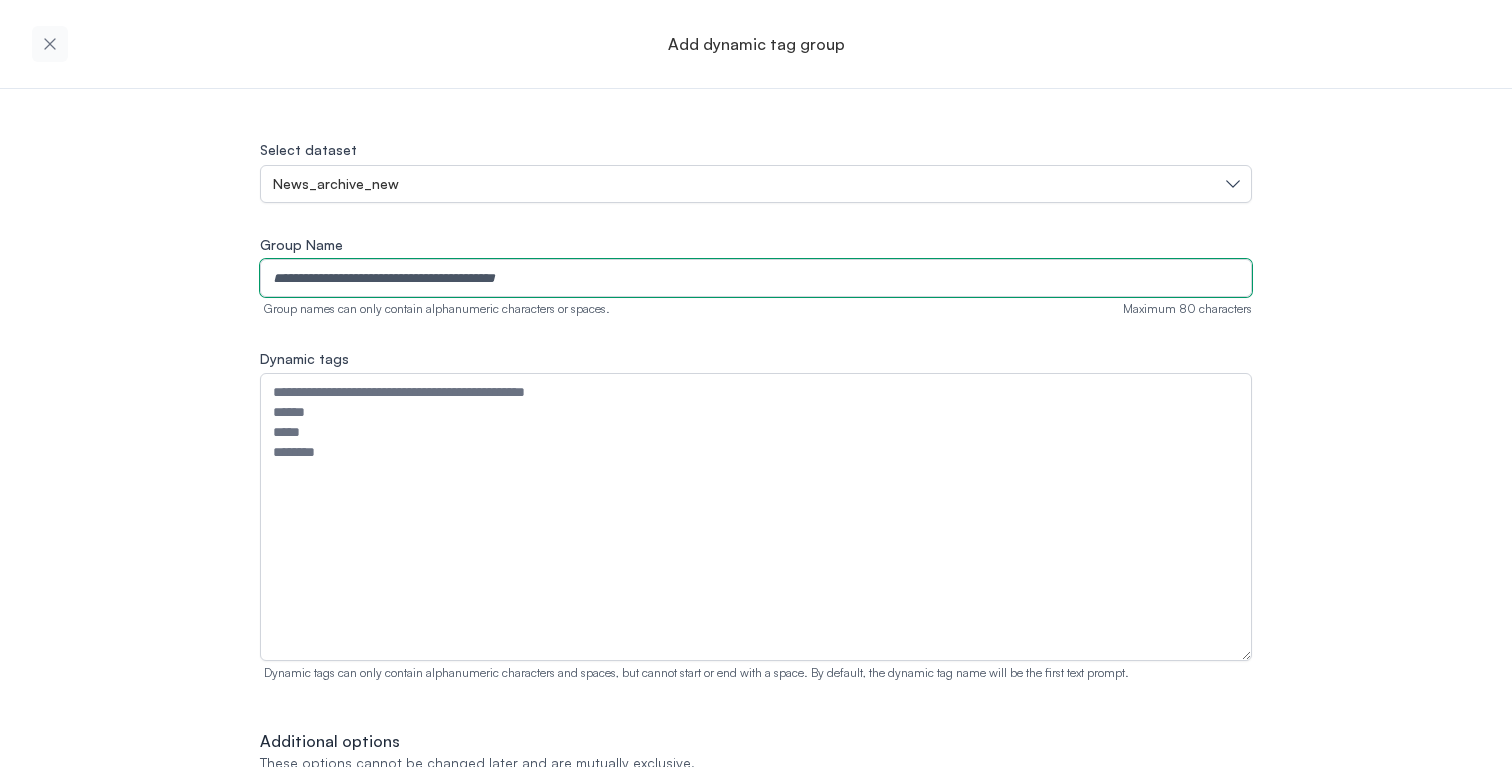 click on "Group Name" at bounding box center [756, 278] 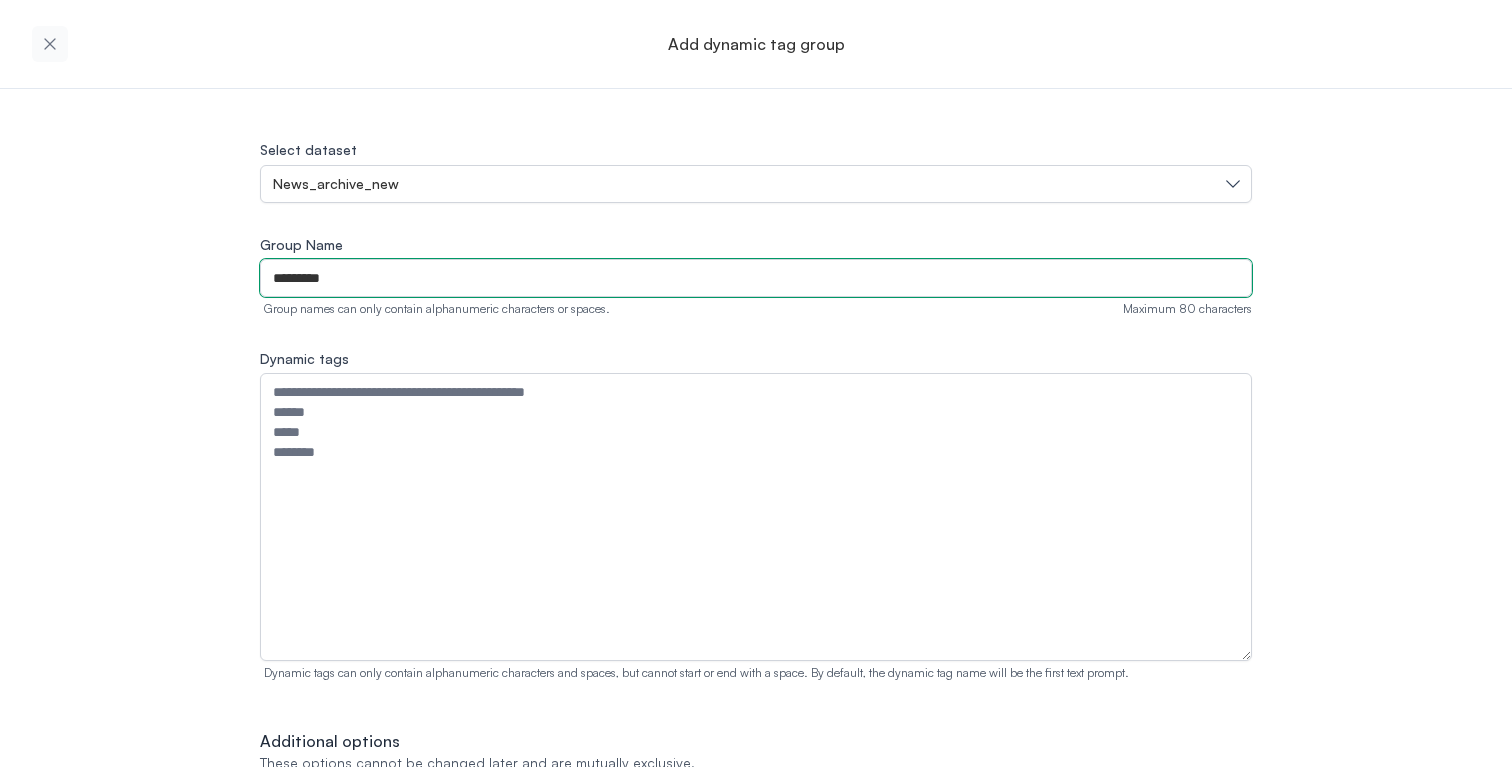 type on "*********" 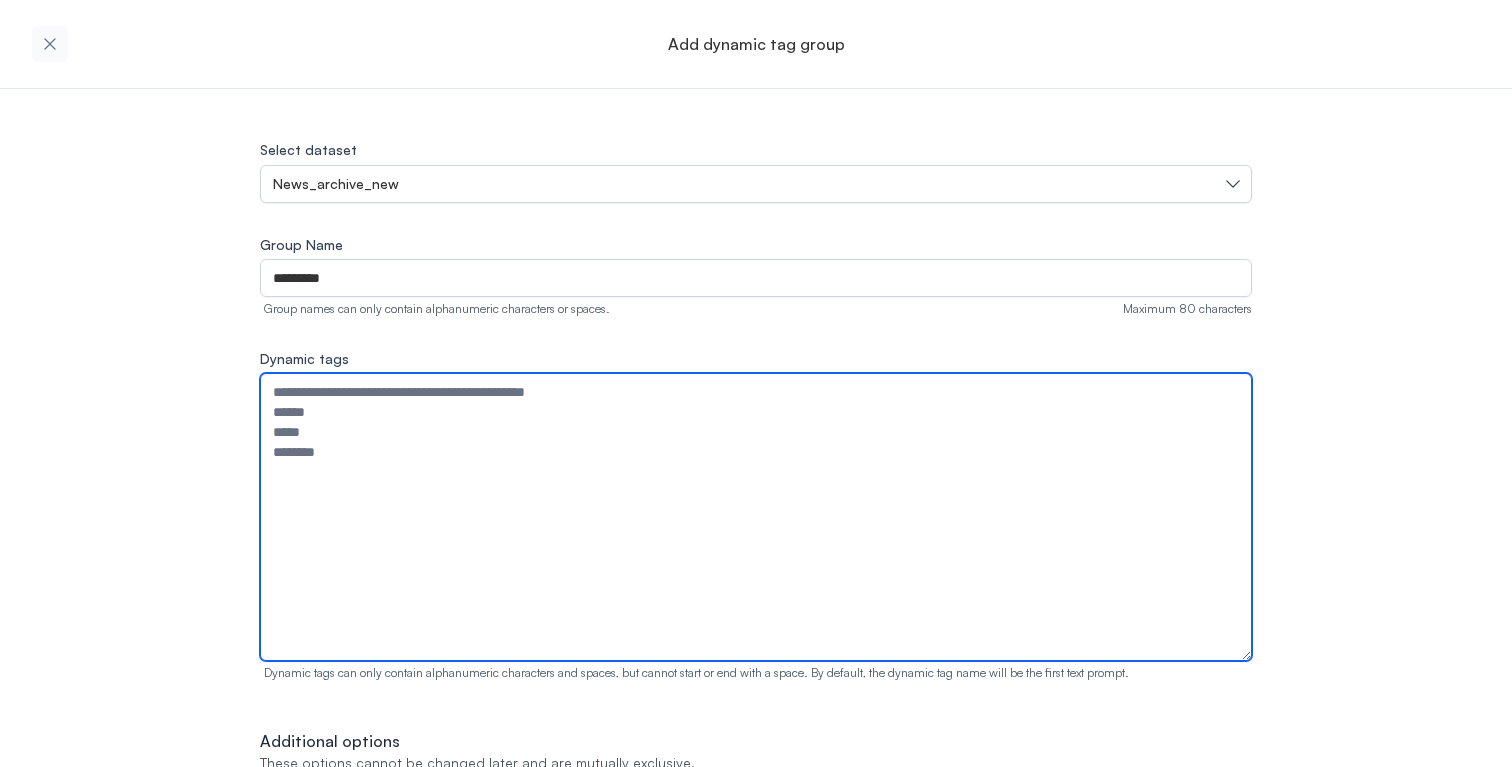 click on "Dynamic tags" at bounding box center [756, 517] 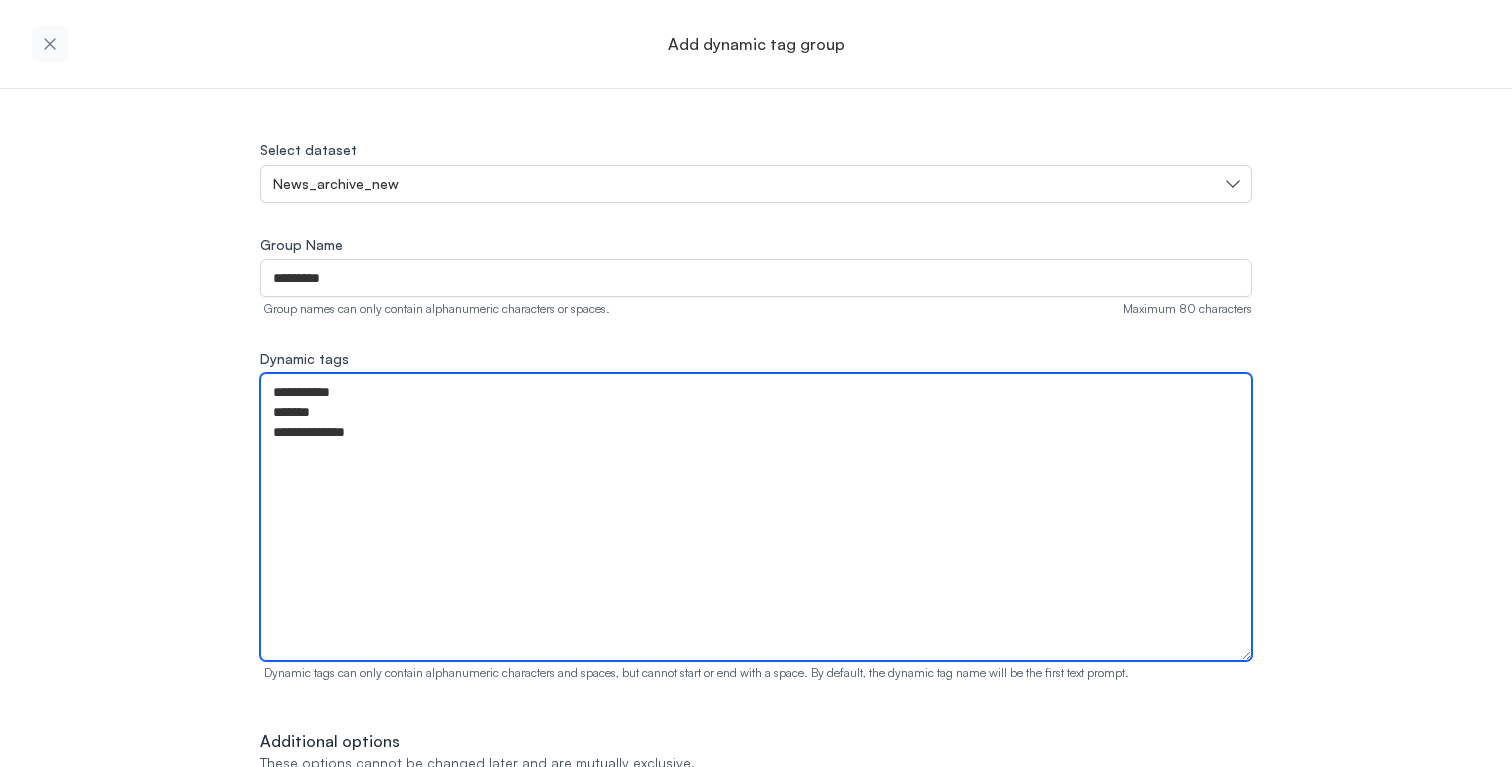 click on "**********" at bounding box center (756, 517) 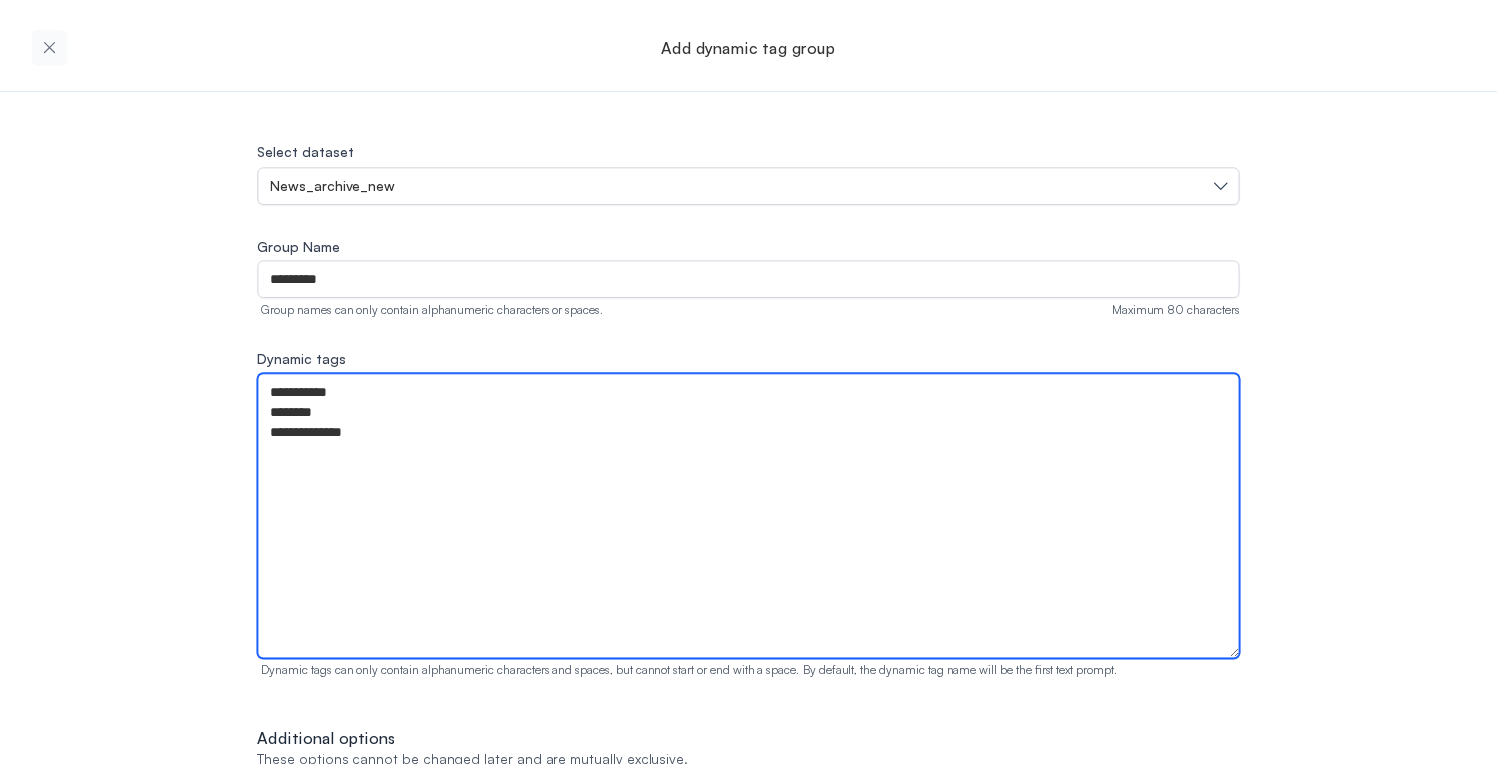 scroll, scrollTop: 108, scrollLeft: 0, axis: vertical 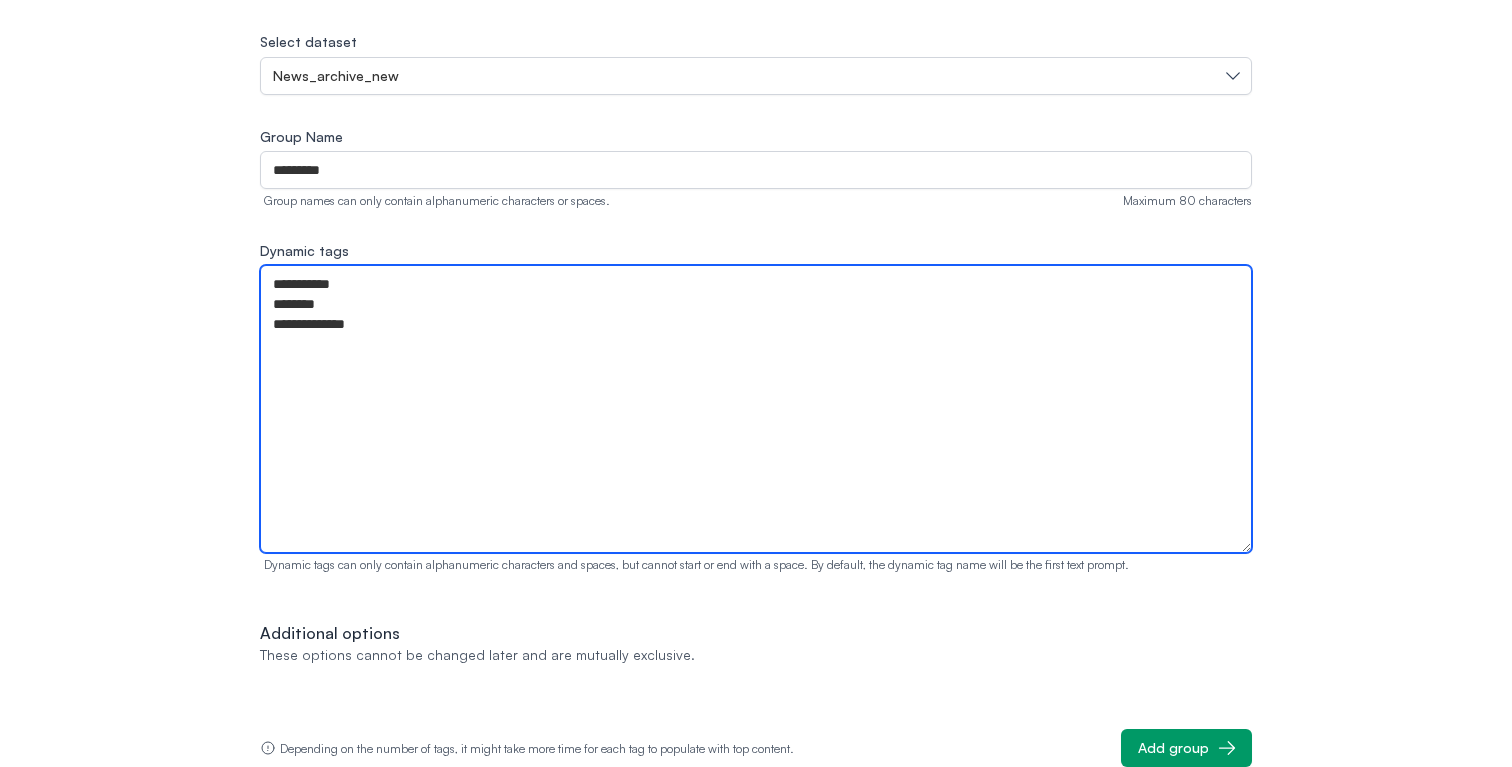 type on "**********" 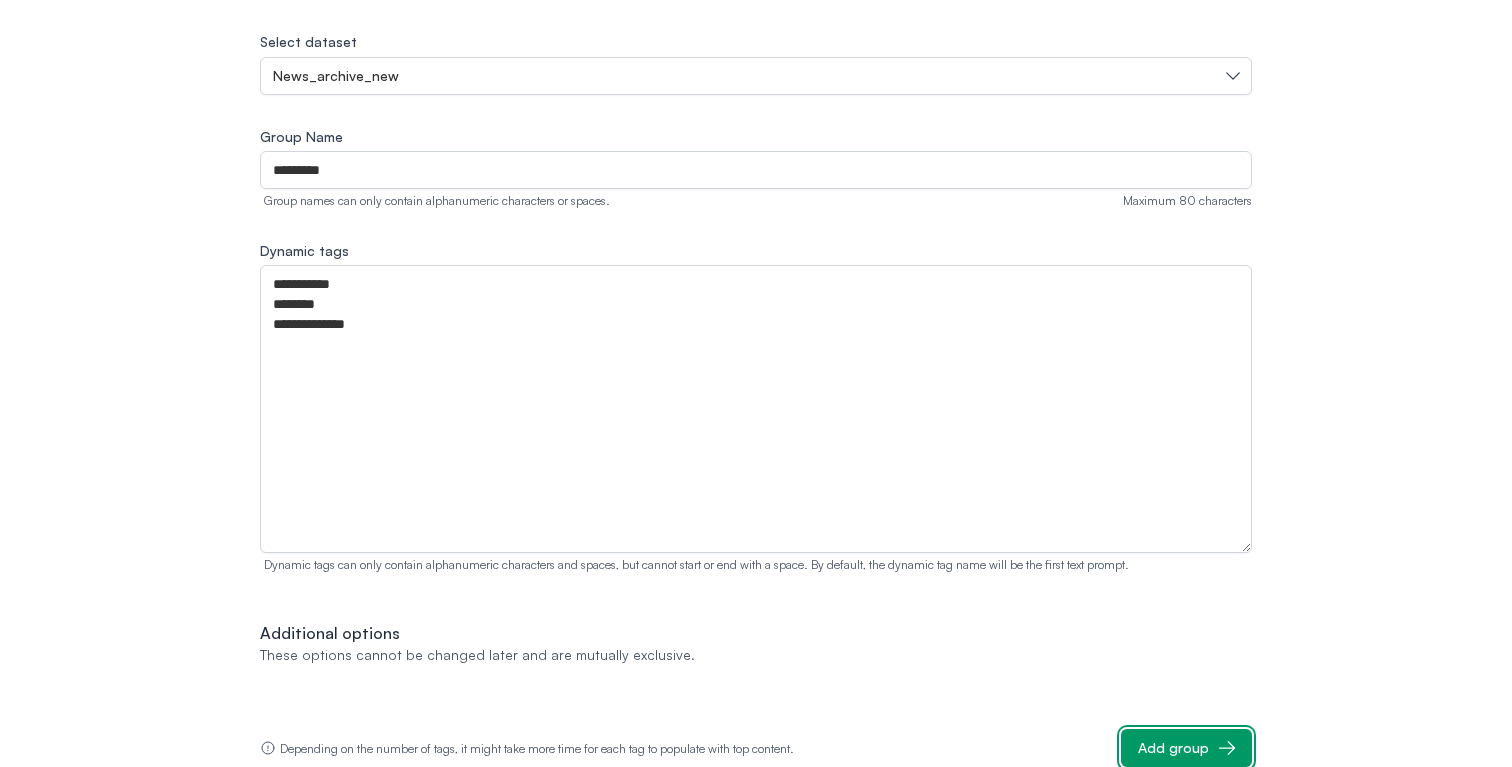 click on "Add group" at bounding box center [1173, 748] 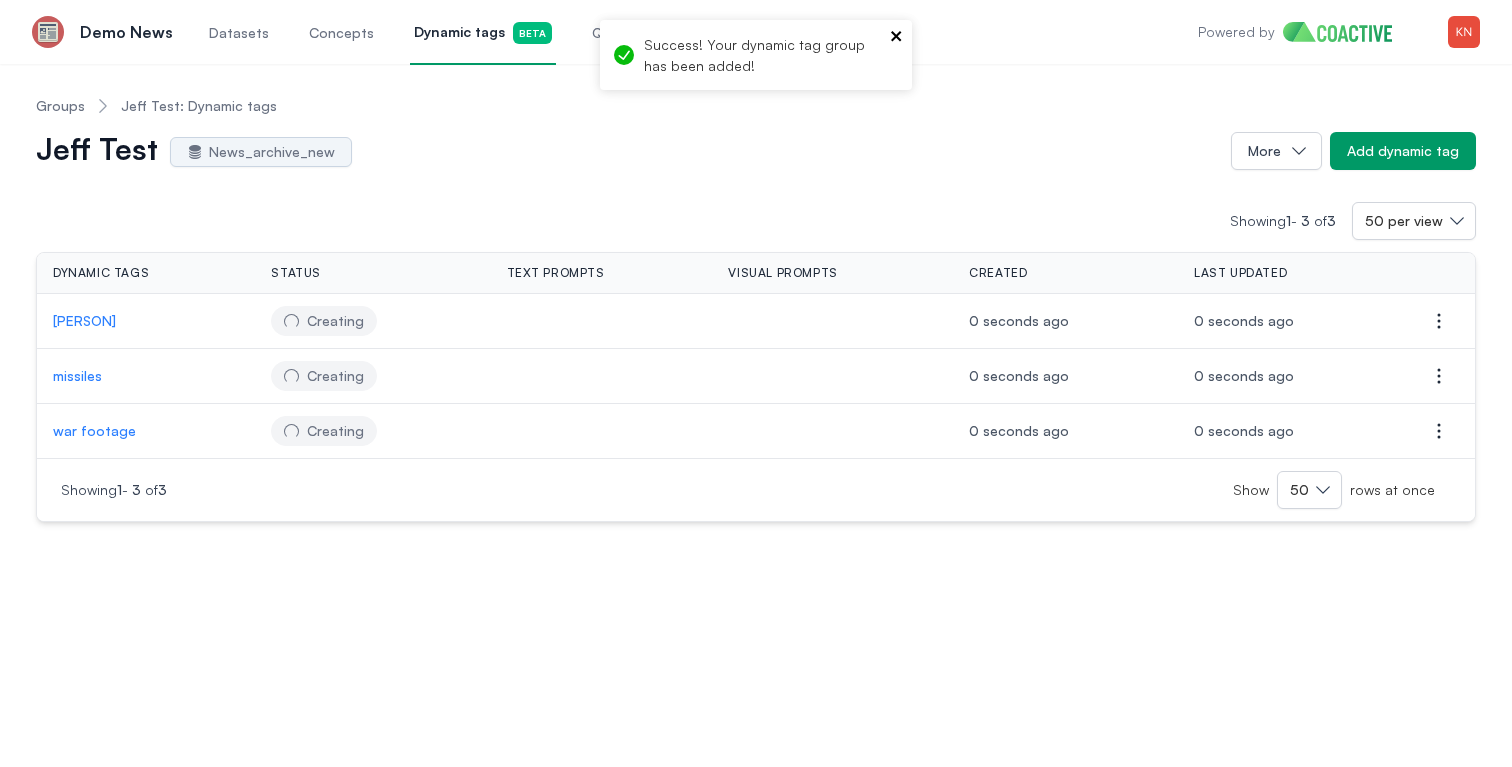 click 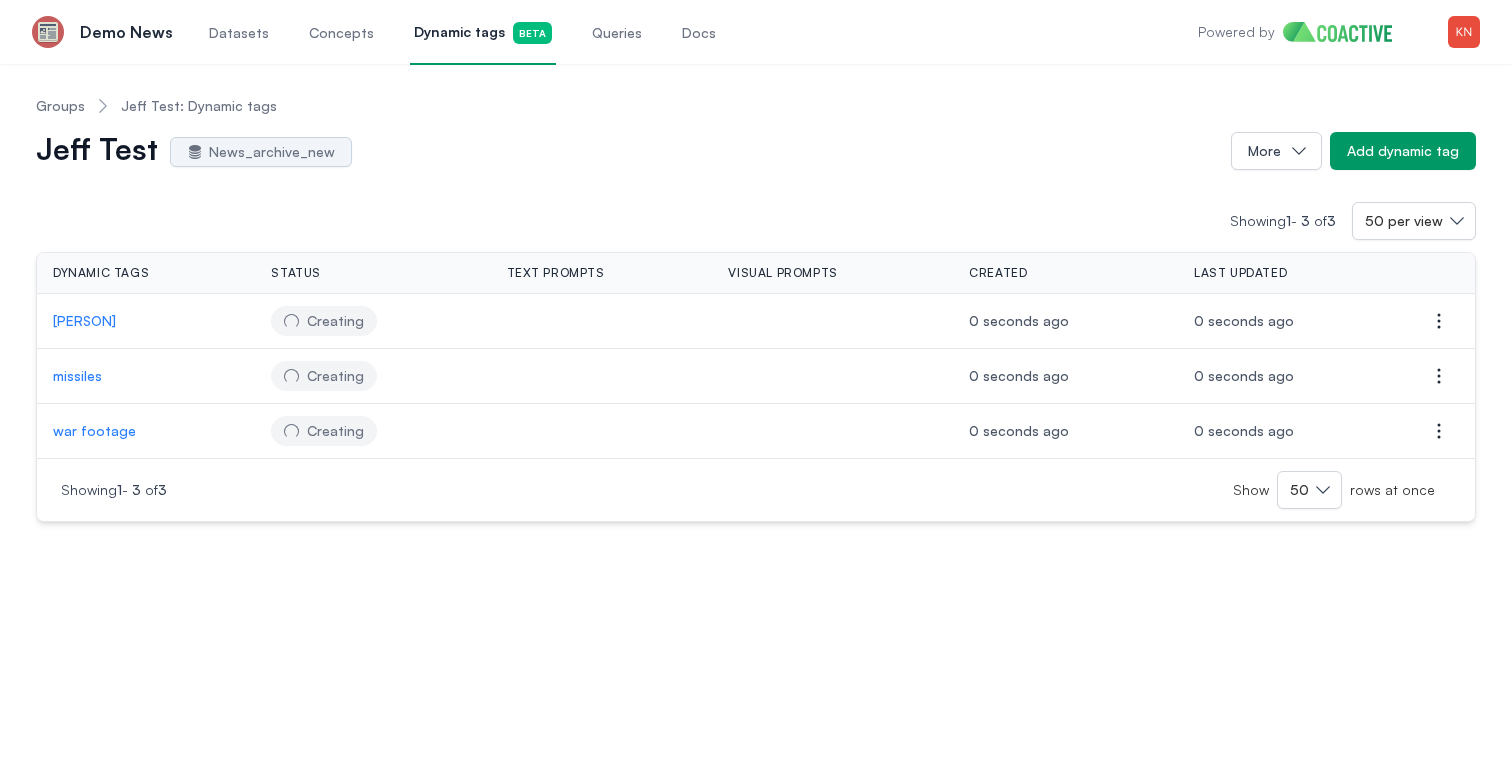 click on "Concepts" at bounding box center (341, 32) 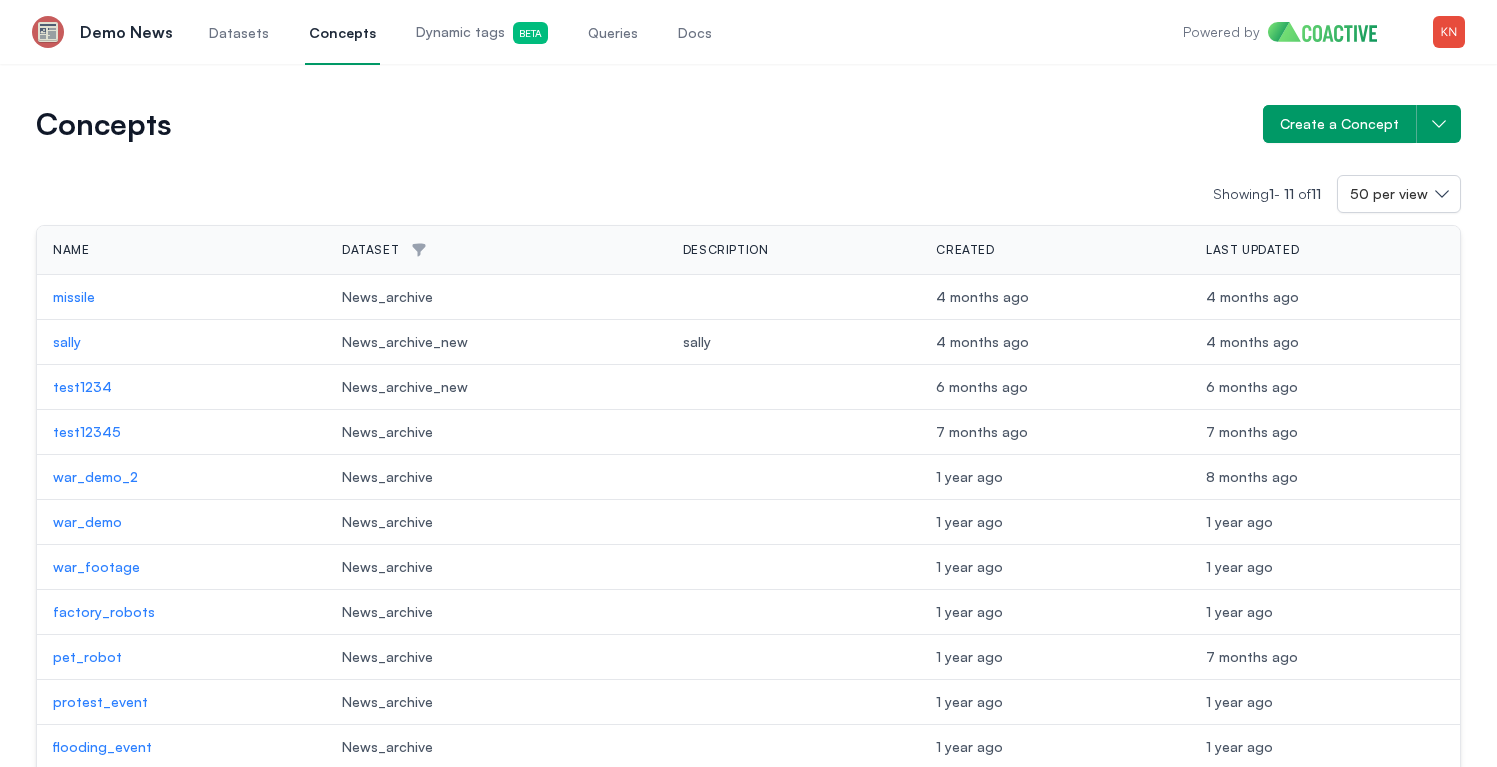 scroll, scrollTop: 0, scrollLeft: 0, axis: both 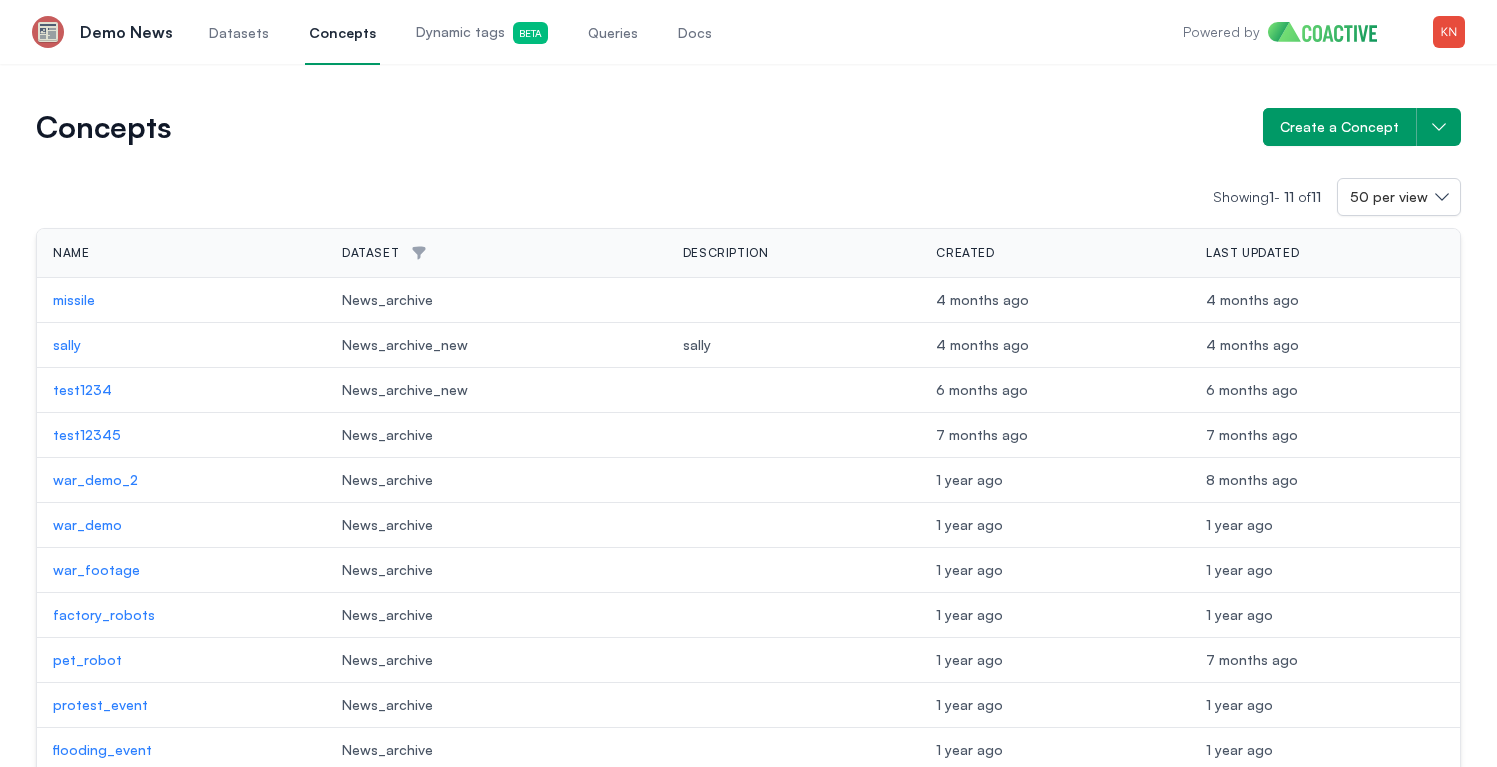click on "Dynamic tags Beta" at bounding box center [482, 32] 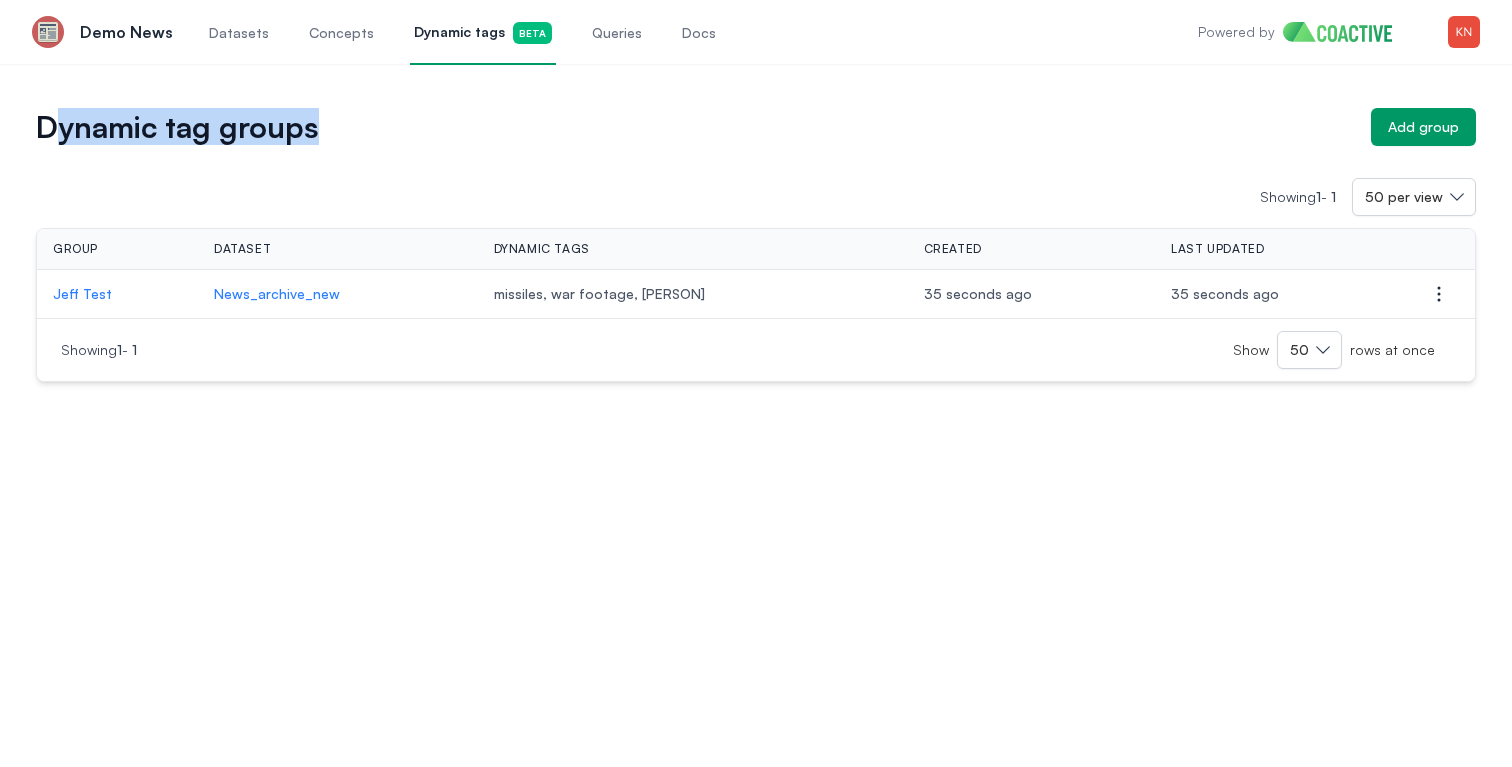 drag, startPoint x: 48, startPoint y: 130, endPoint x: 372, endPoint y: 139, distance: 324.12497 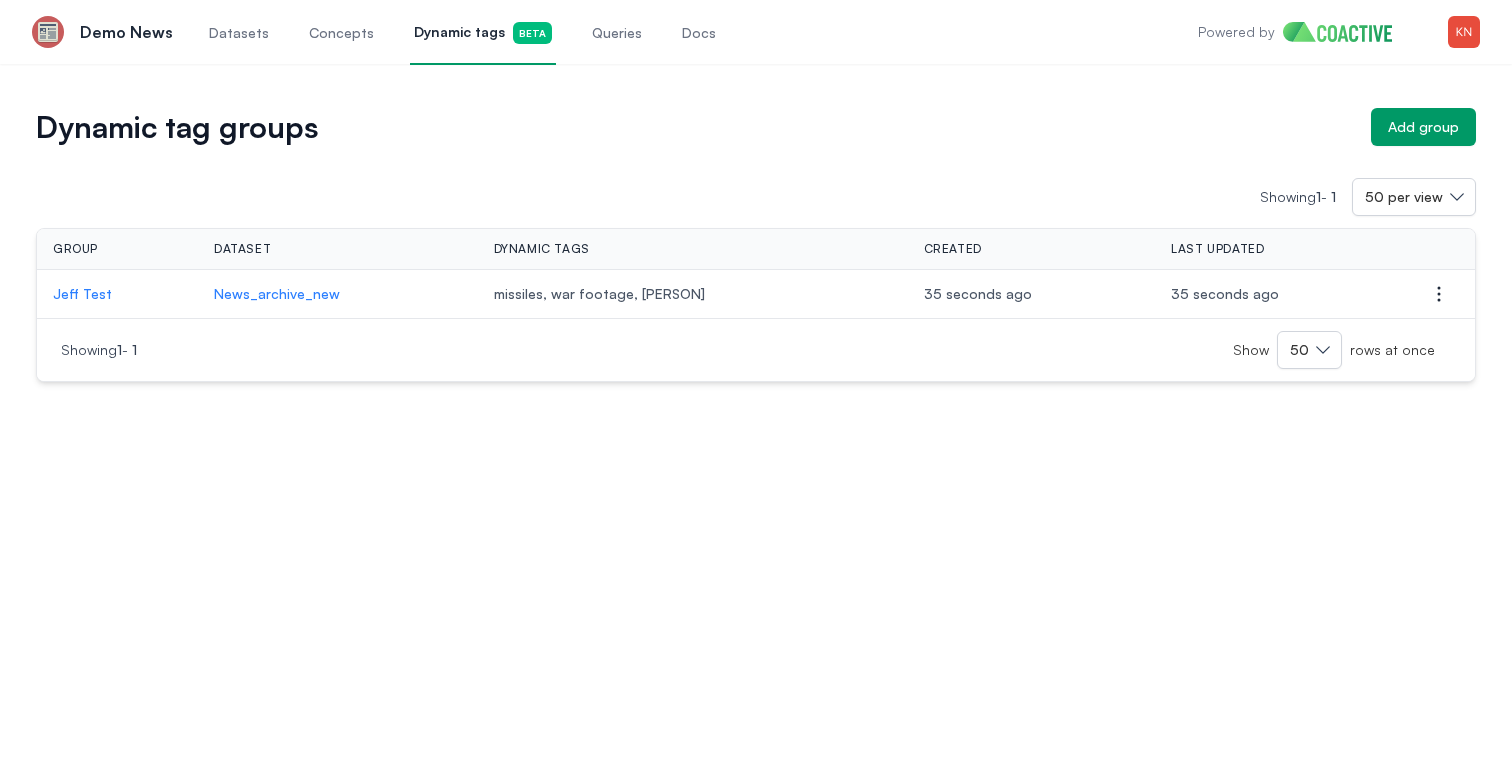 click on "Showing  1  -   1   50 per view Group Dataset Dynamic tags Created Last updated Actions Jeff Test News_archive_new missiles, war footage, Princess Diana 35 seconds ago 35 seconds ago Open options Showing  1  -   1   Show 50 rows at once" at bounding box center (756, 264) 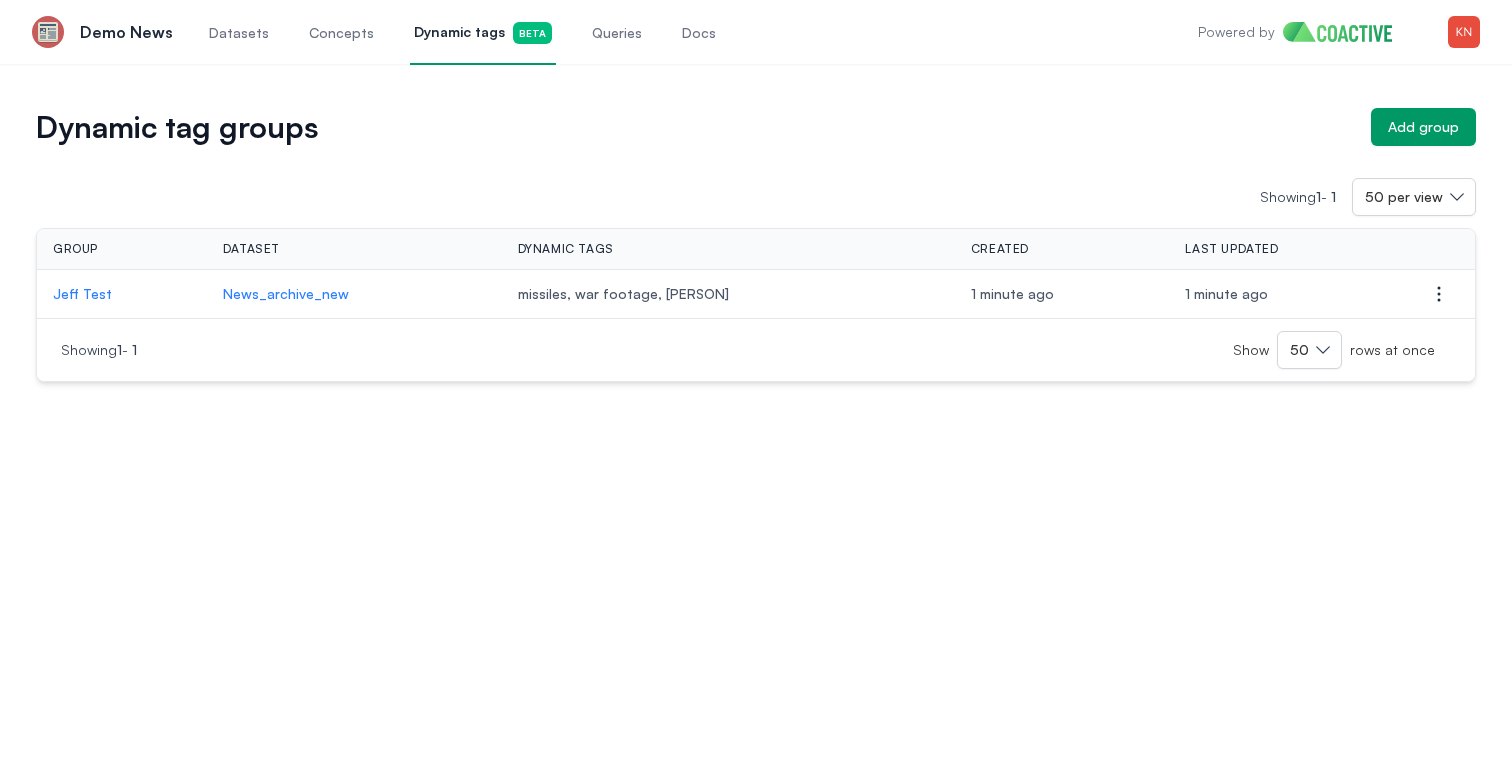 click on "Jeff Test" at bounding box center (122, 294) 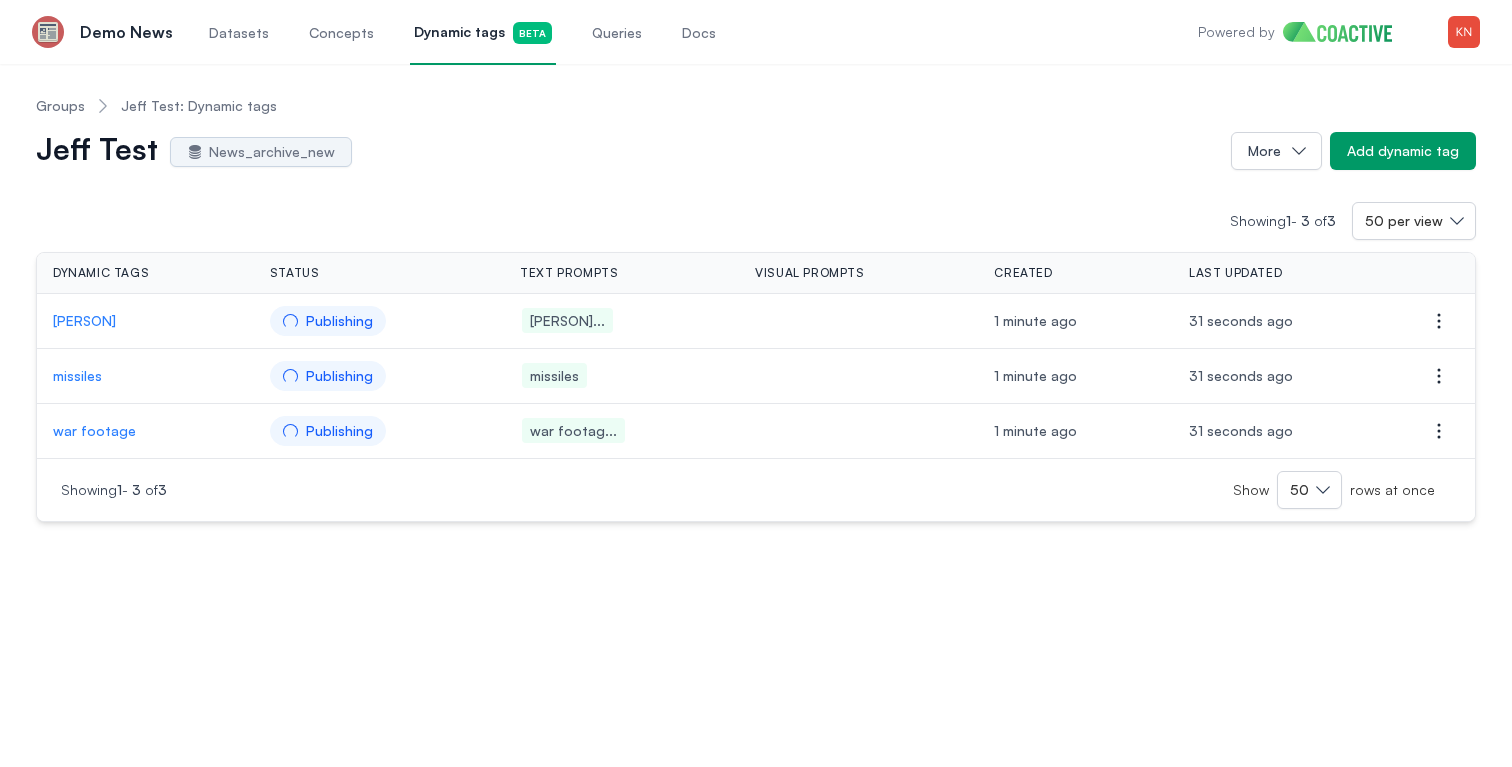 click on "war footage" at bounding box center [145, 431] 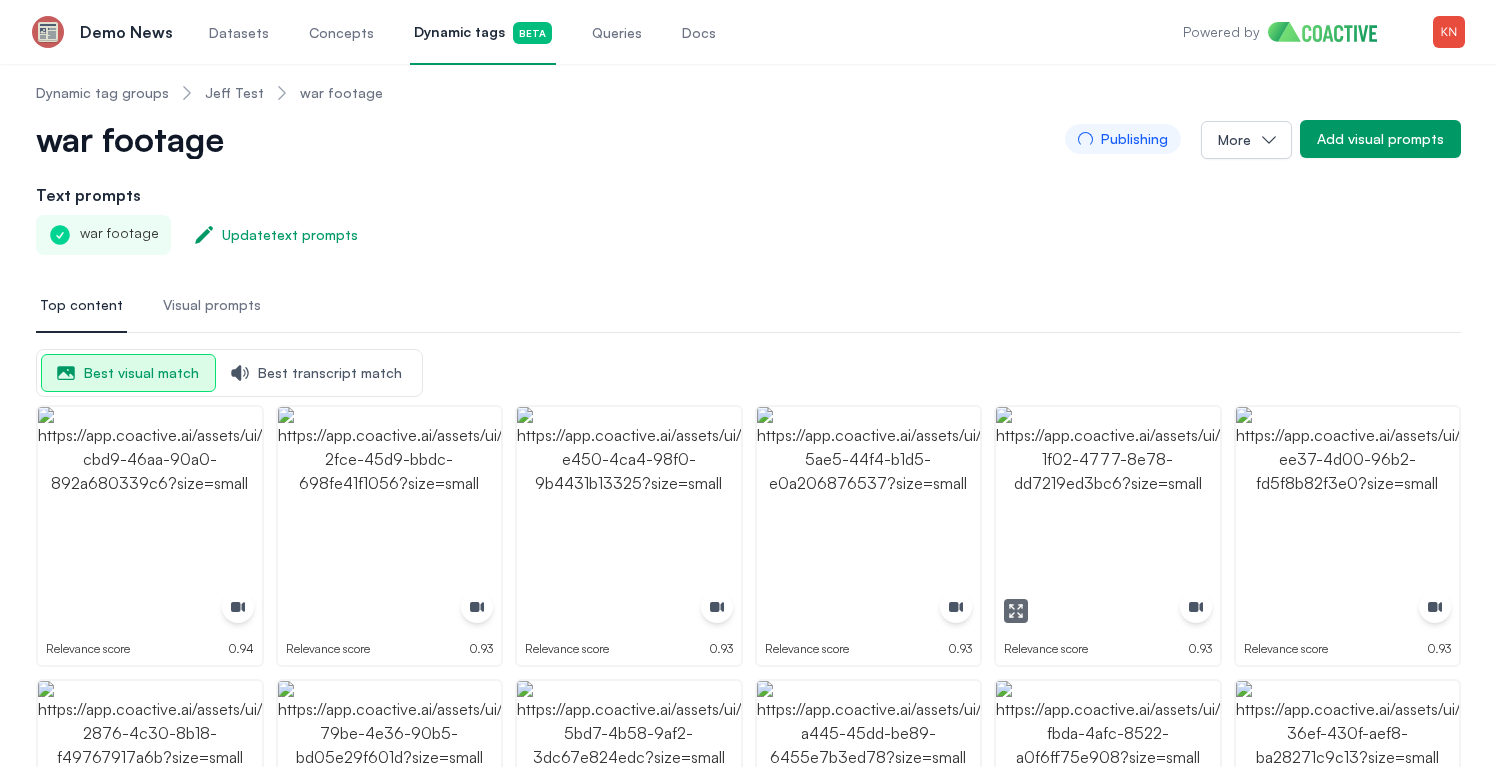 scroll, scrollTop: 0, scrollLeft: 0, axis: both 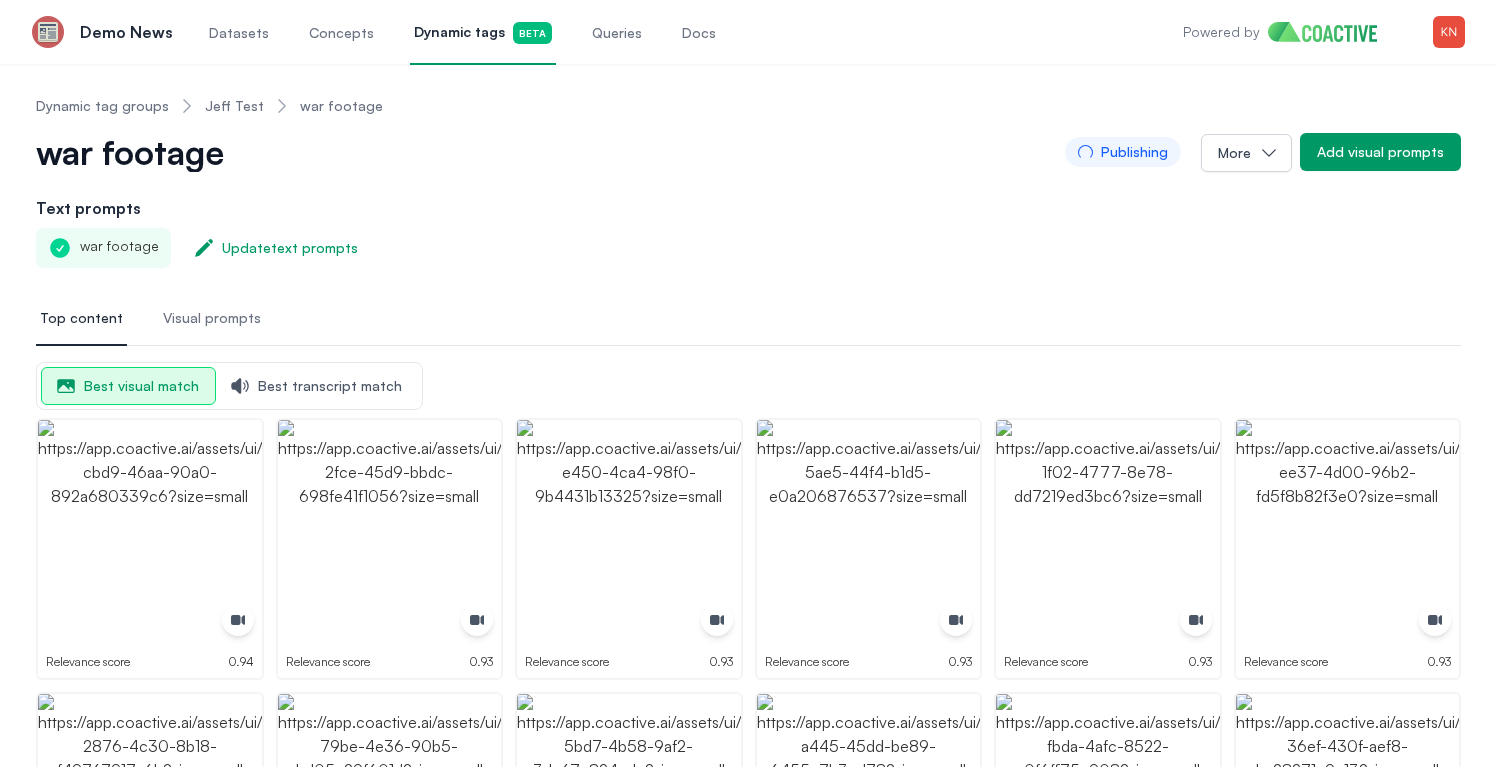 click on "Visual prompts" at bounding box center [212, 318] 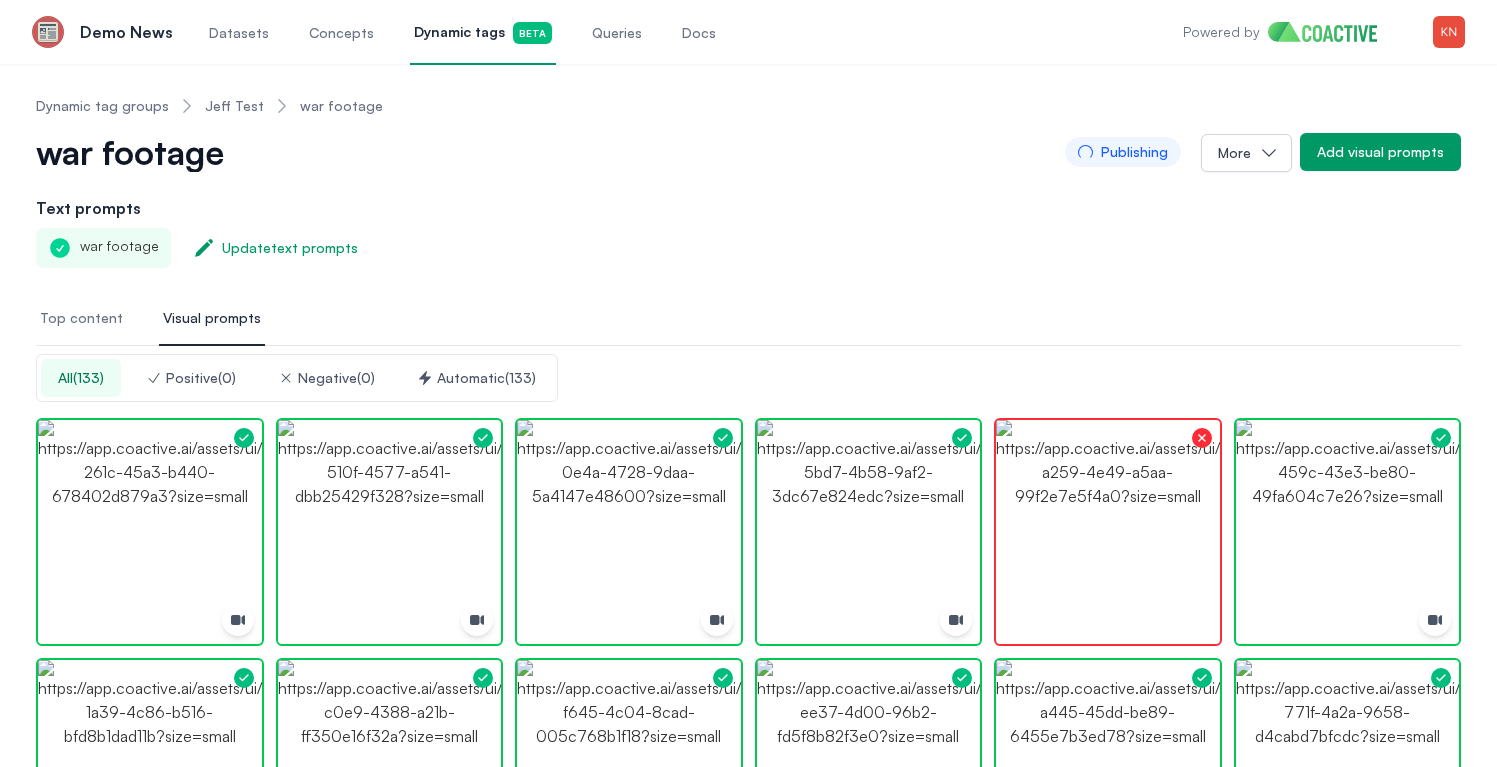 click on "Automatic  ( 133 )" at bounding box center [476, 378] 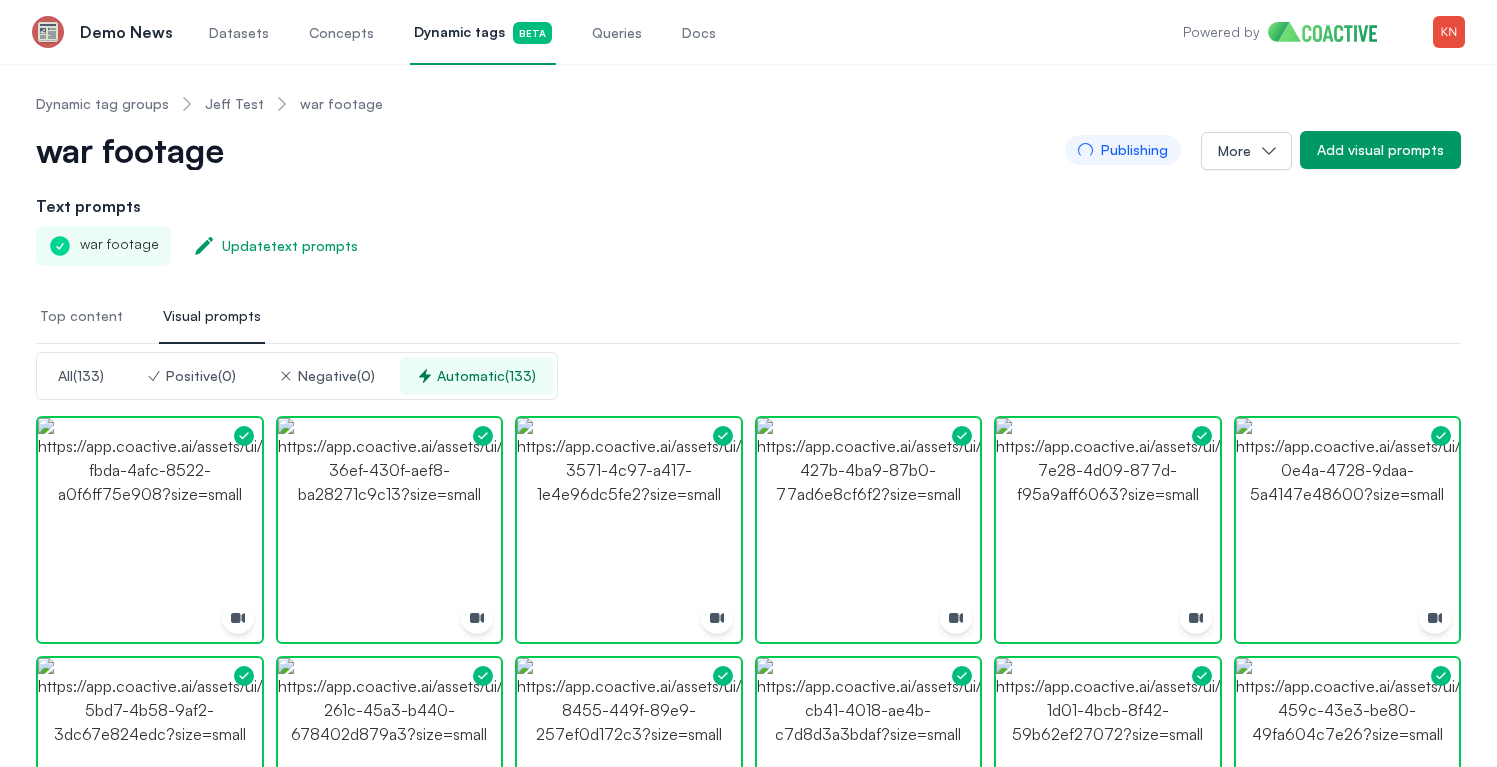 scroll, scrollTop: 0, scrollLeft: 0, axis: both 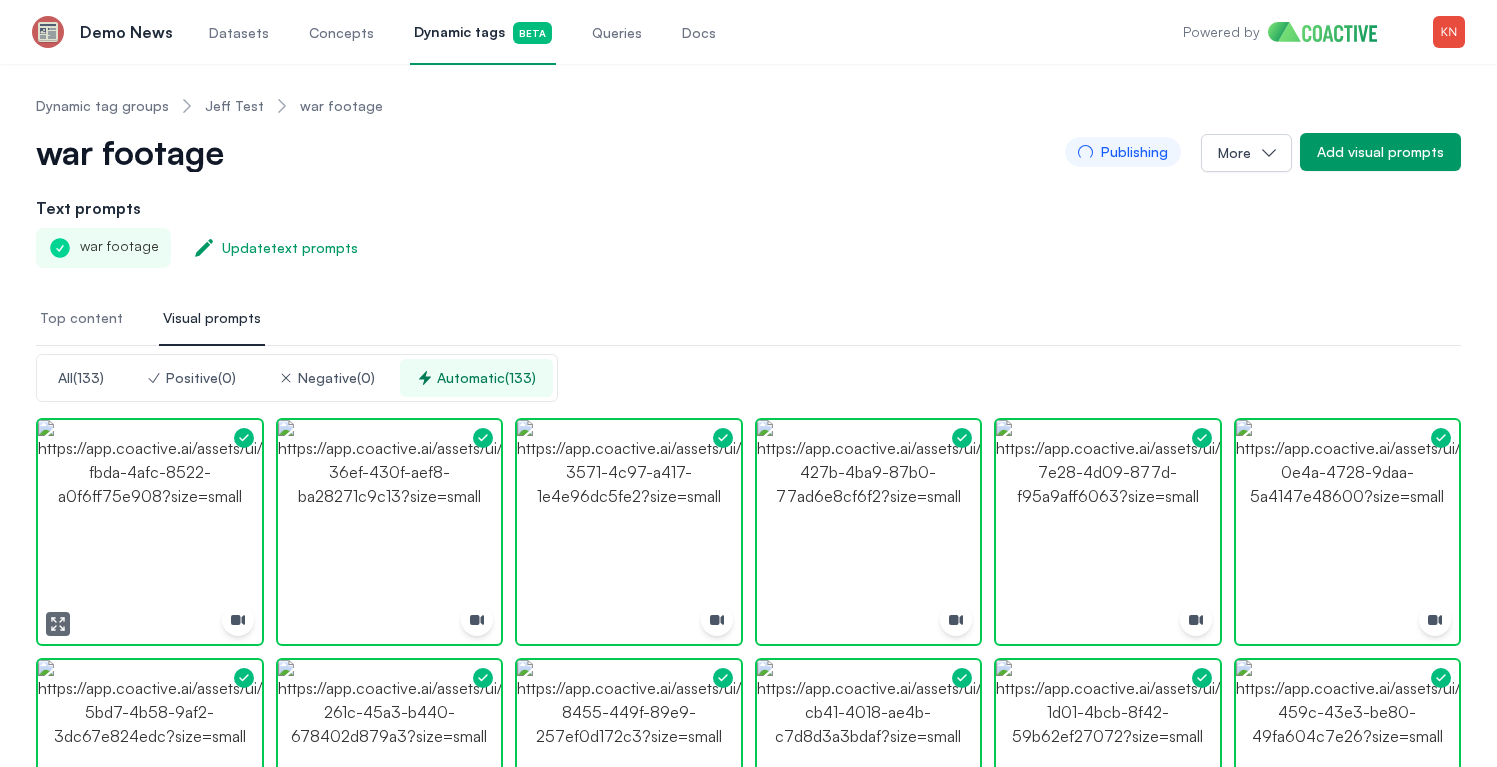 click 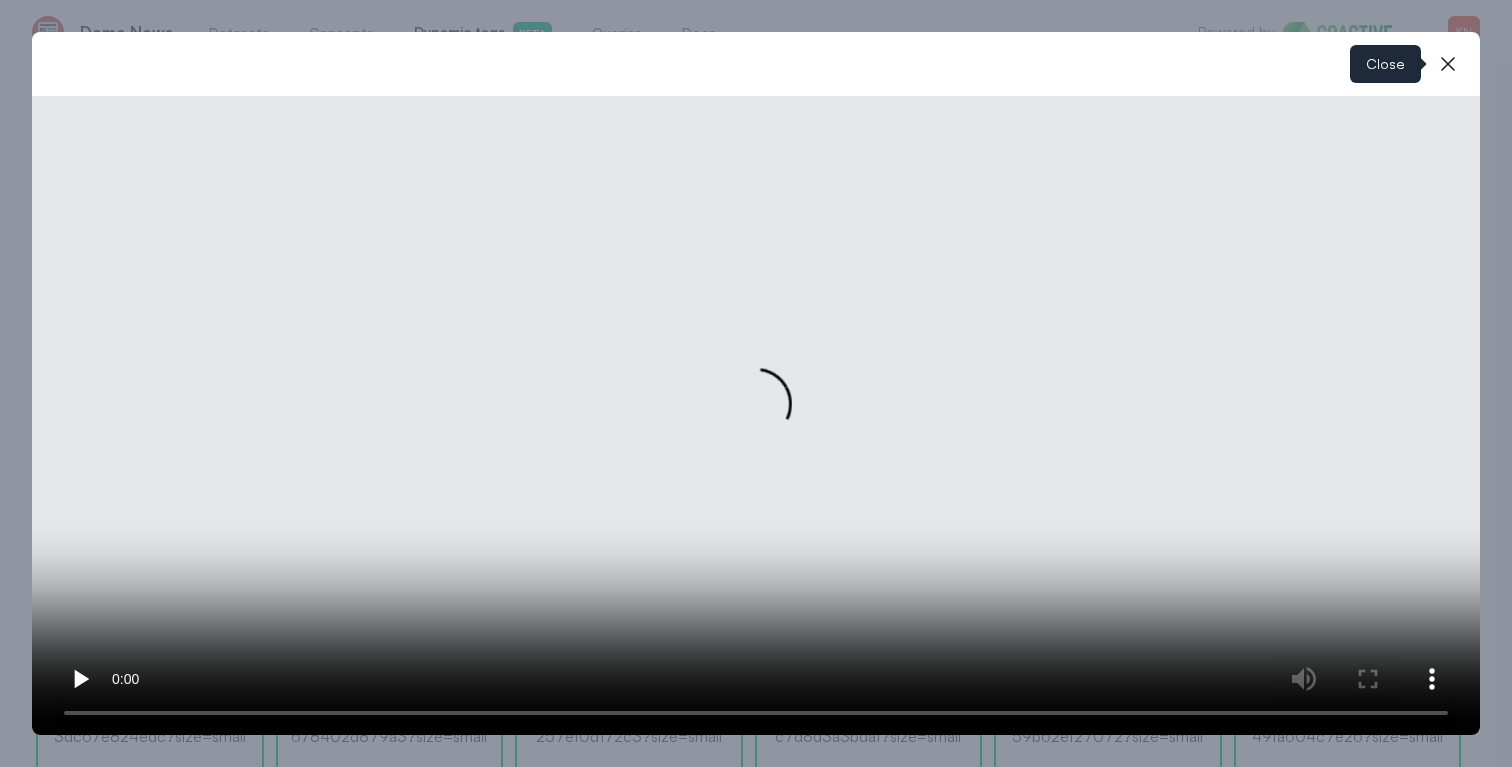click 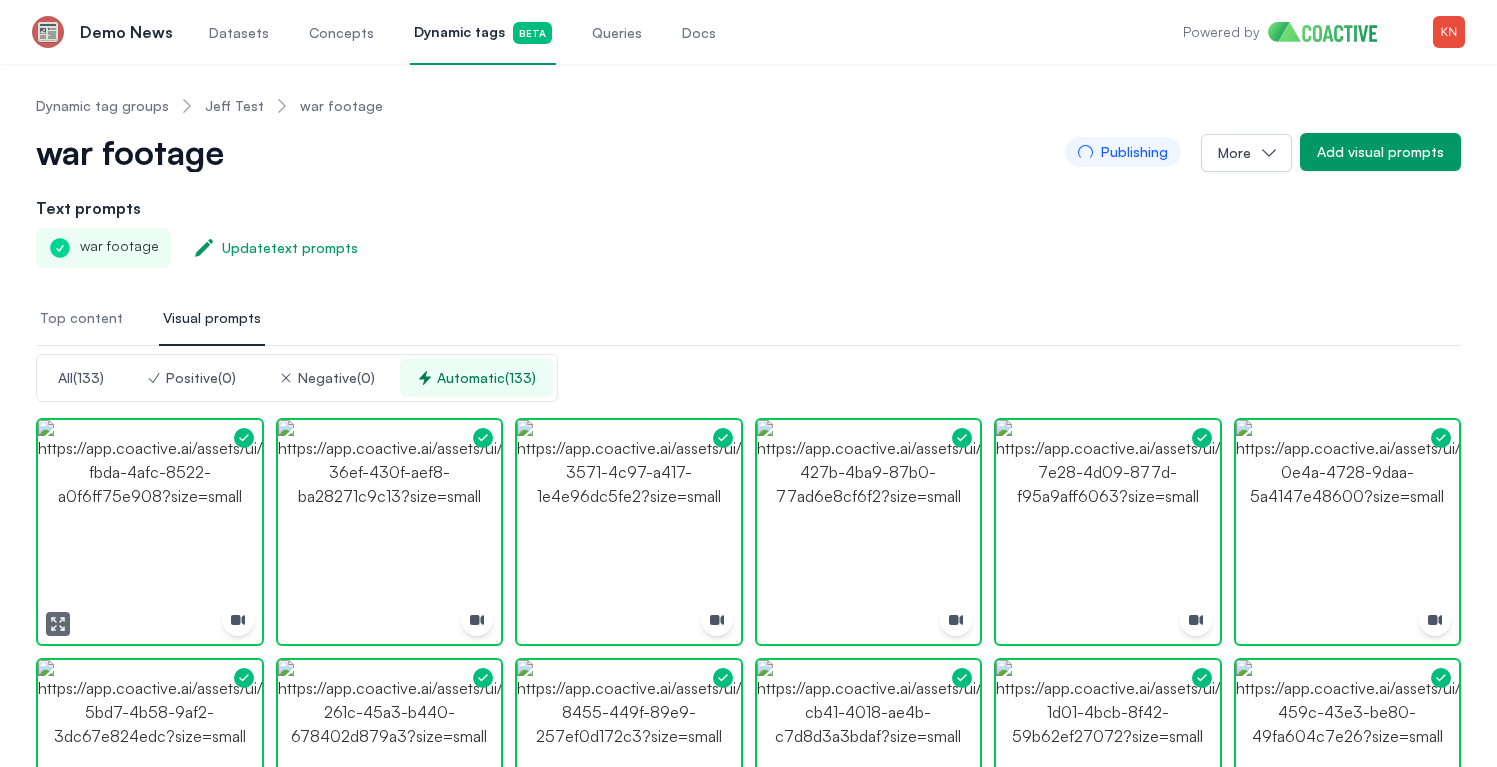 click at bounding box center (150, 532) 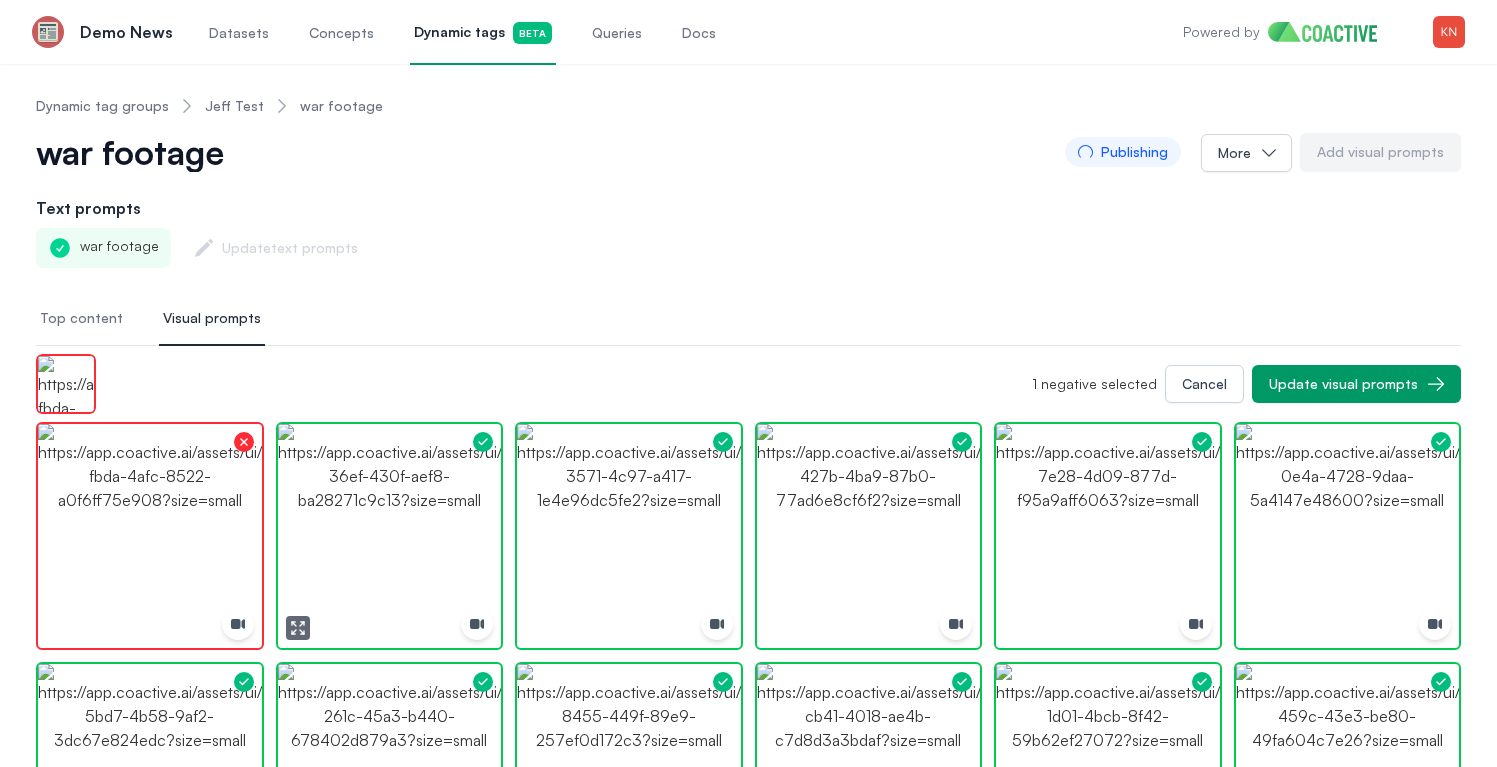 click at bounding box center [390, 536] 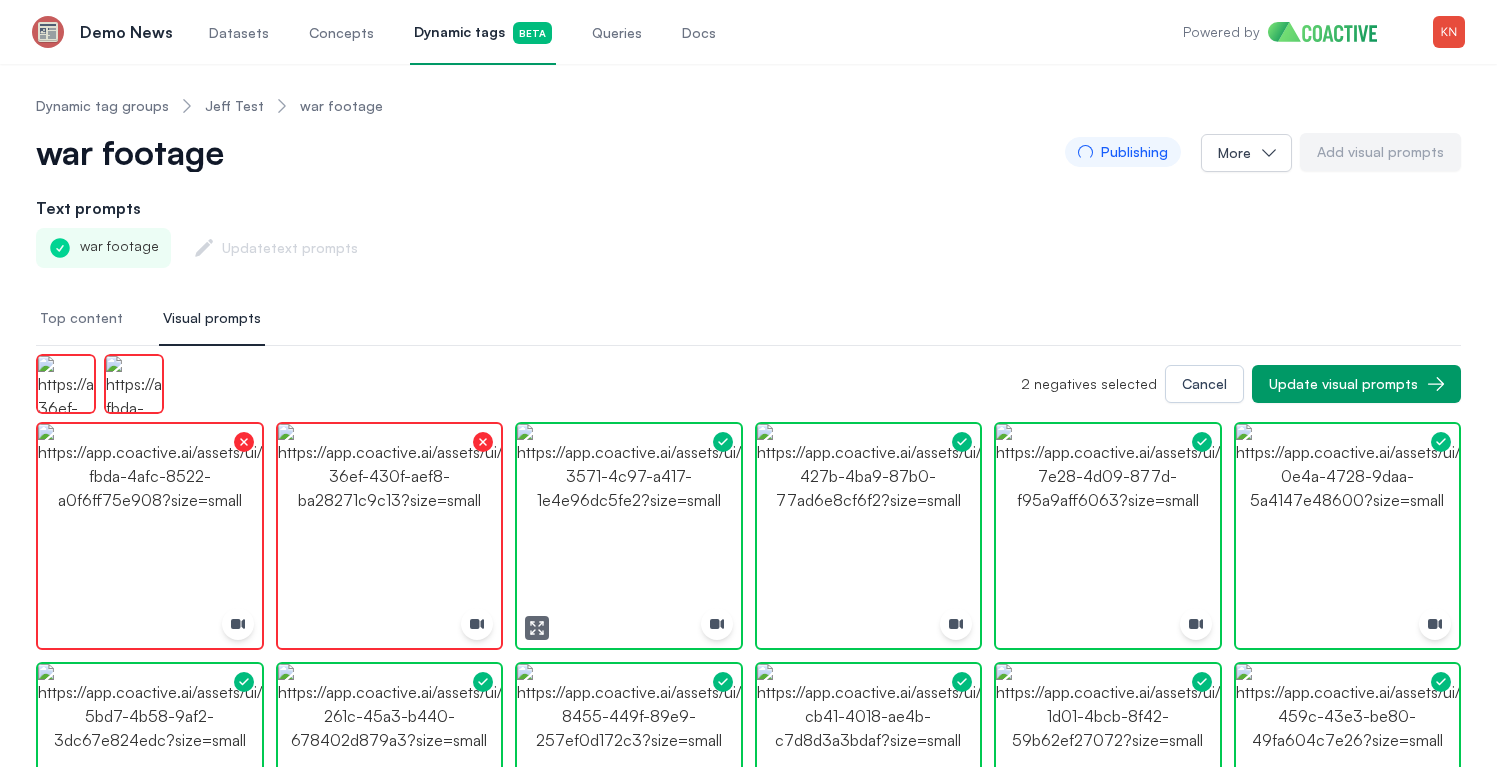 click at bounding box center [629, 536] 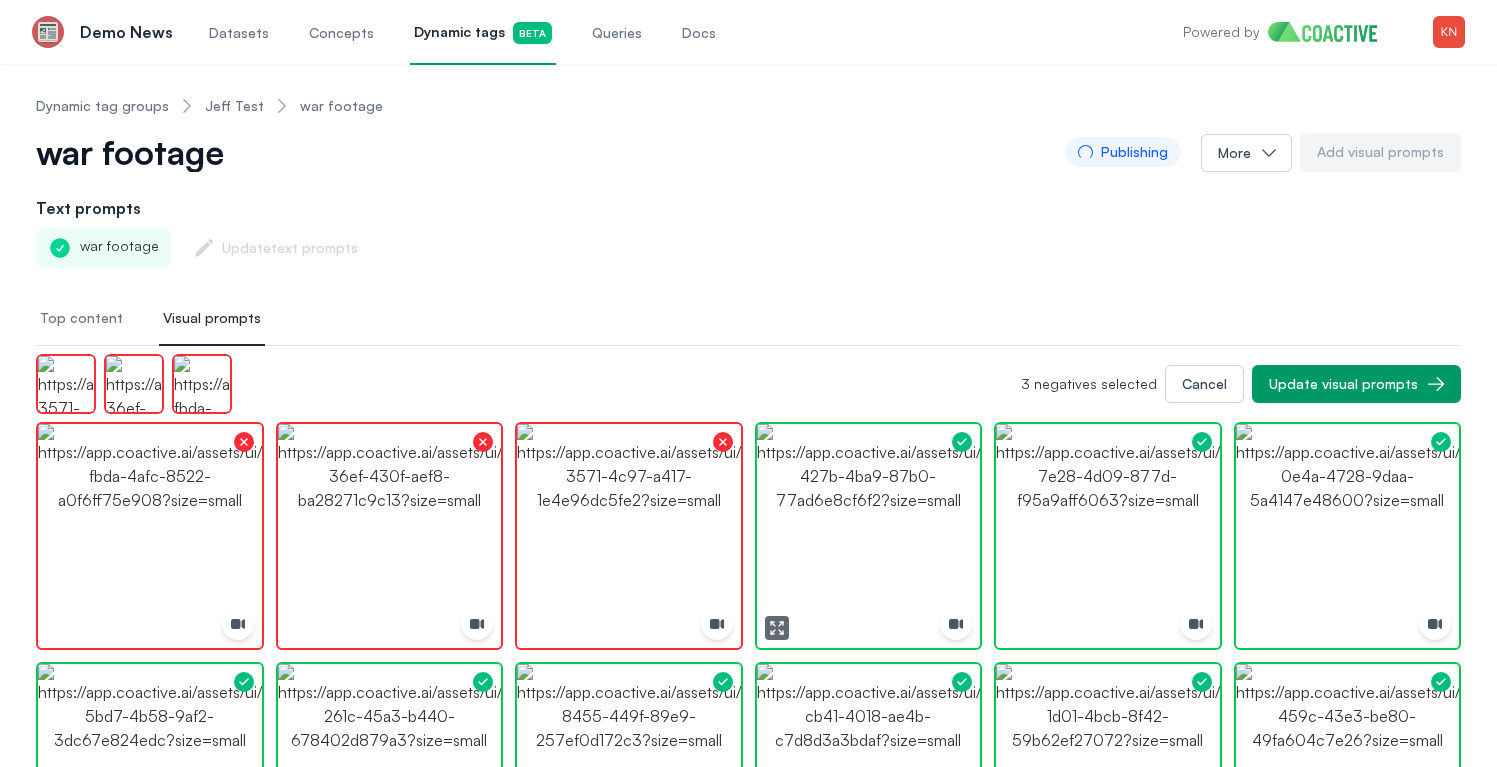 click at bounding box center [869, 536] 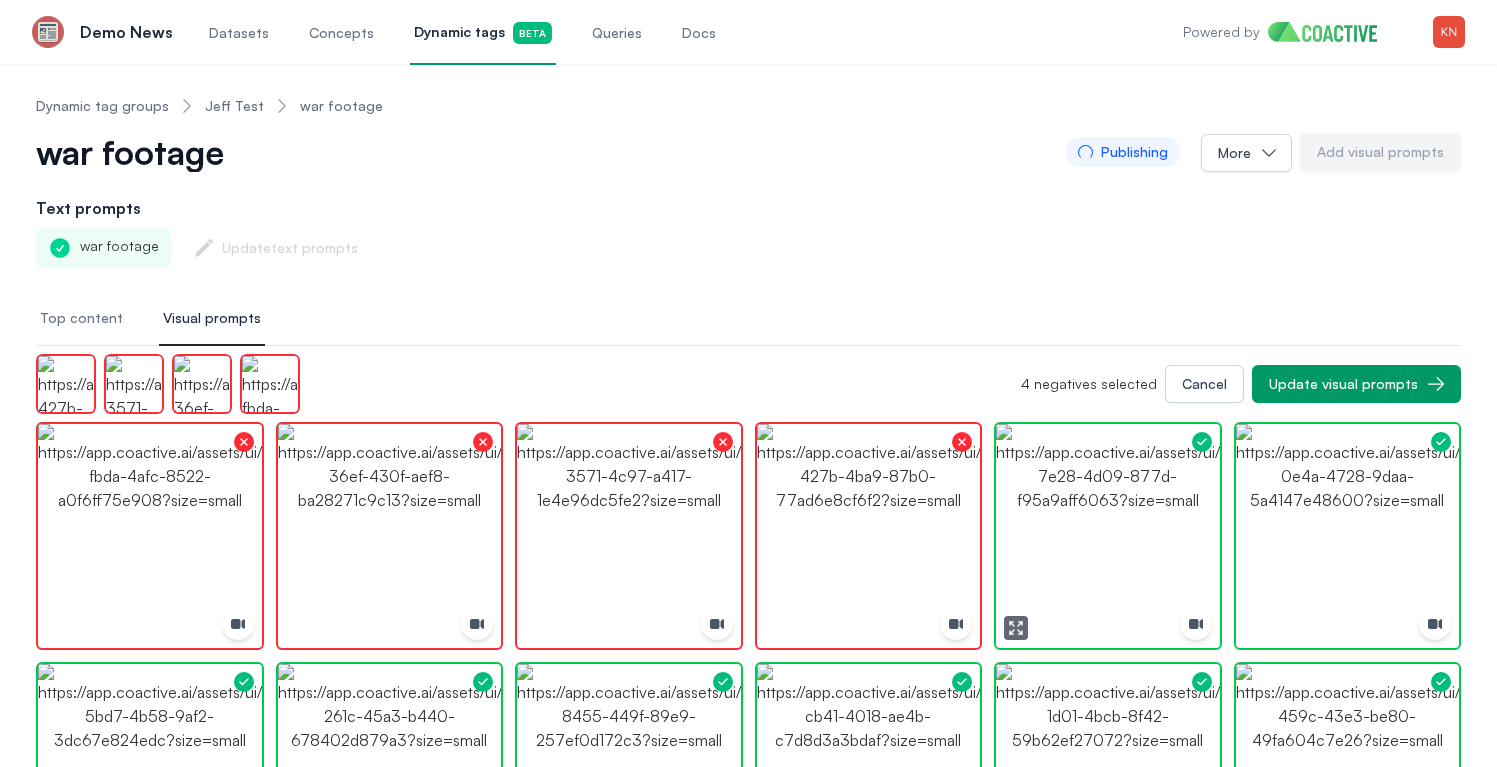 click at bounding box center (1108, 536) 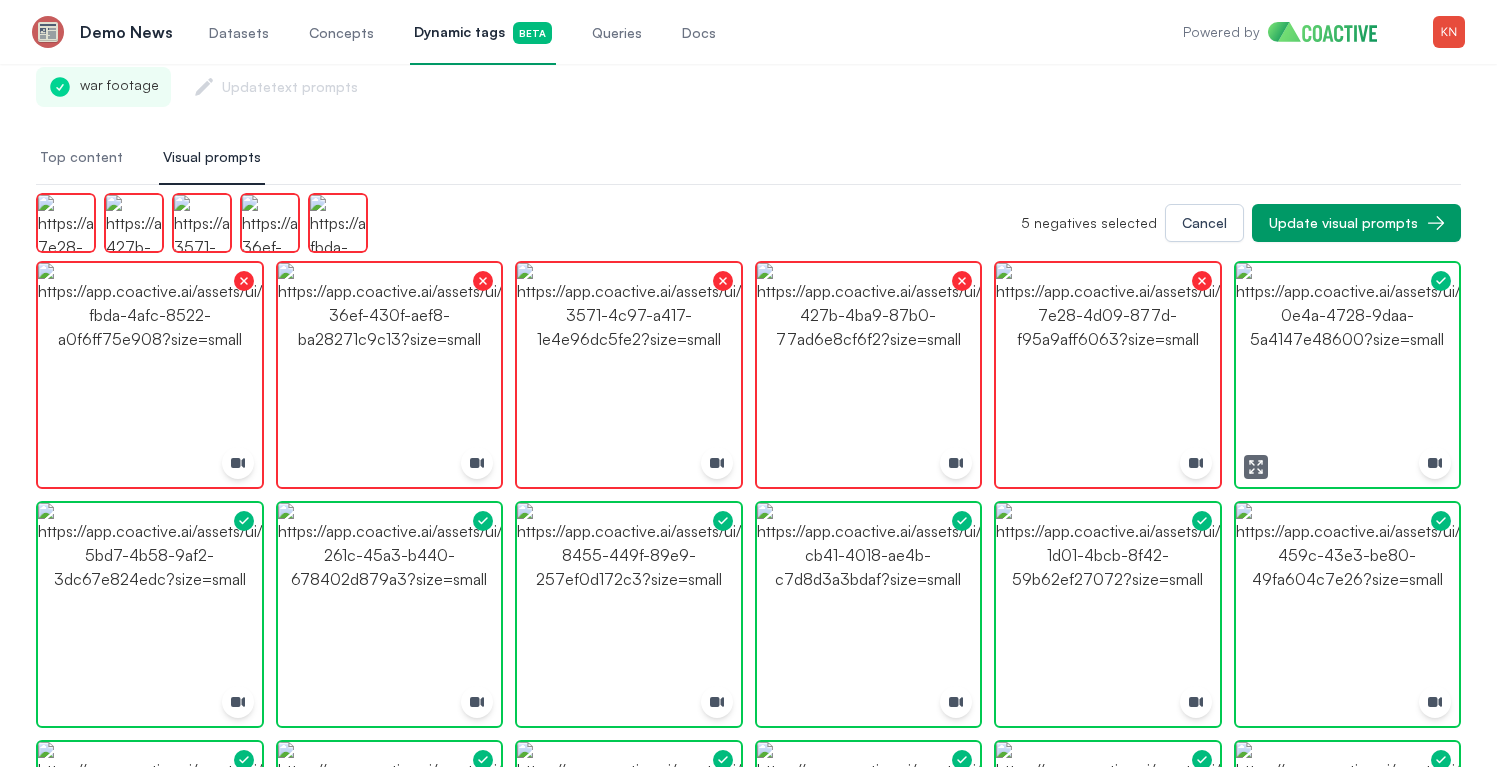 click at bounding box center [1348, 375] 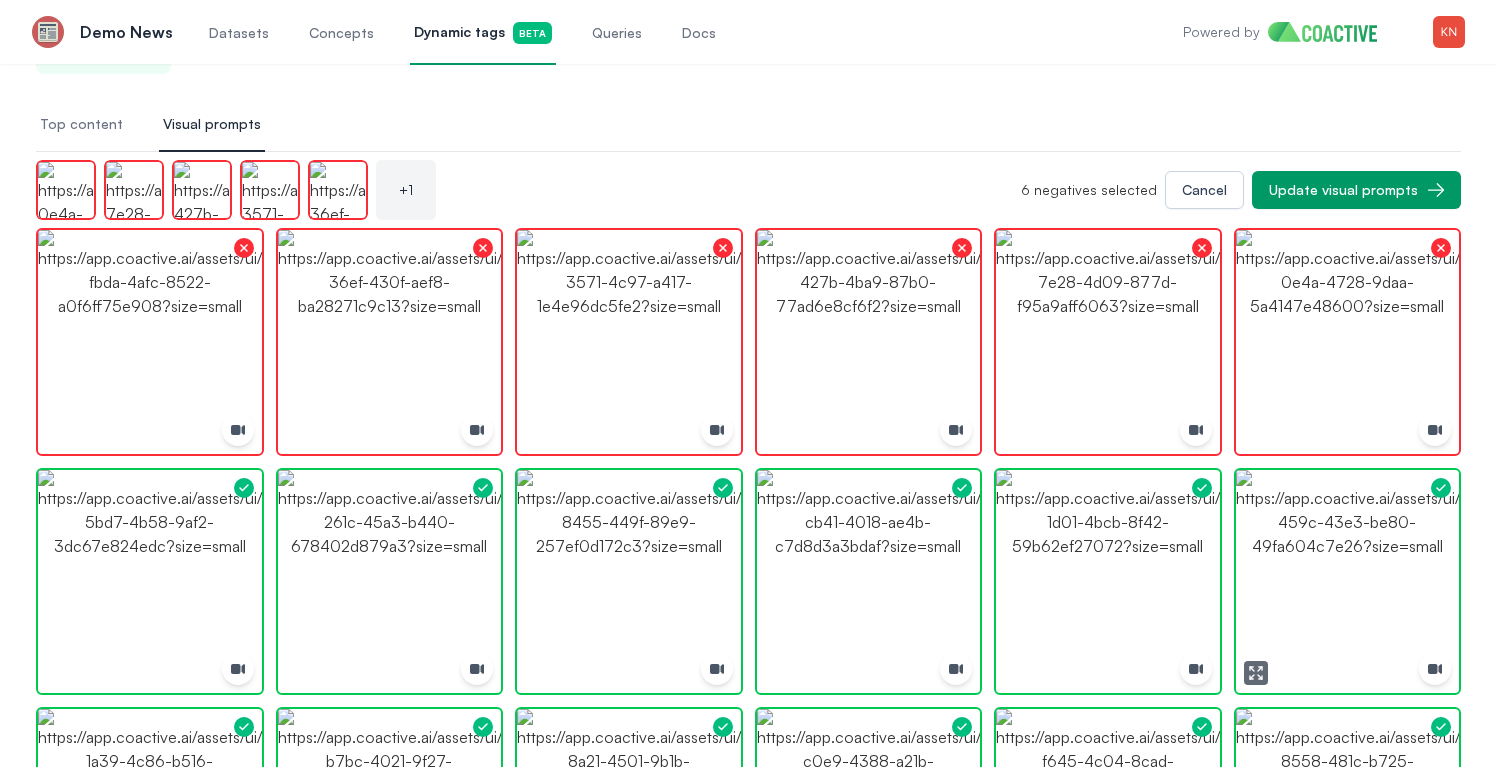 click at bounding box center (1348, 582) 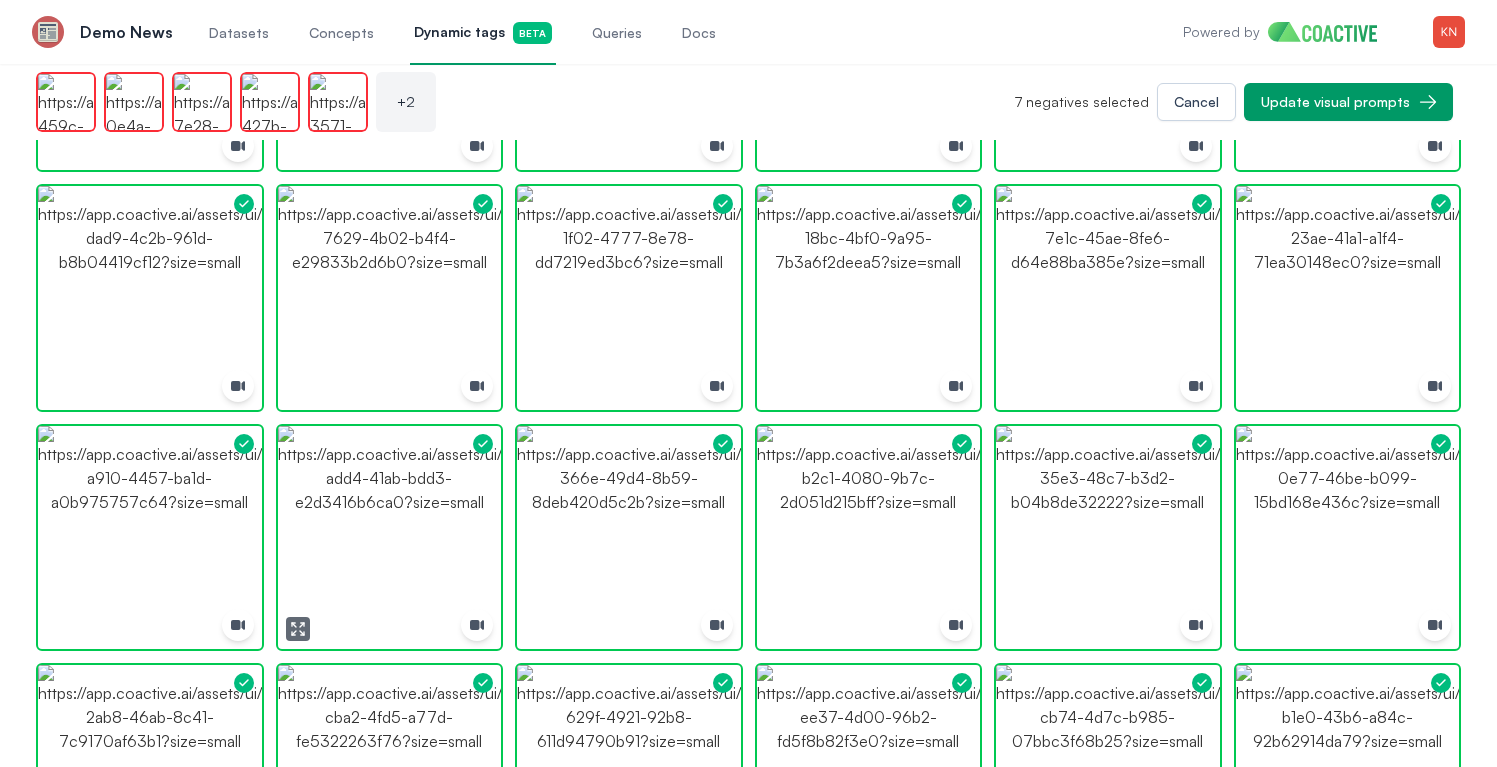 scroll, scrollTop: 1113, scrollLeft: 0, axis: vertical 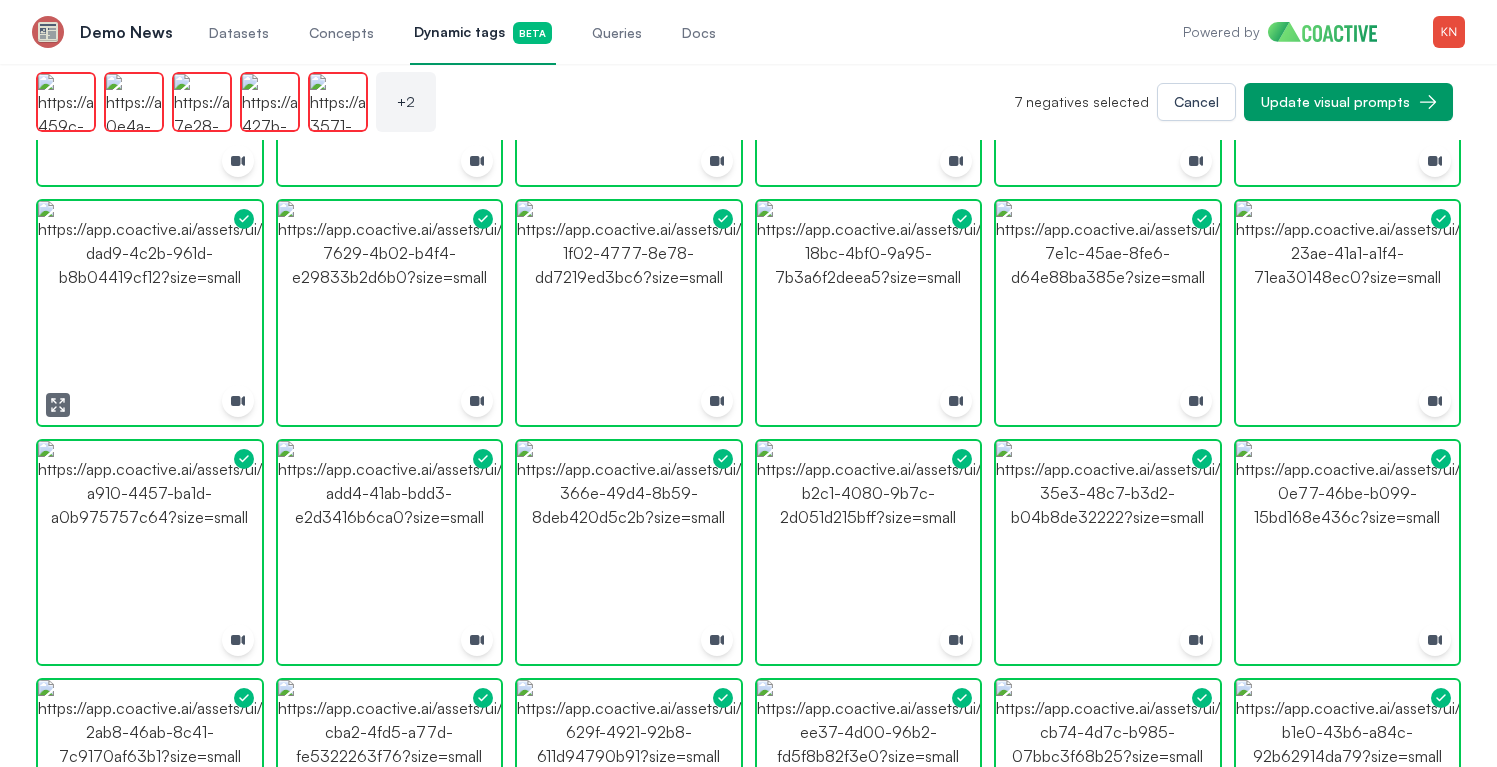 click at bounding box center (150, 313) 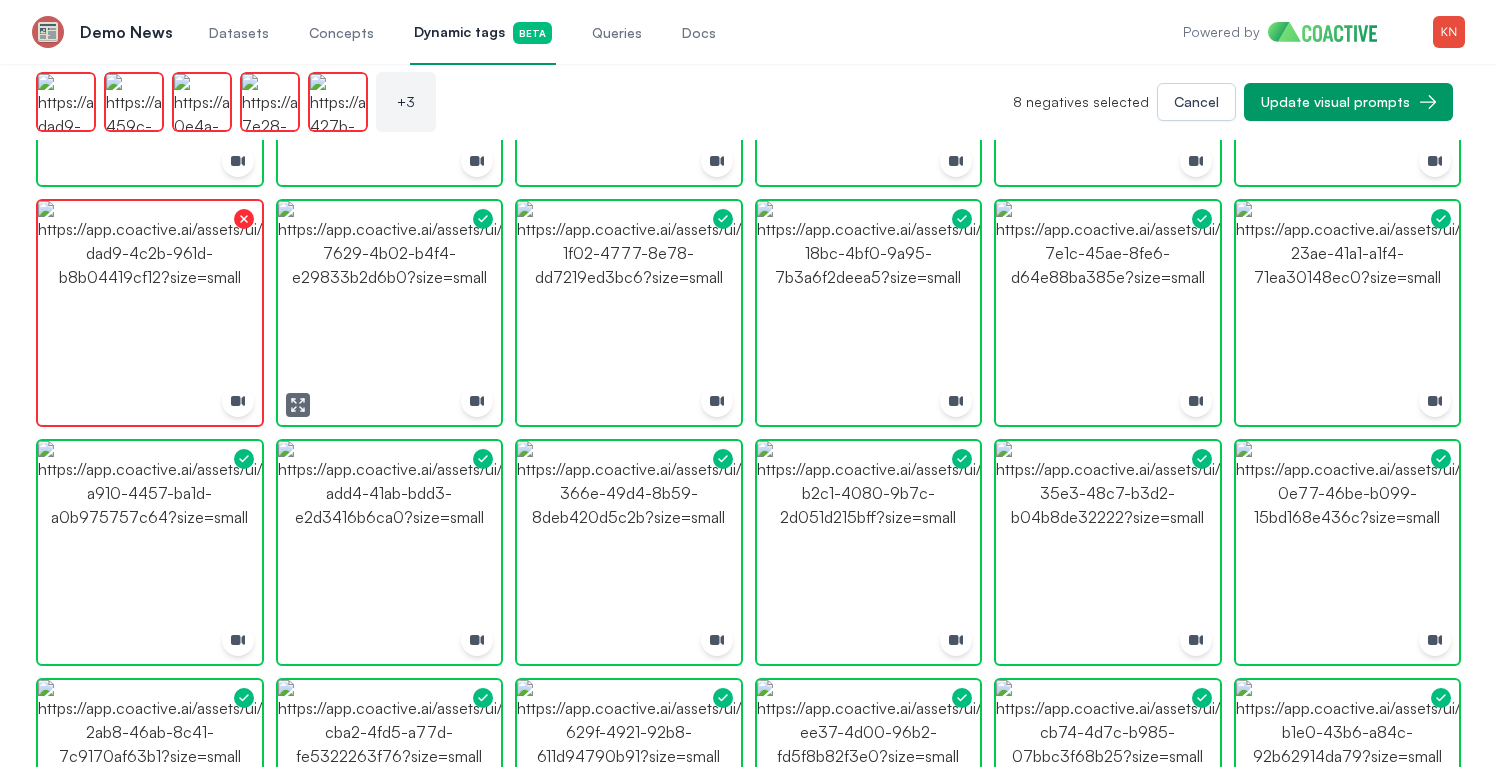 drag, startPoint x: 385, startPoint y: 321, endPoint x: 515, endPoint y: 334, distance: 130.64838 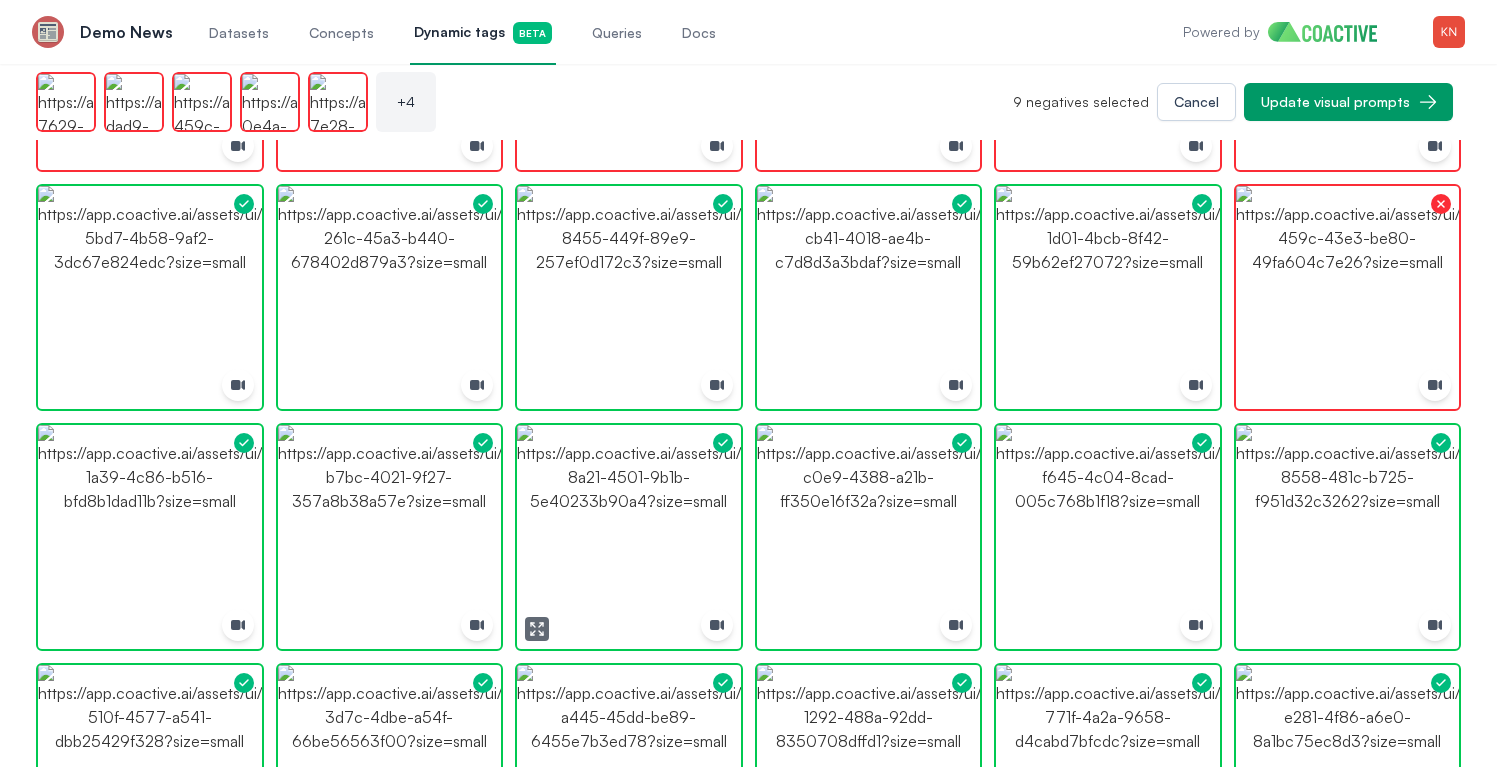 scroll, scrollTop: 229, scrollLeft: 0, axis: vertical 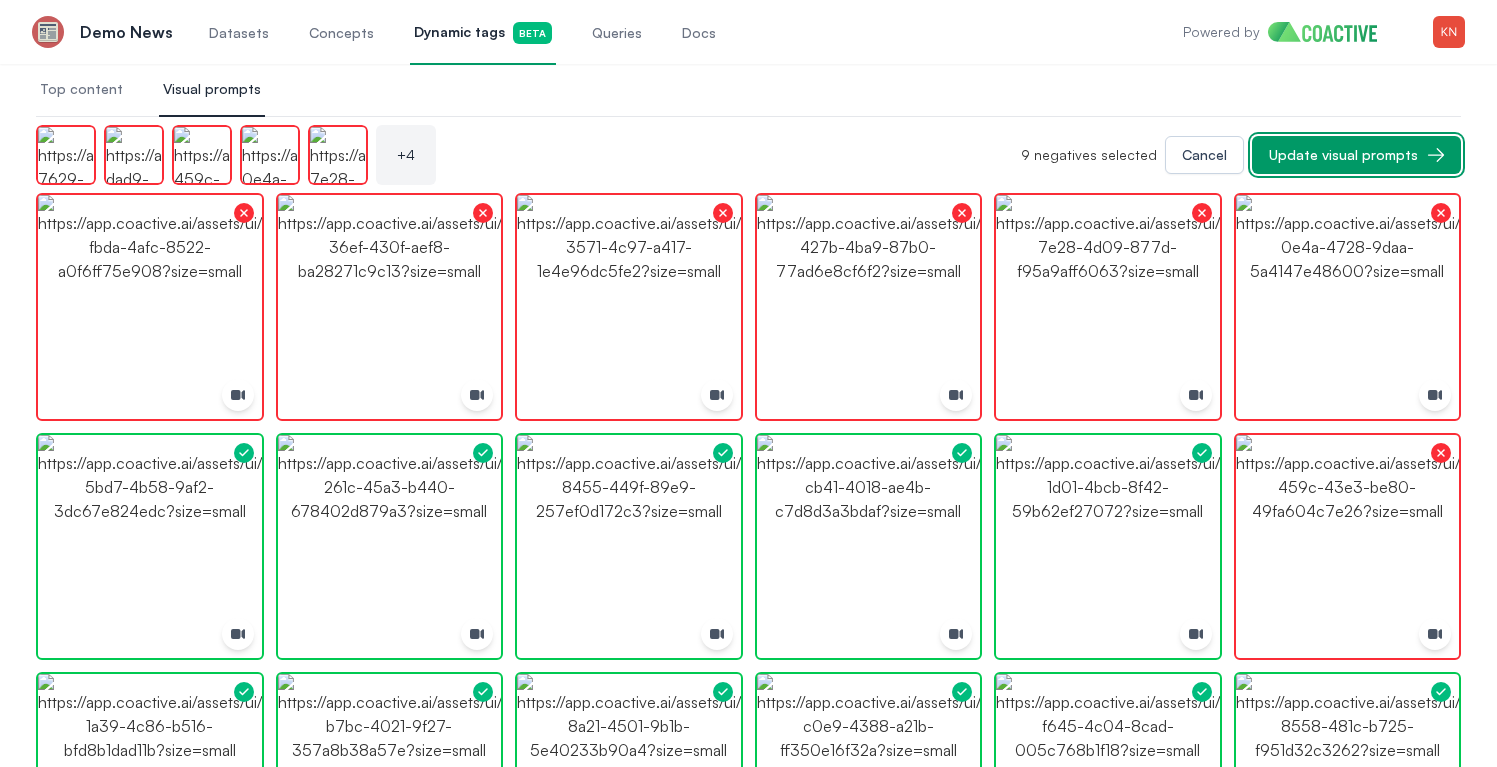 click on "Update visual prompts" at bounding box center [1343, 155] 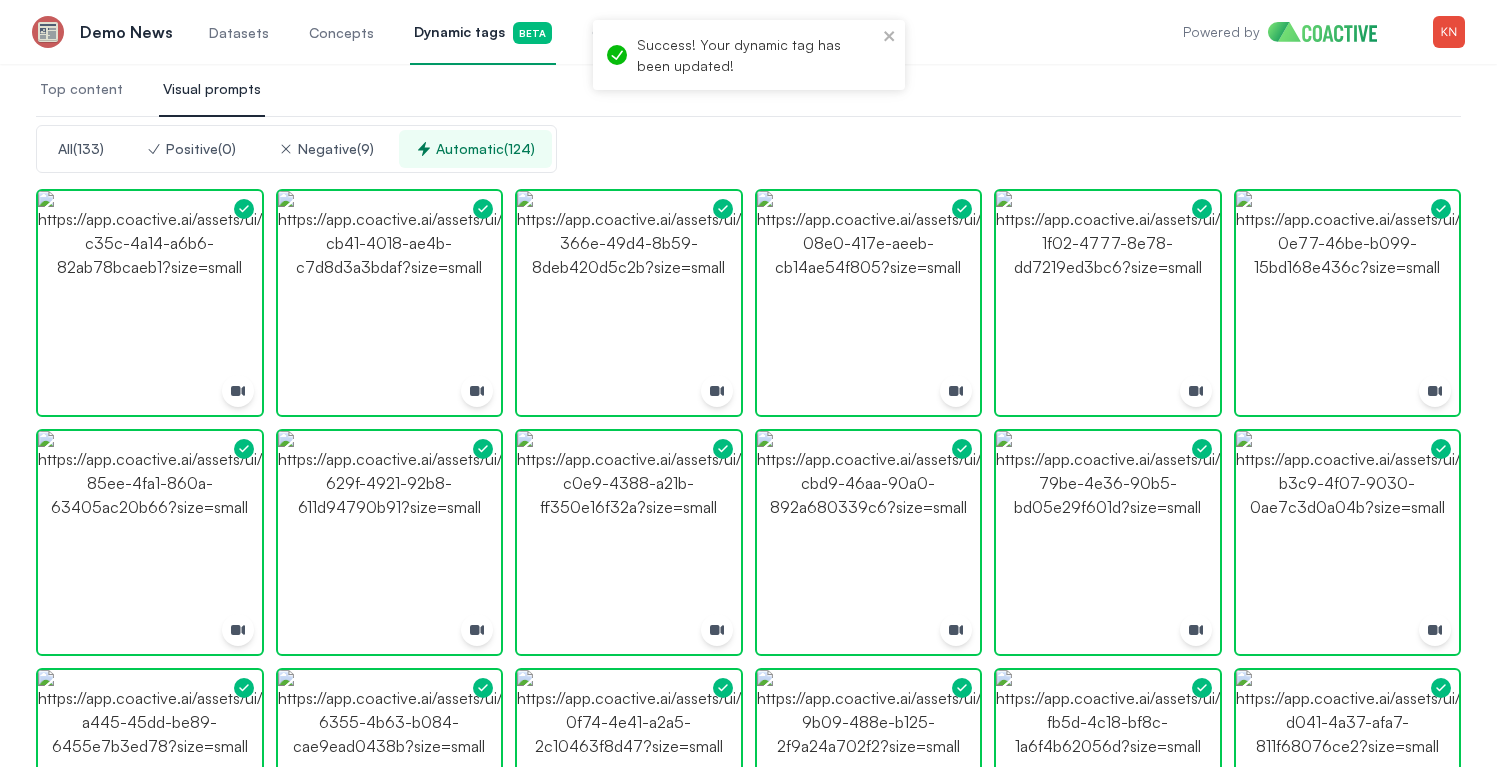 click on "Top content" at bounding box center (81, 89) 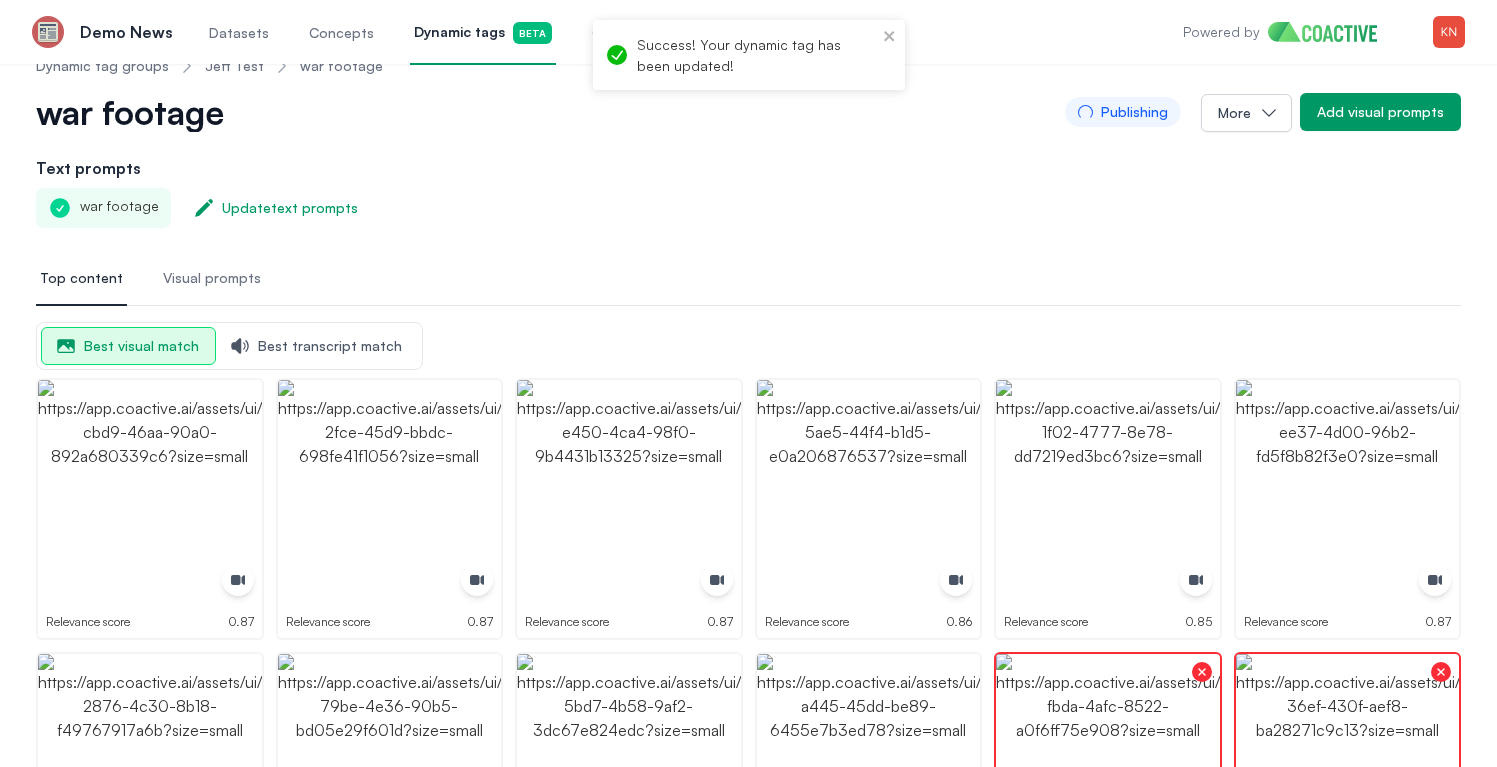 scroll, scrollTop: 0, scrollLeft: 0, axis: both 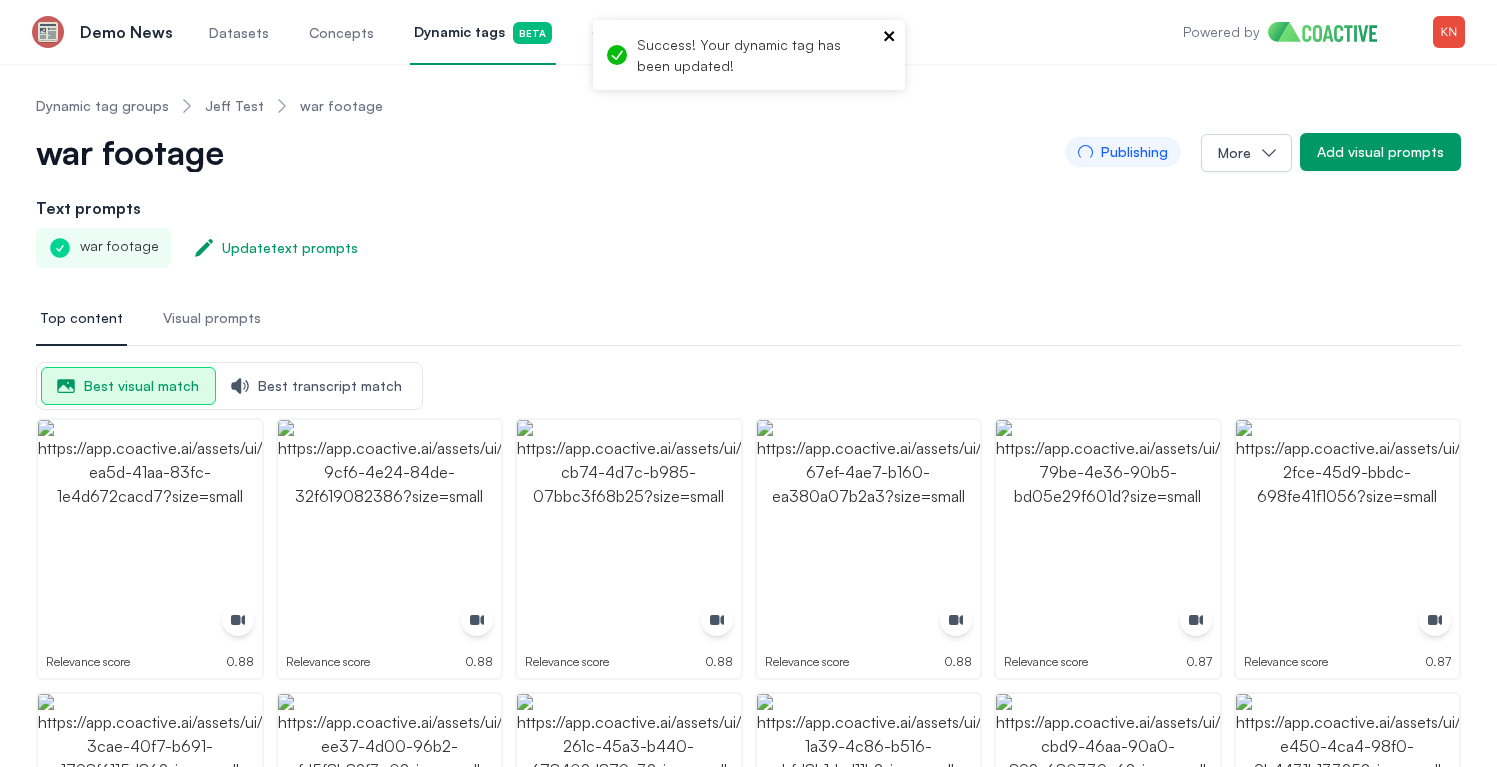 click 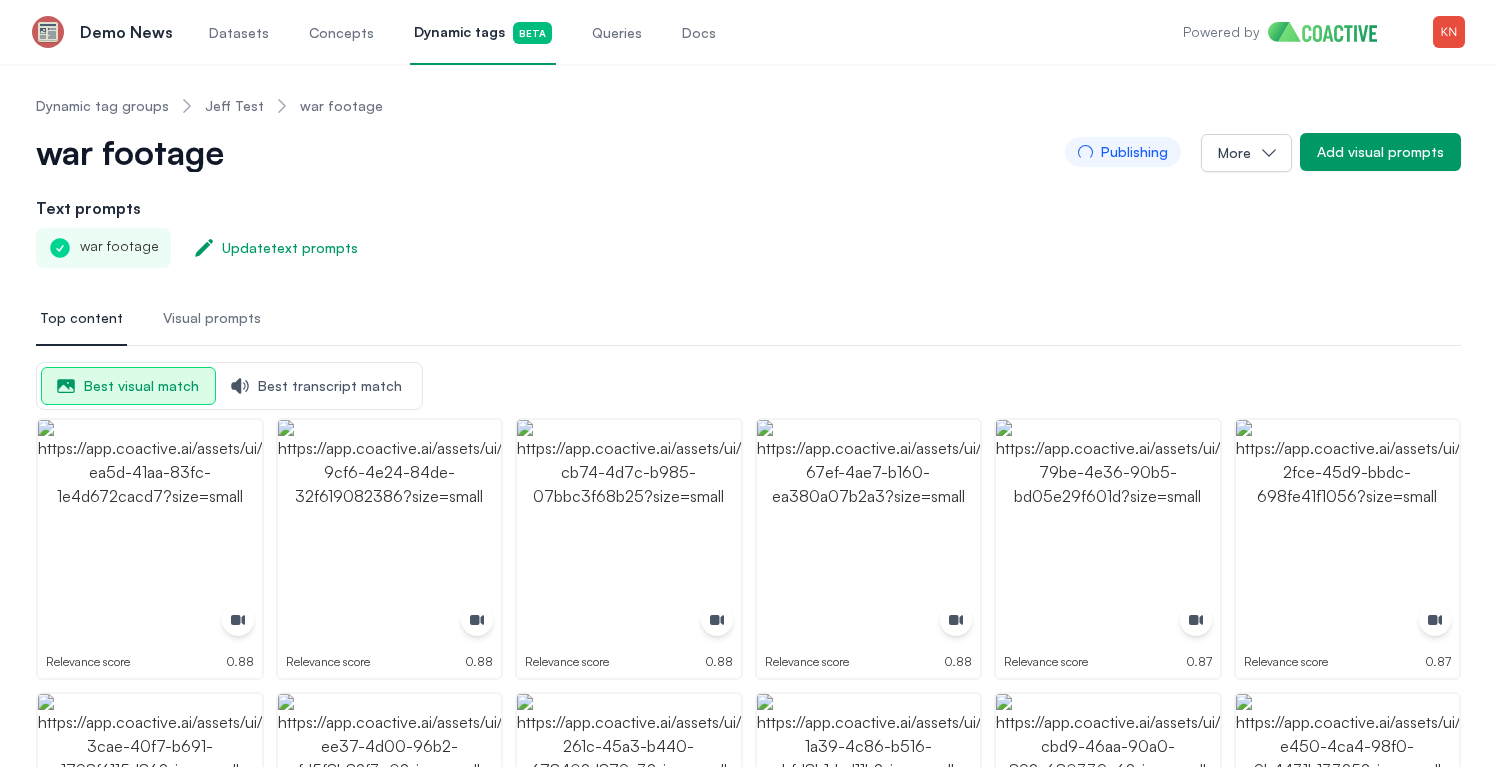 click on "Concepts" at bounding box center (341, 32) 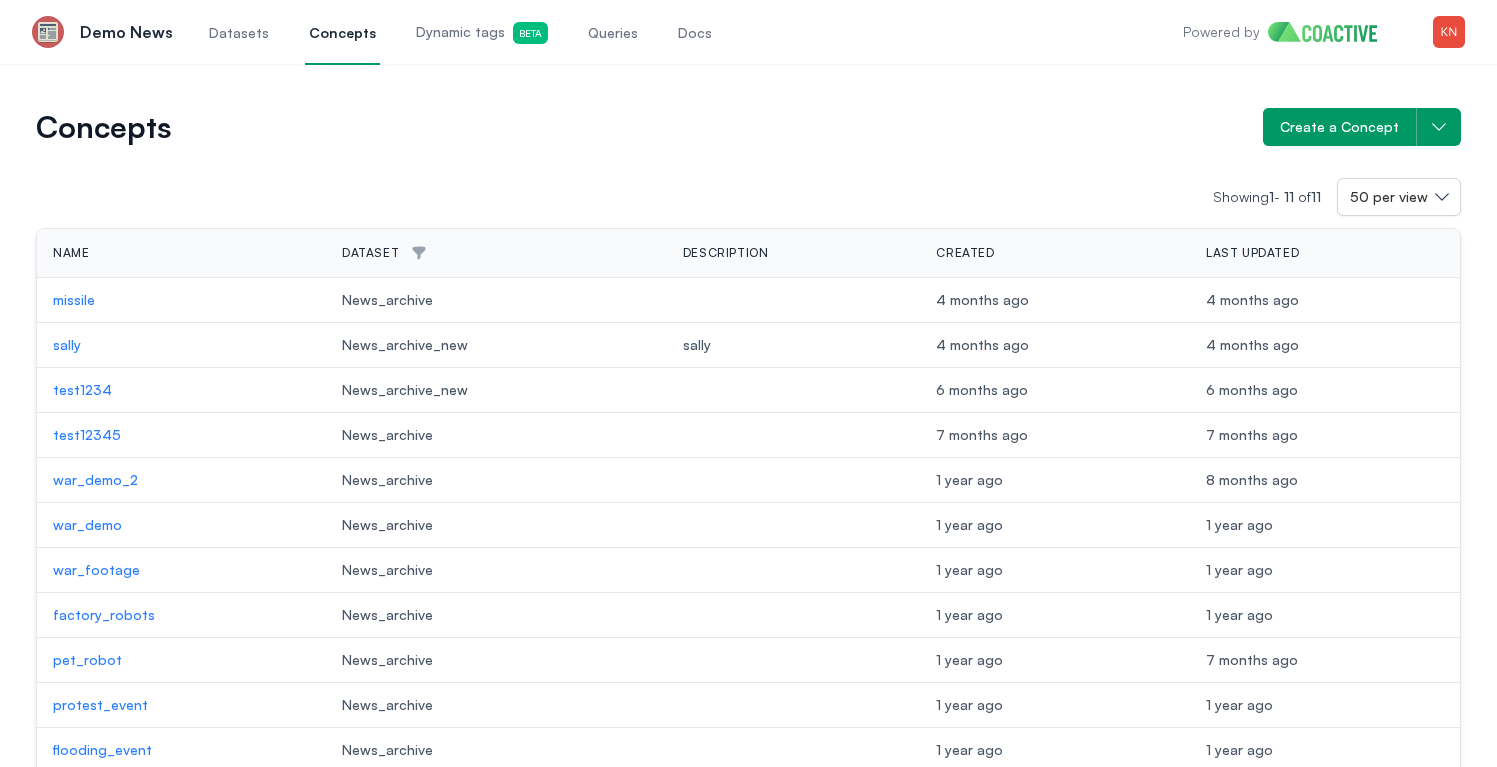 click on "Dynamic tags Beta" at bounding box center (482, 32) 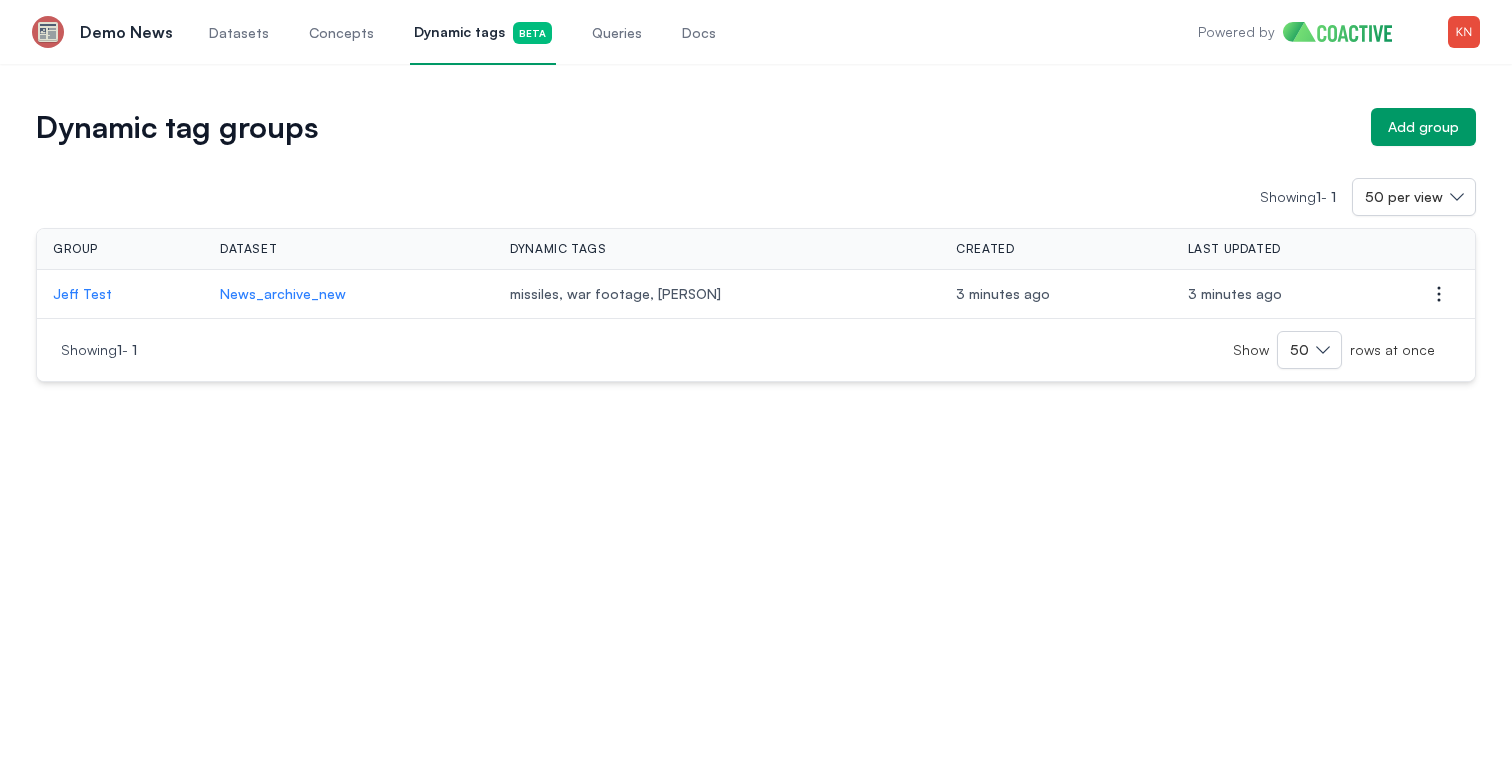 click on "Datasets" at bounding box center [239, 33] 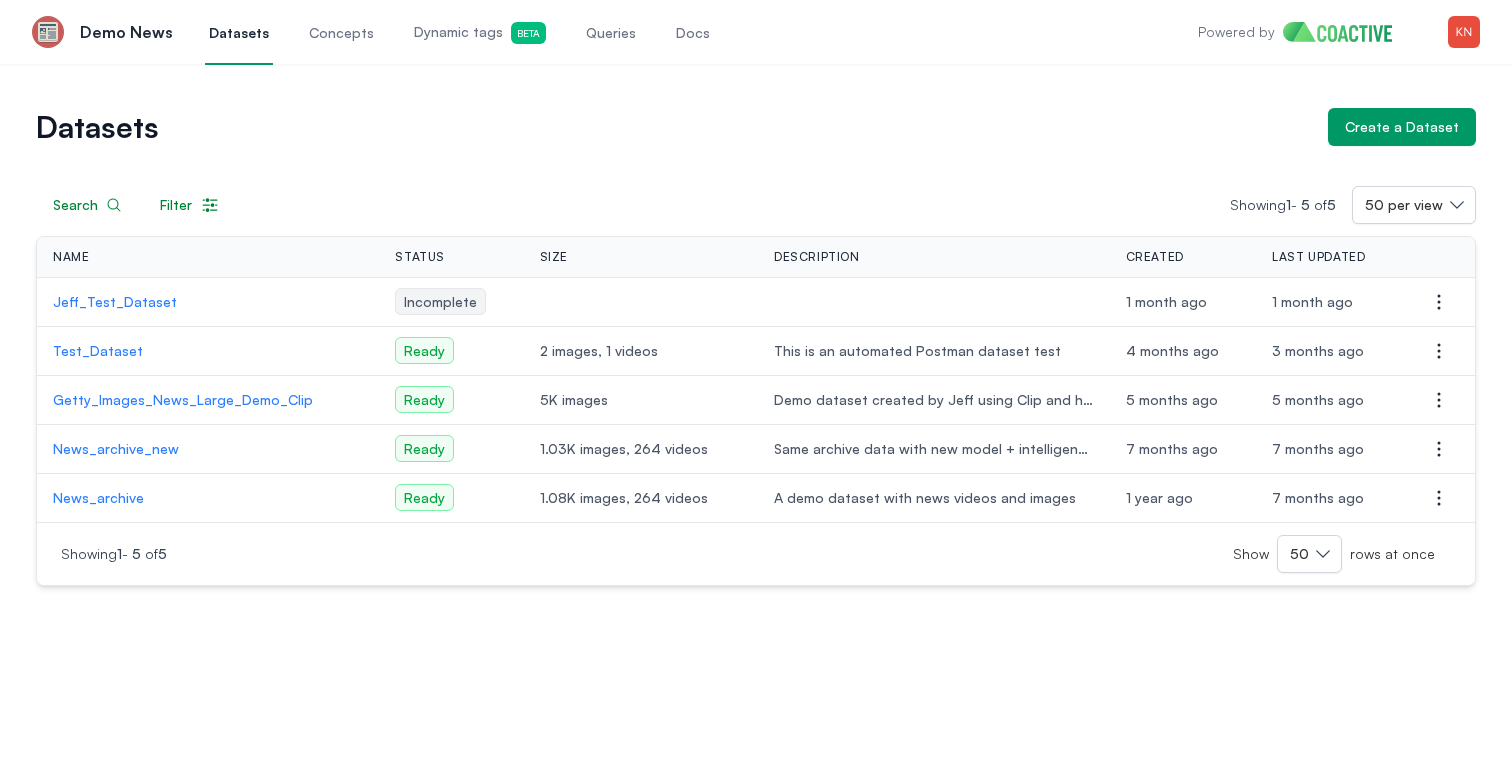 click on "News_archive_new" at bounding box center (208, 449) 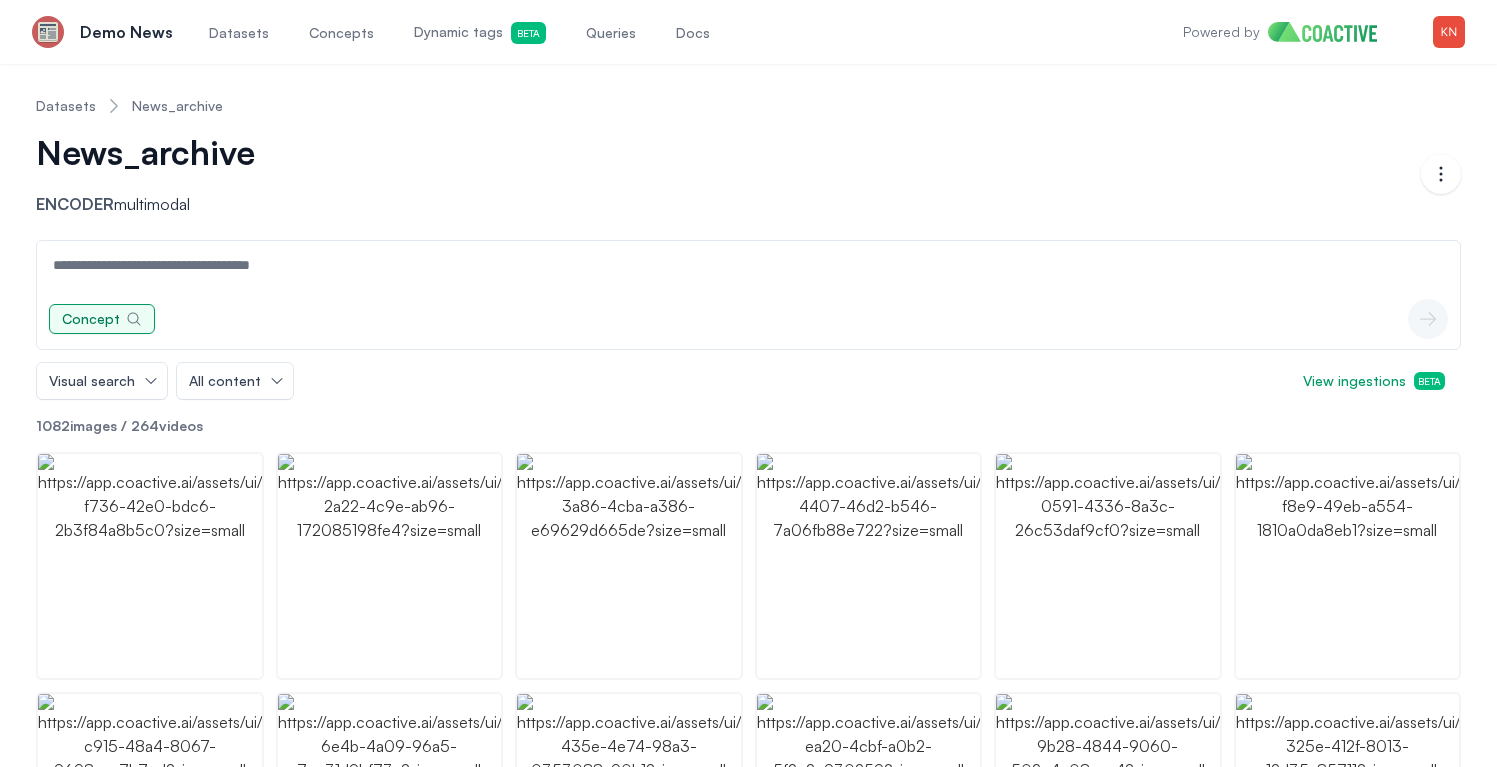 click 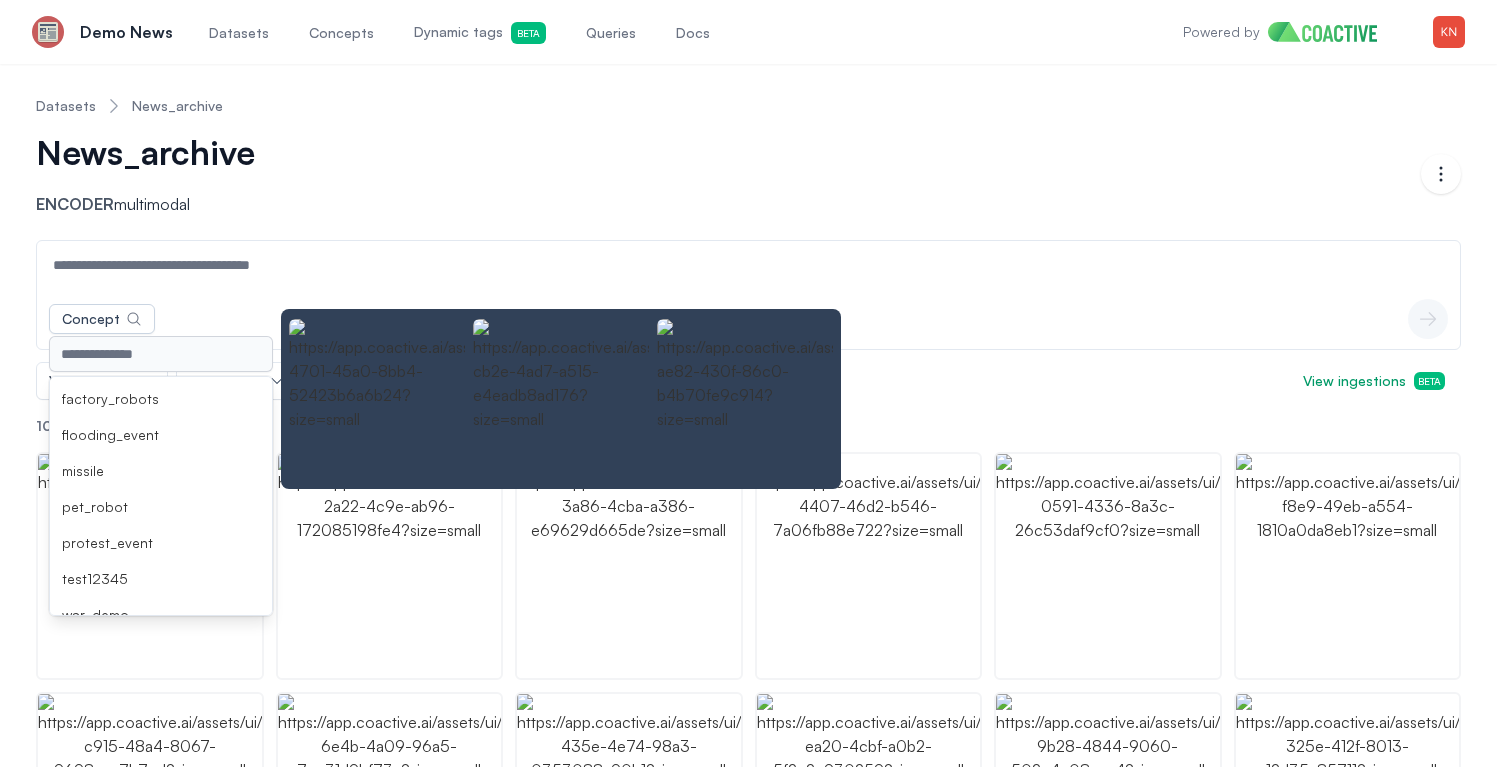click on "factory_robots" at bounding box center [161, 399] 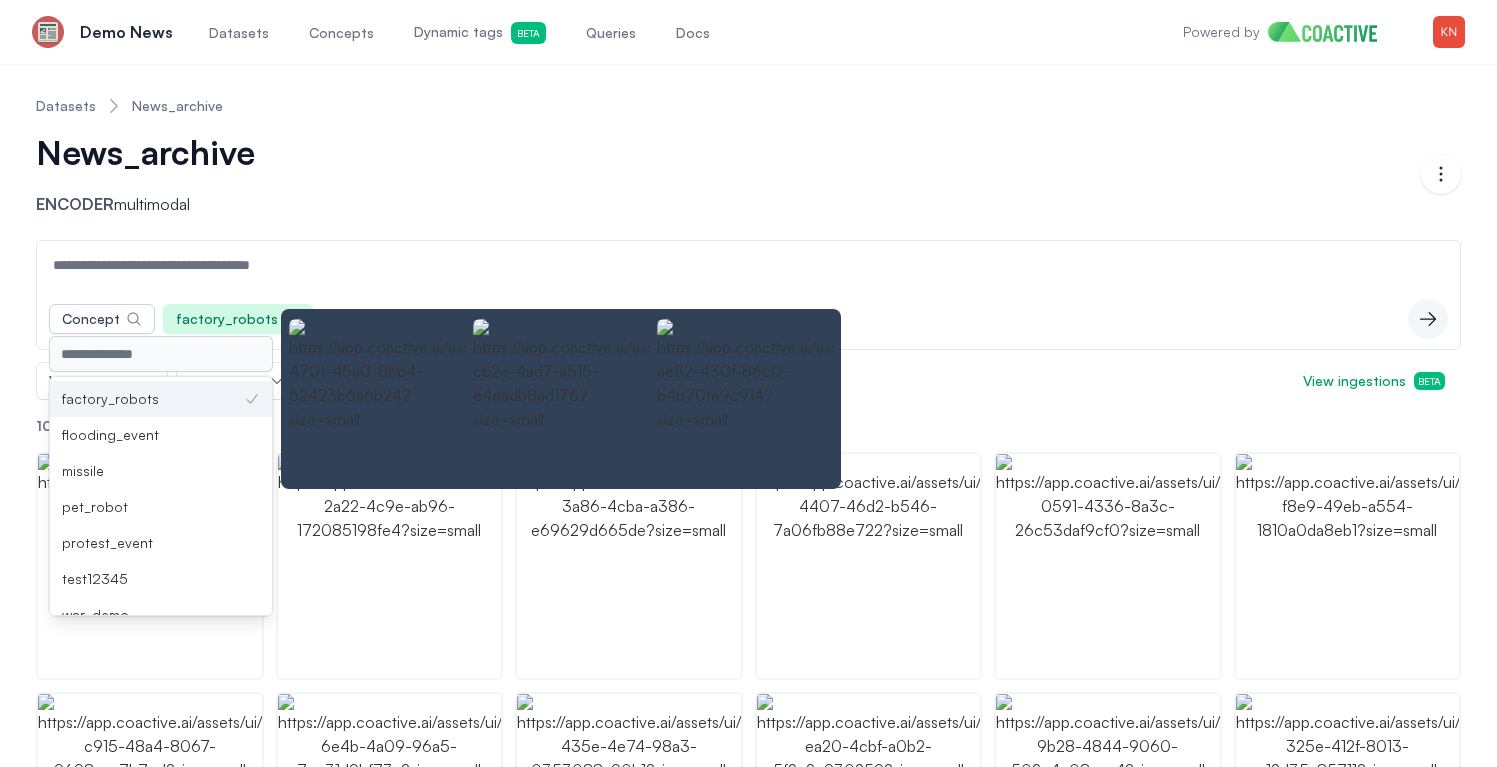 click at bounding box center (748, 265) 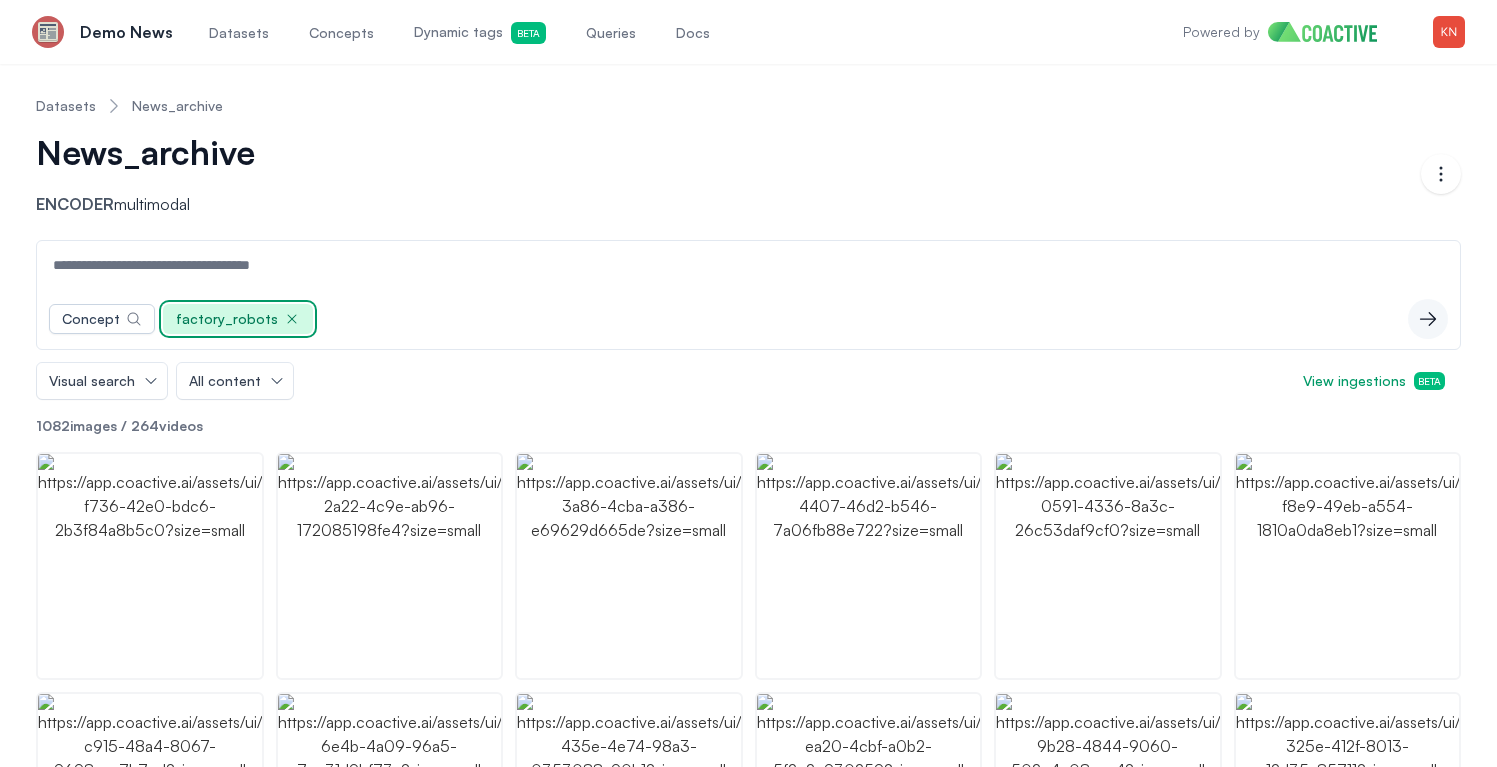 click 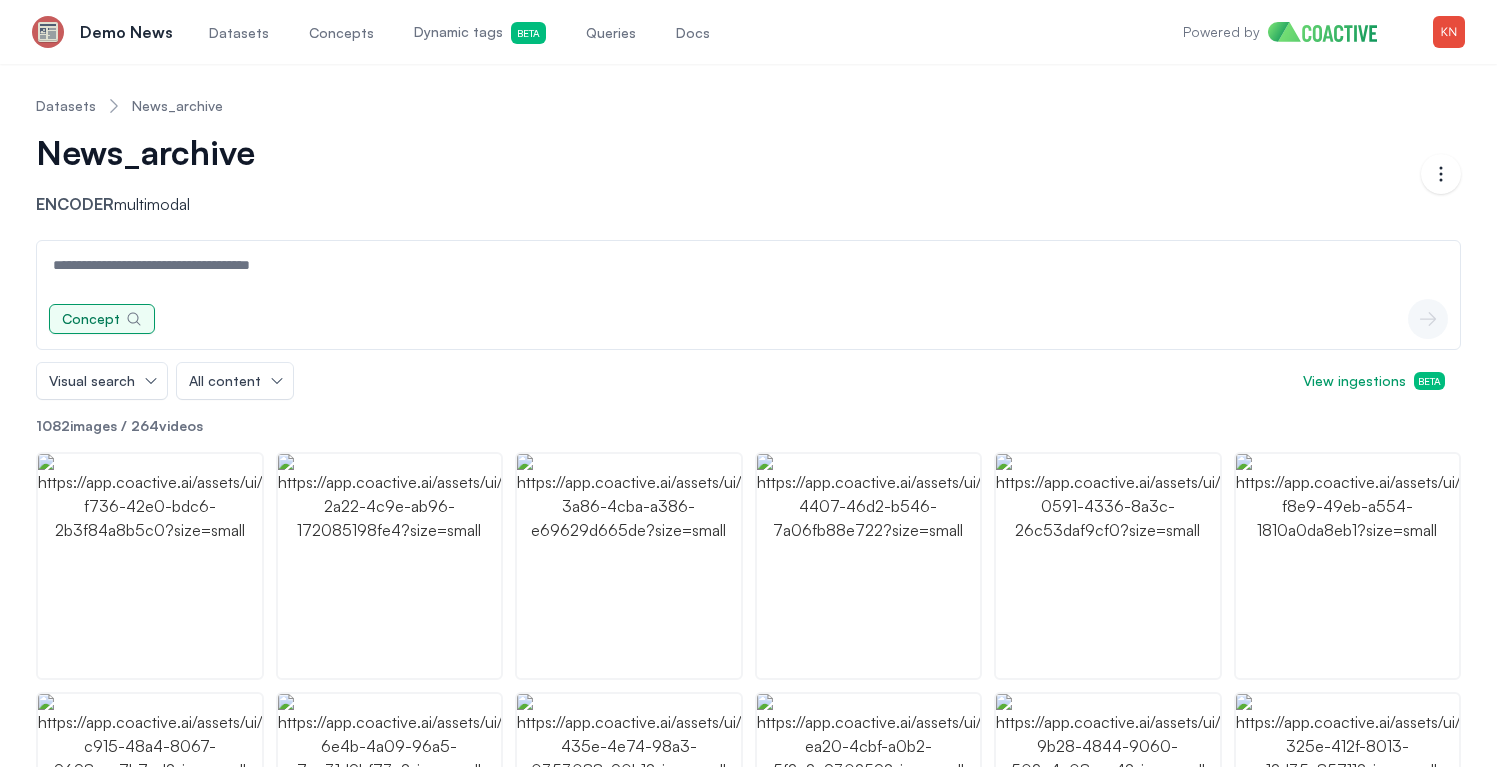 click 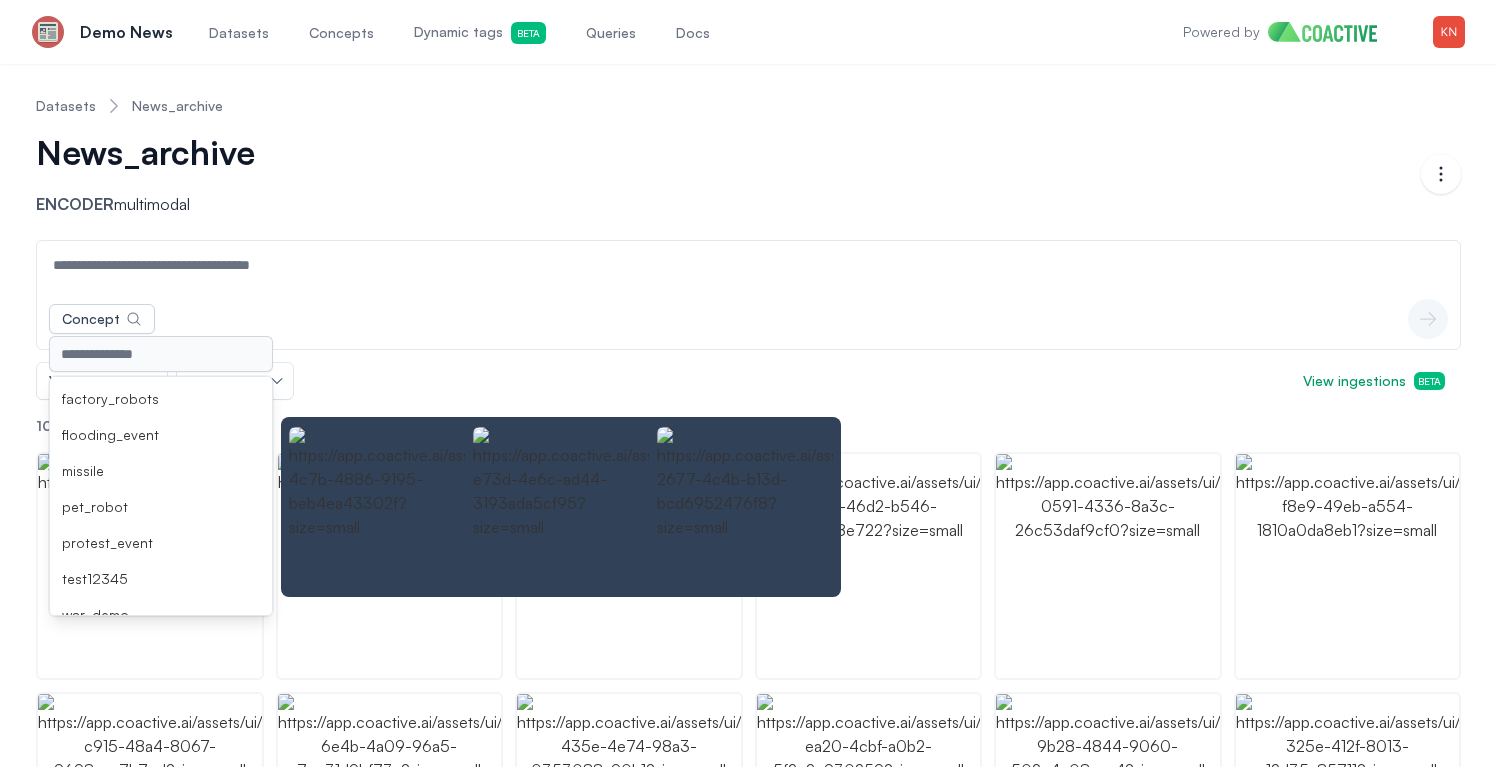 click on "pet_robot" at bounding box center [161, 507] 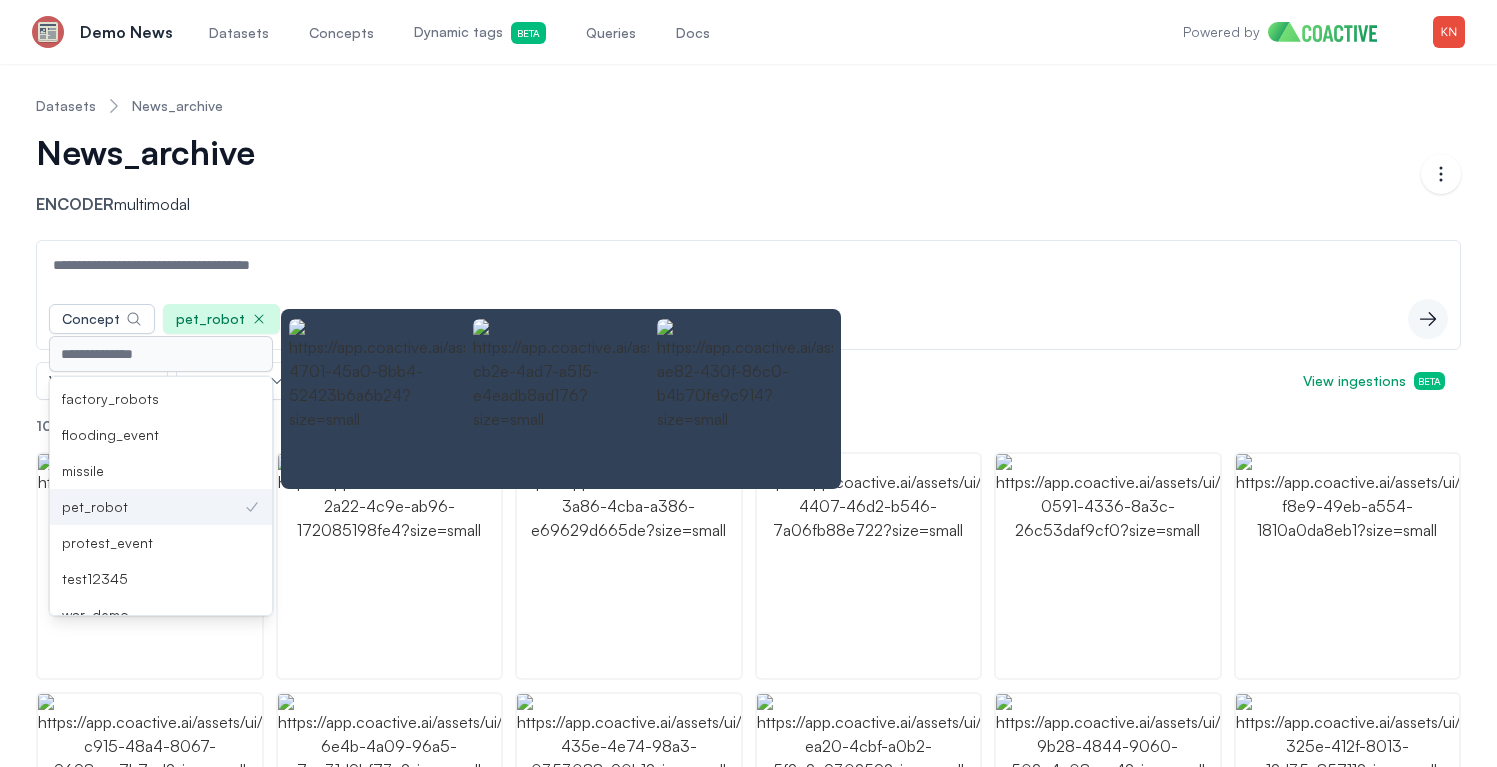 click at bounding box center (748, 265) 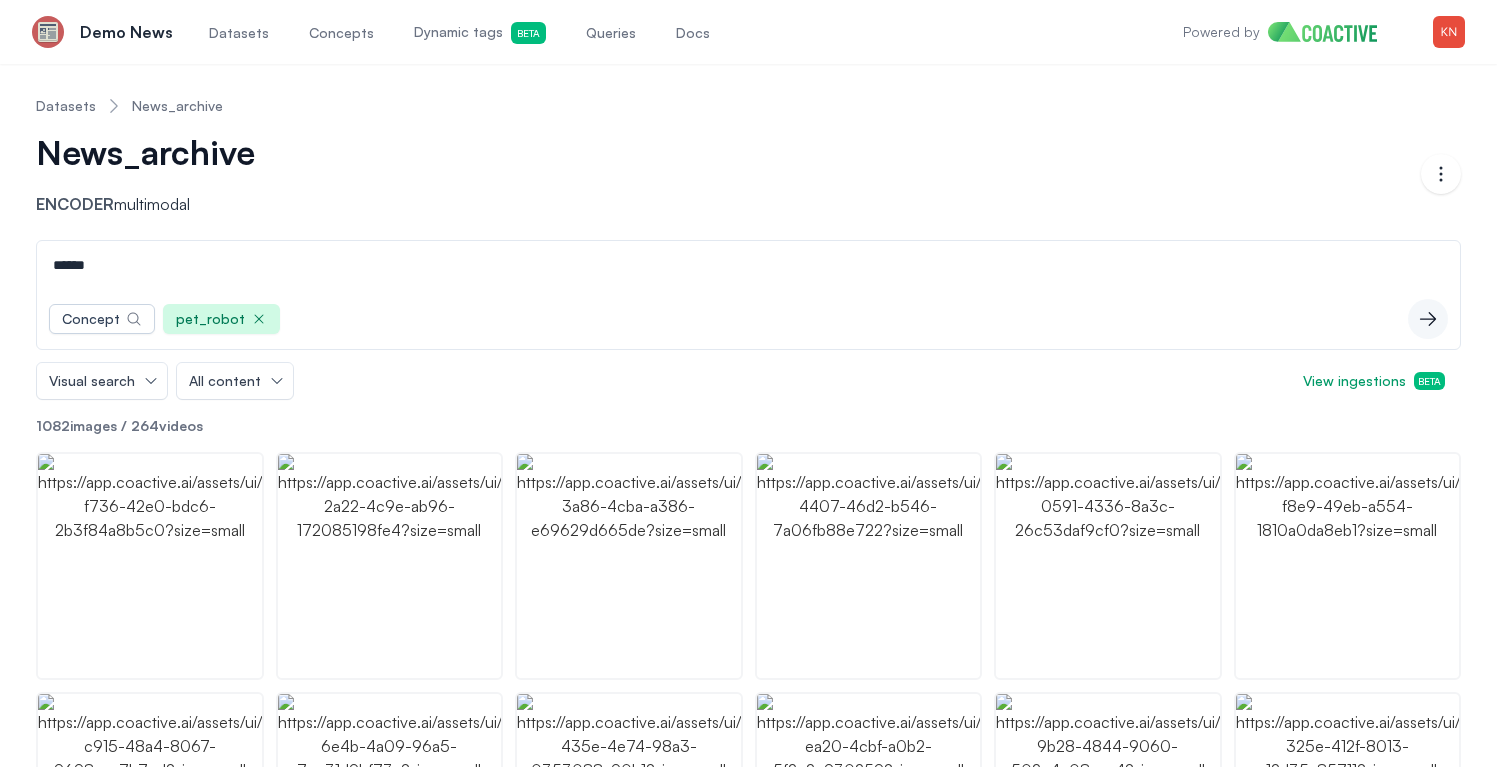 type on "******" 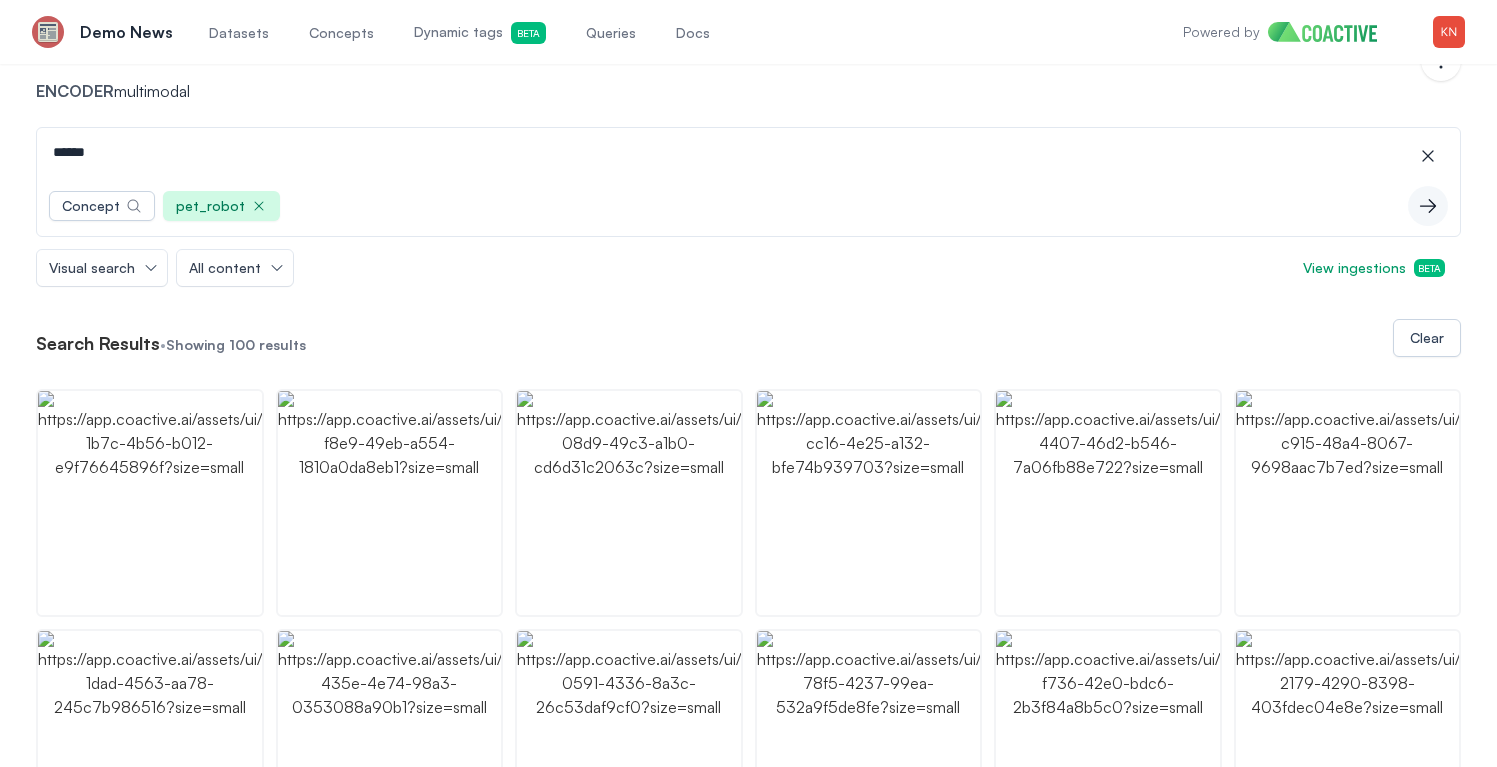 scroll, scrollTop: 154, scrollLeft: 0, axis: vertical 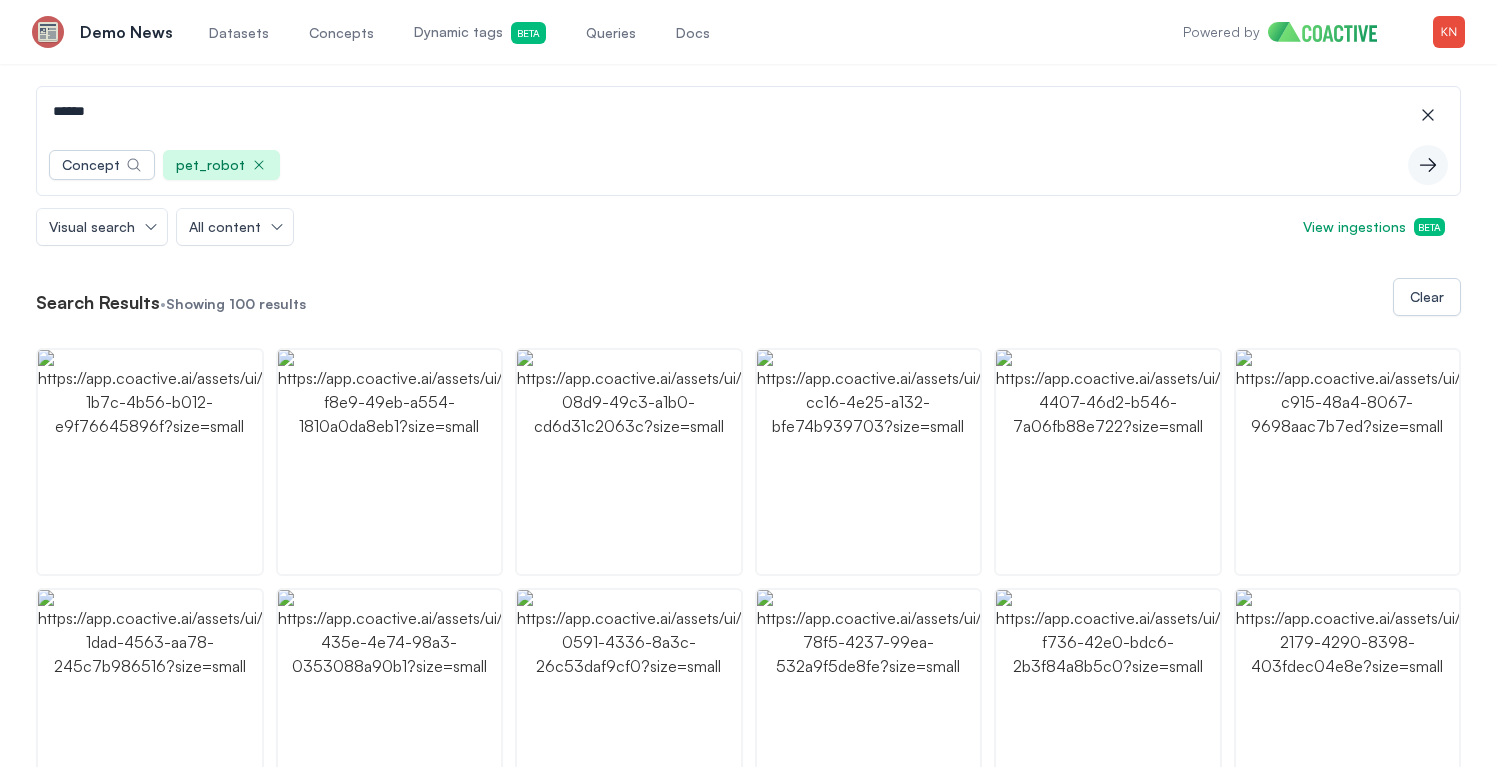 click on "Datasets Concepts Dynamic tags Beta Queries Docs" at bounding box center [459, 32] 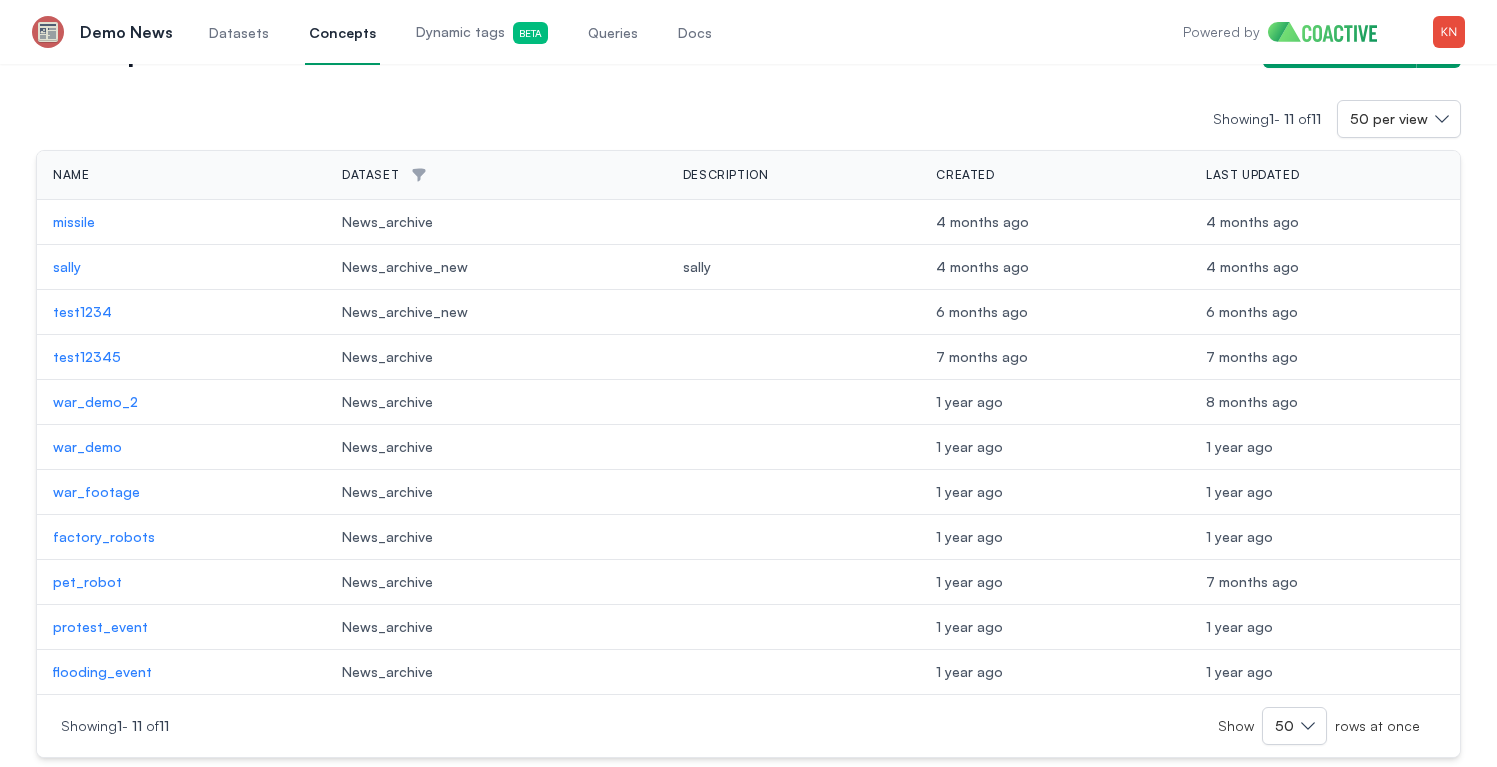 scroll, scrollTop: 85, scrollLeft: 0, axis: vertical 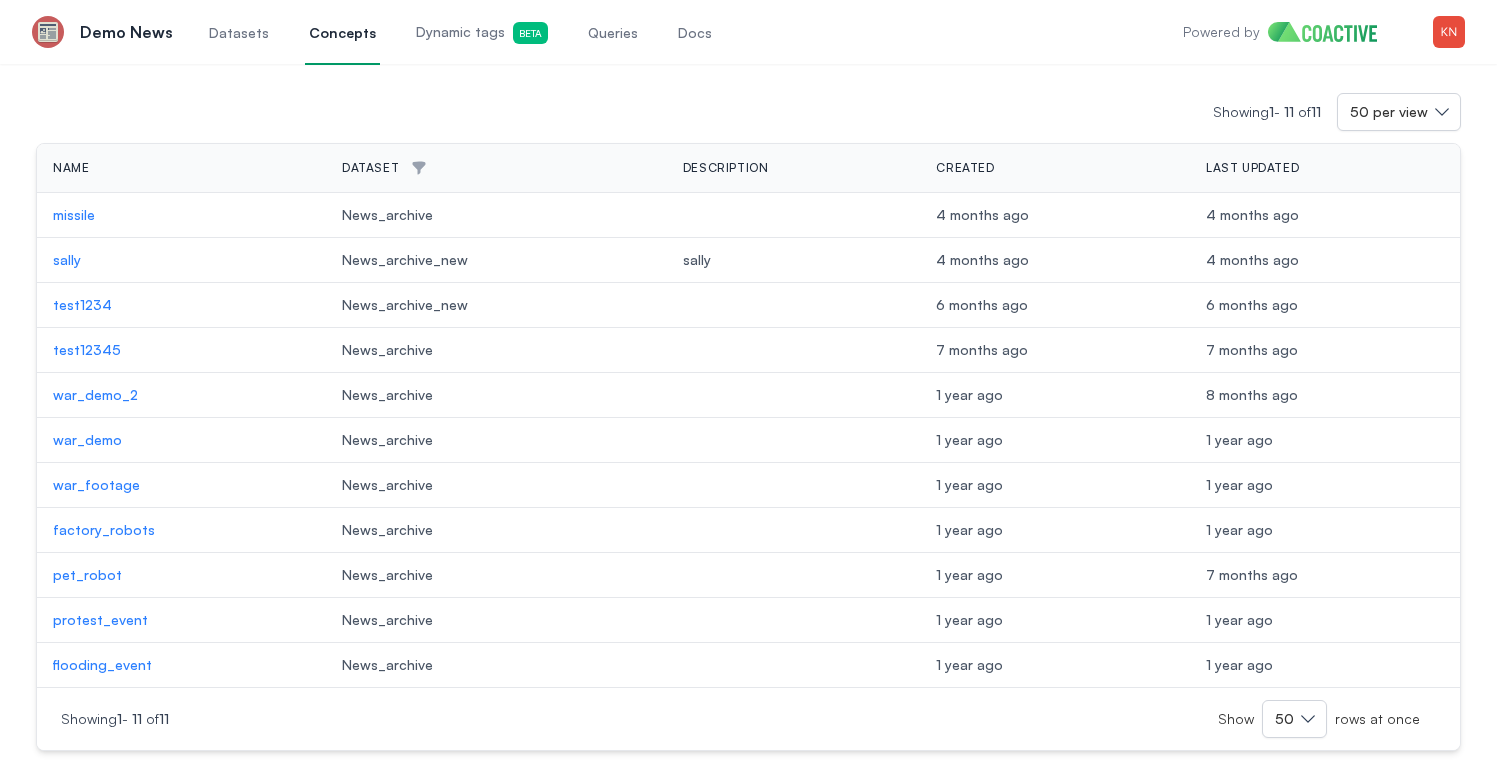 click on "pet_robot" at bounding box center (181, 575) 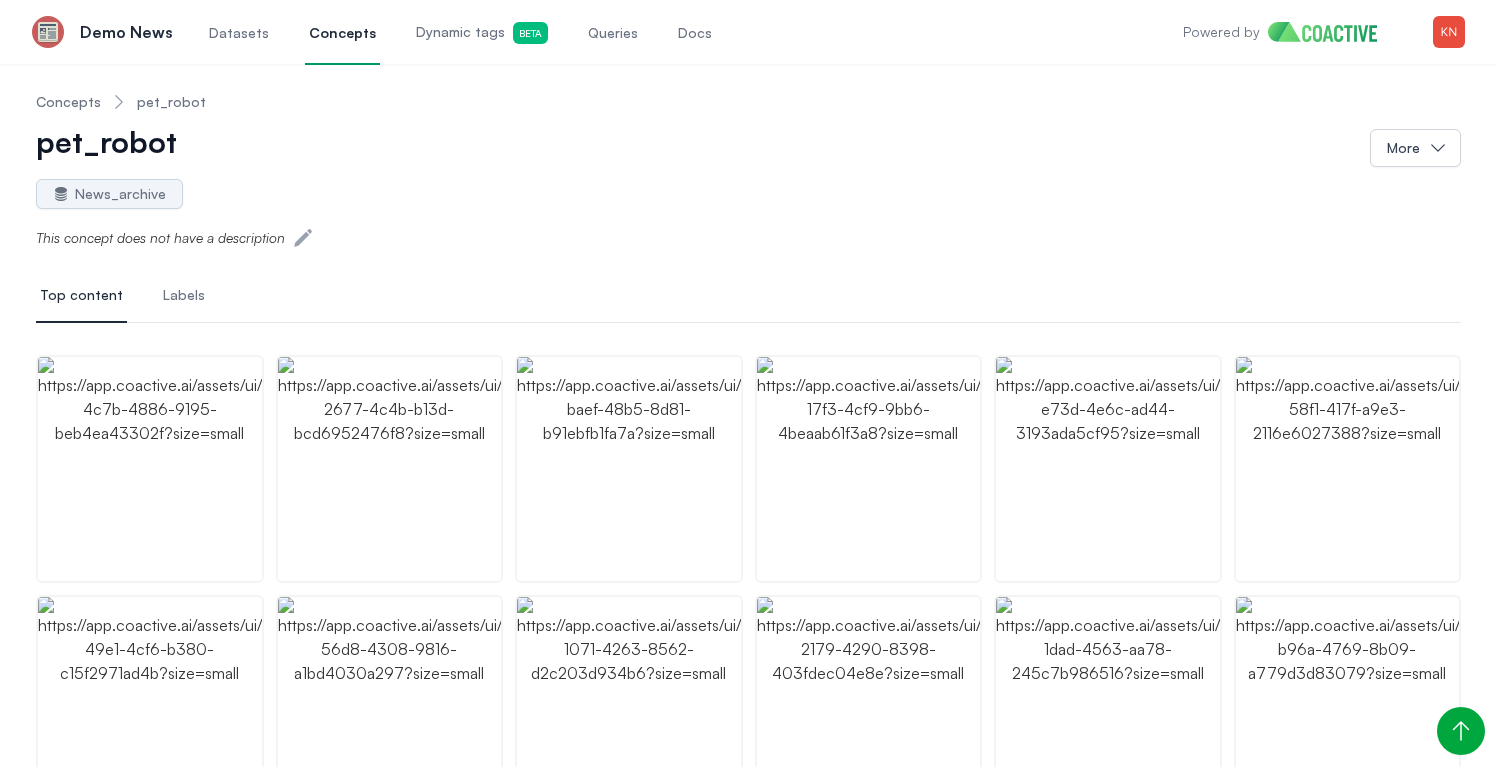 scroll, scrollTop: 0, scrollLeft: 0, axis: both 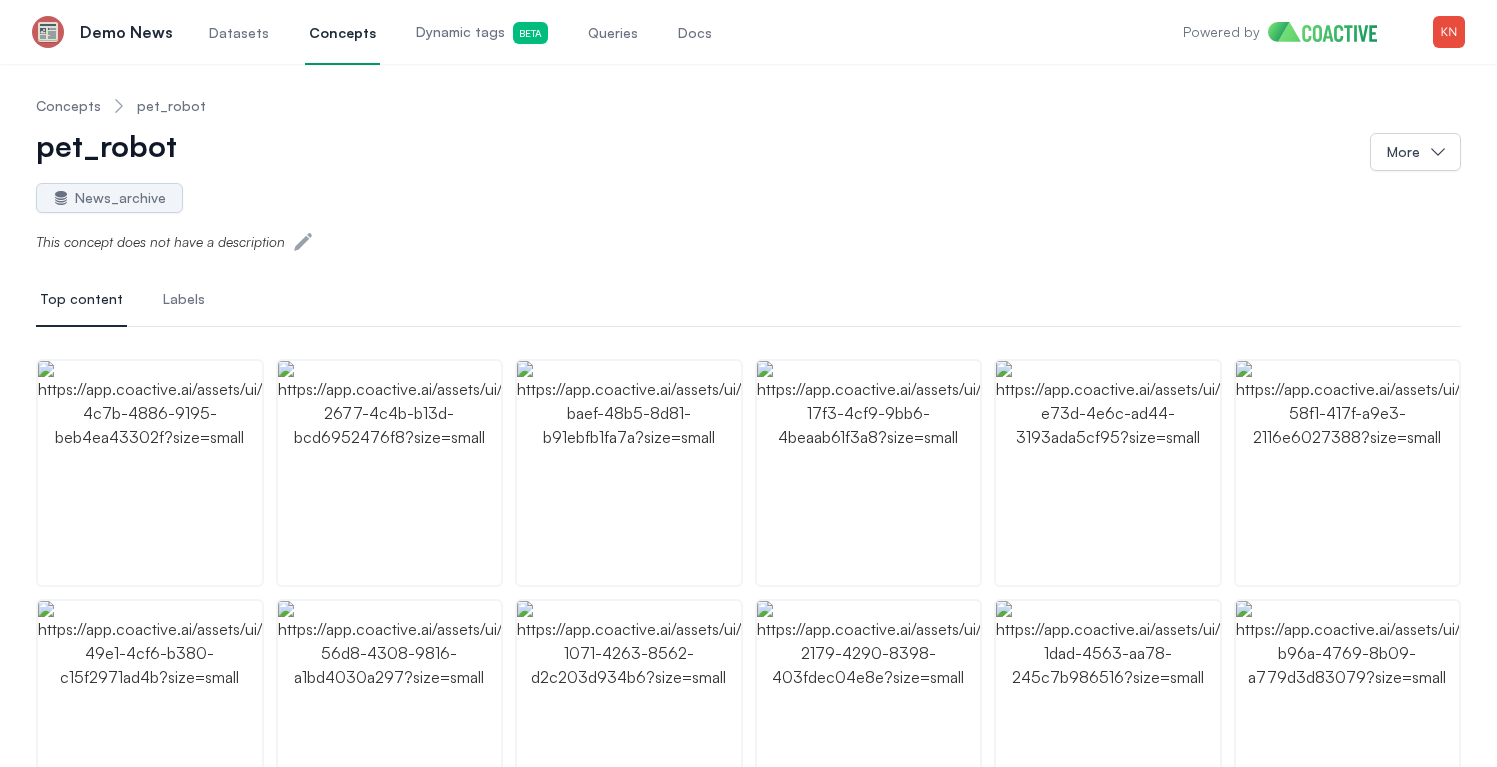 click on "Datasets" at bounding box center (239, 32) 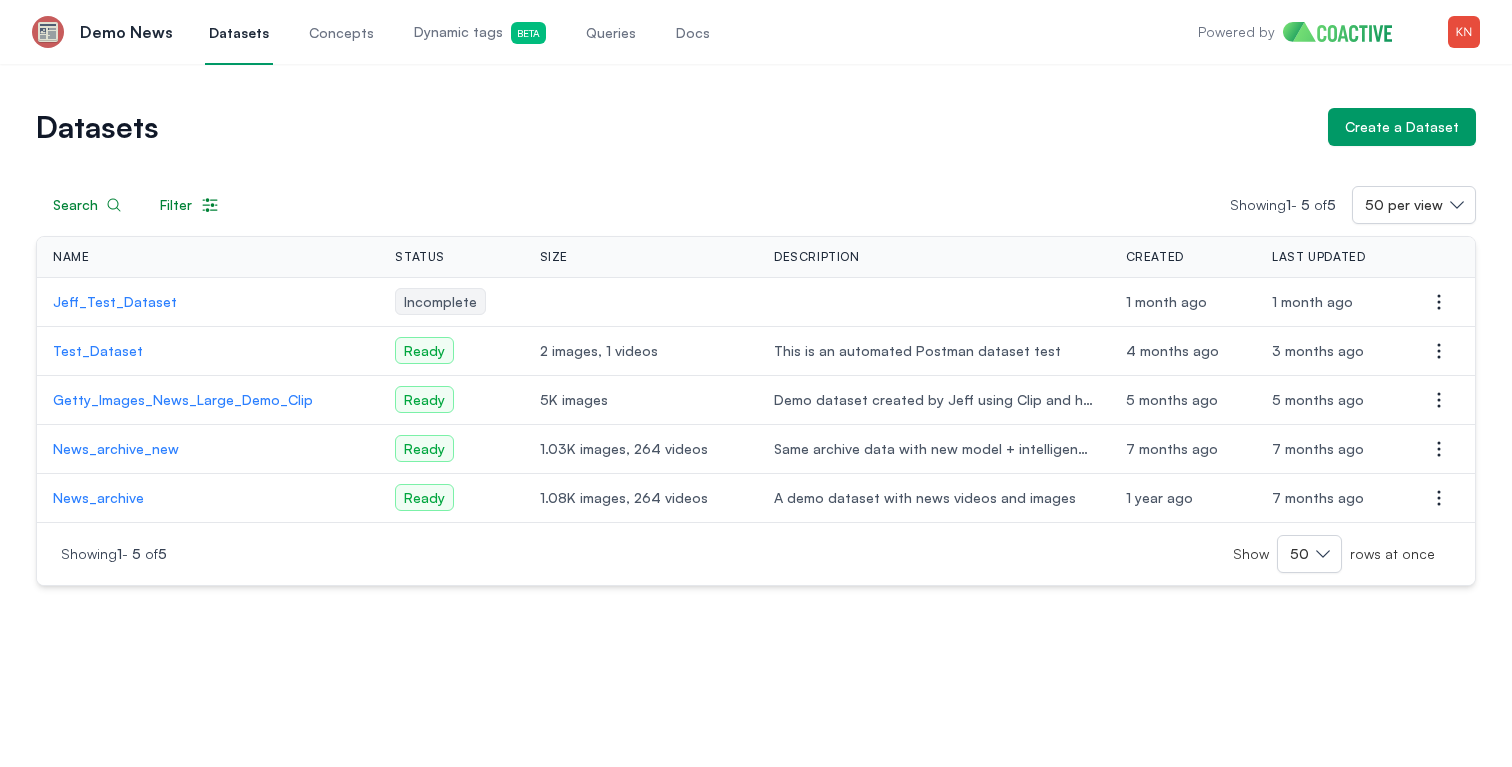 click on "Dynamic tags Beta" at bounding box center (480, 33) 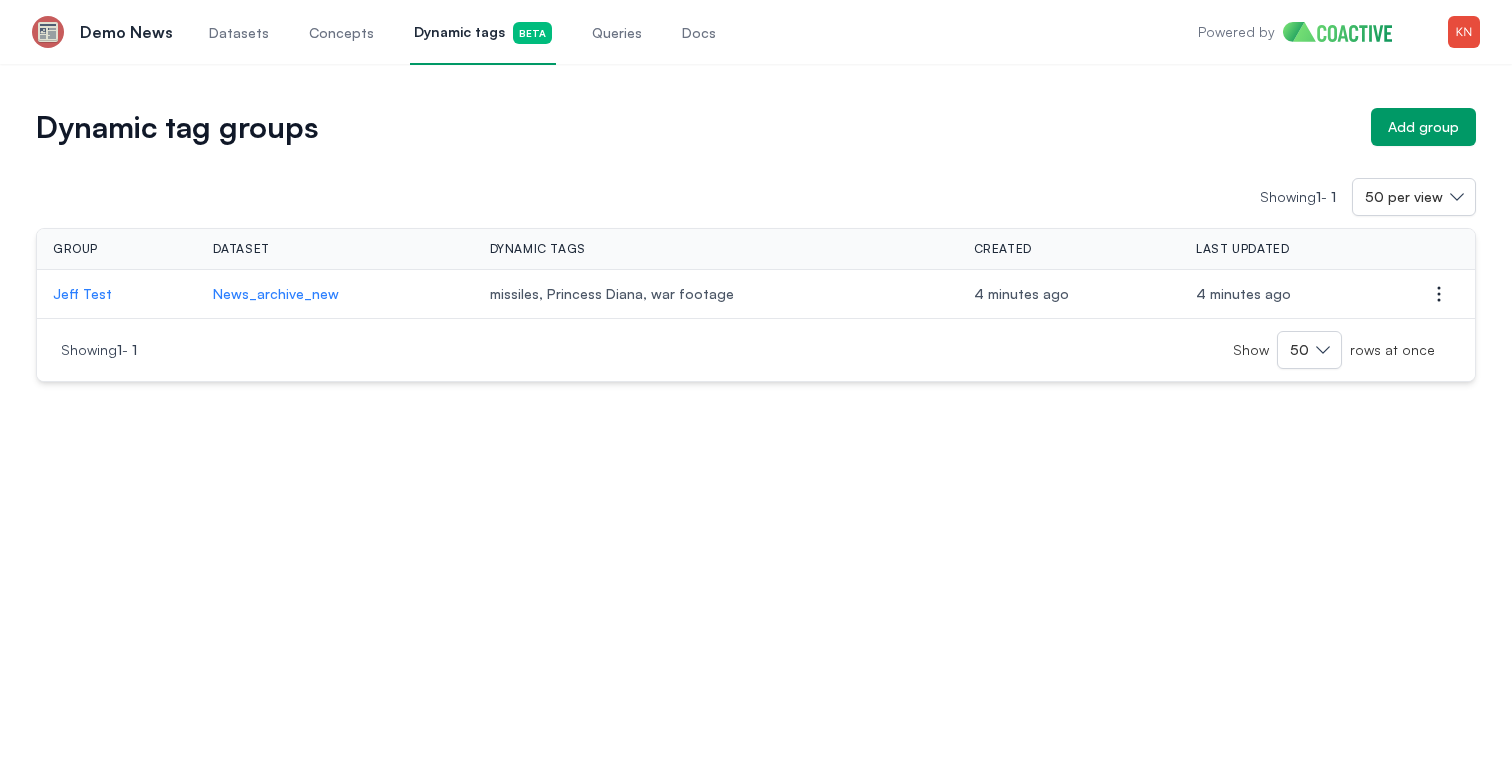 click on "Jeff Test" at bounding box center (117, 294) 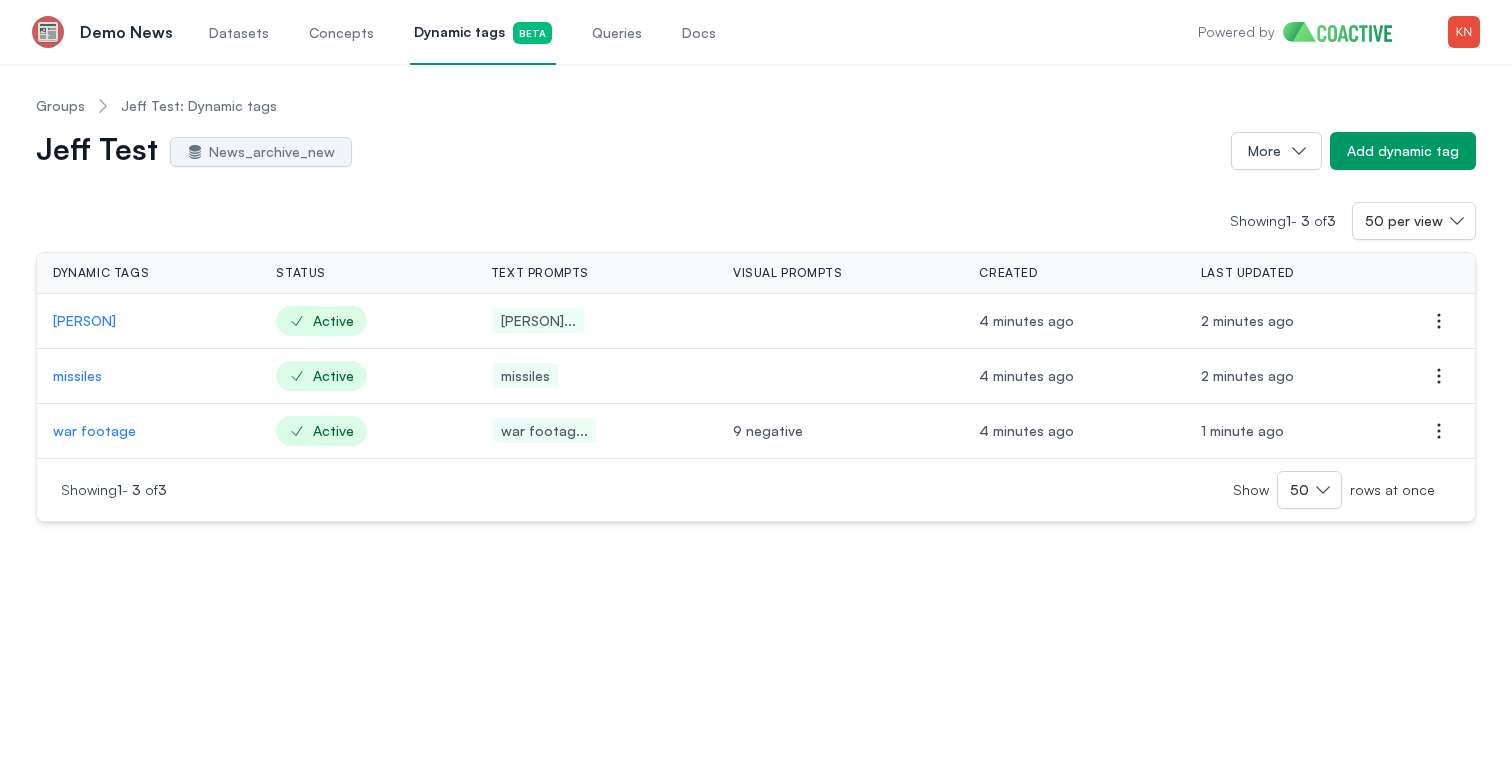 click on "Princess Diana" at bounding box center [148, 321] 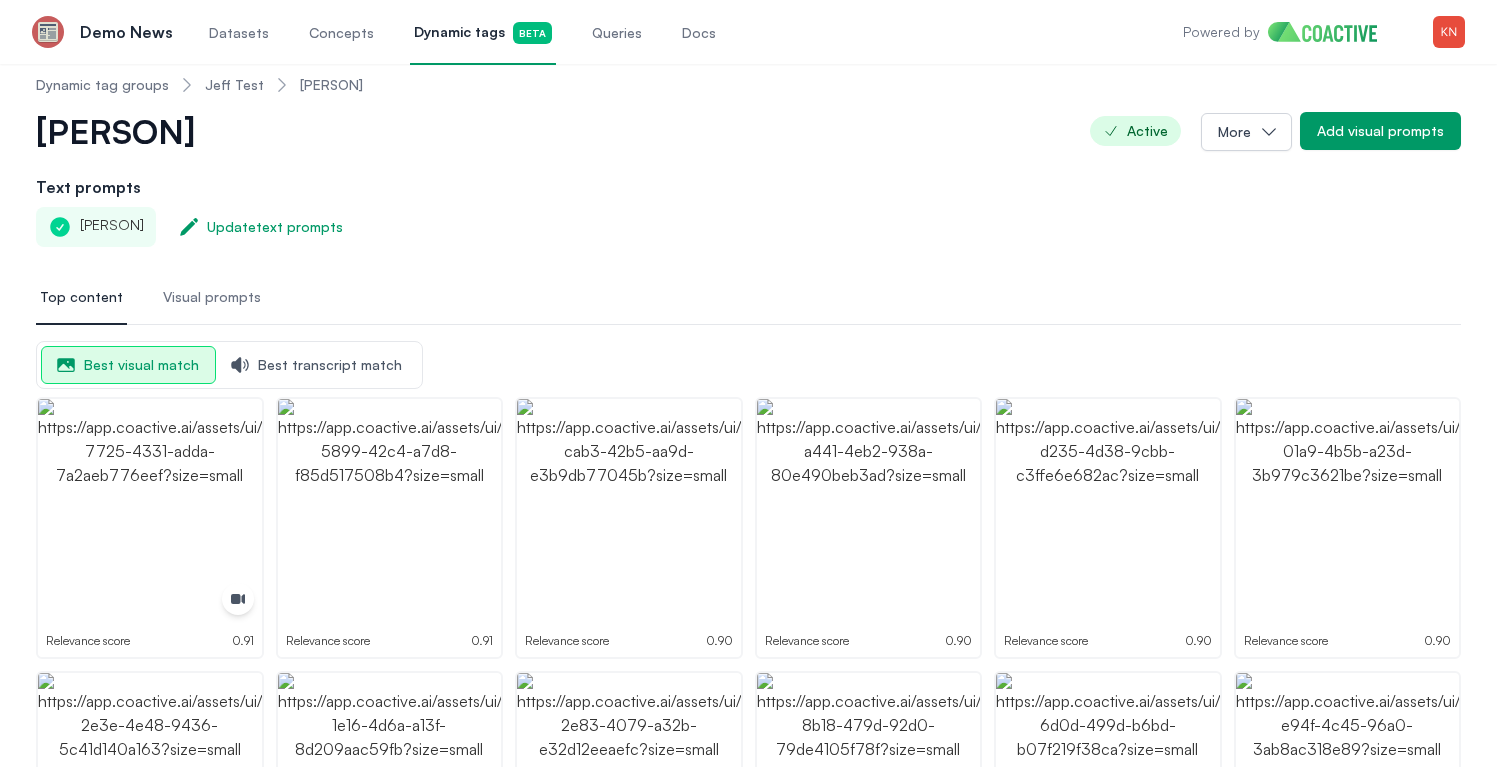 scroll, scrollTop: 0, scrollLeft: 0, axis: both 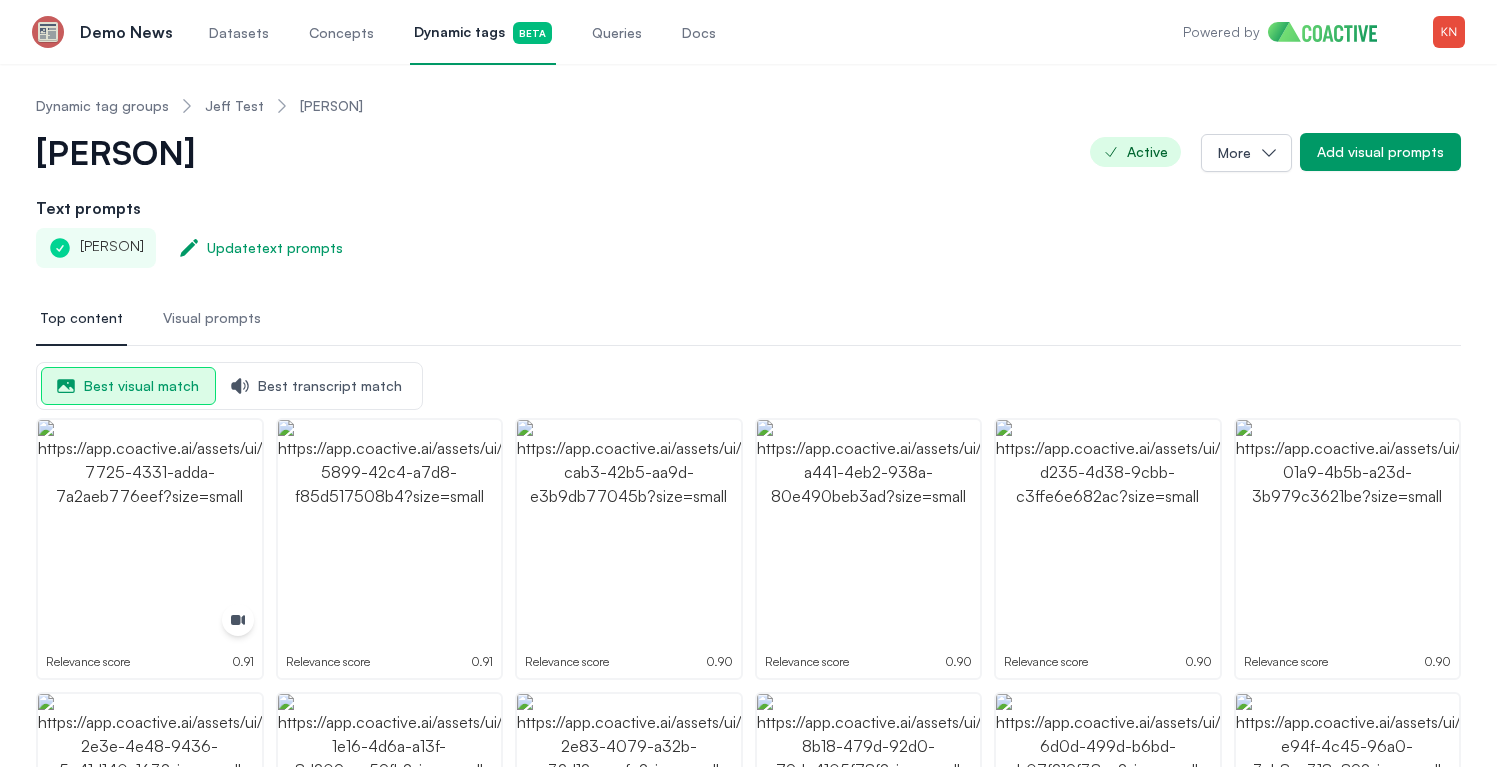 click on "Concepts" at bounding box center (341, 33) 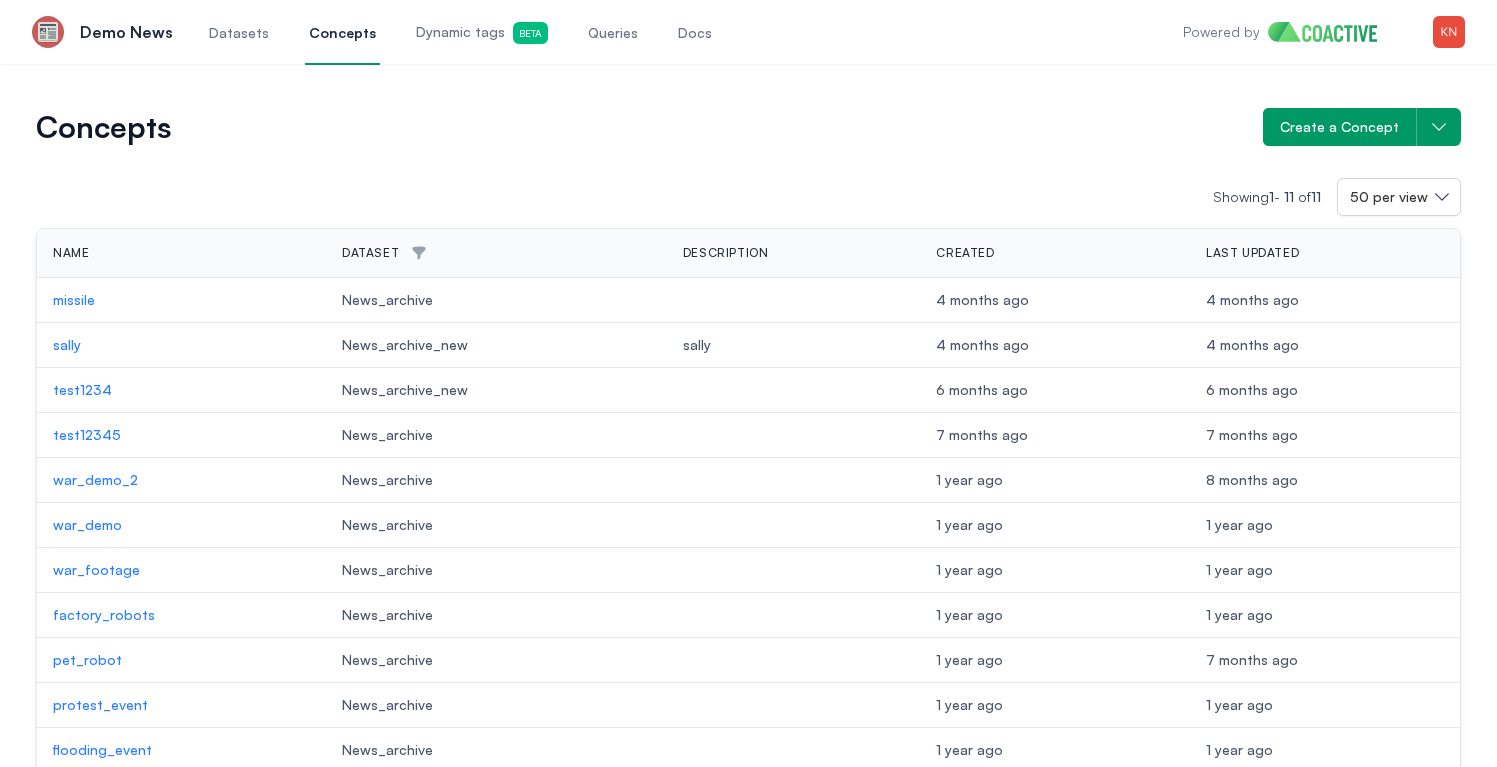 click on "Datasets" at bounding box center (239, 33) 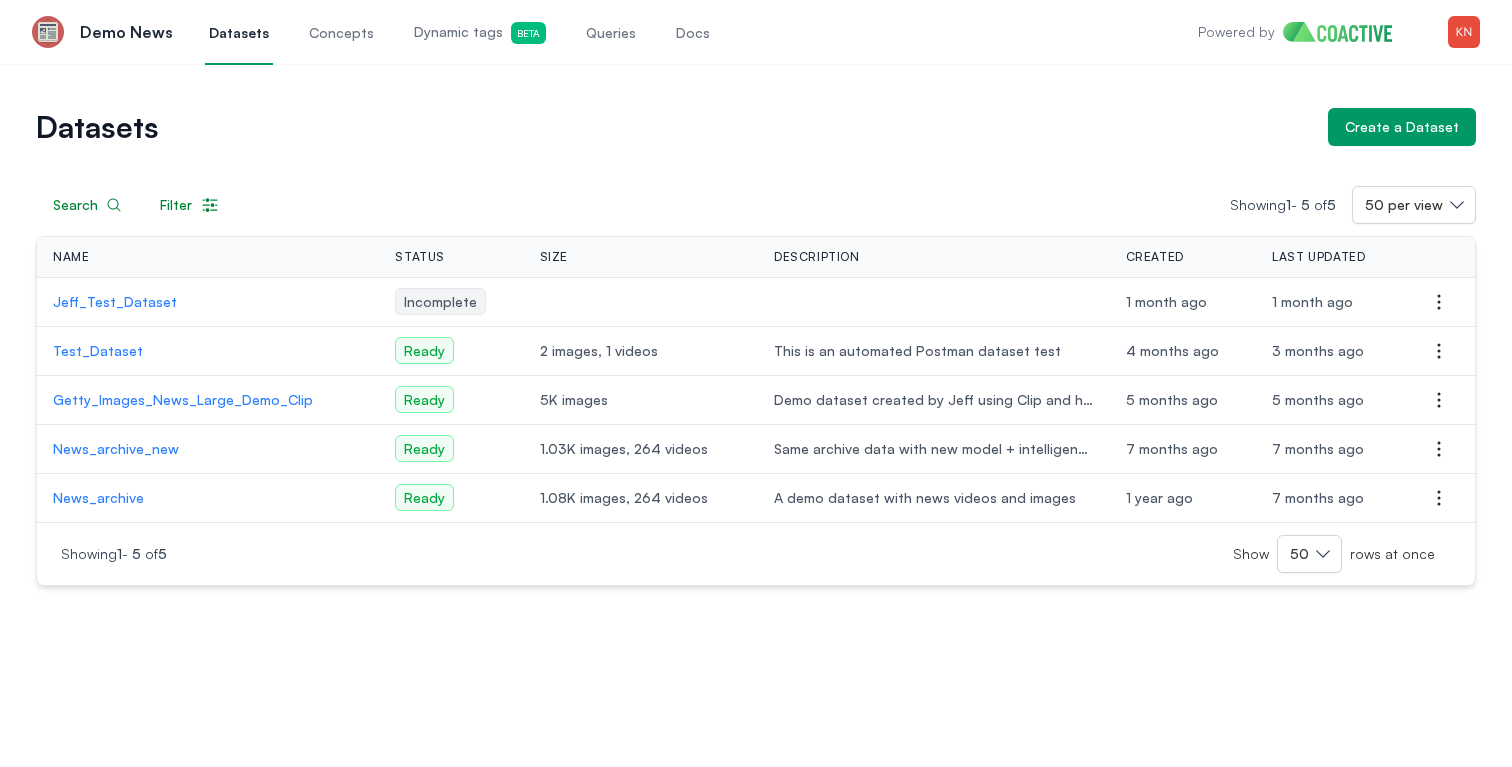 click on "News_archive" at bounding box center (208, 498) 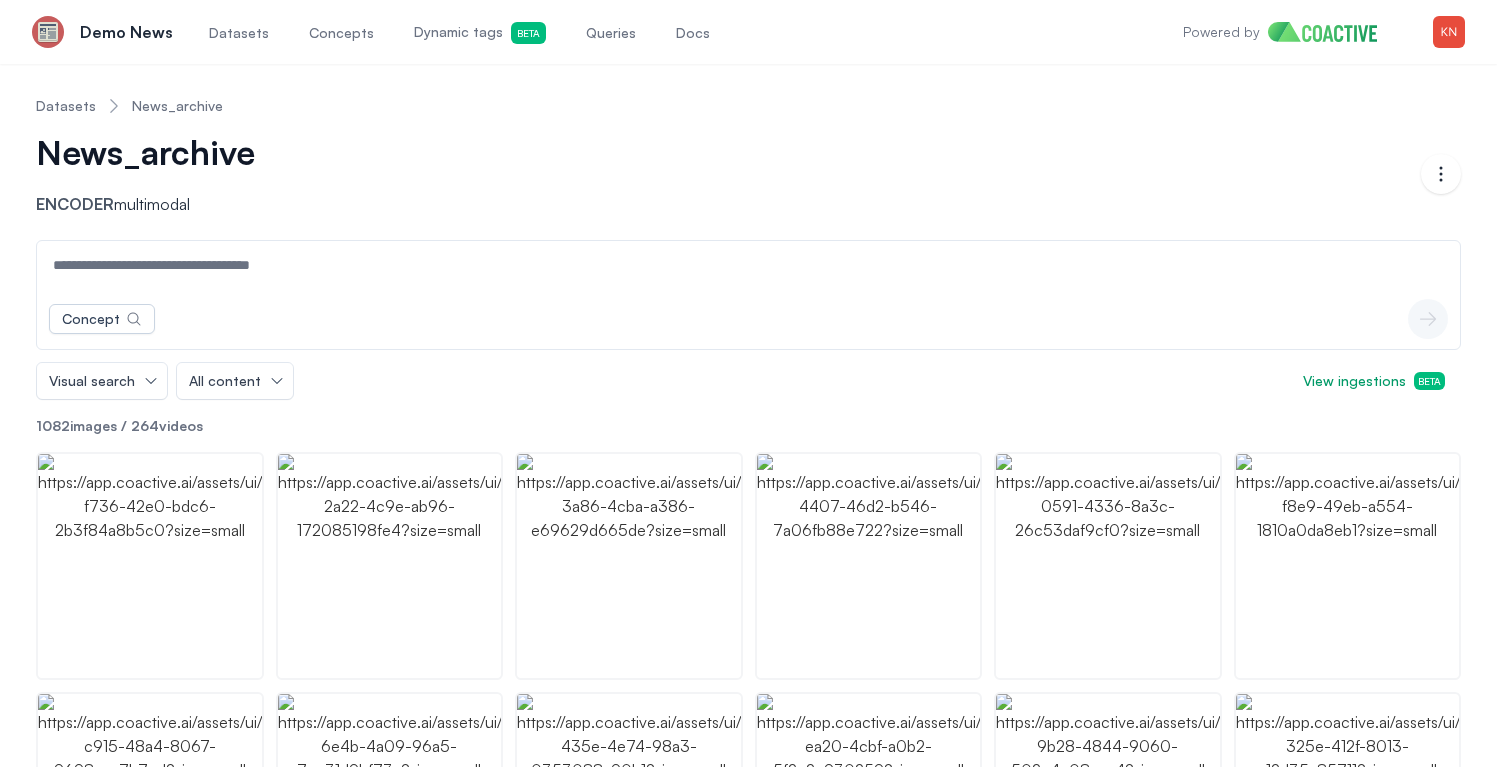 click at bounding box center [748, 265] 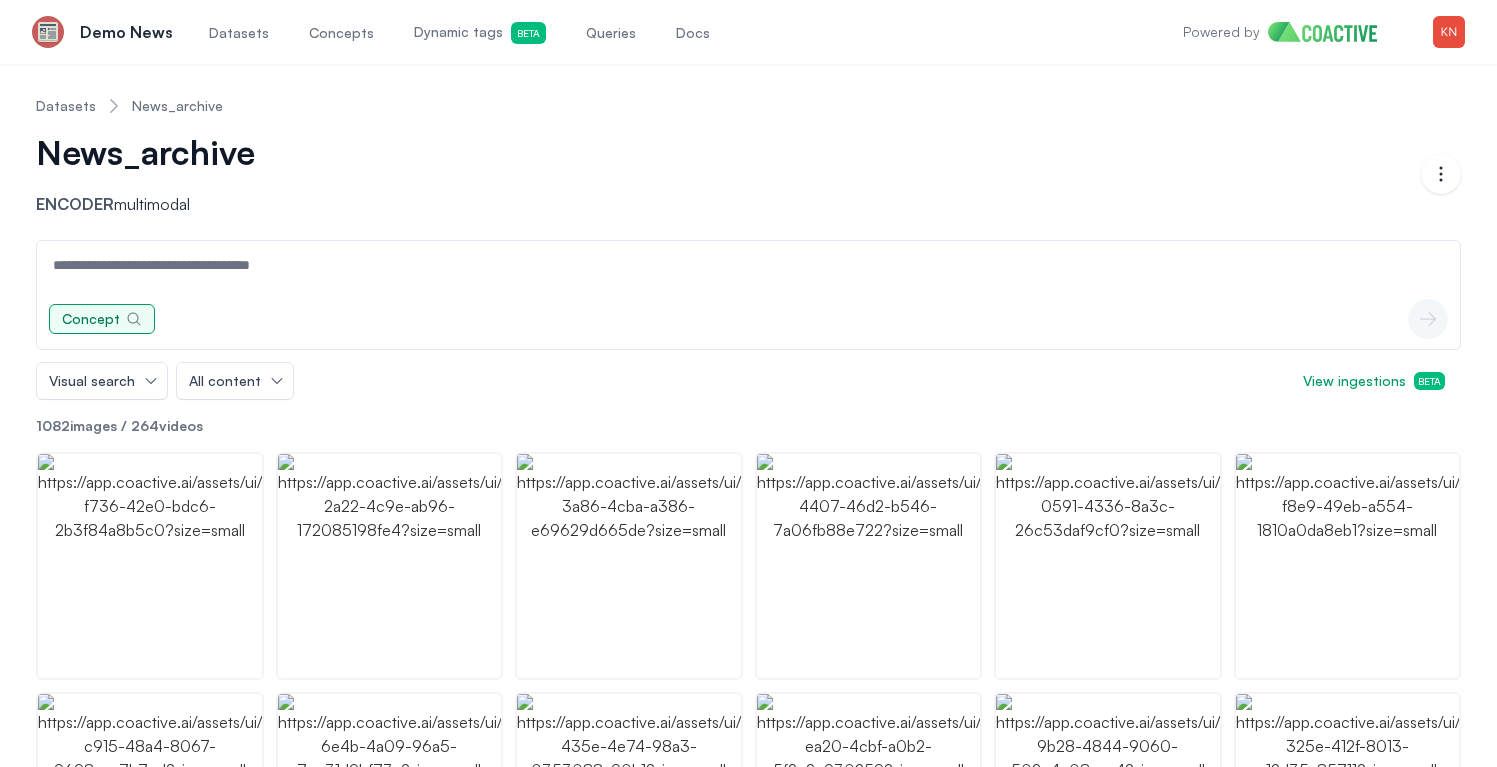 click 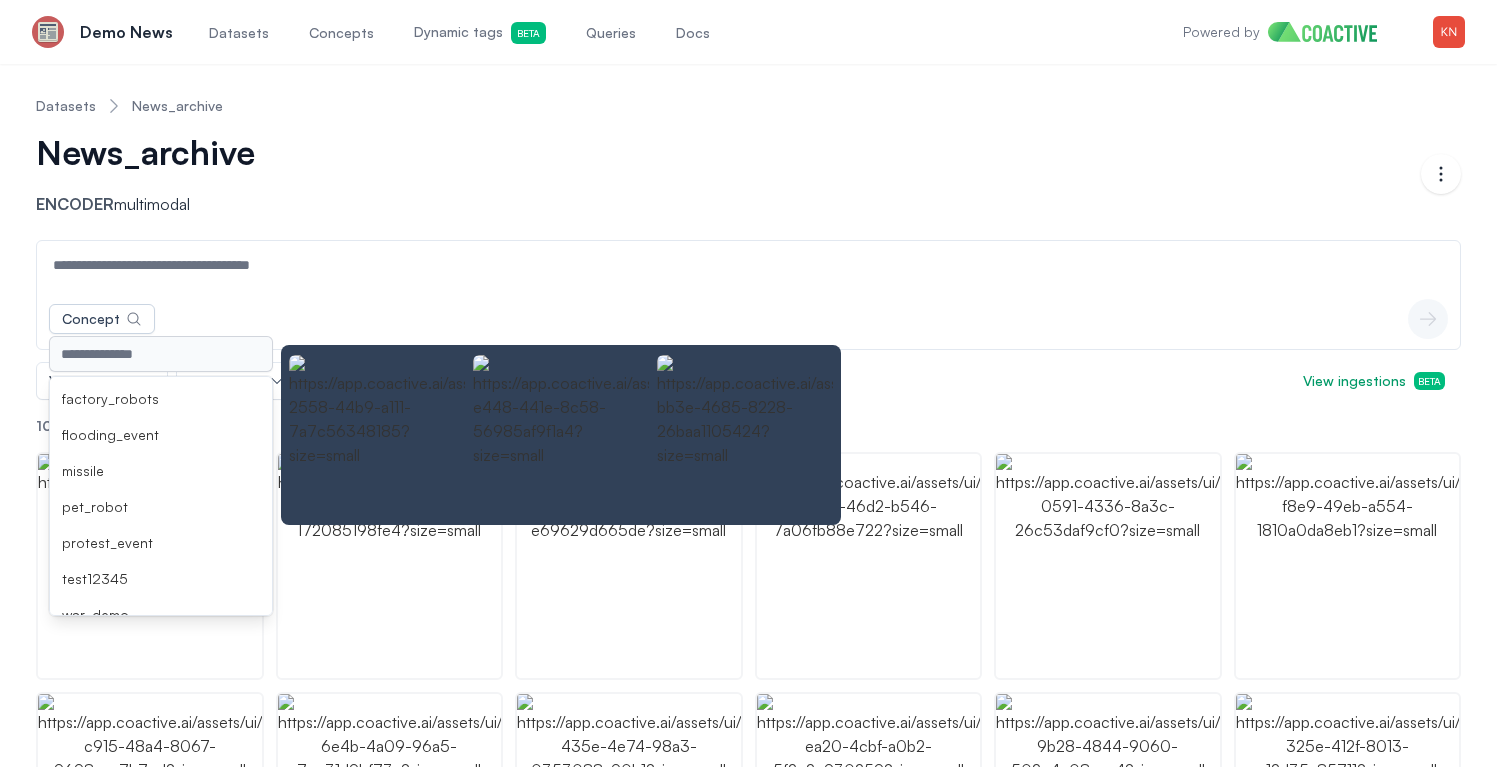 click on "Datasets News_archive News_archive Encoder  multimodal Open options" at bounding box center (748, 160) 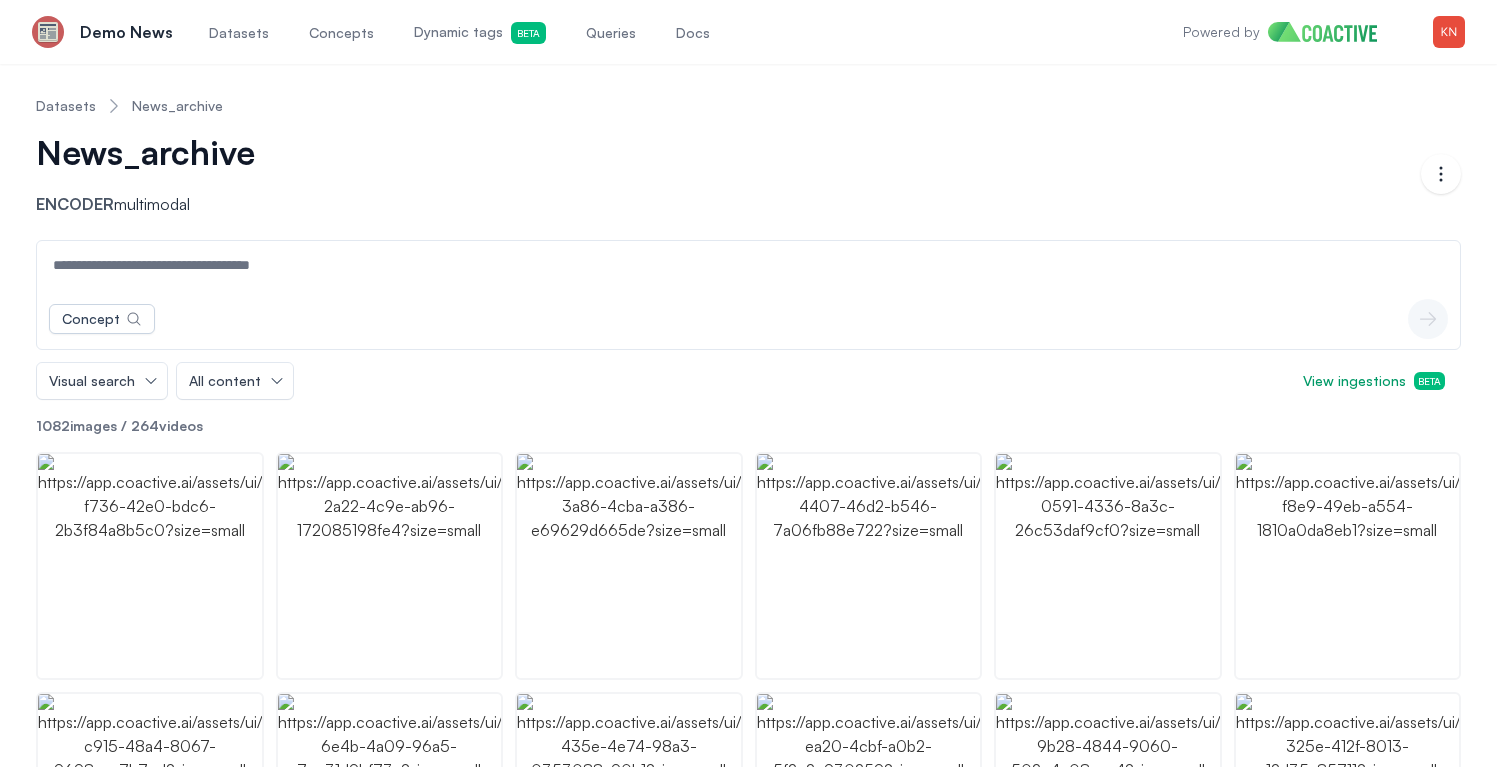 click at bounding box center (748, 265) 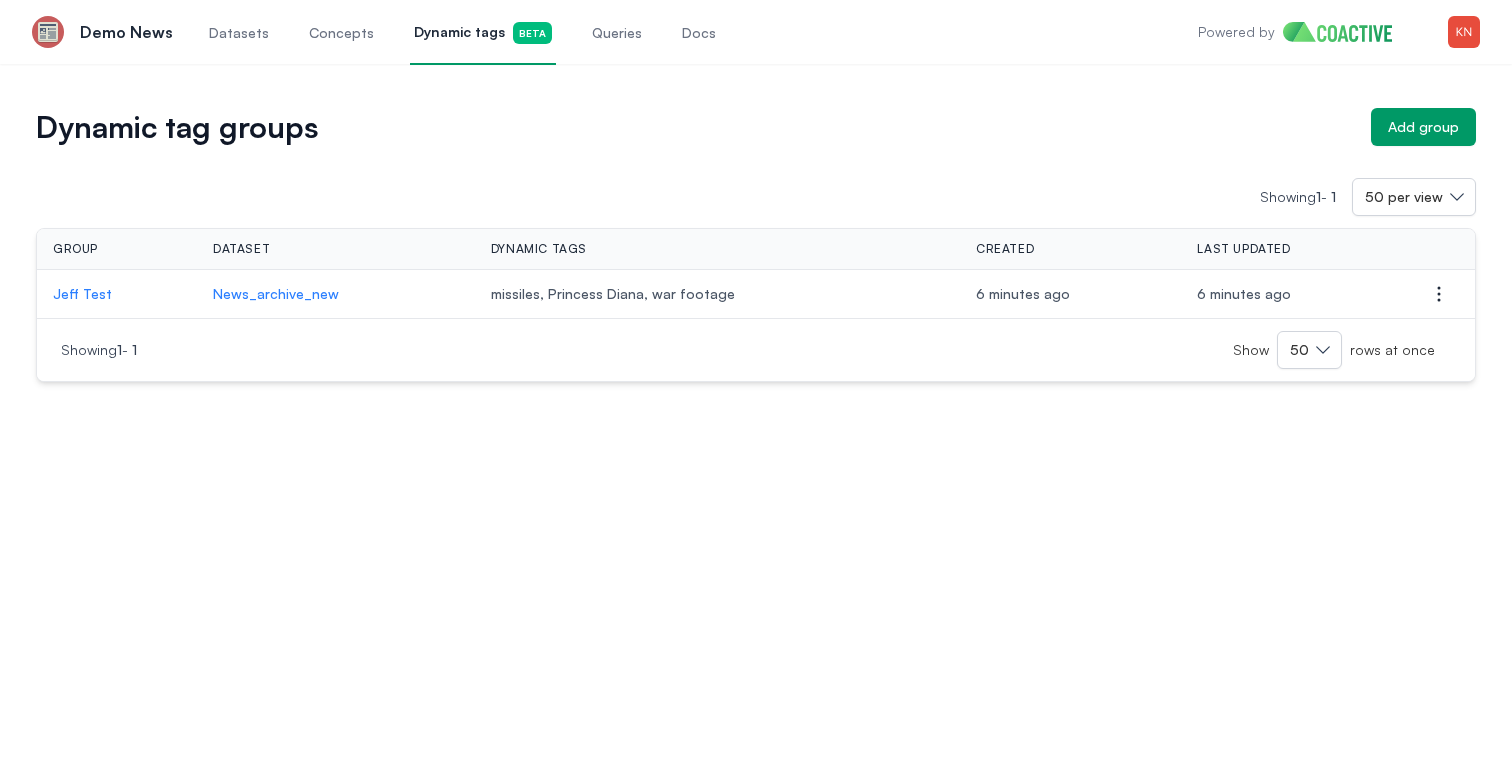 click on "Datasets" at bounding box center (239, 33) 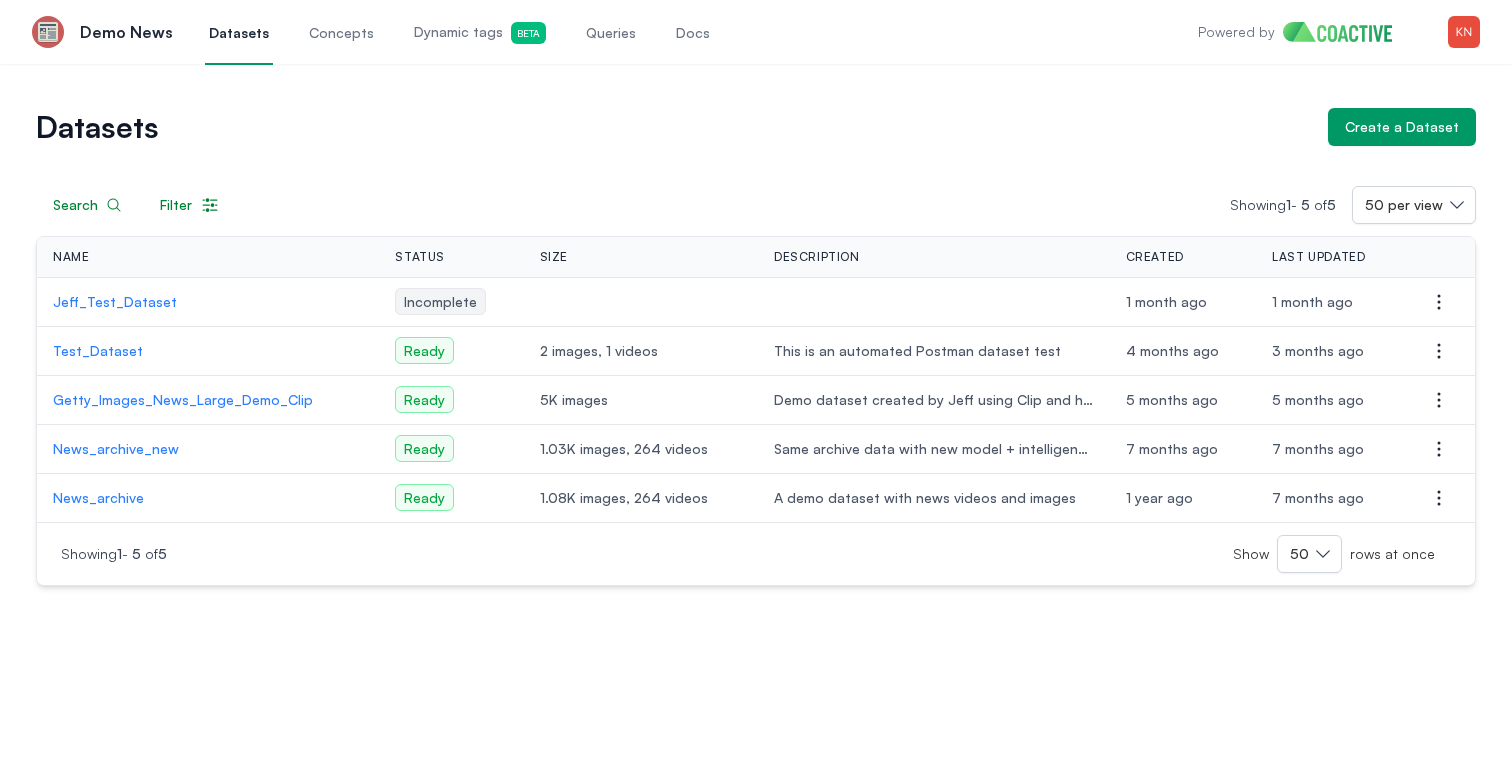 click on "Dynamic tags Beta" at bounding box center (480, 32) 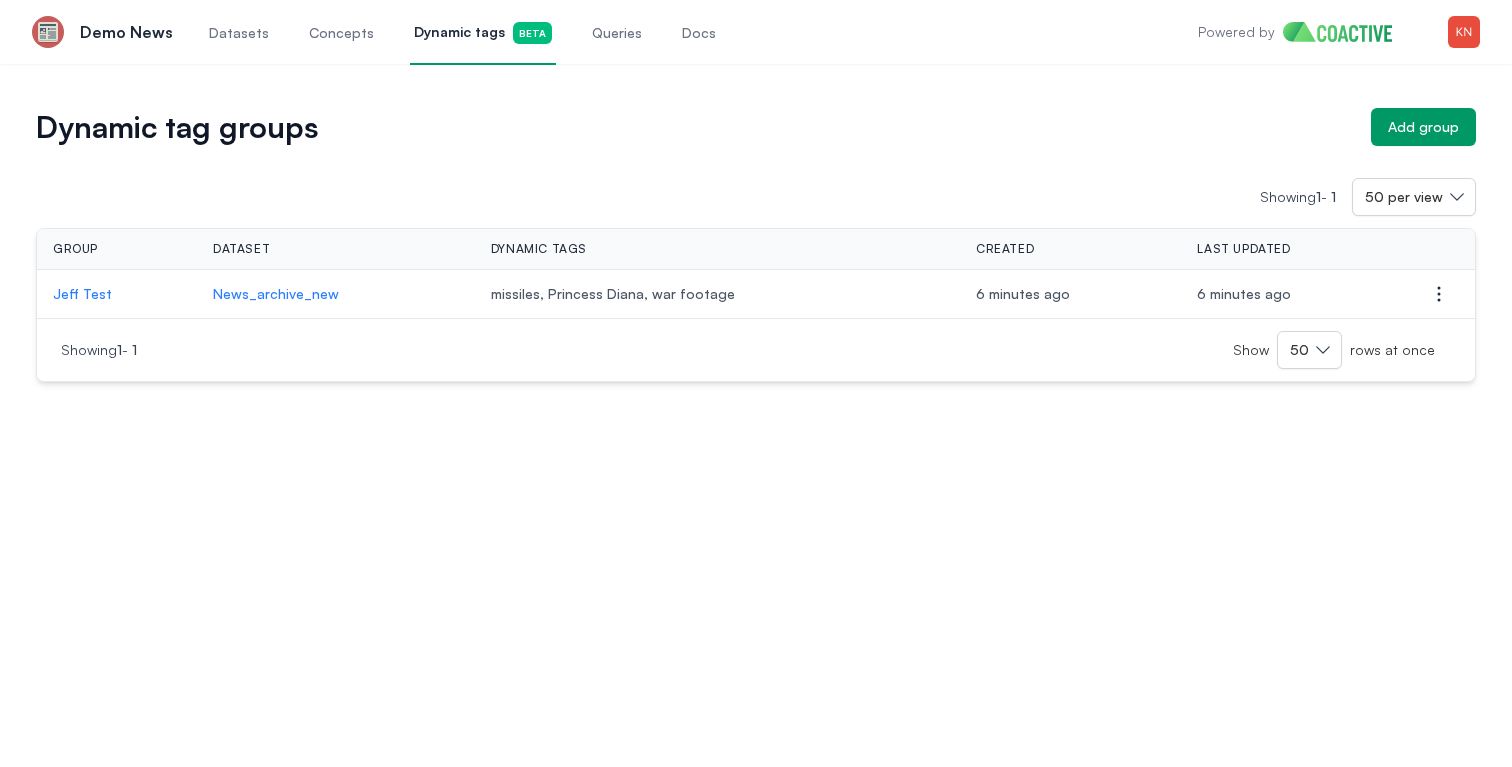 click on "Jeff Test" at bounding box center (117, 294) 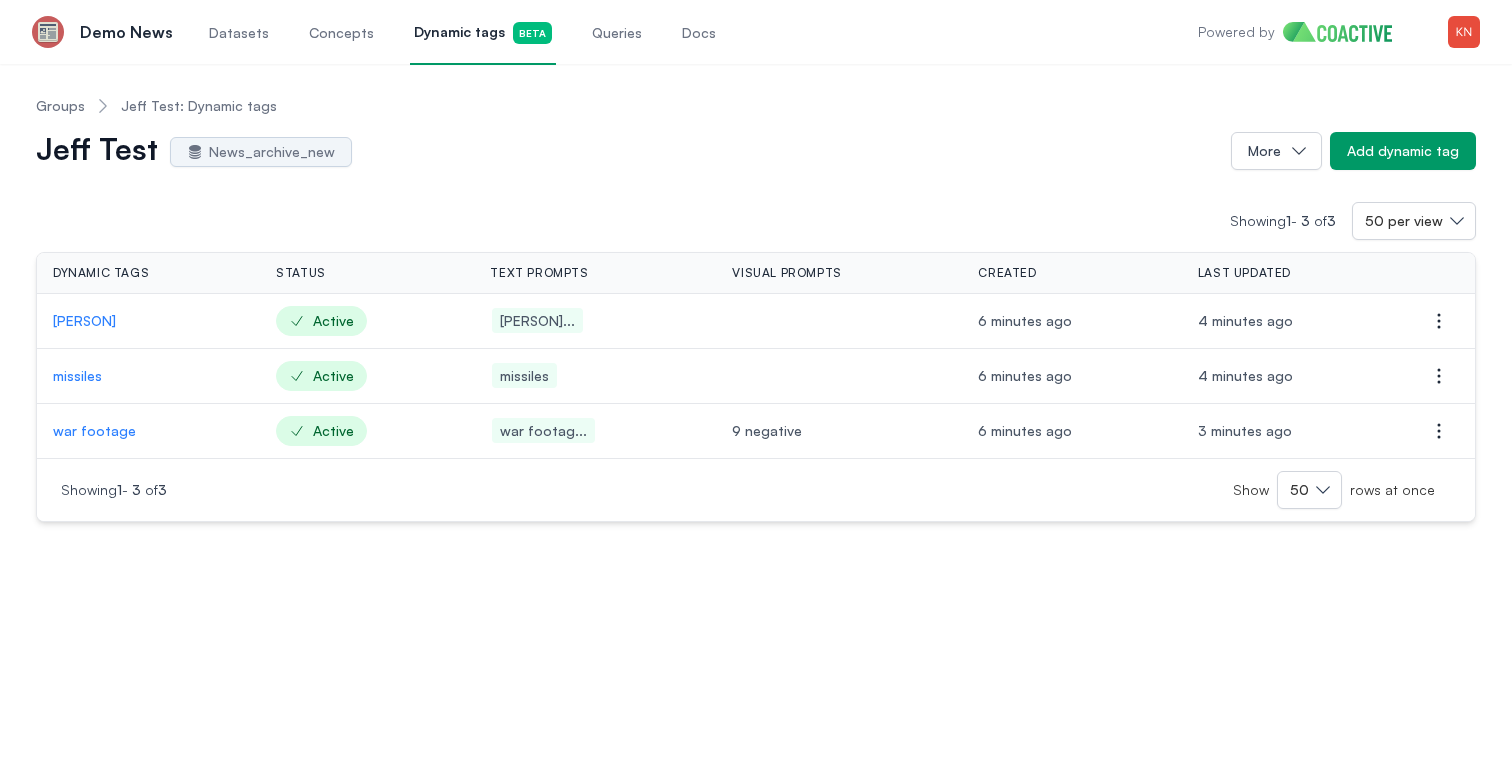 click on "Princess Diana" at bounding box center (148, 321) 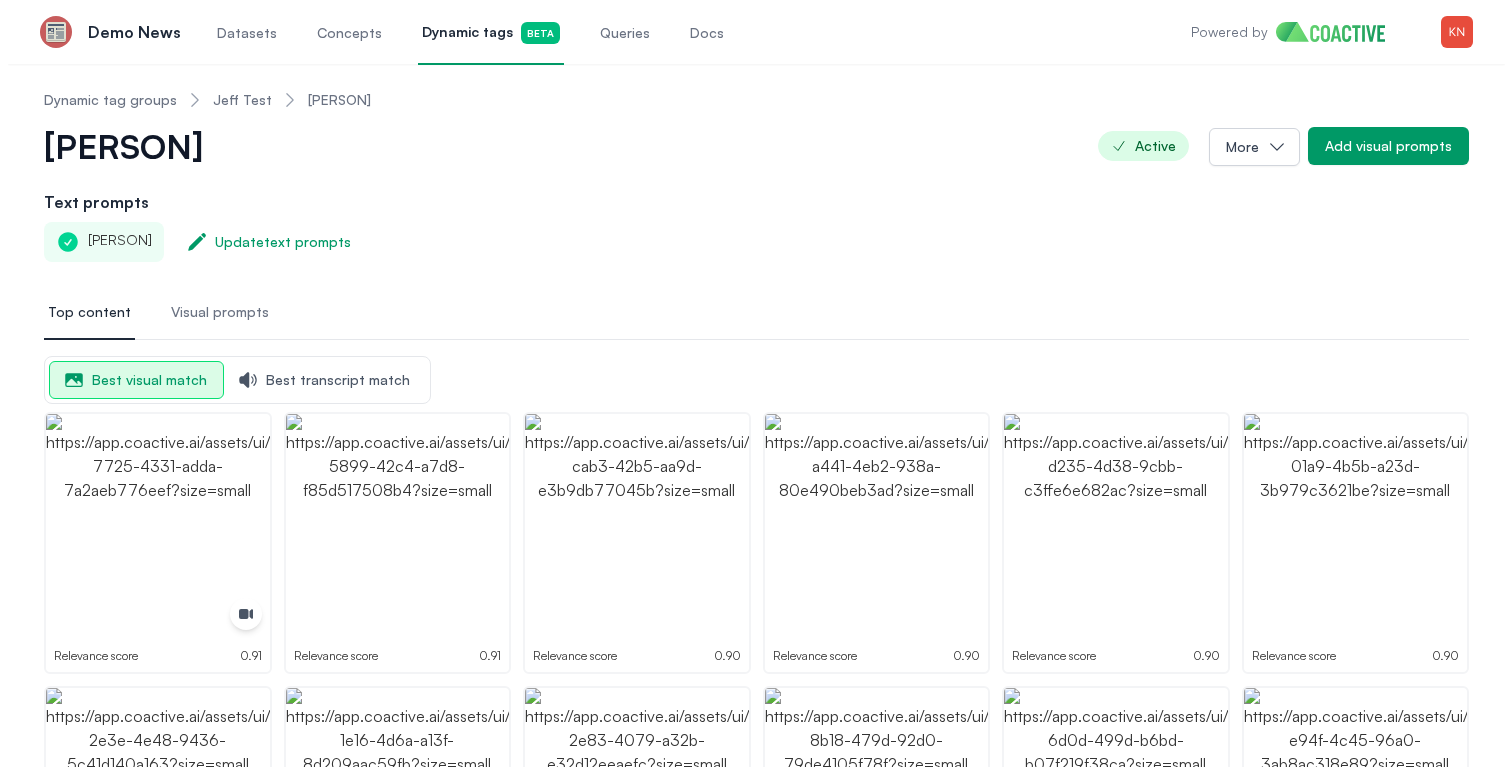 scroll, scrollTop: 0, scrollLeft: 0, axis: both 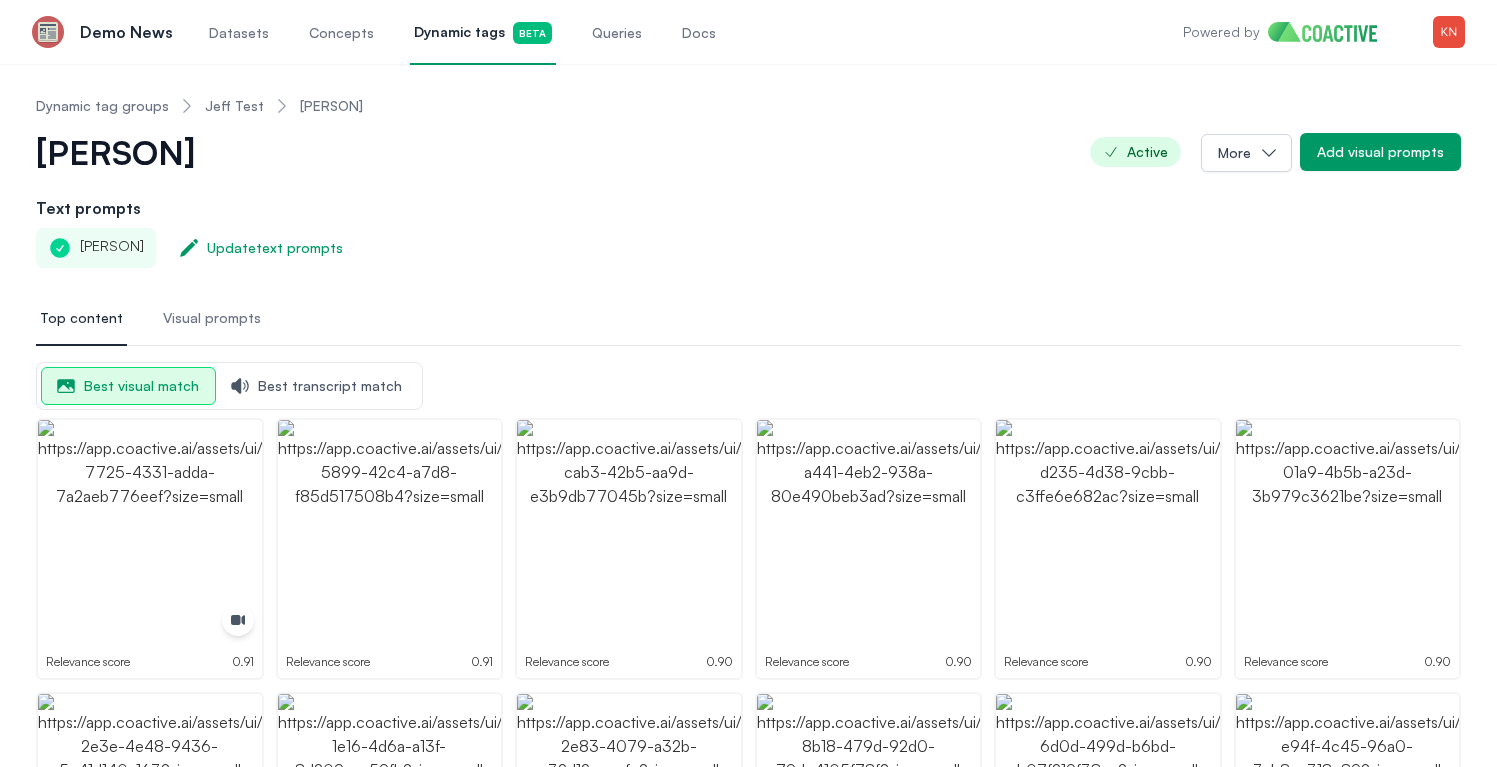 click on "Jeff Test" at bounding box center [234, 106] 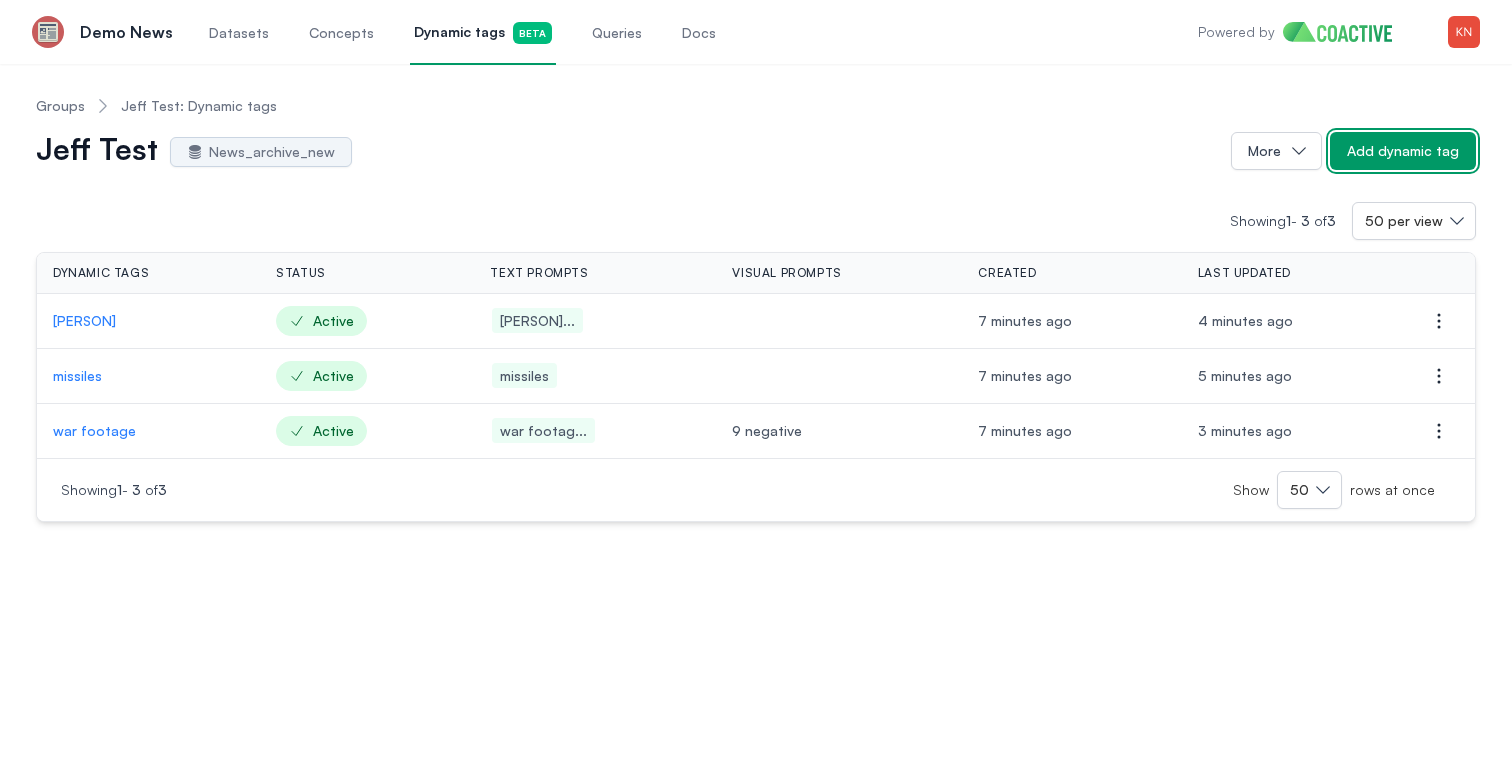 click on "Add dynamic tag" at bounding box center (1403, 151) 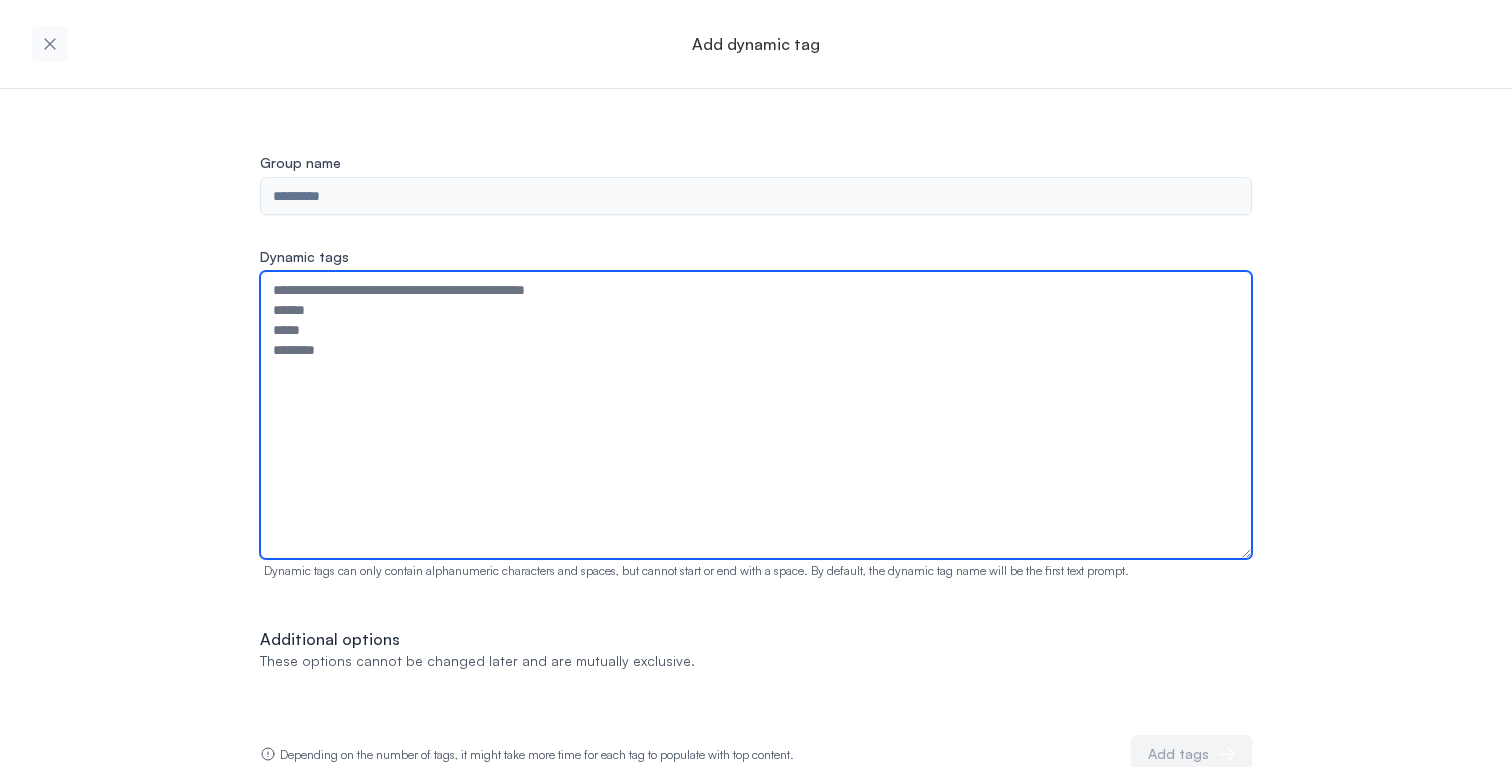 click on "Dynamic tags" at bounding box center [756, 415] 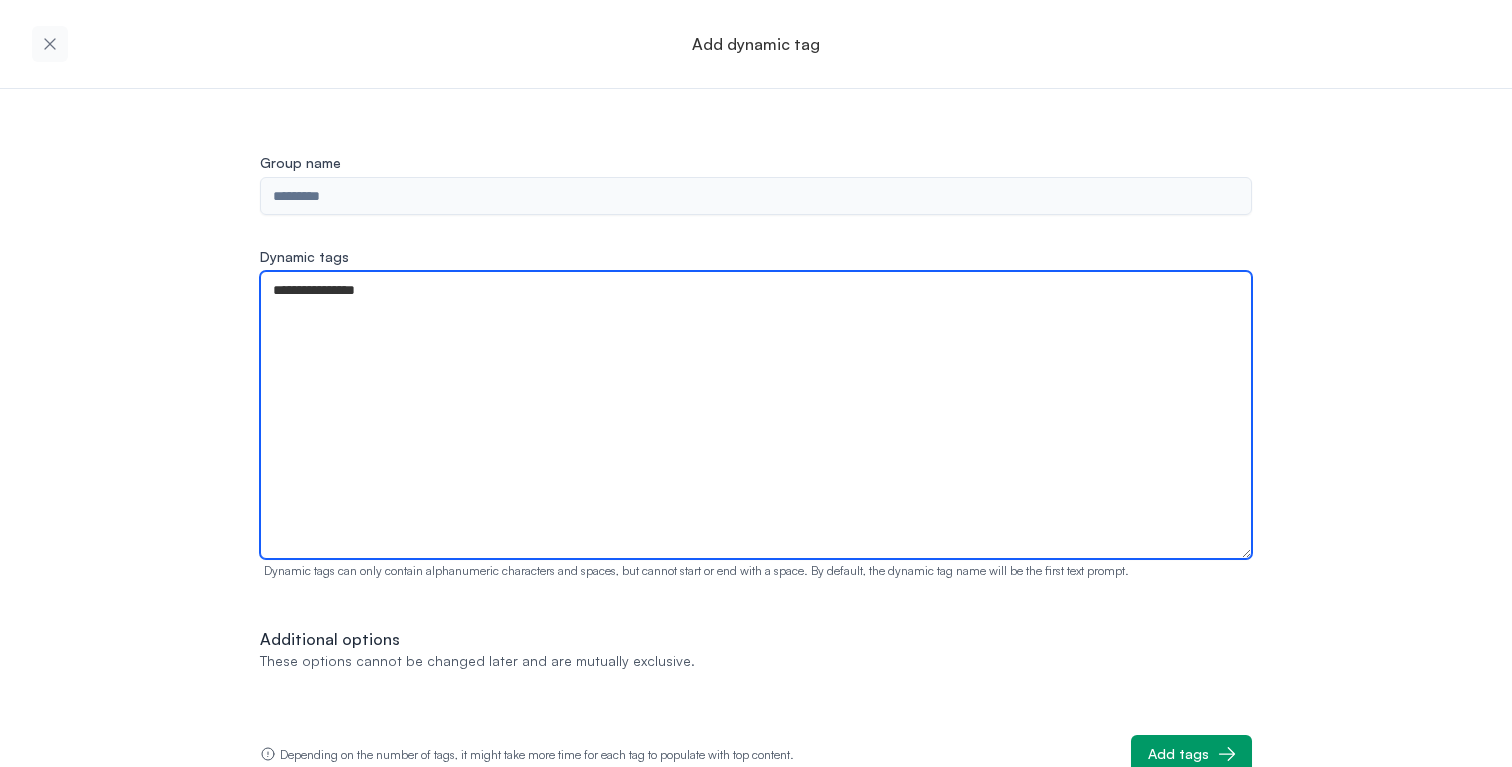 type on "**********" 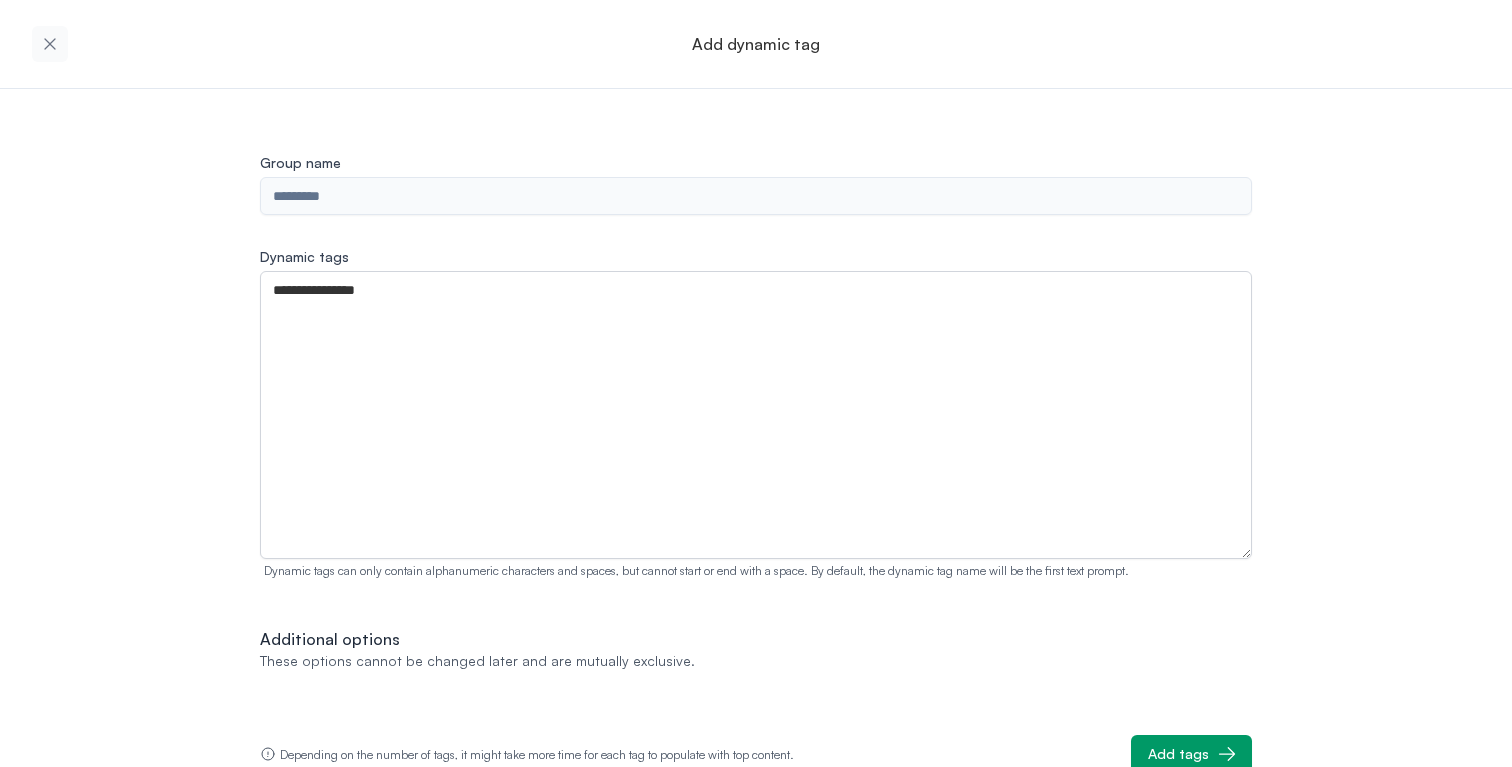 click 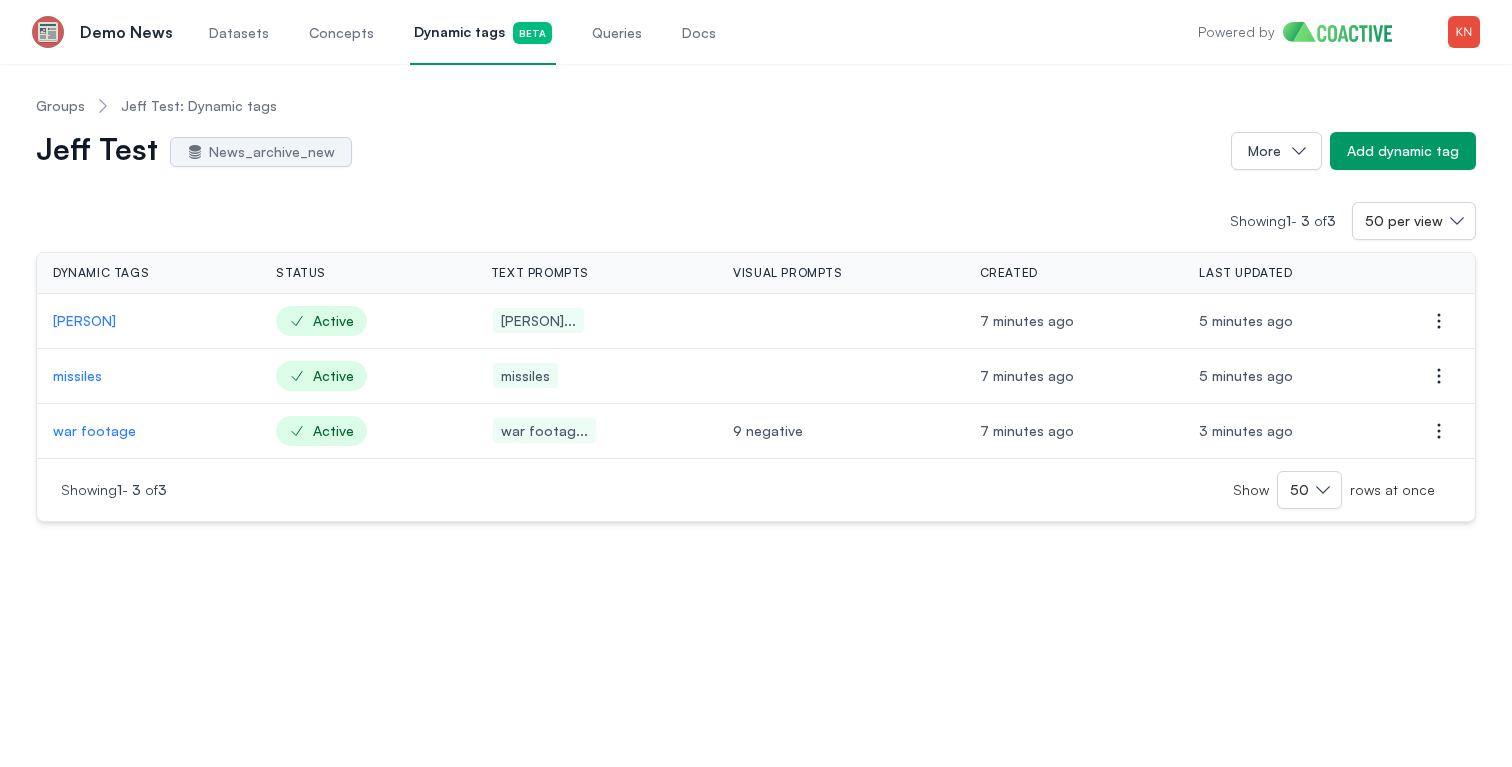 click on "Princess Diana" at bounding box center (148, 321) 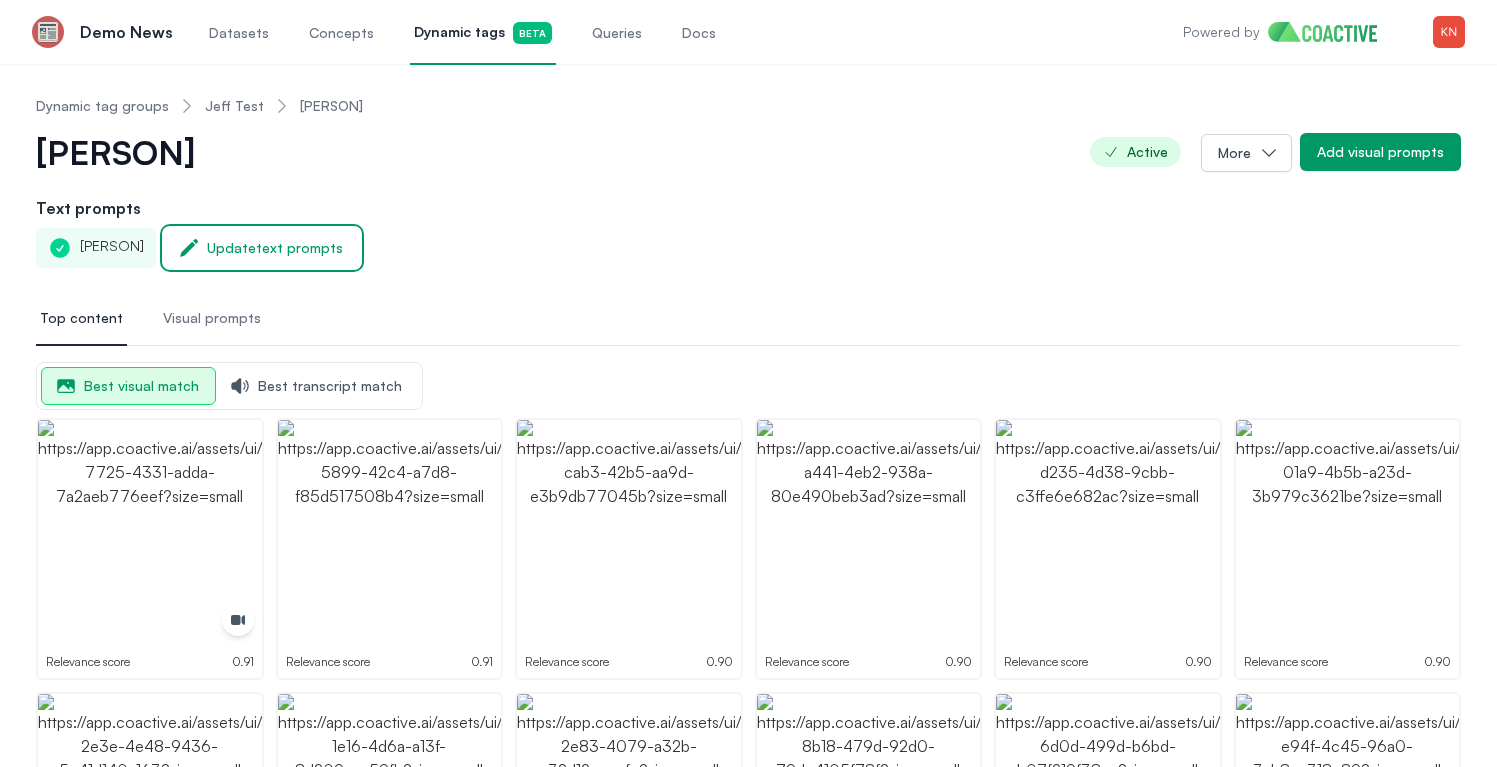 click on "Update  text prompts" at bounding box center [275, 248] 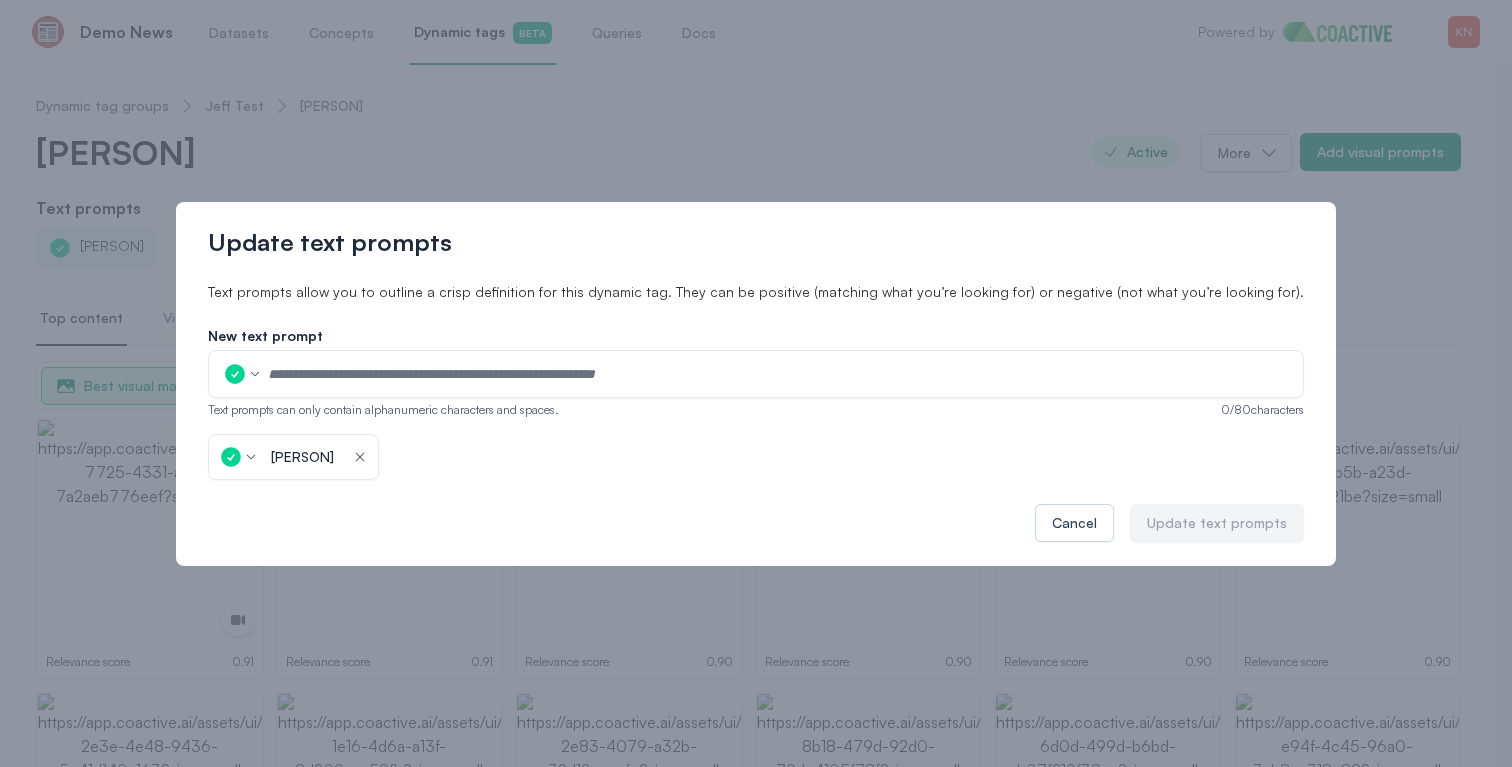 click at bounding box center (779, 374) 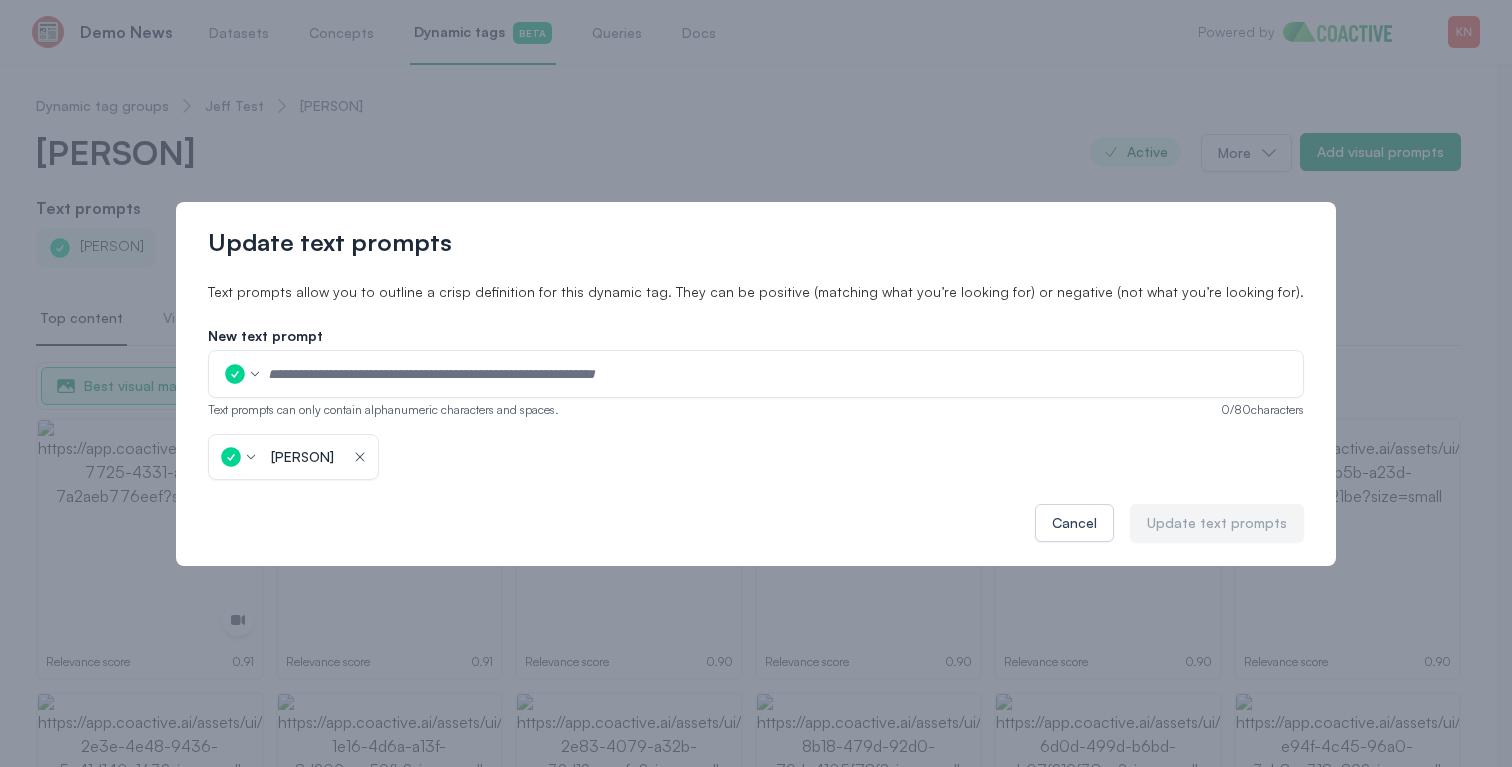 click on "Princess Diana icon-button" at bounding box center (756, 457) 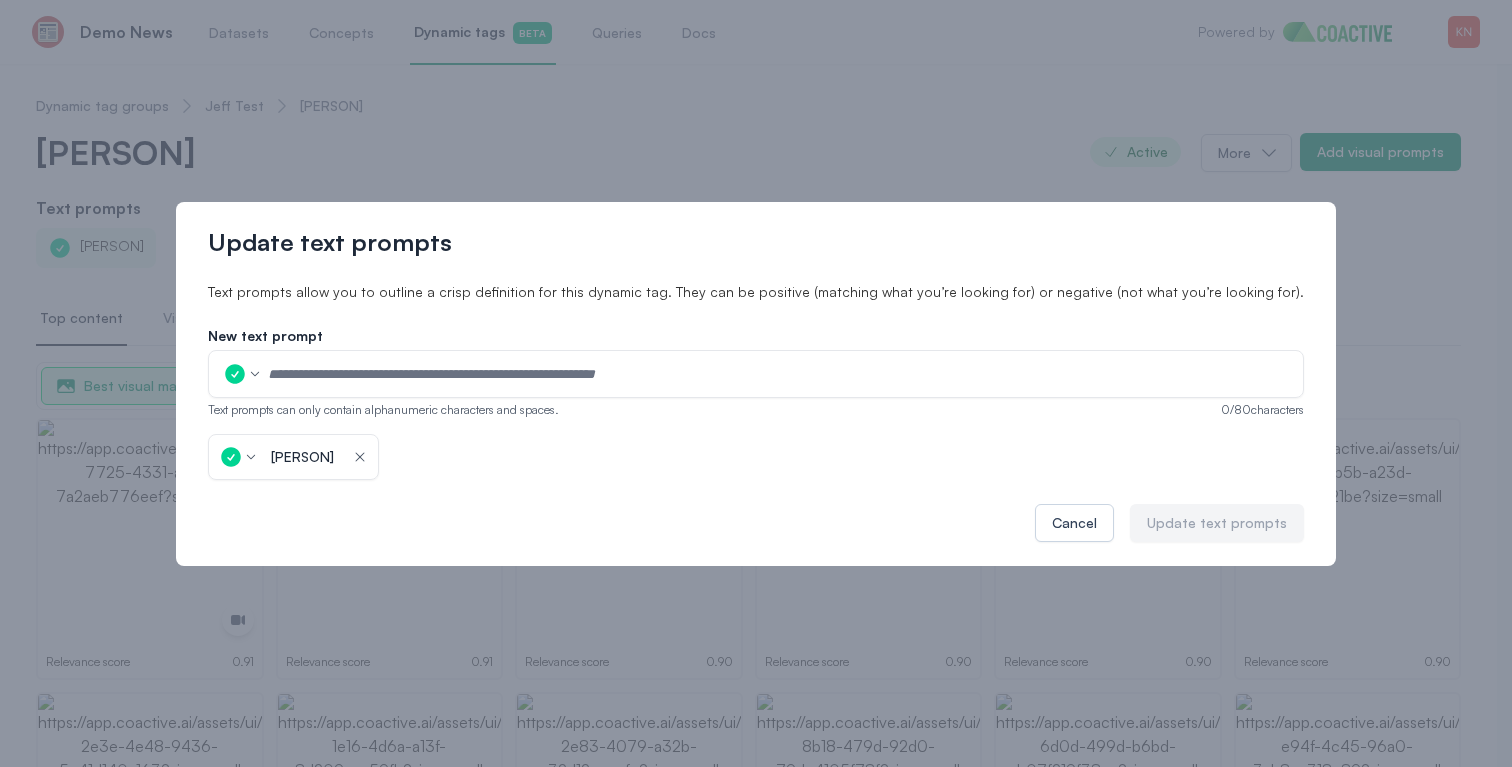 click on "Princess Diana" at bounding box center [302, 457] 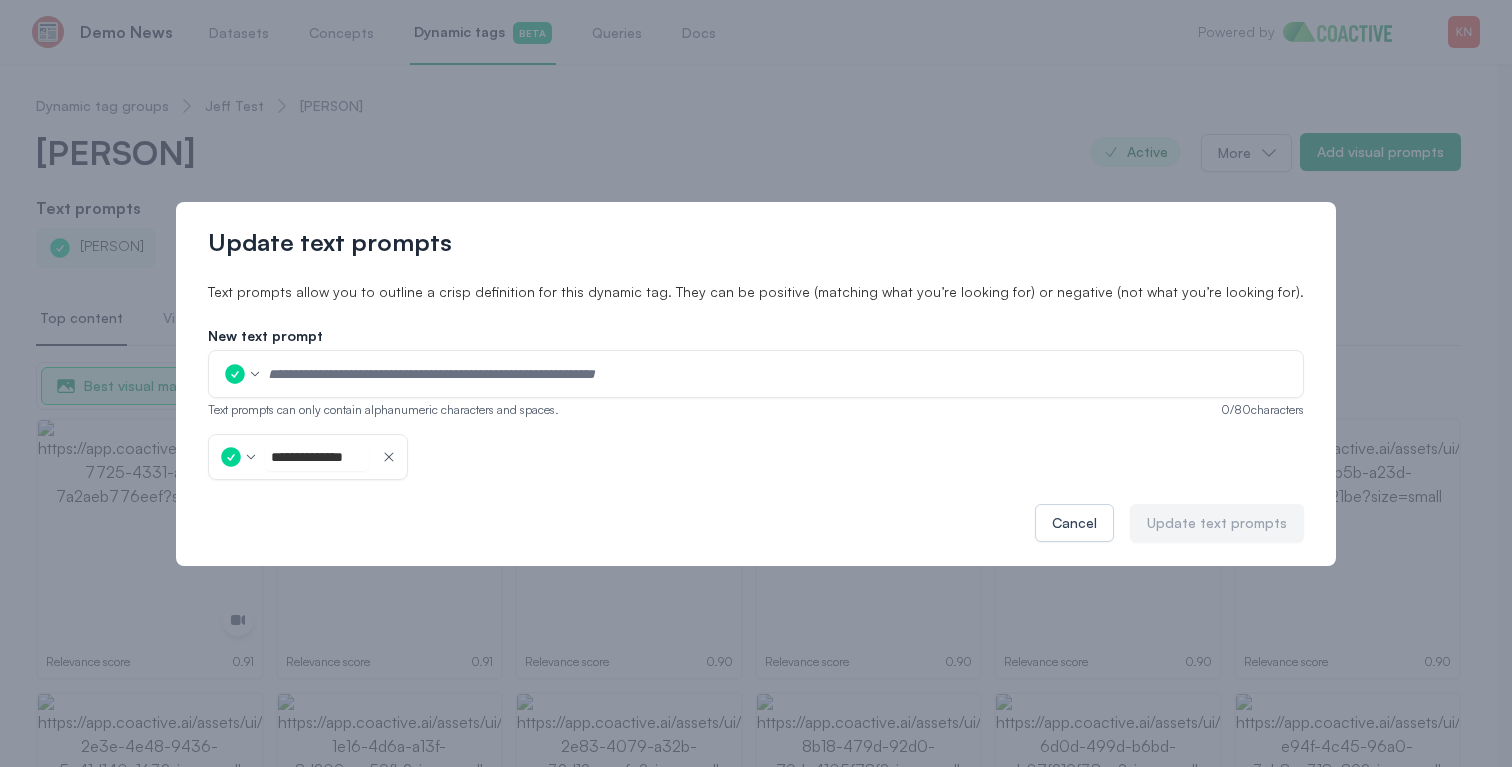 click on "**********" at bounding box center [317, 457] 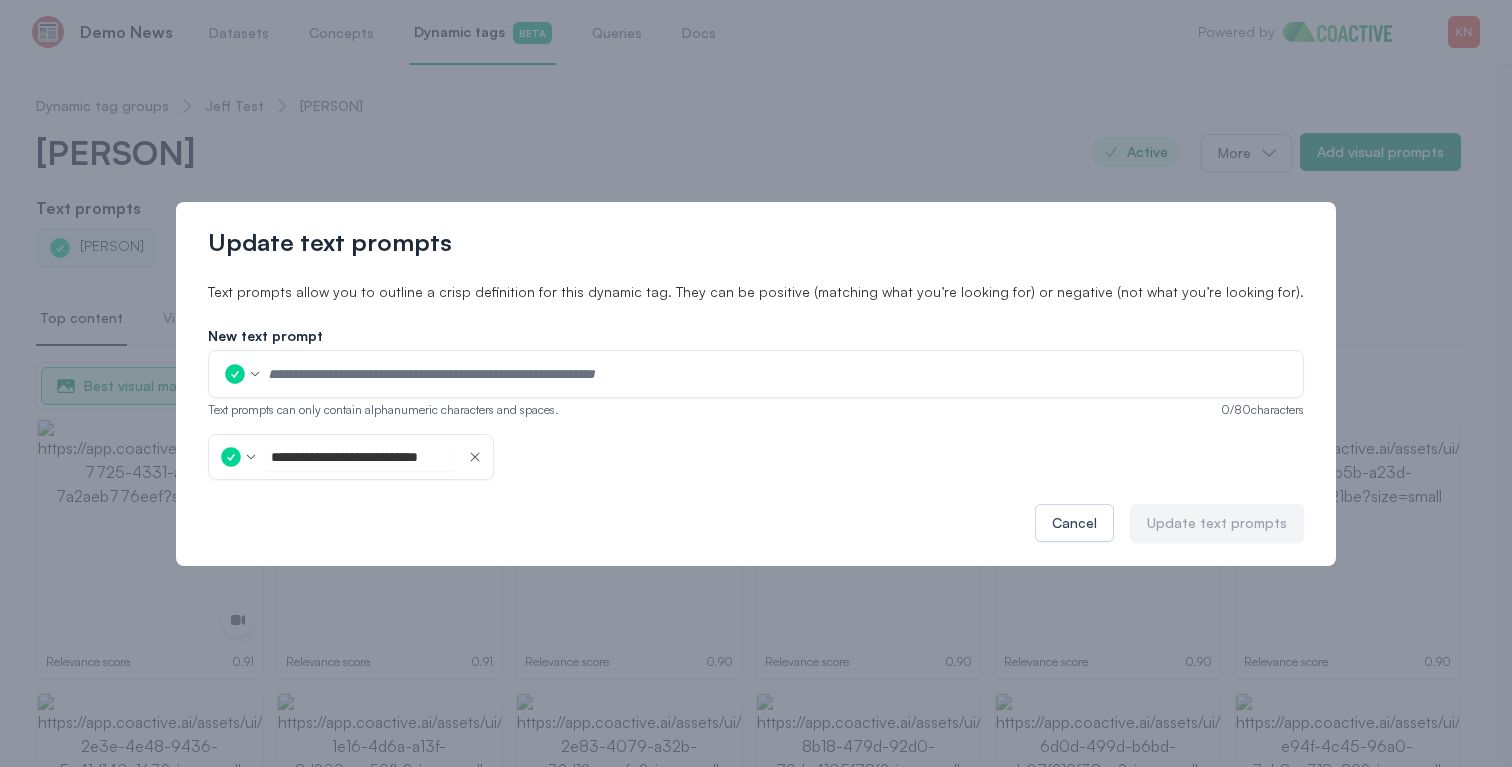 type on "**********" 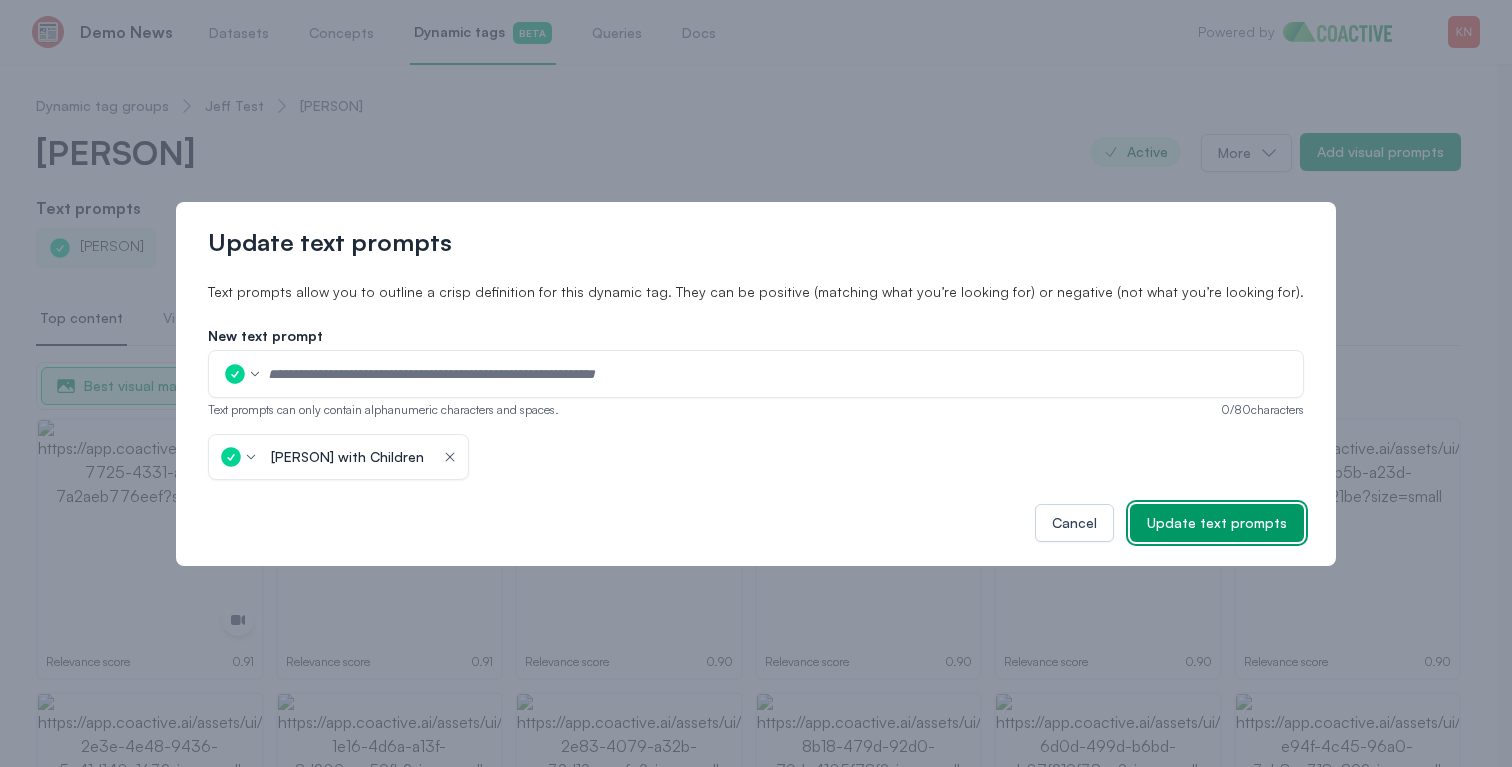 click on "Update text prompts" at bounding box center [1217, 523] 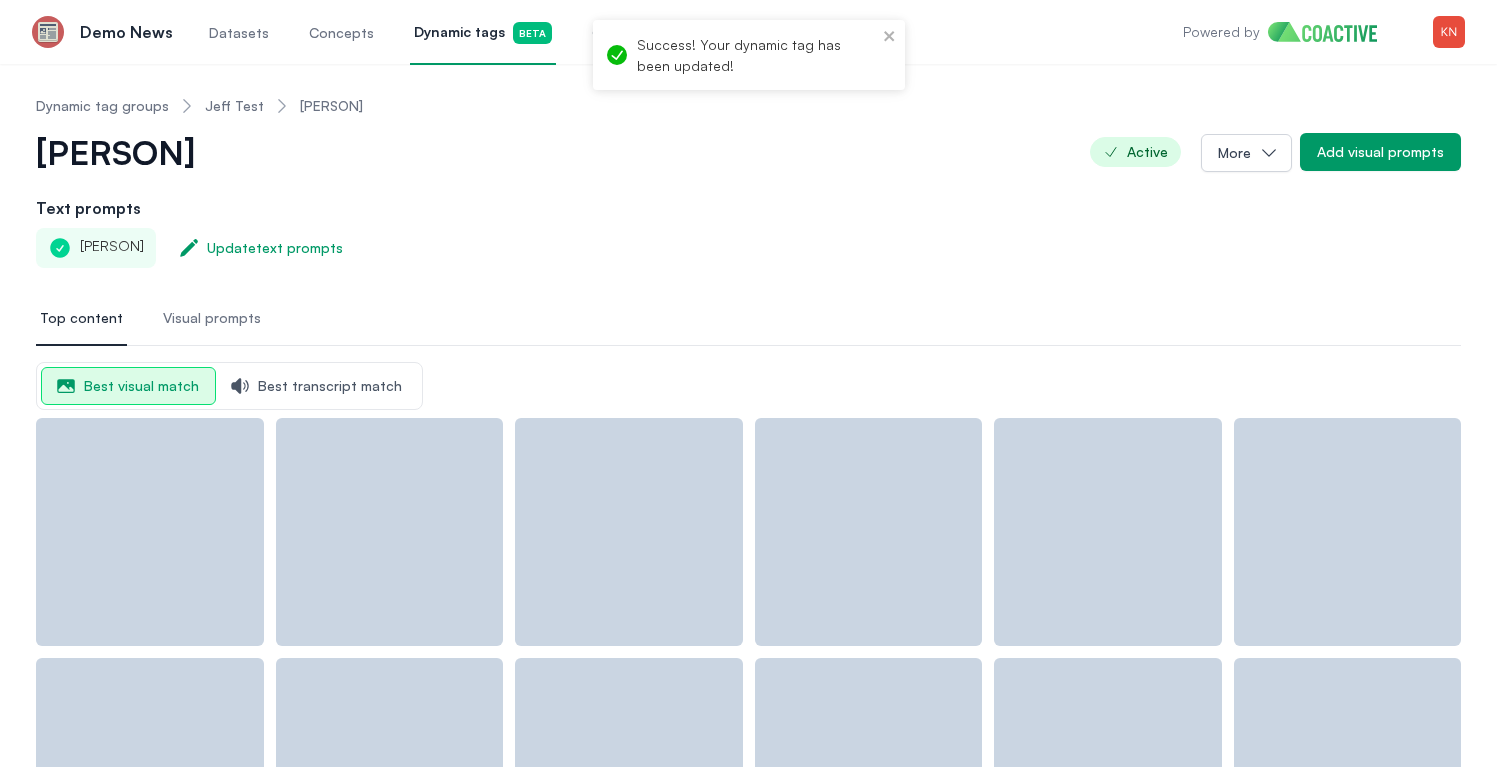 click on "Best transcript match" at bounding box center [317, 386] 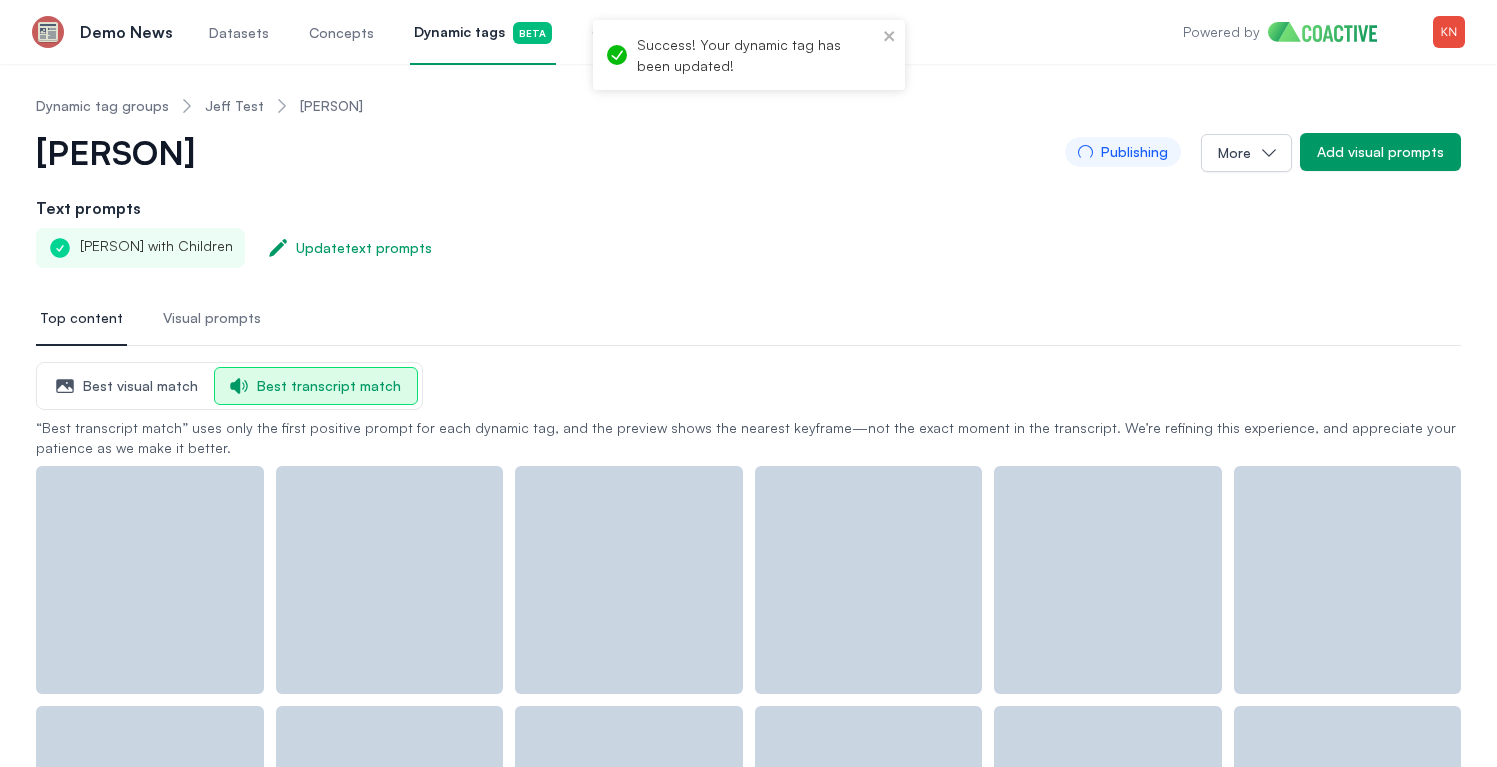 click on "Best visual match" at bounding box center [127, 386] 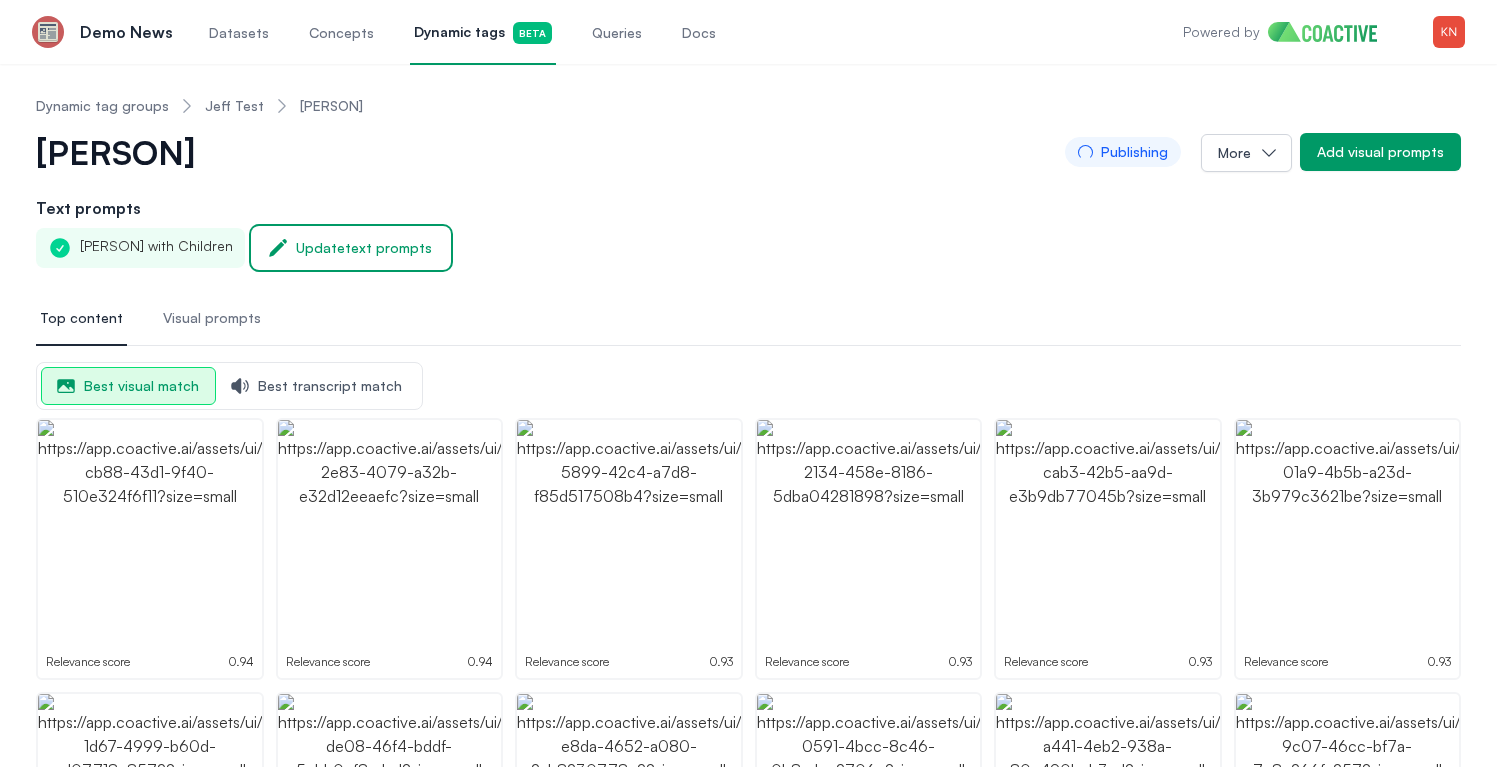 click on "Update  text prompts" at bounding box center (364, 248) 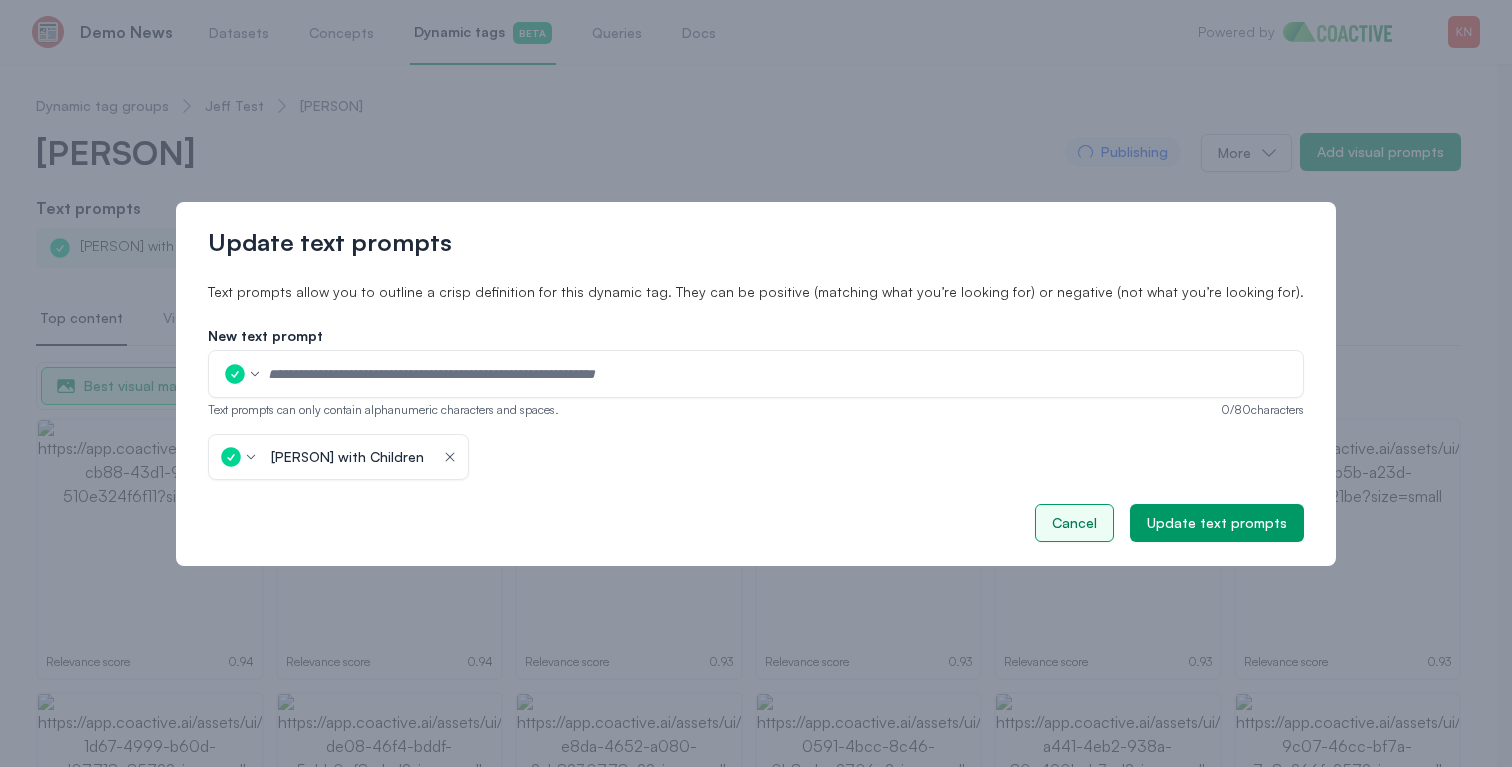 click on "Cancel" at bounding box center (1074, 523) 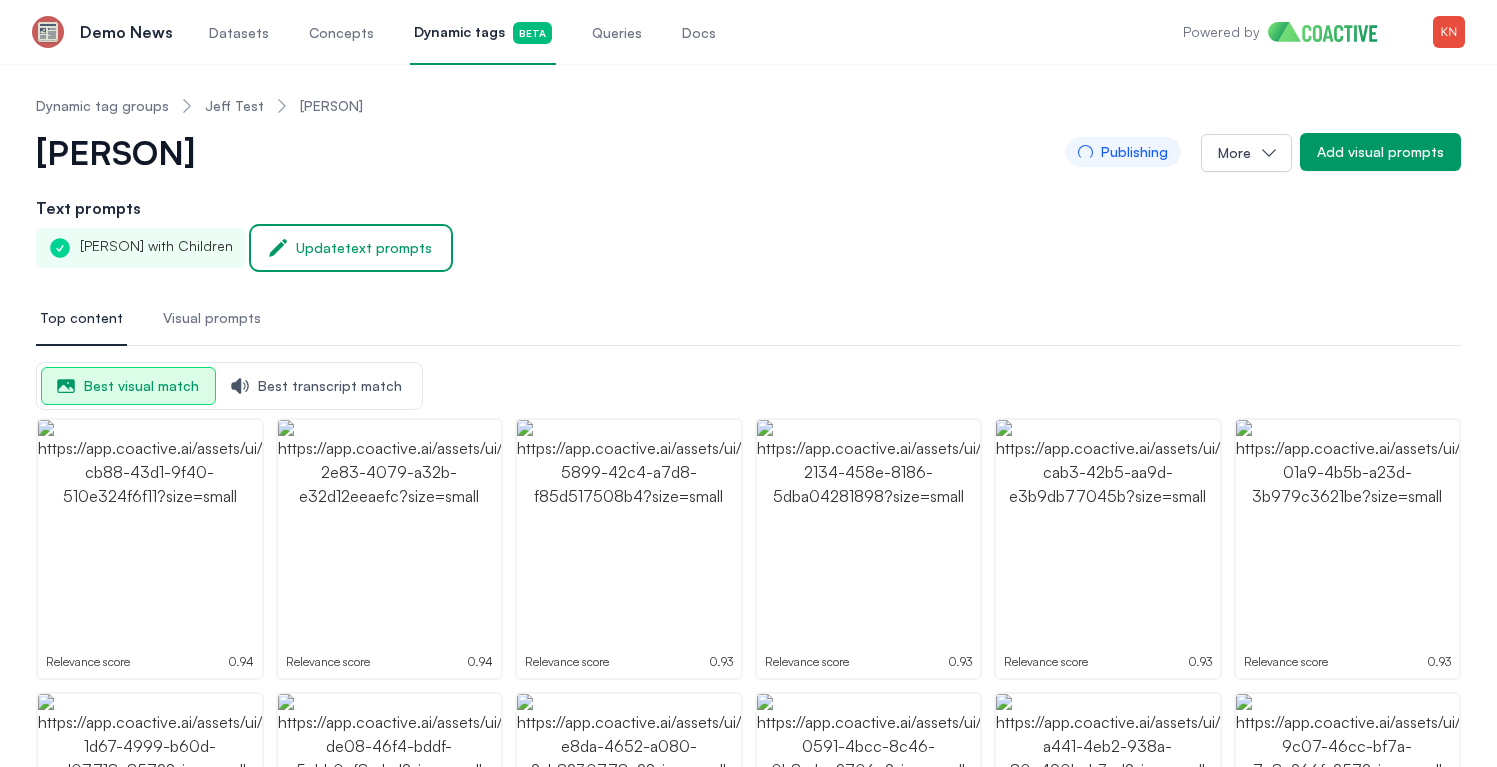 click on "Update  text prompts" at bounding box center (364, 248) 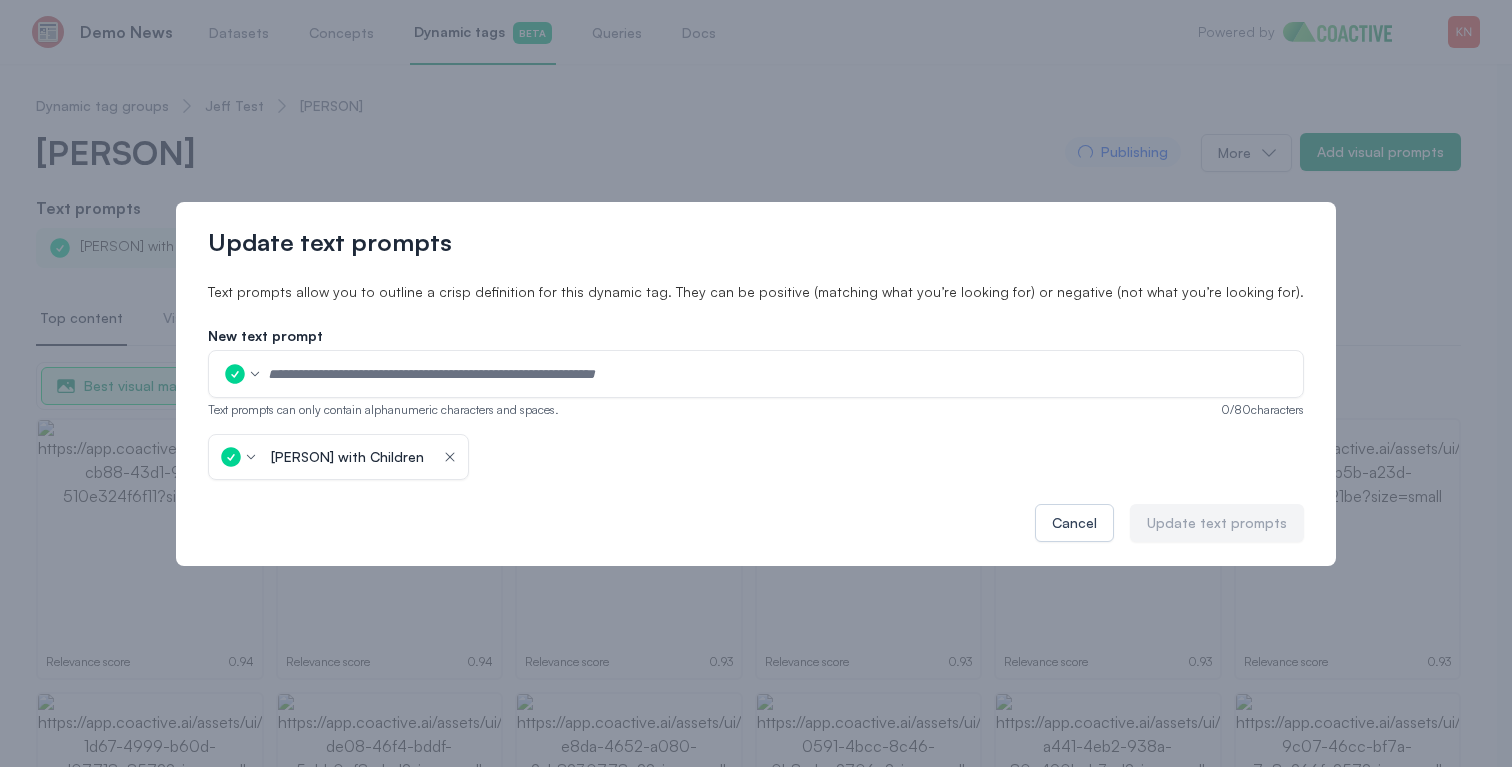 click 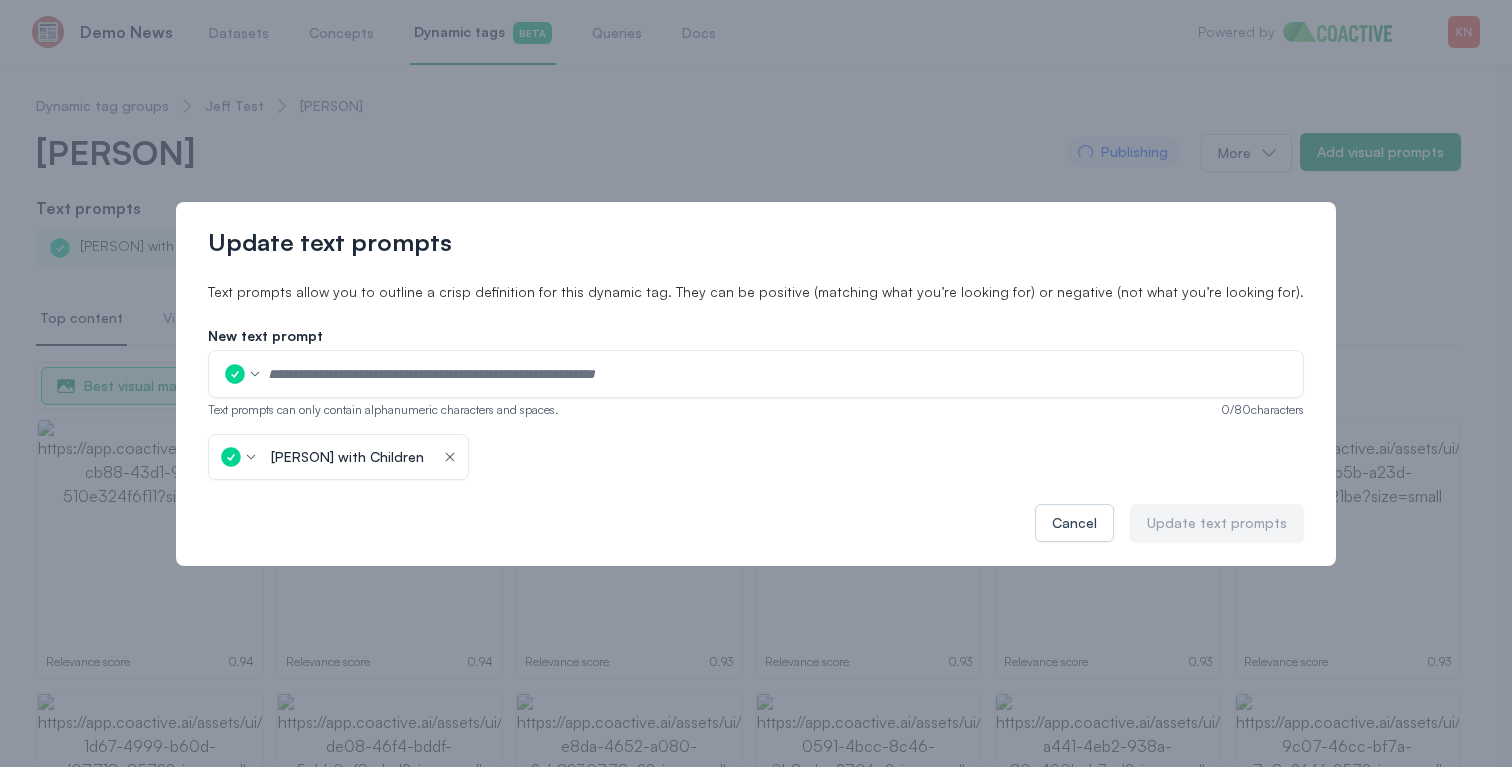 click on "Princess Diana with Children" at bounding box center (347, 457) 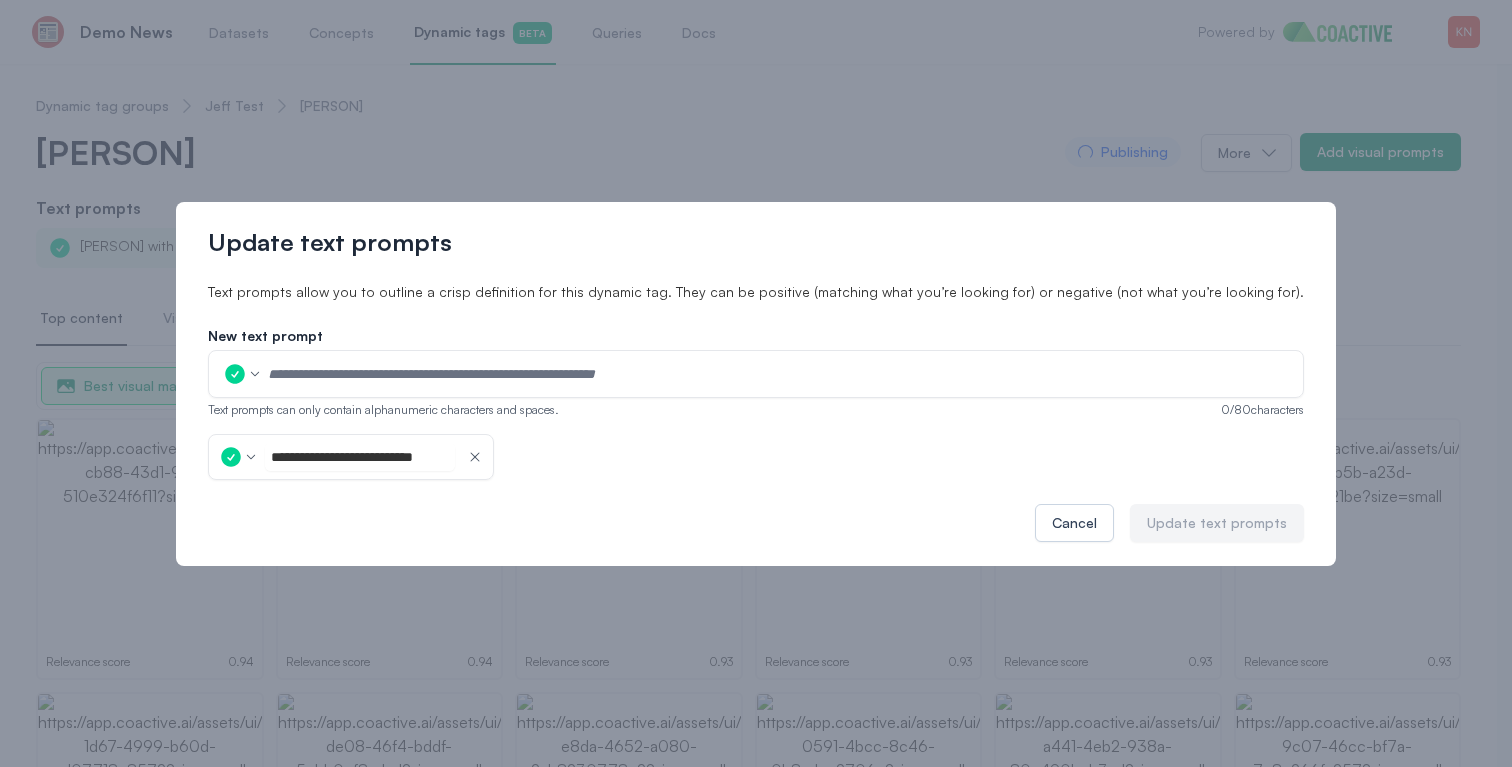 drag, startPoint x: 487, startPoint y: 451, endPoint x: 398, endPoint y: 449, distance: 89.02247 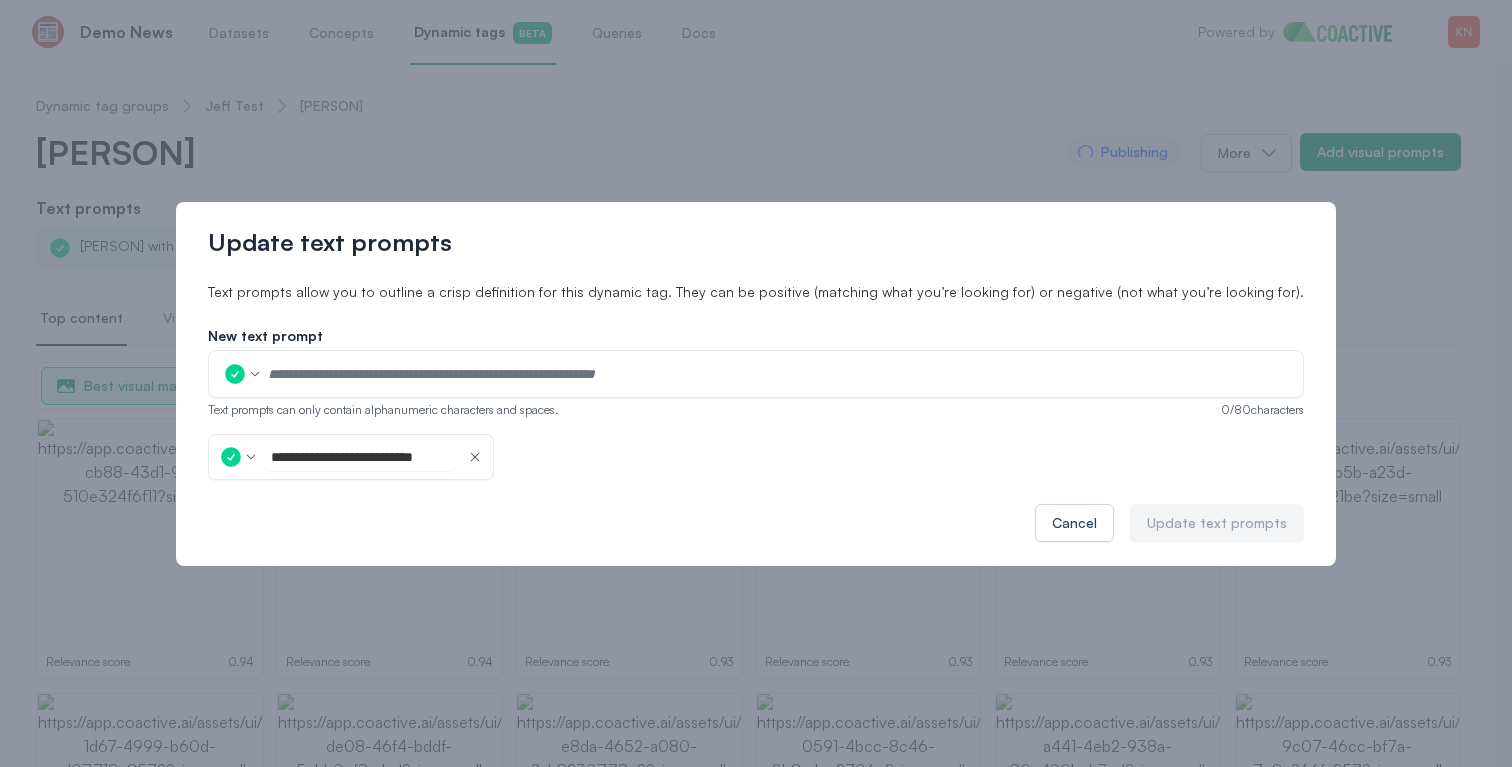 click on "**********" at bounding box center [360, 457] 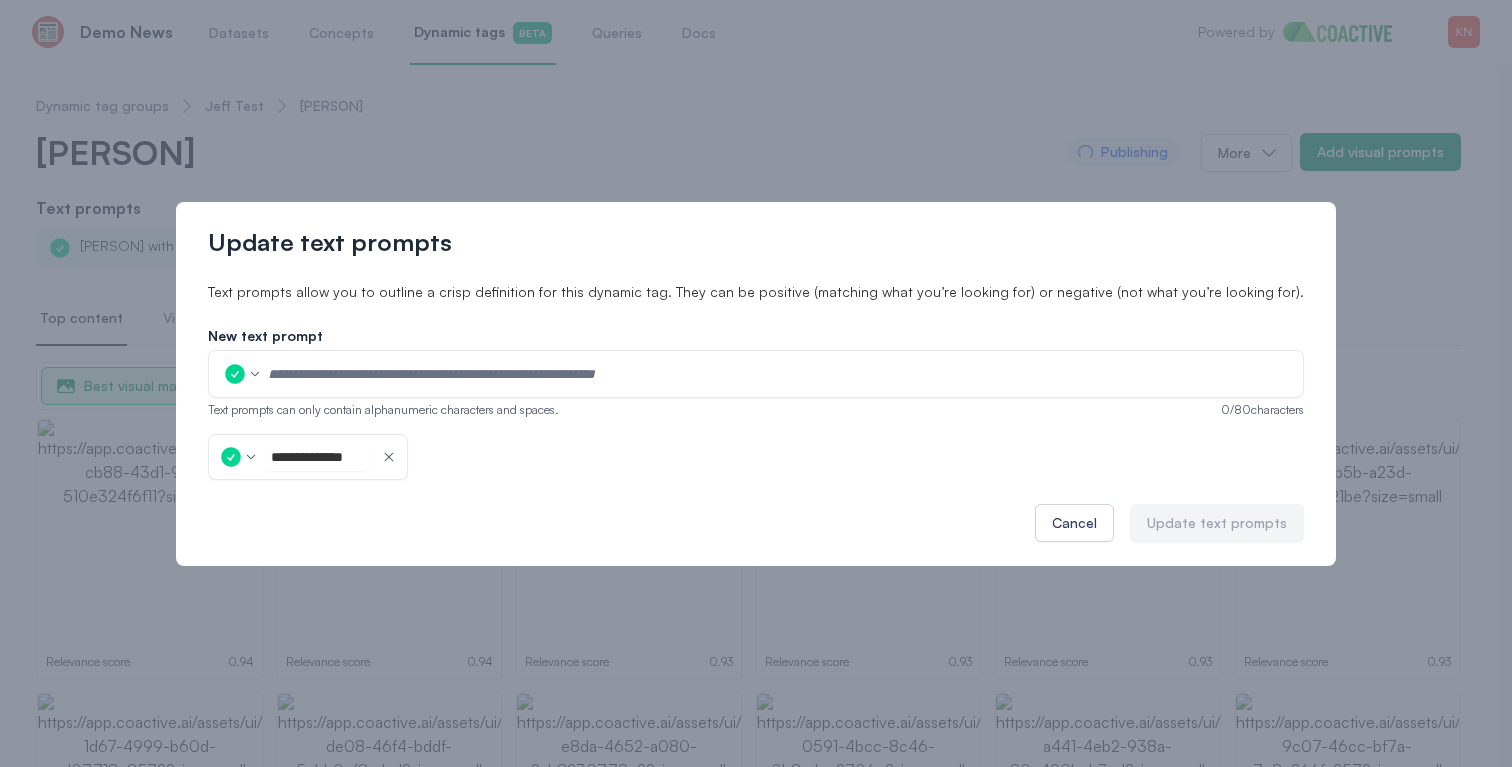 type on "**********" 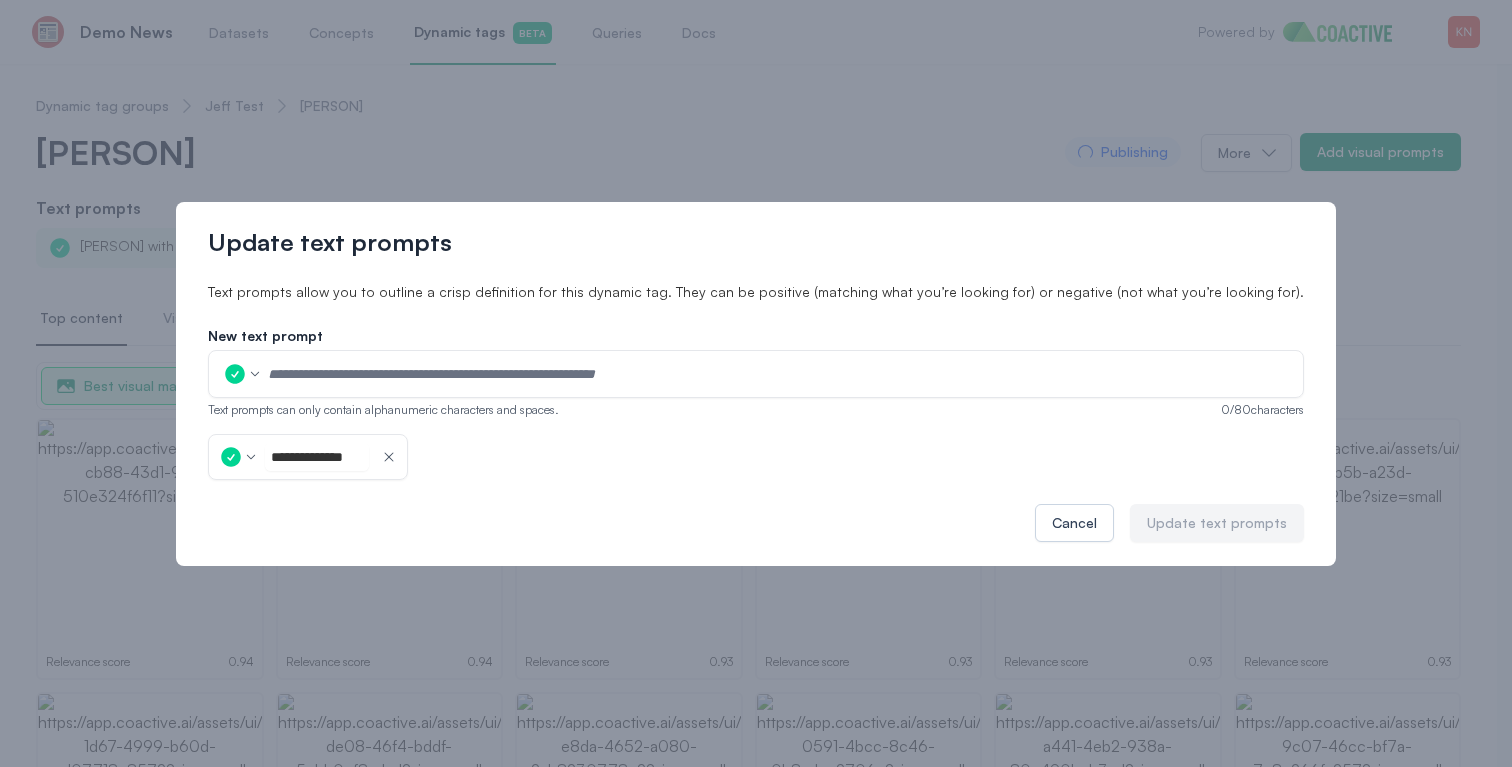 click at bounding box center (756, 374) 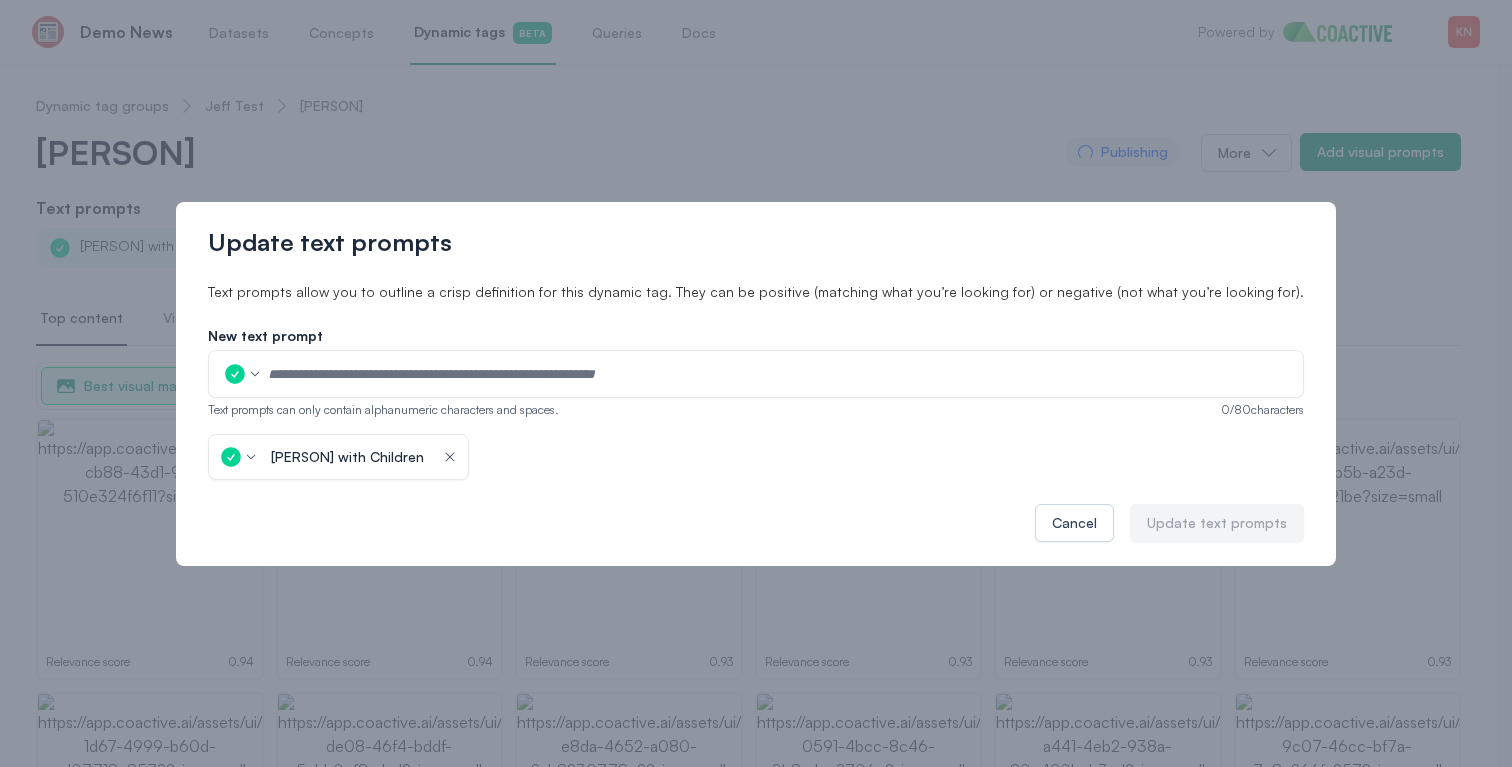click at bounding box center (779, 374) 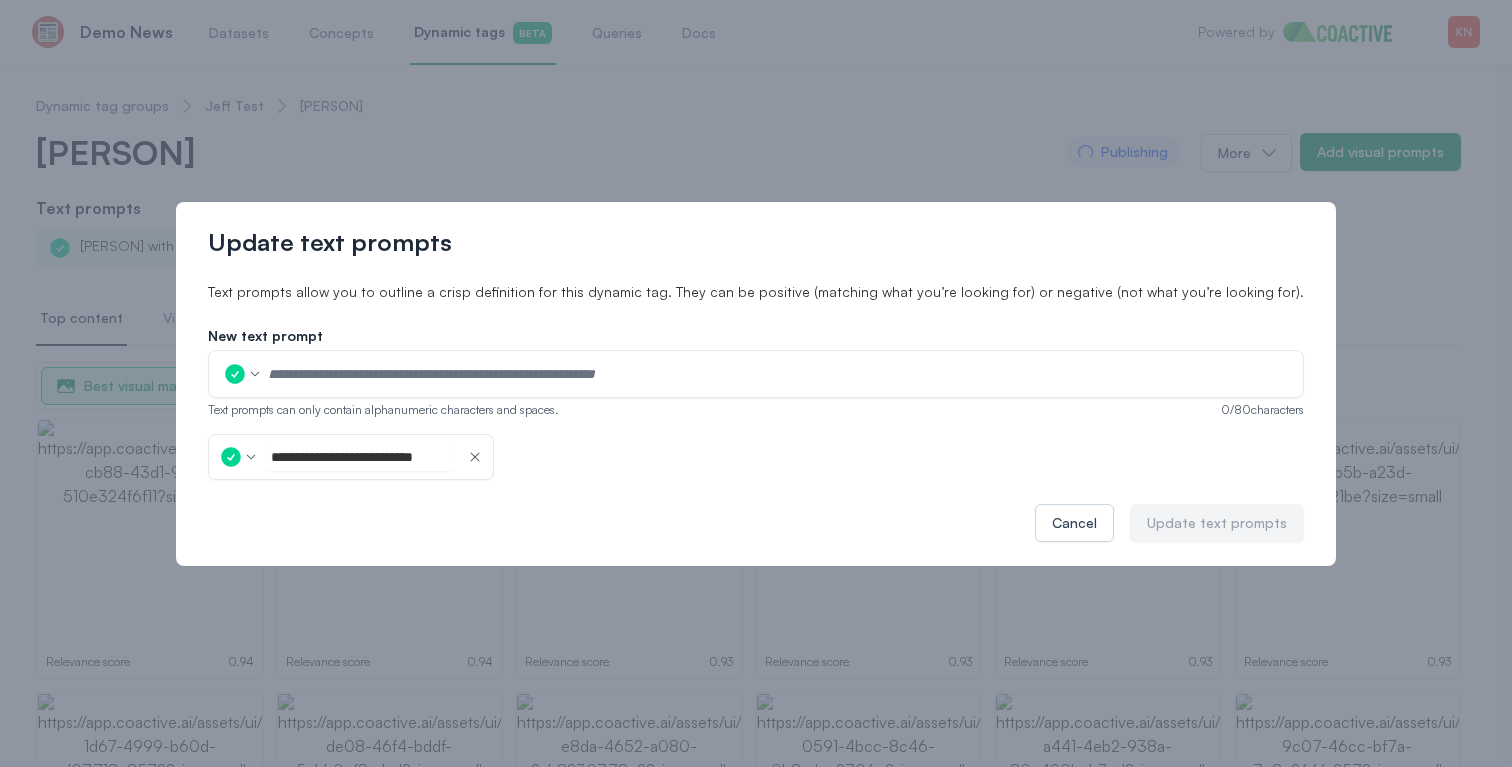 drag, startPoint x: 487, startPoint y: 456, endPoint x: 402, endPoint y: 450, distance: 85.2115 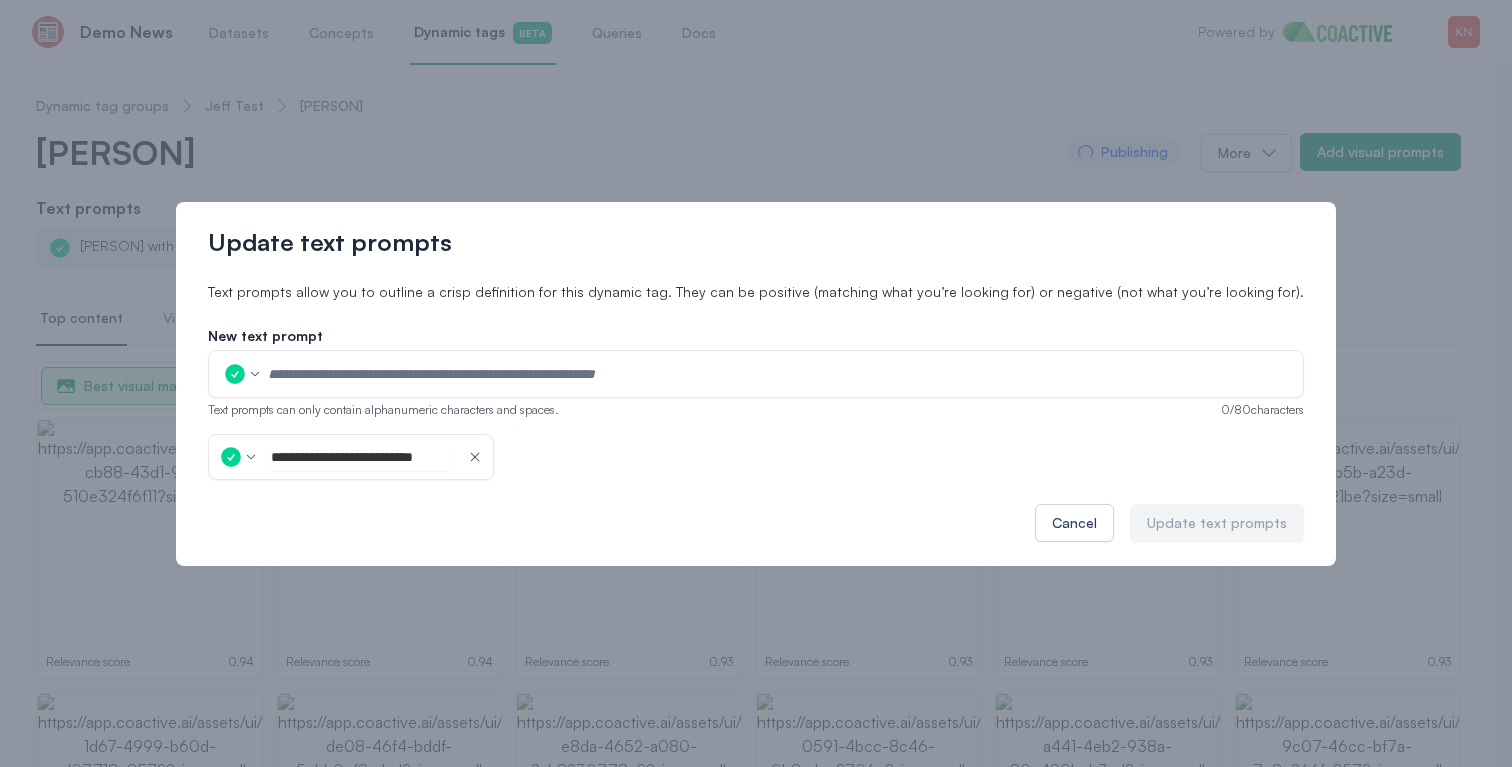 click on "**********" at bounding box center (360, 457) 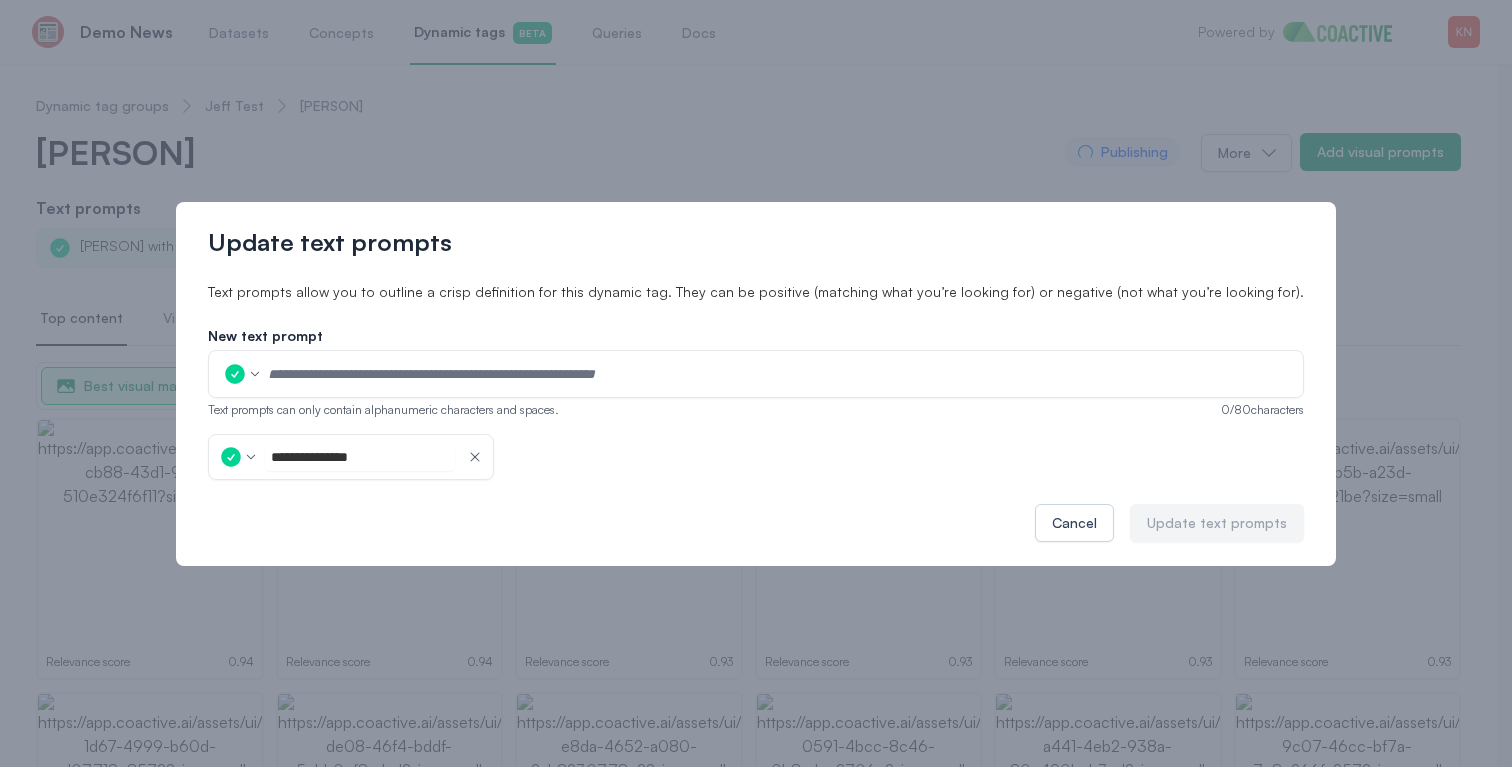 type on "**********" 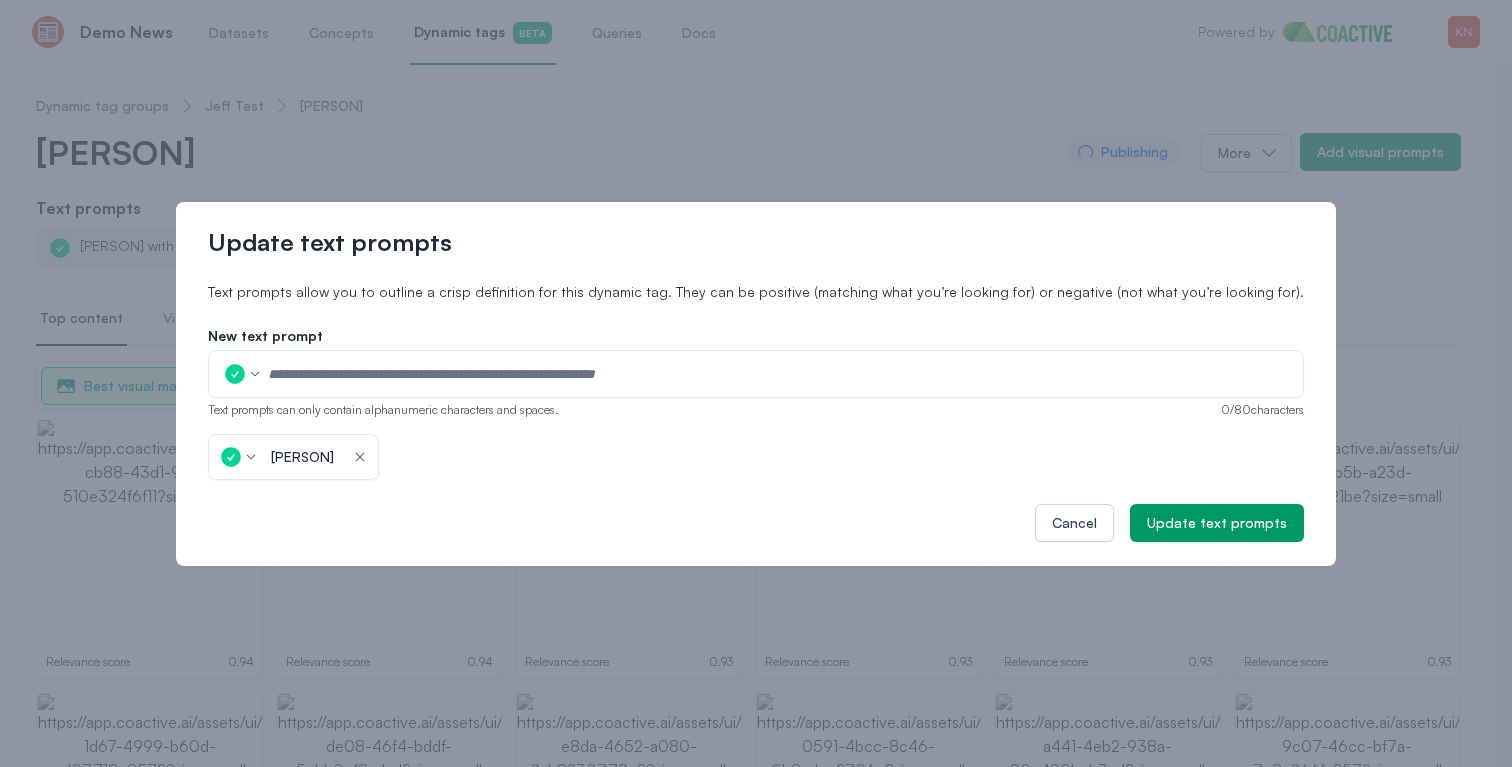 click at bounding box center [779, 374] 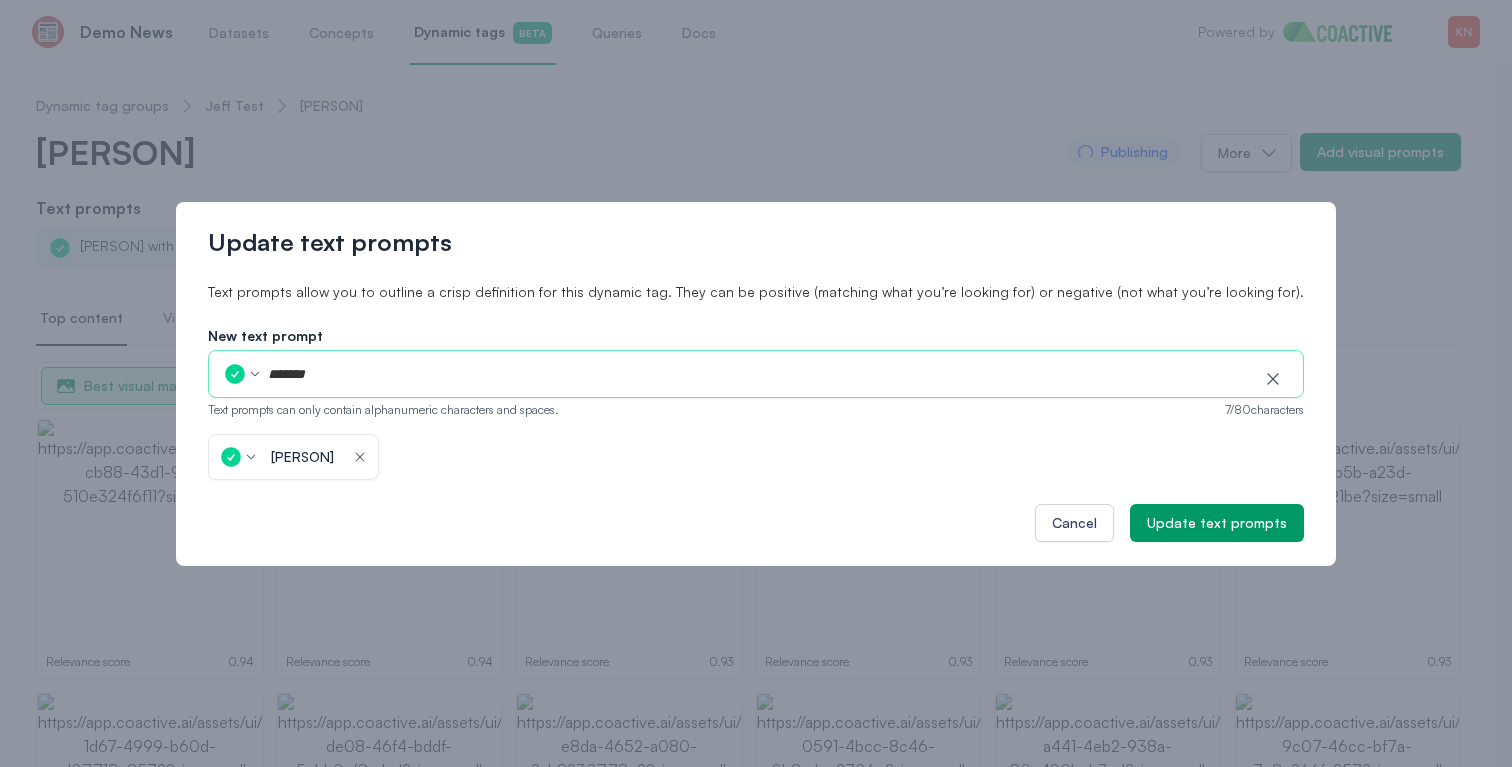 type on "********" 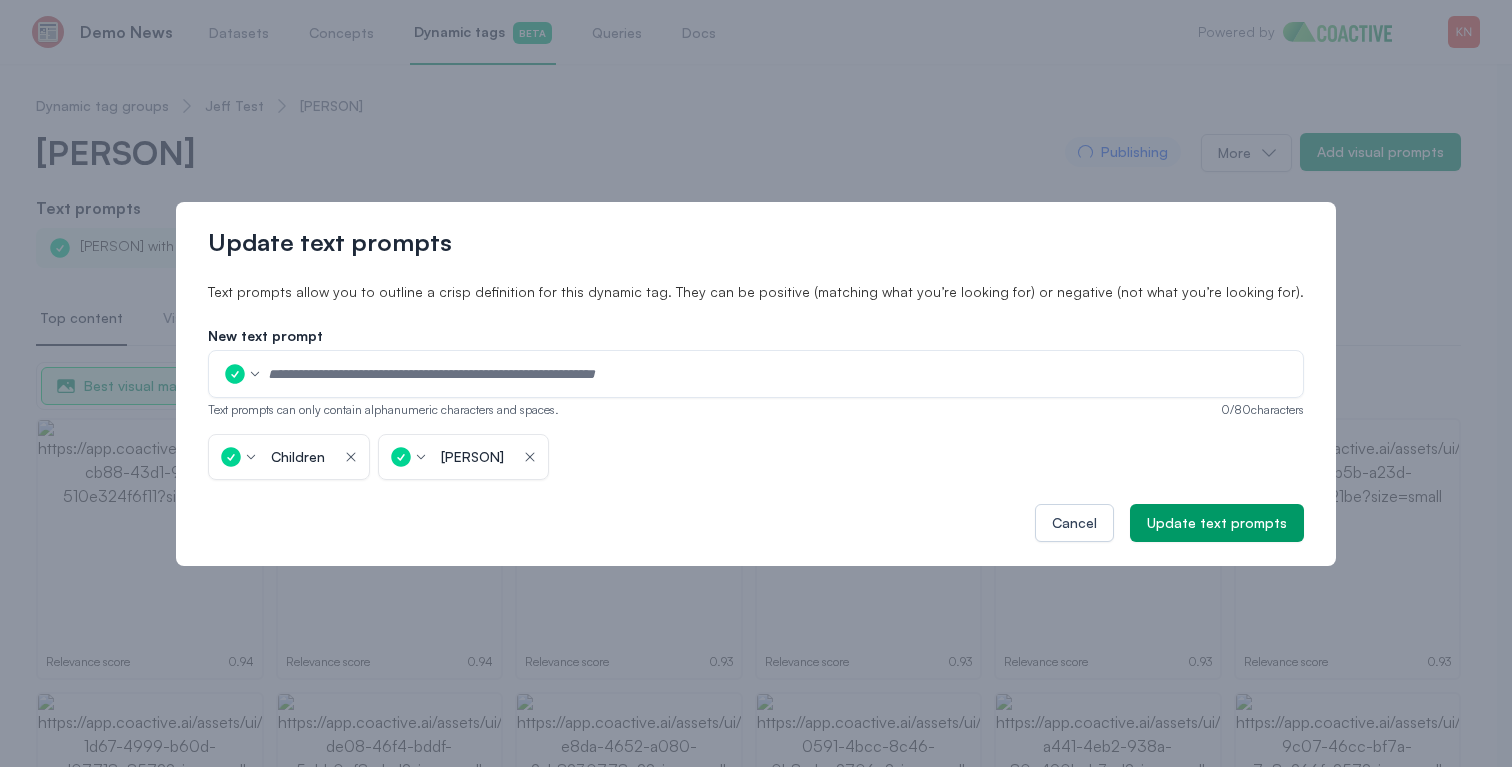 click 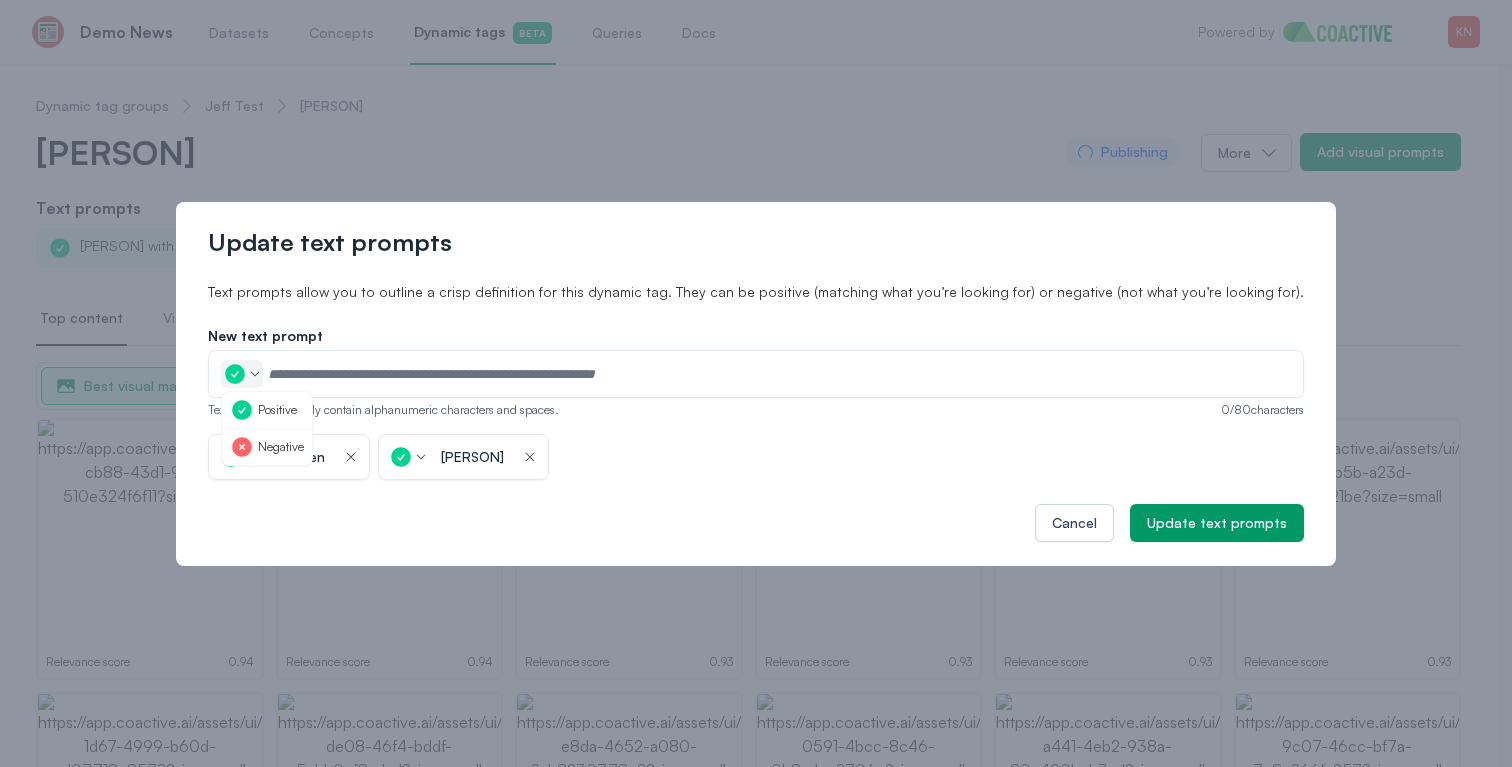 click on "Negative" at bounding box center [281, 447] 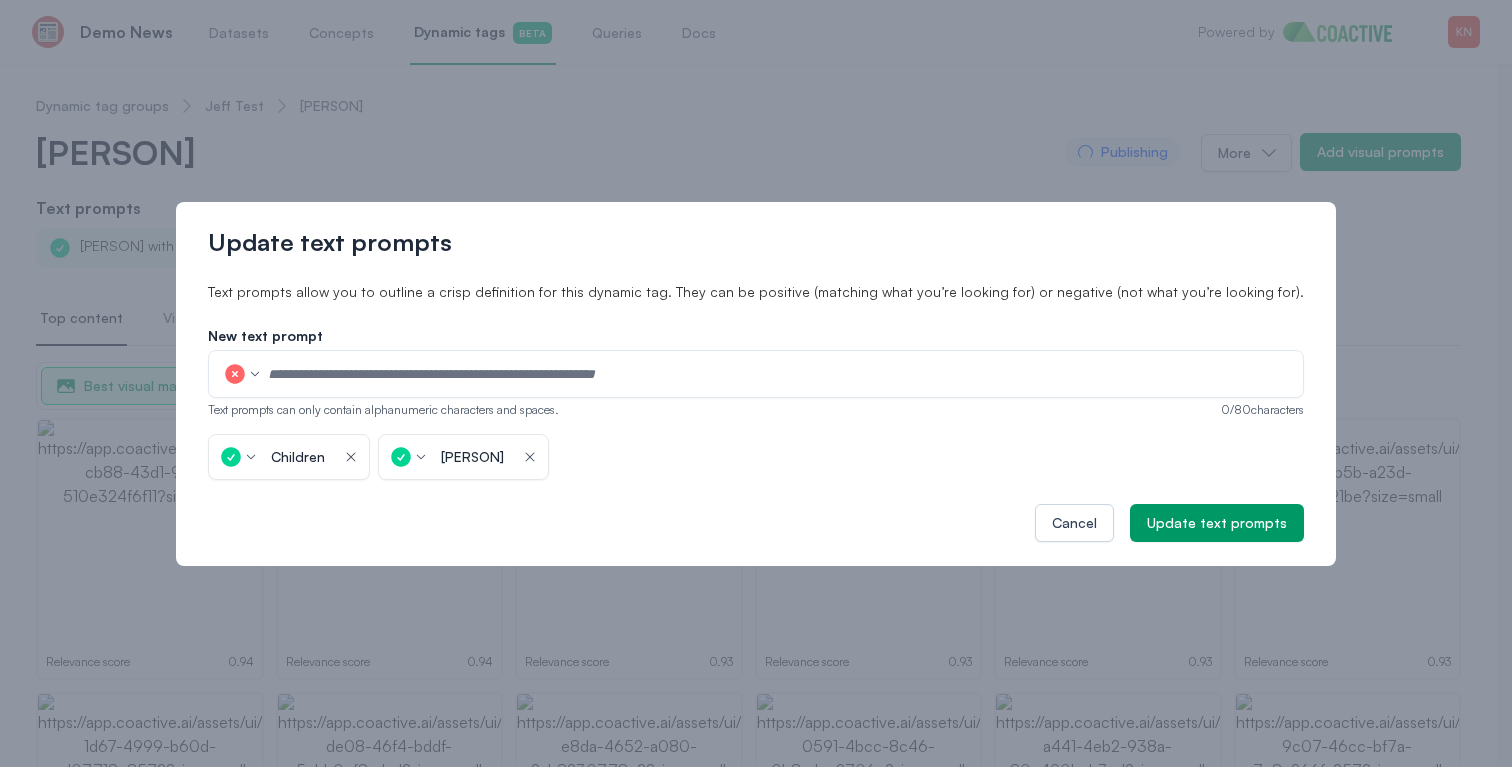 click at bounding box center (779, 374) 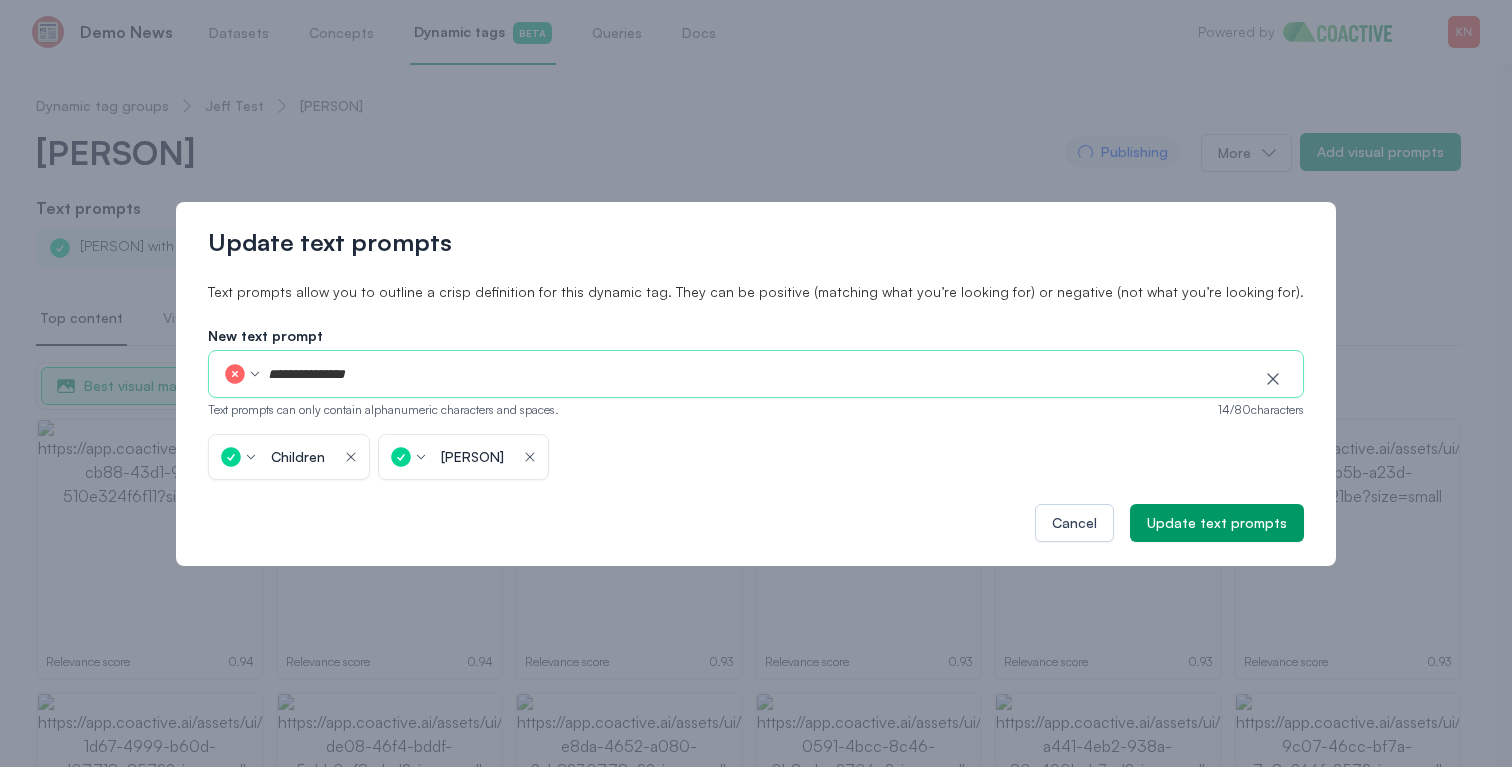 type on "**********" 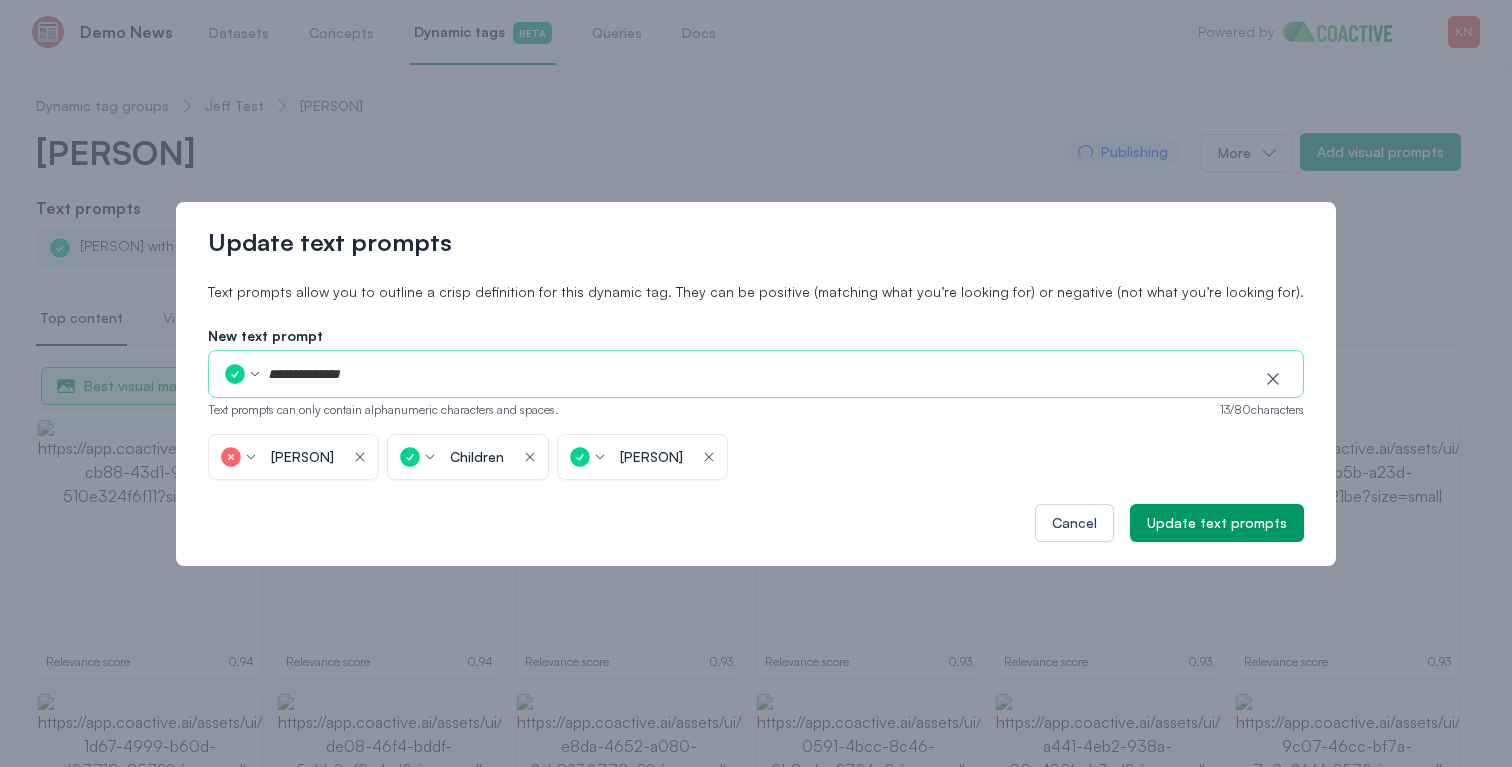 type on "**********" 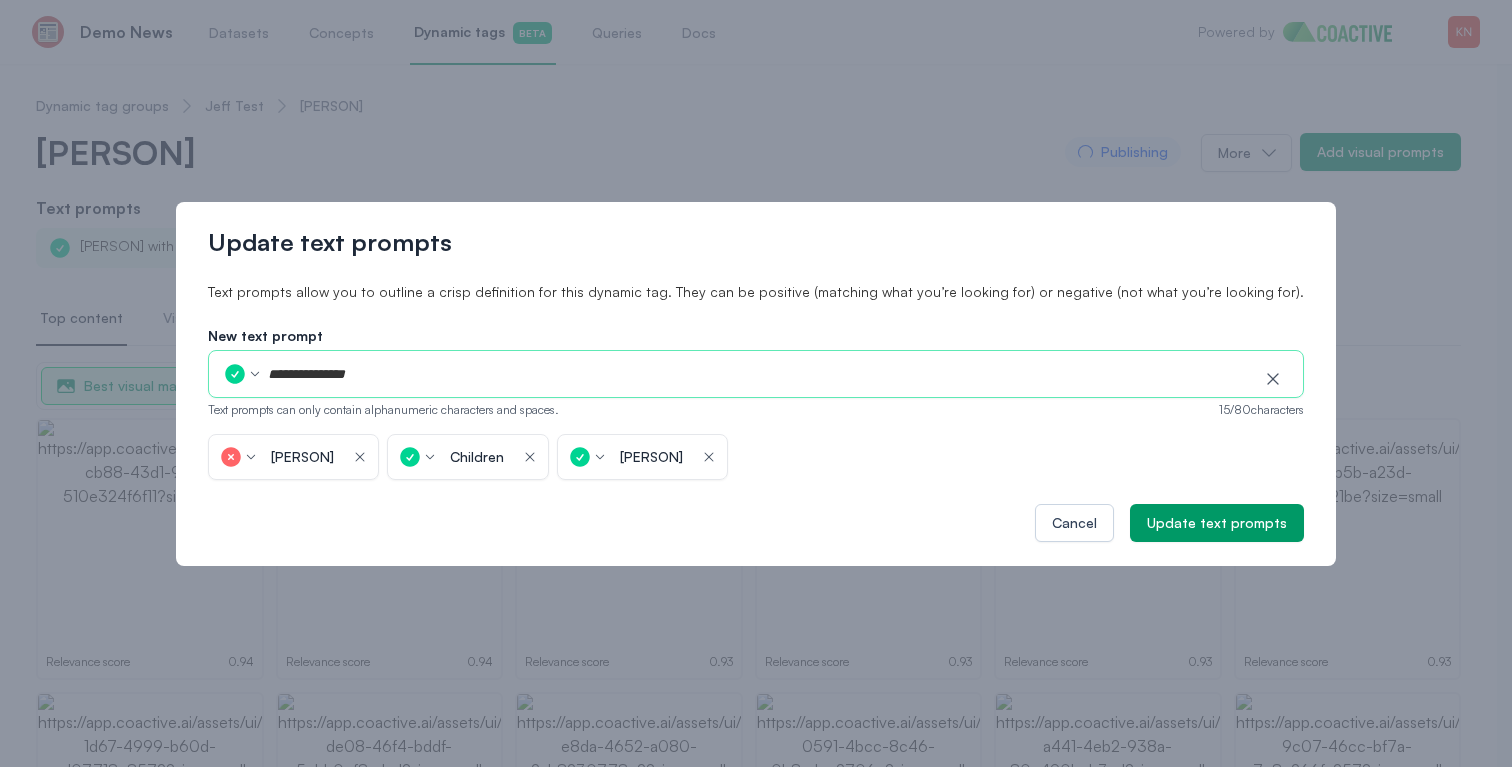 type 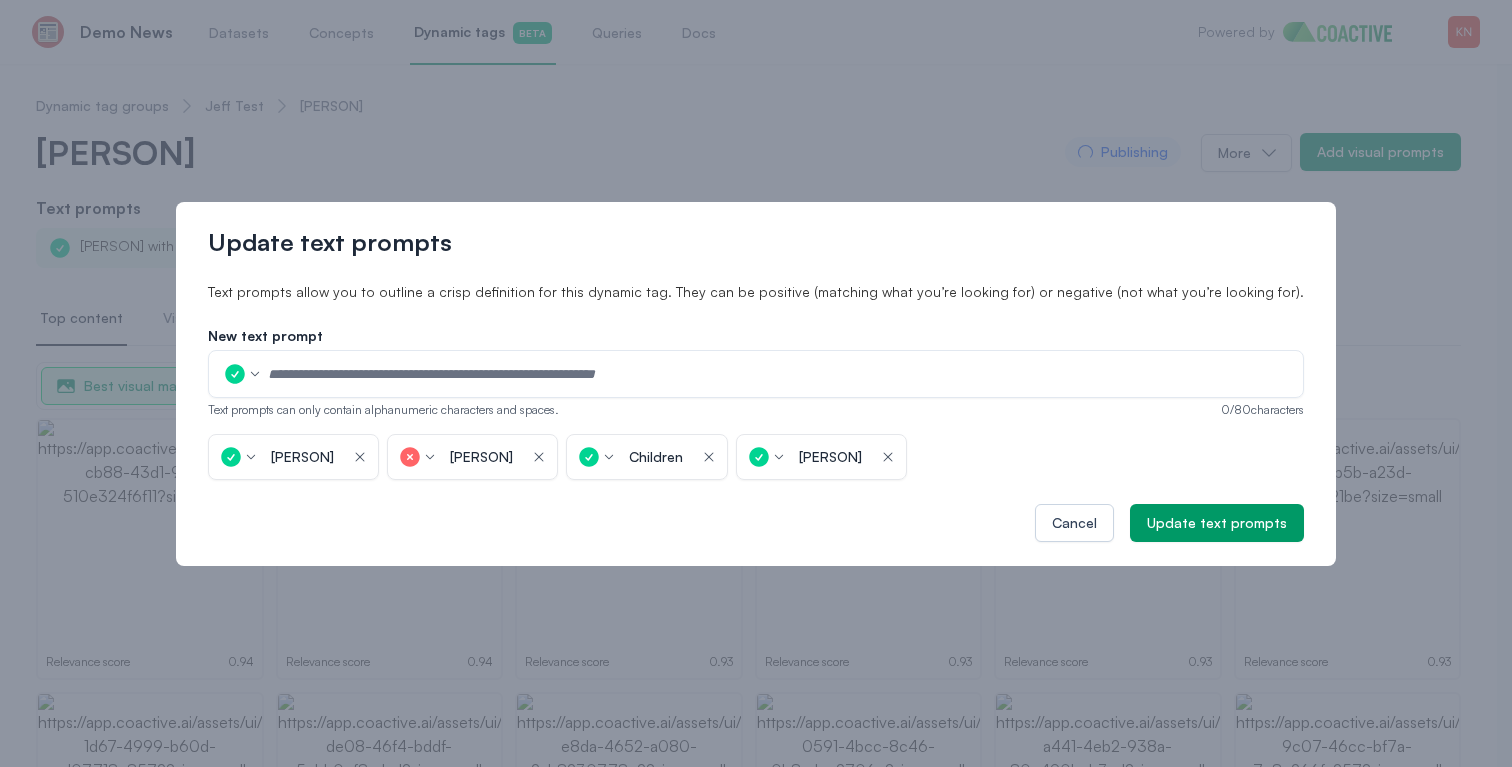 click 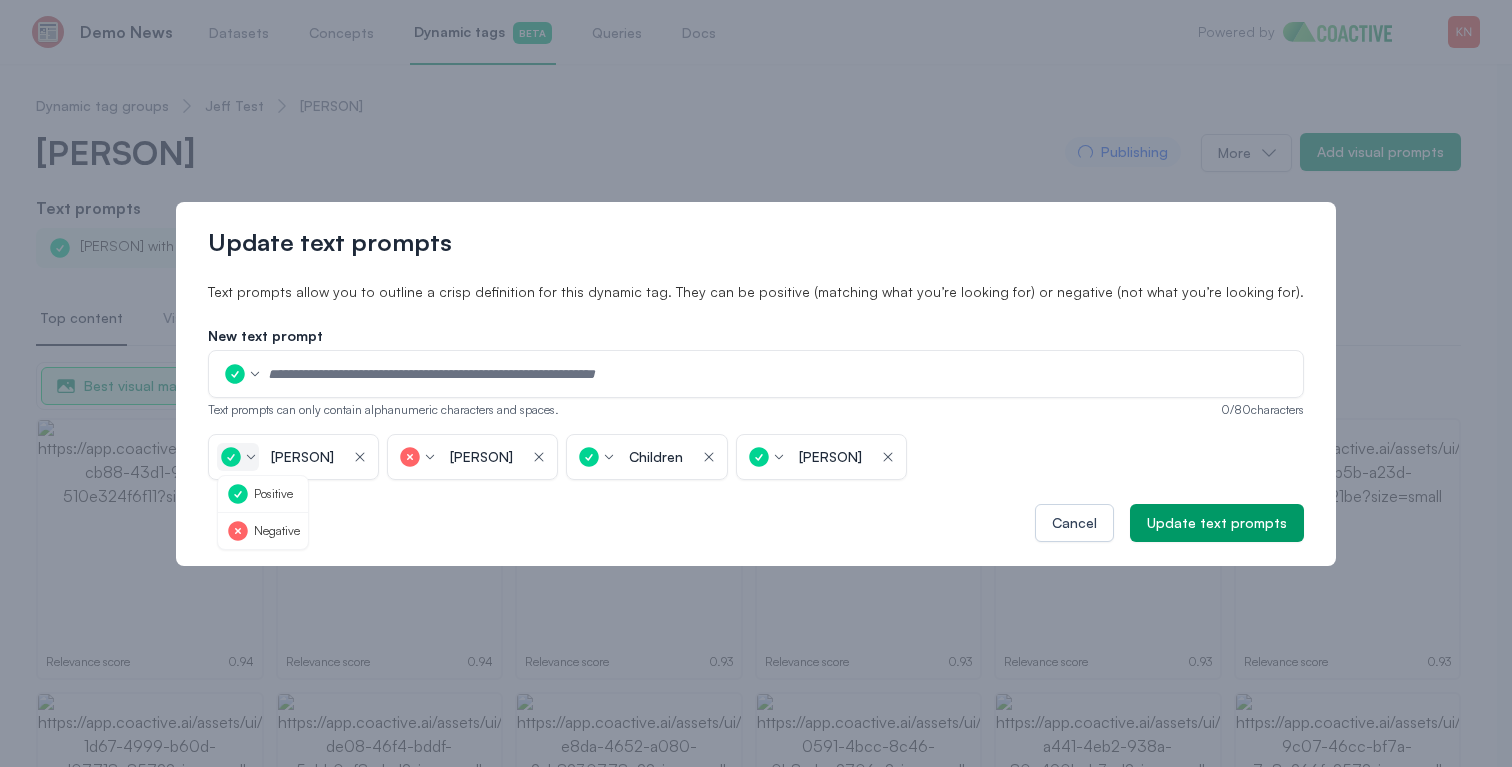click on "Negative" at bounding box center [277, 531] 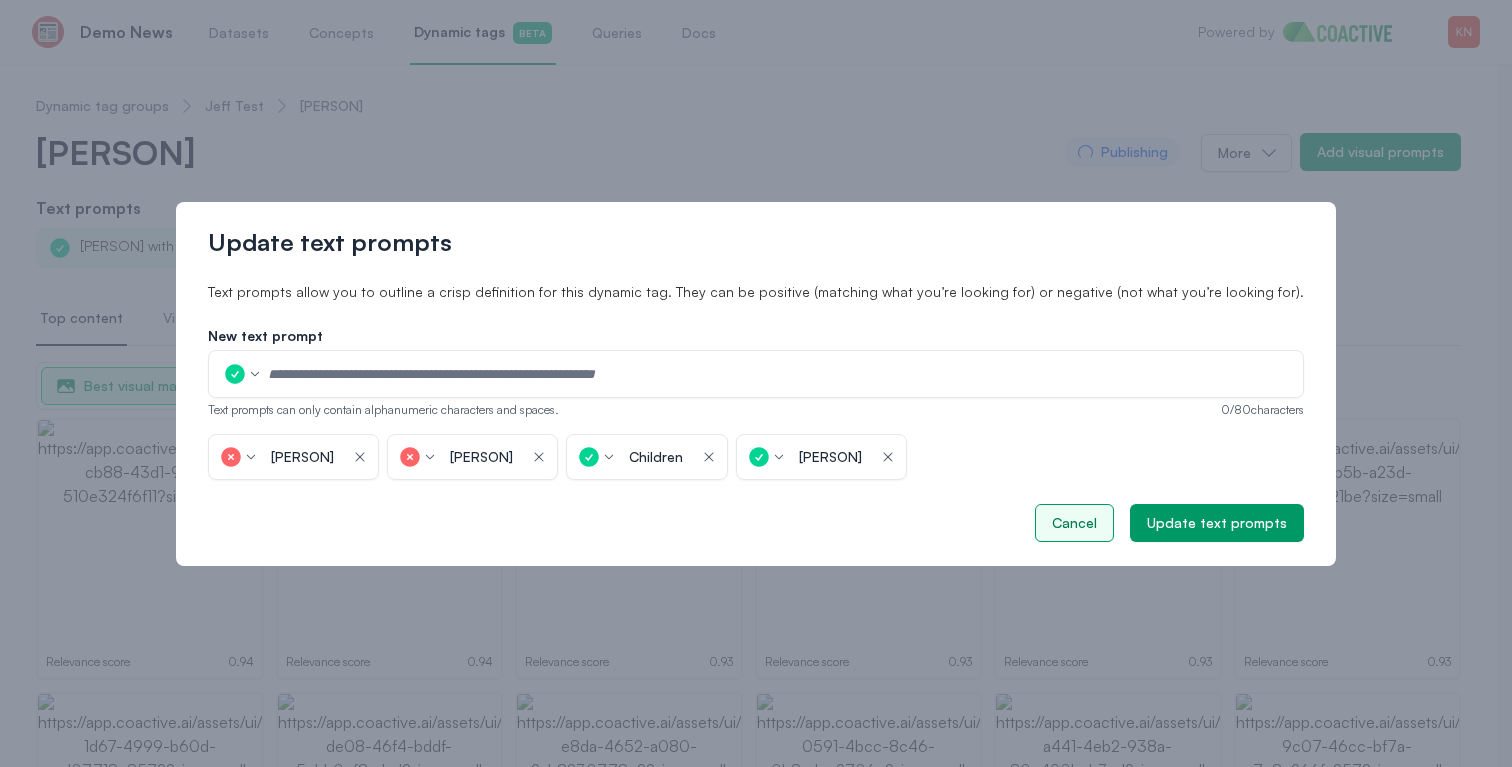 click on "Cancel" at bounding box center (1074, 523) 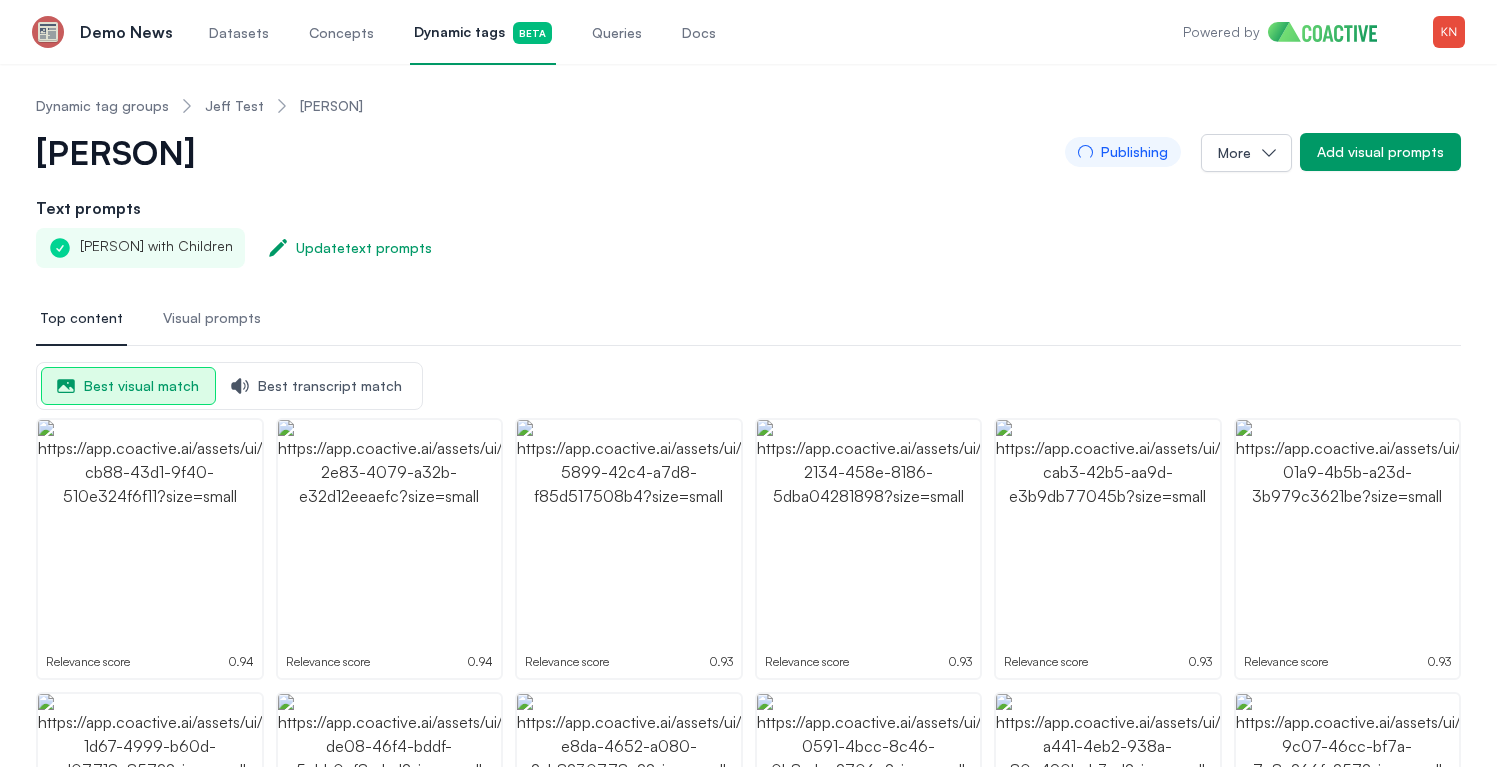 click on "Jeff Test" at bounding box center [234, 106] 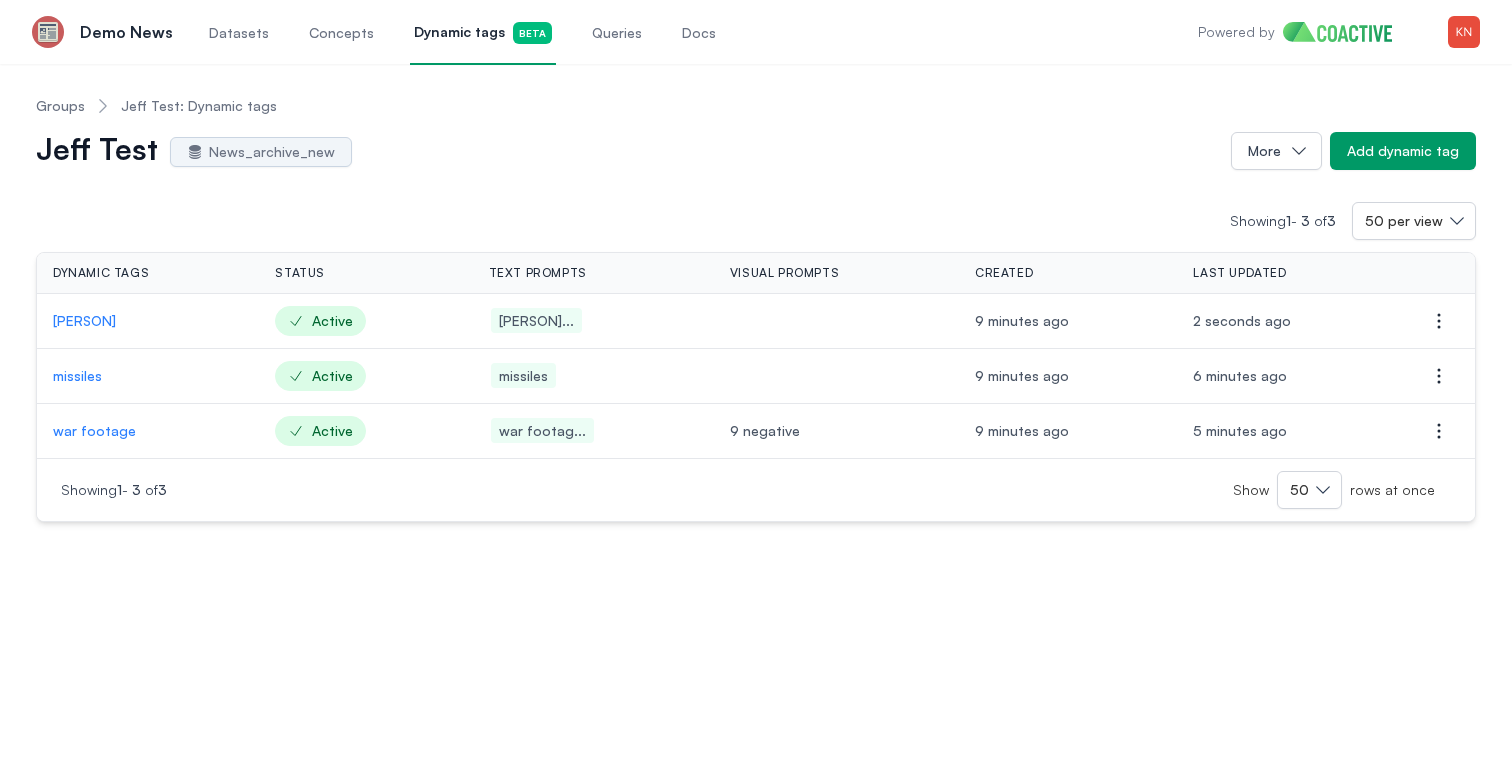 click on "Groups" at bounding box center [60, 106] 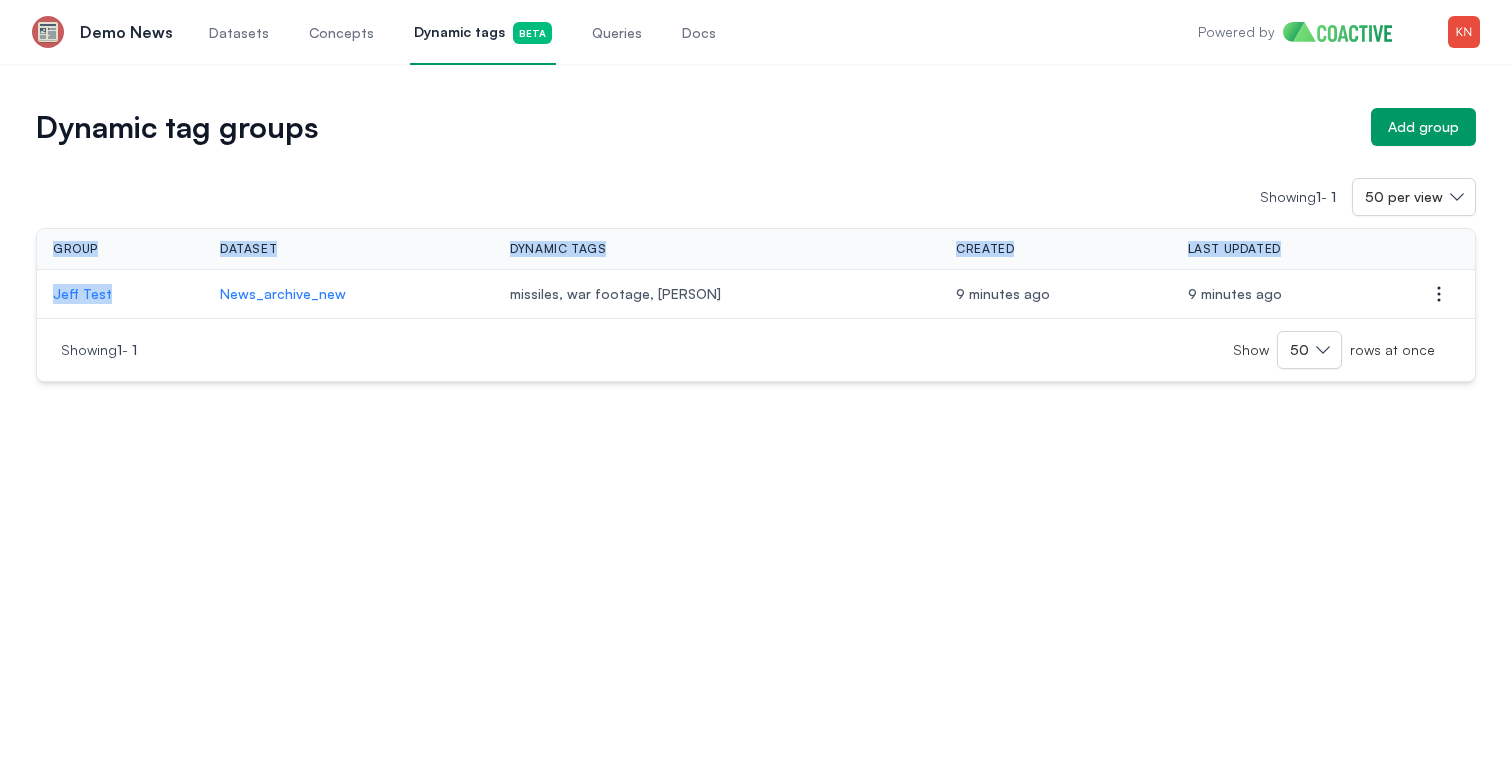 drag, startPoint x: 45, startPoint y: 245, endPoint x: 126, endPoint y: 303, distance: 99.62429 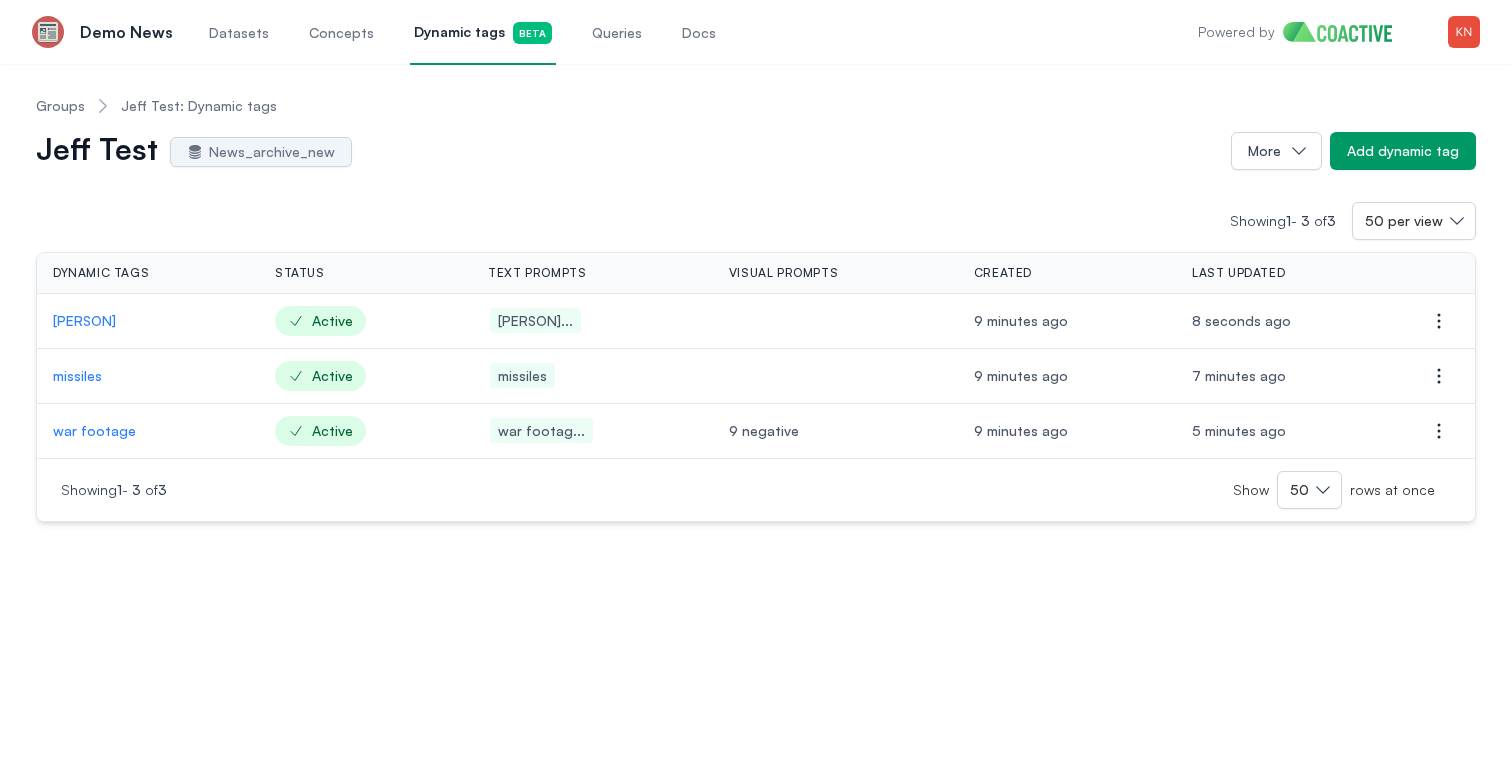 click on "Groups" at bounding box center [60, 106] 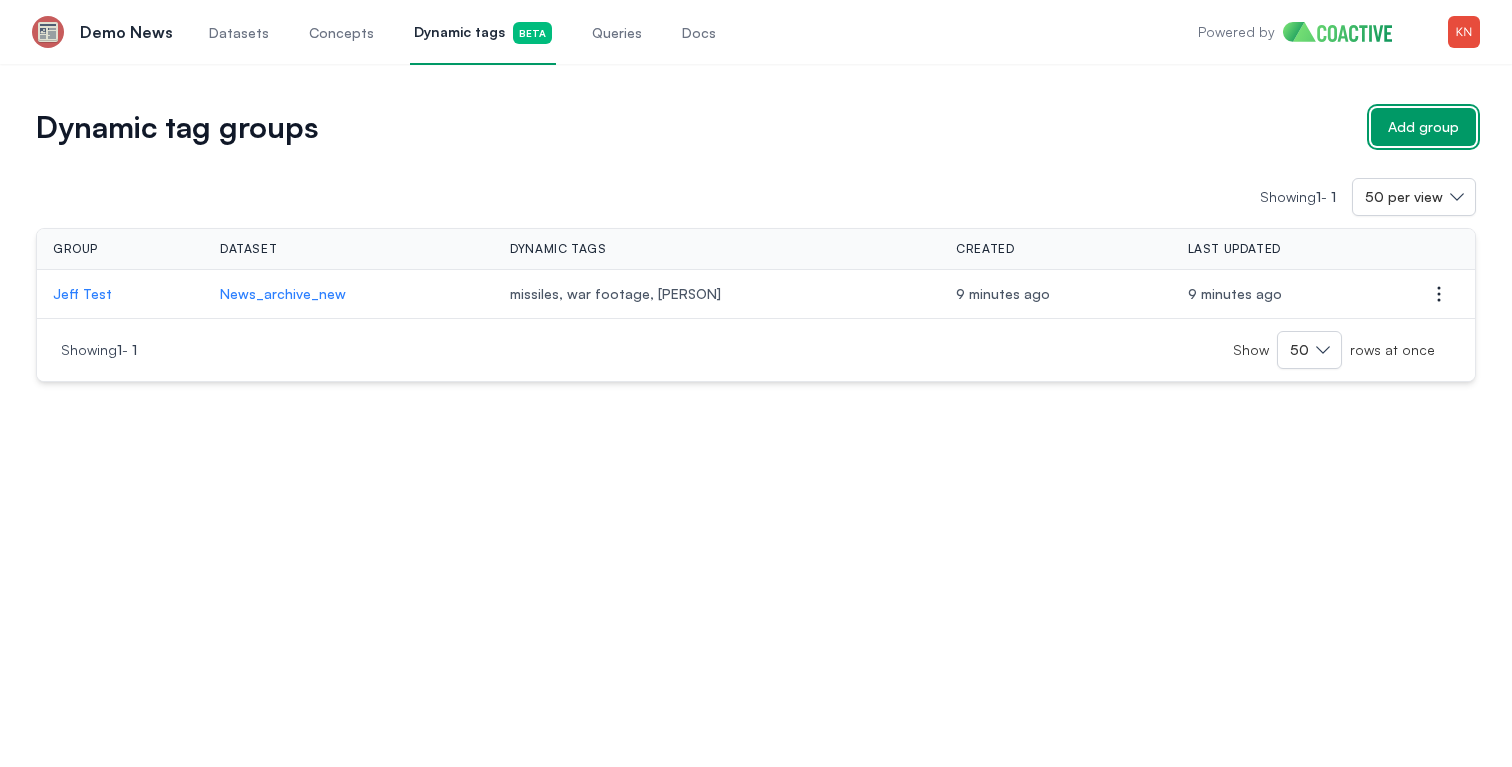 click on "Add group" at bounding box center [1423, 127] 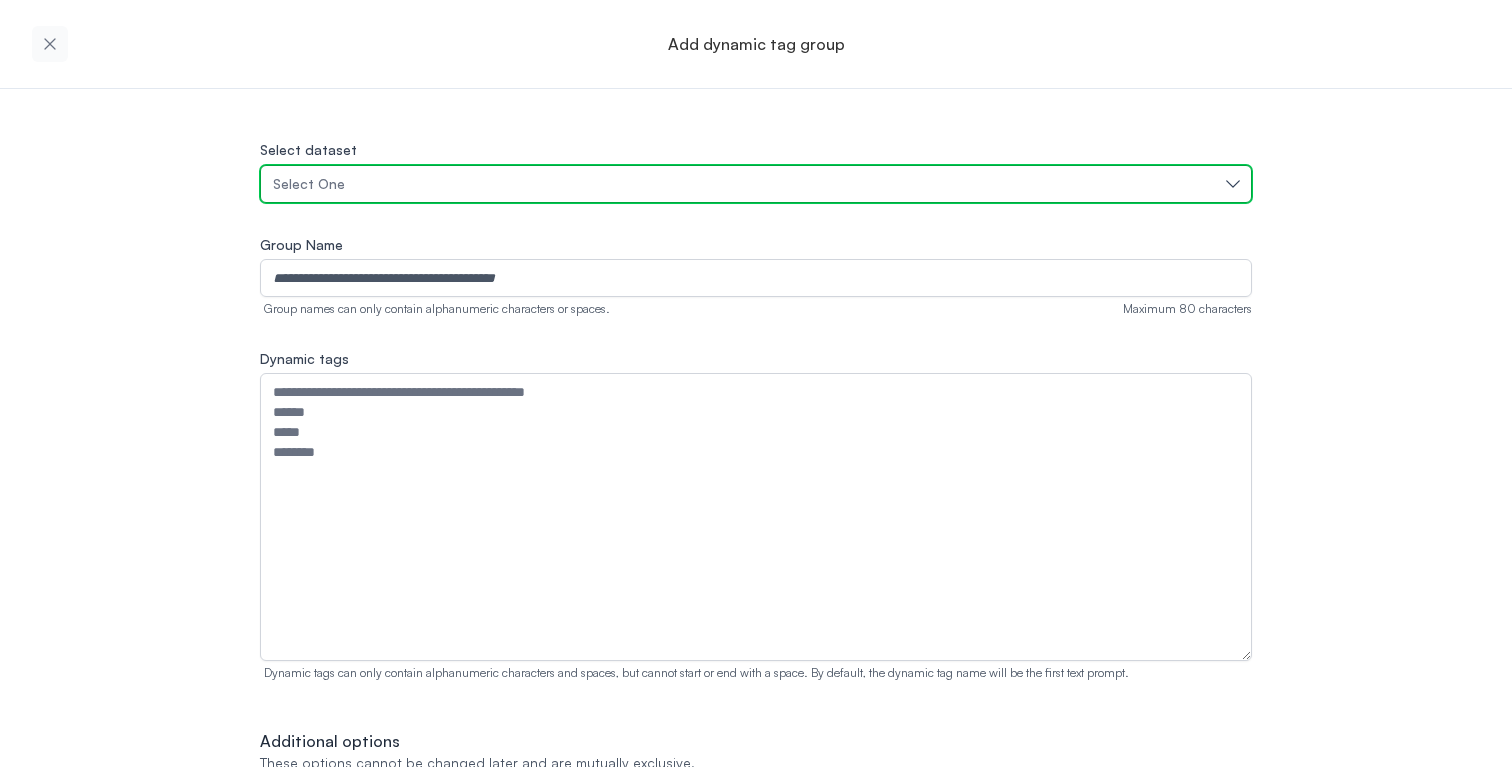 drag, startPoint x: 389, startPoint y: 190, endPoint x: 390, endPoint y: 205, distance: 15.033297 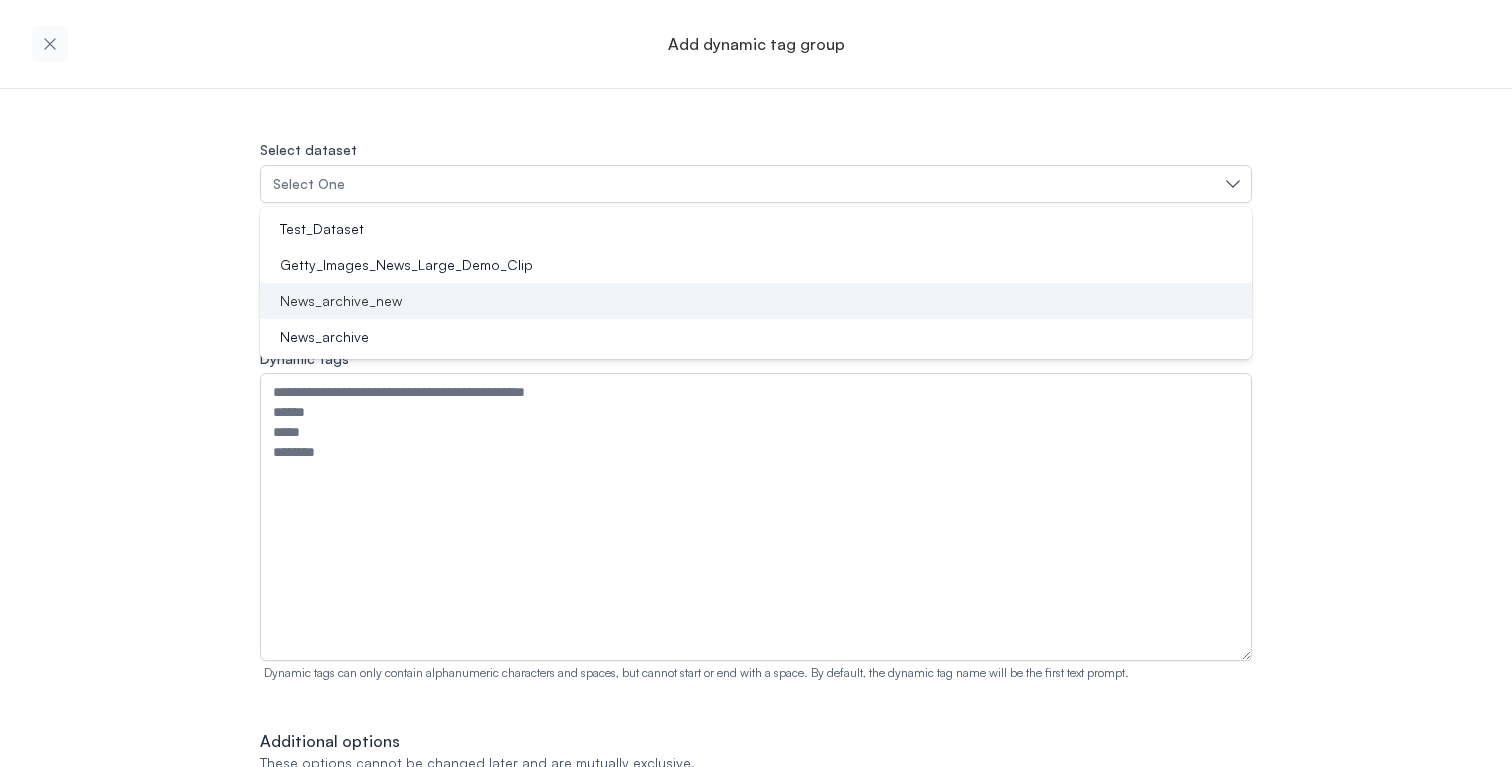click on "News_archive_new" at bounding box center (756, 301) 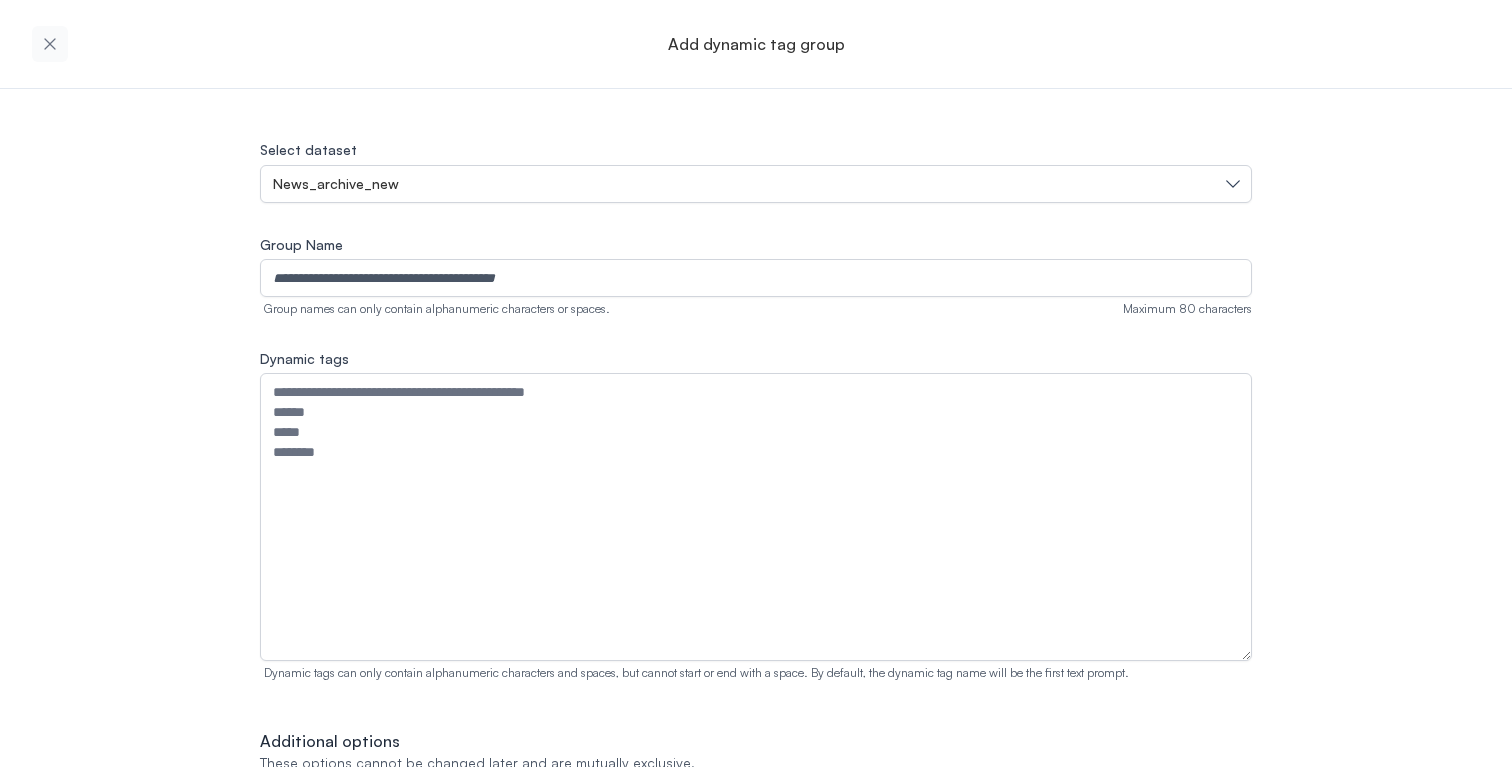 click on "Group names can only contain alphanumeric characters or spaces." at bounding box center (435, 309) 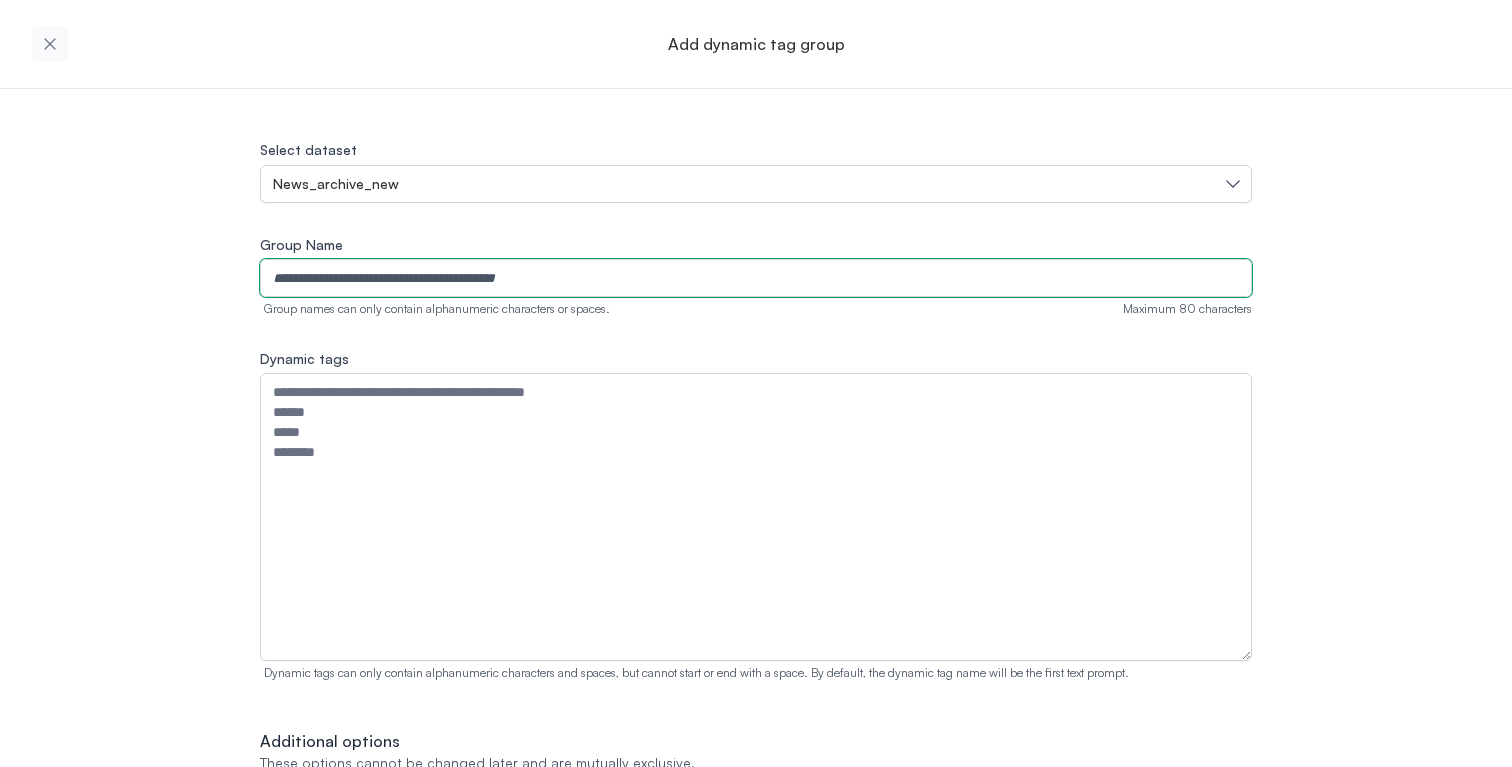 click on "Group Name" at bounding box center [756, 278] 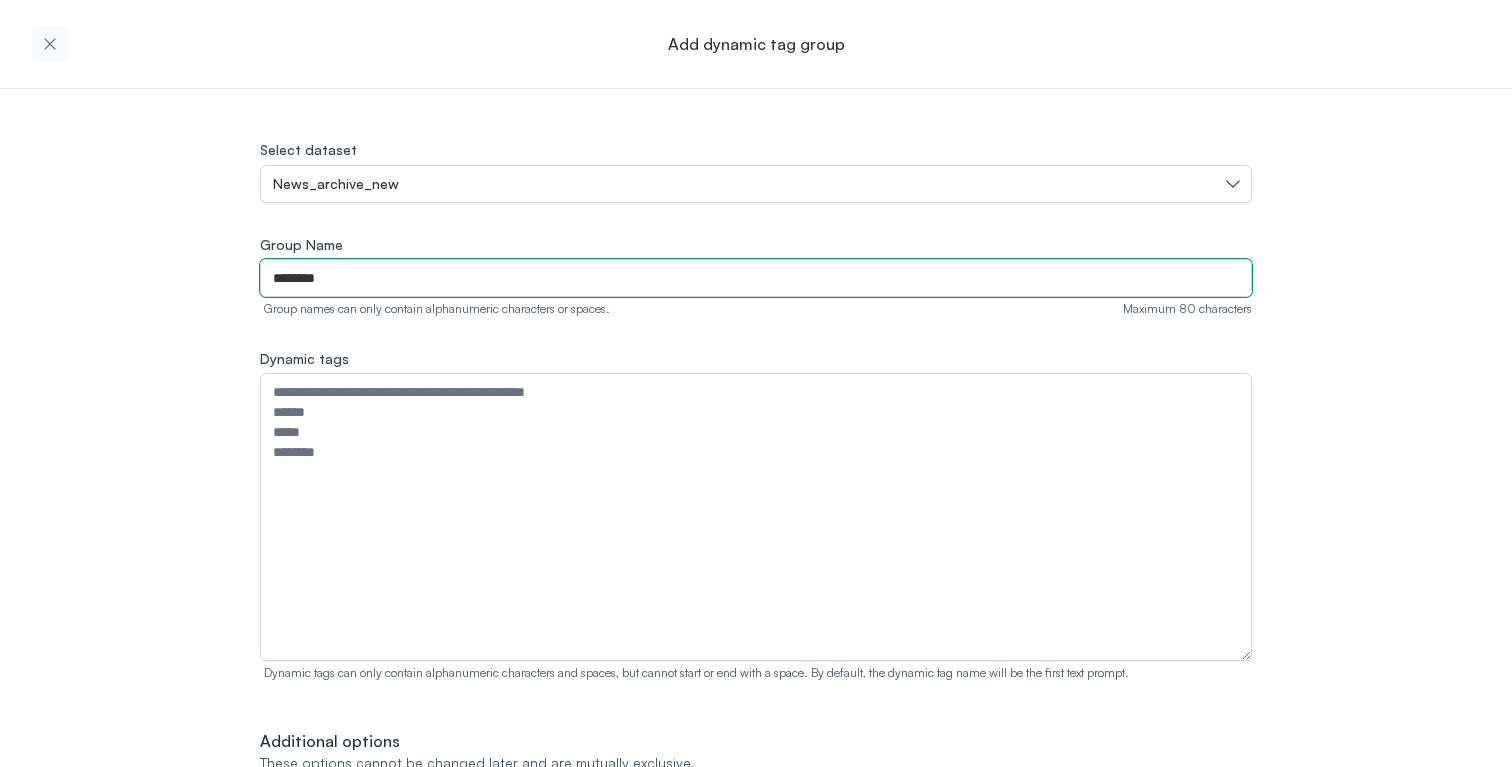 type on "********" 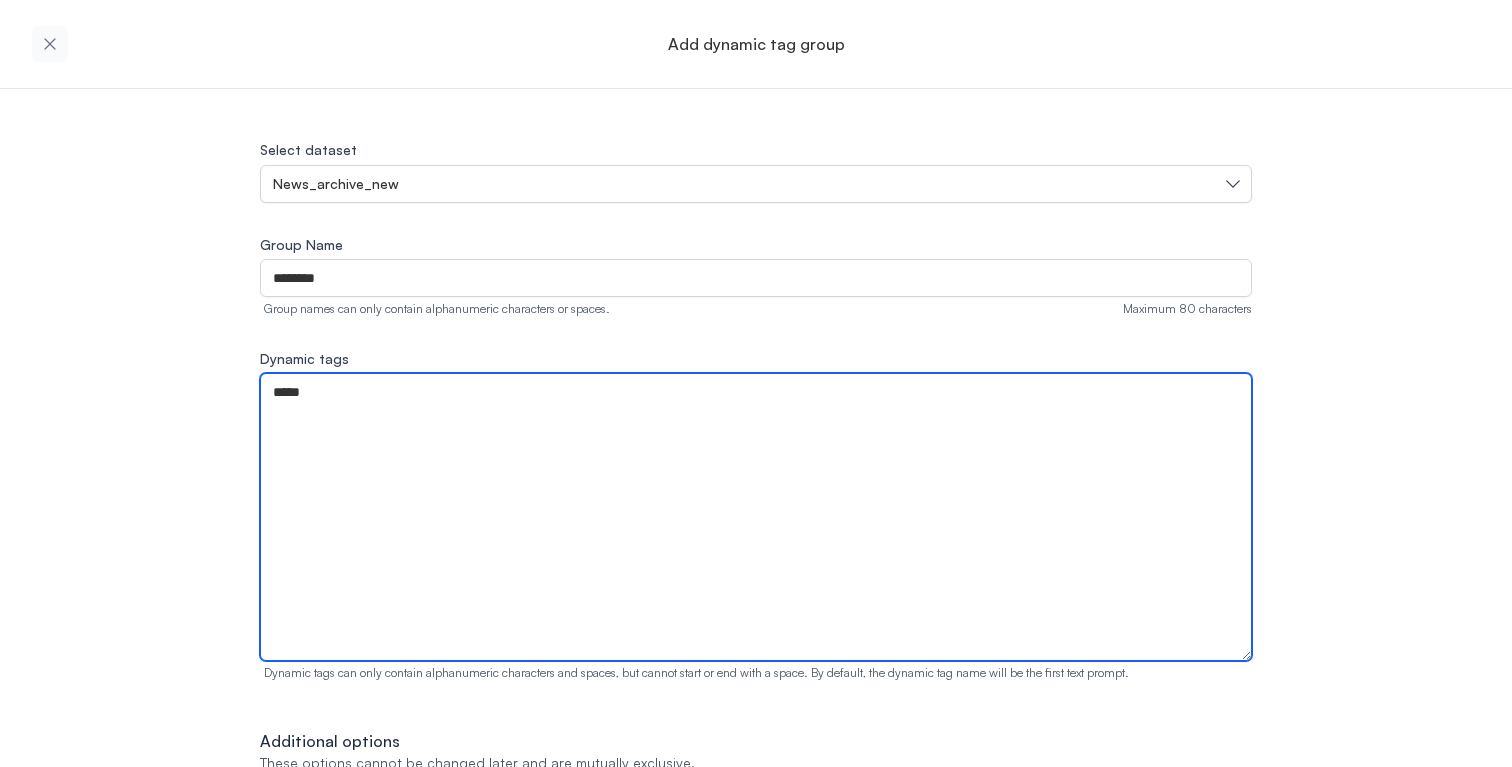 type on "*****" 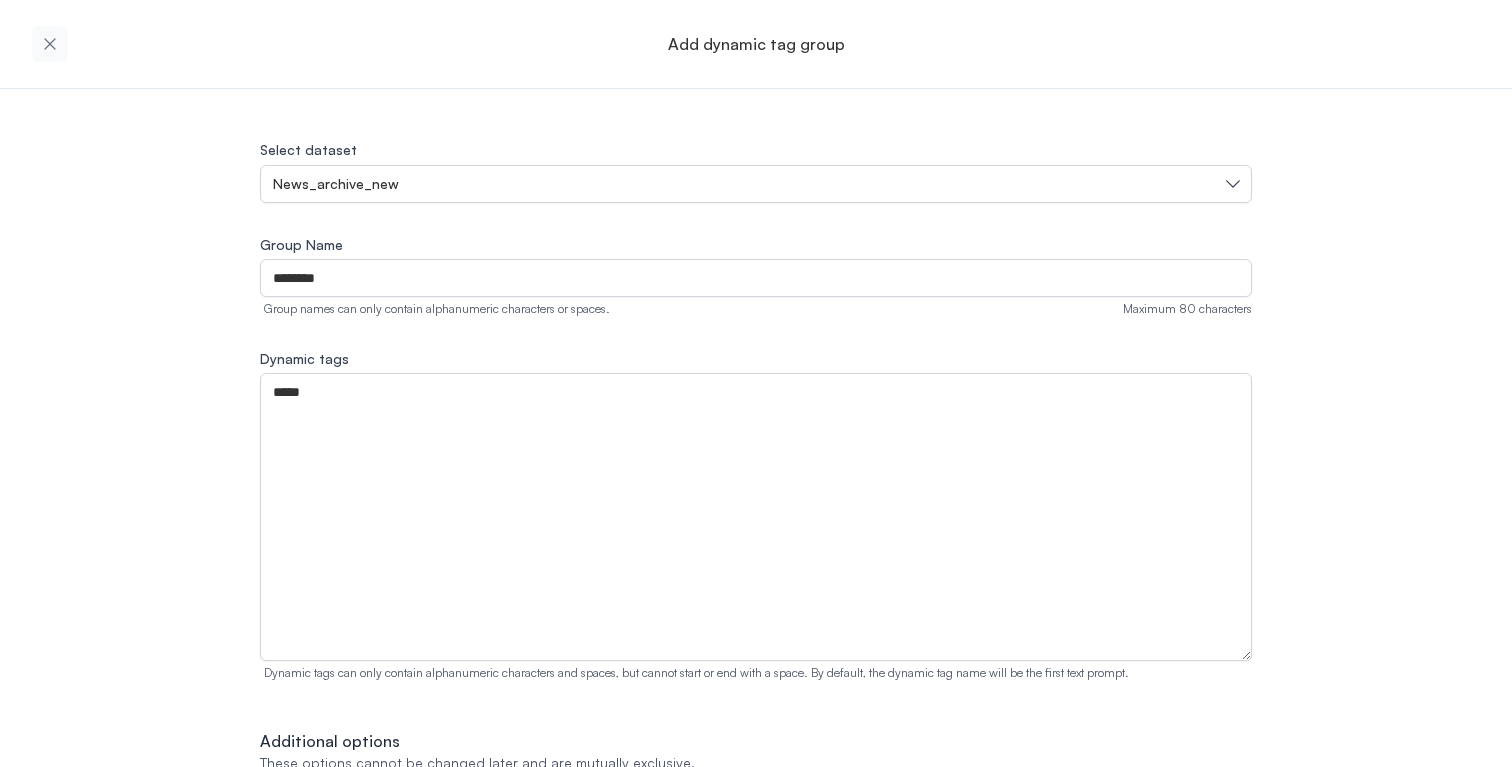 type 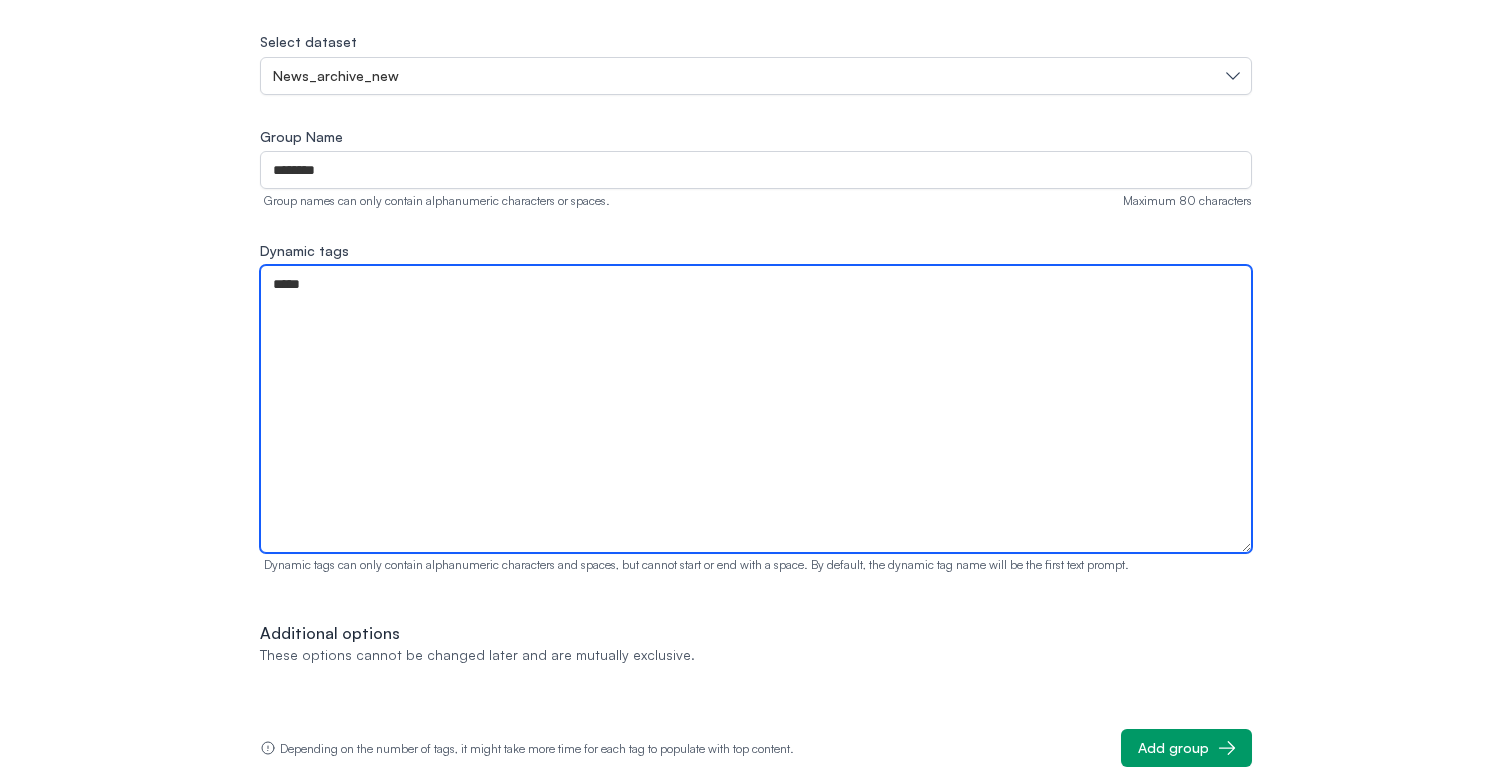 click on "*****" at bounding box center [756, 409] 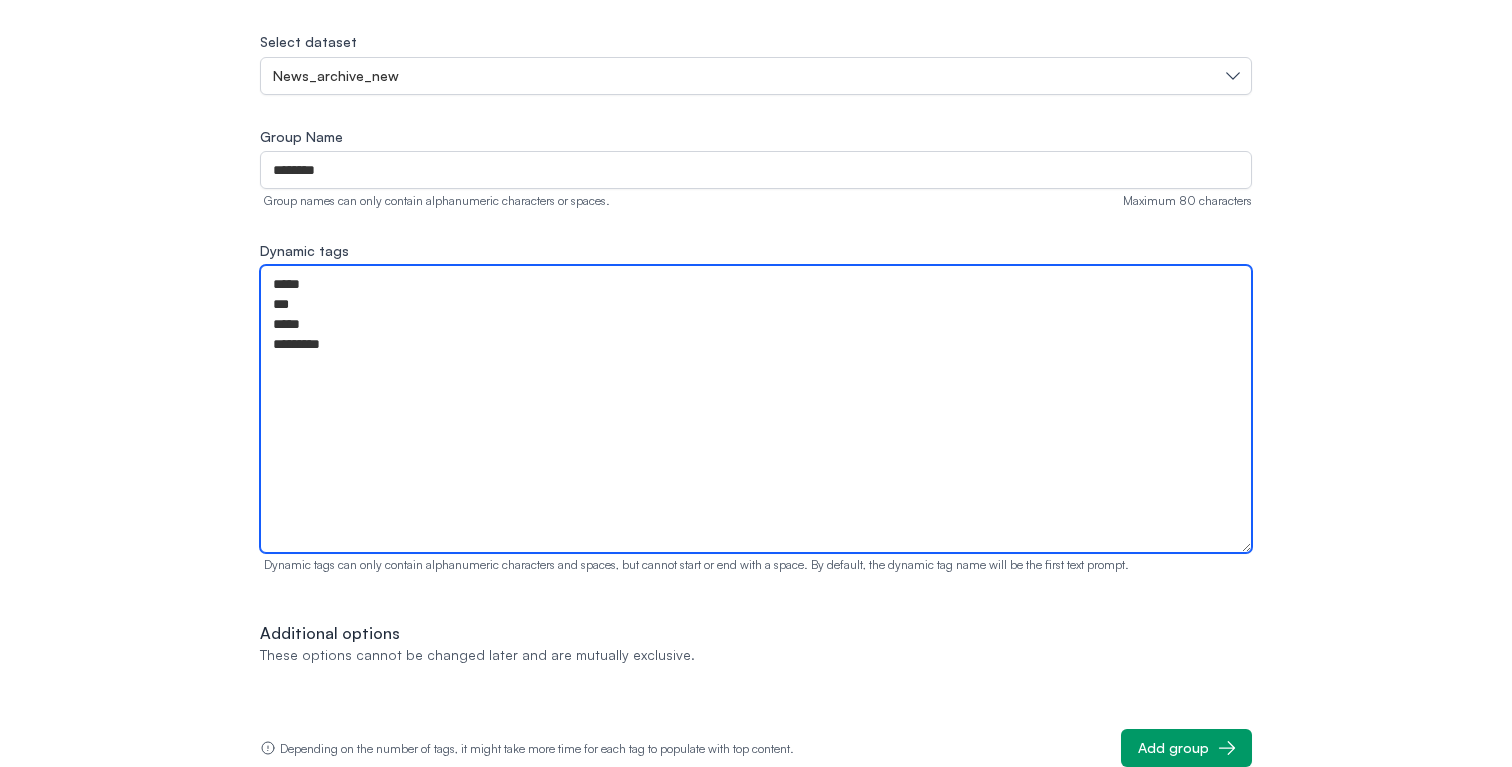 type on "*****
***
*****
*********" 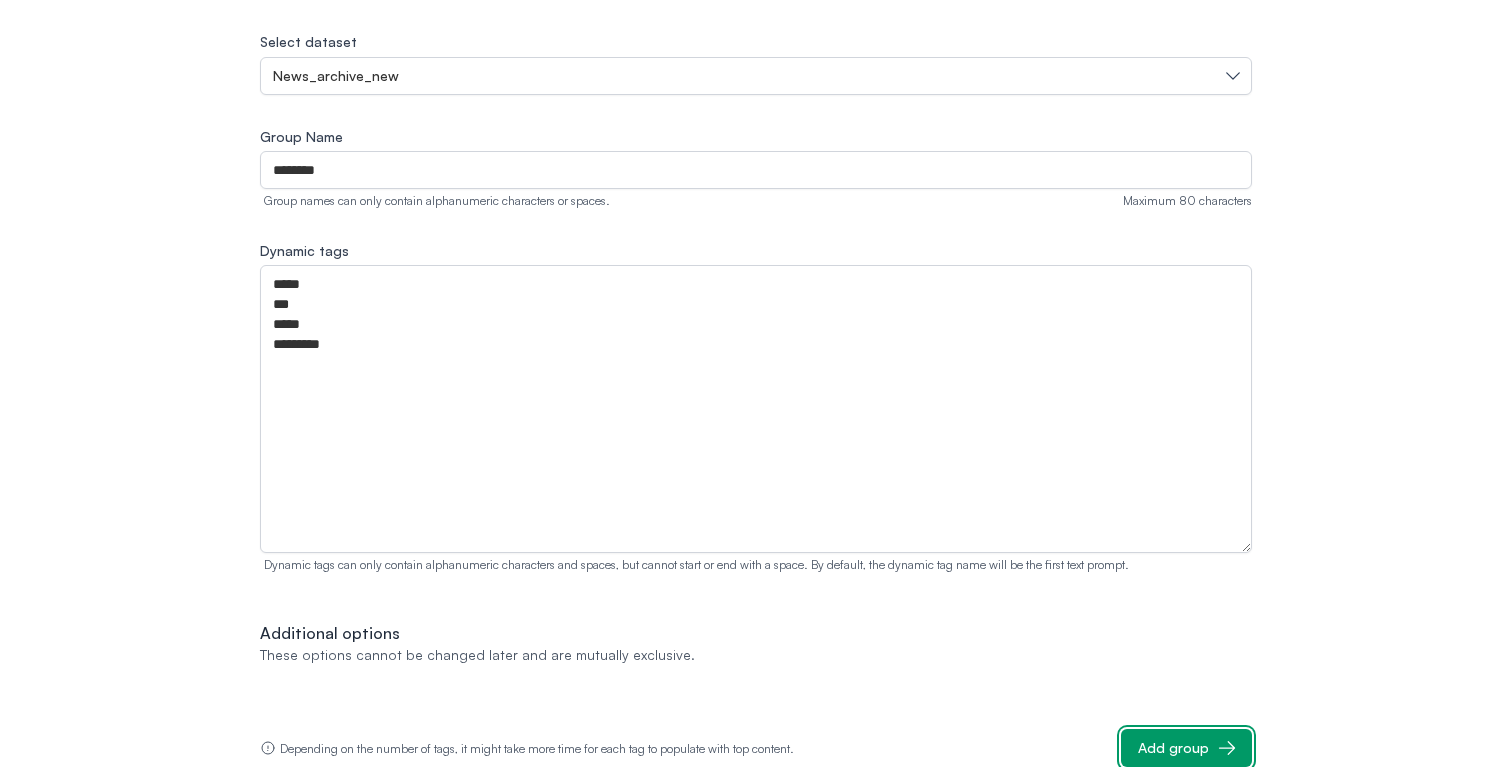 click on "Add group" at bounding box center (1186, 748) 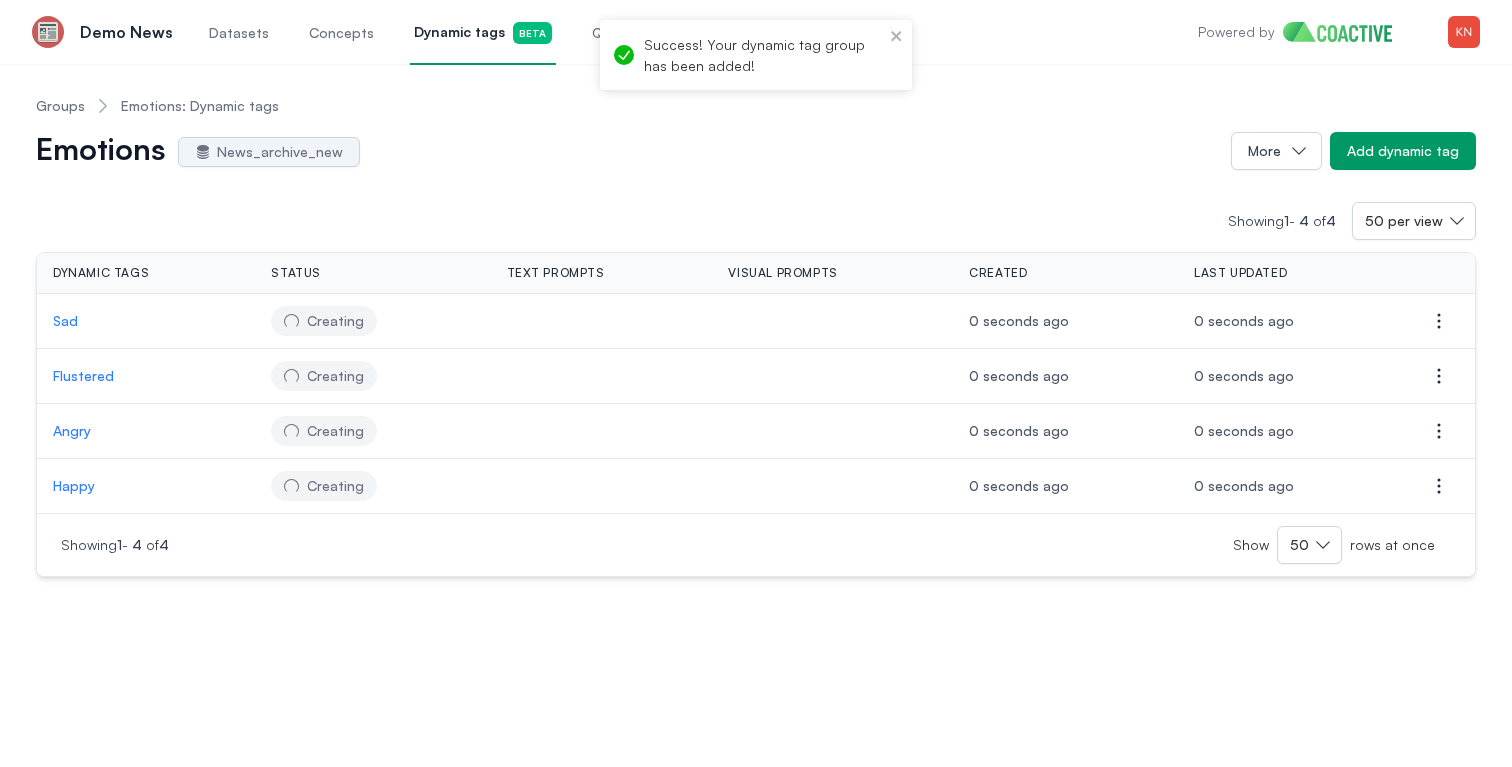 click on "Groups Emotions: Dynamic tags" at bounding box center [157, 106] 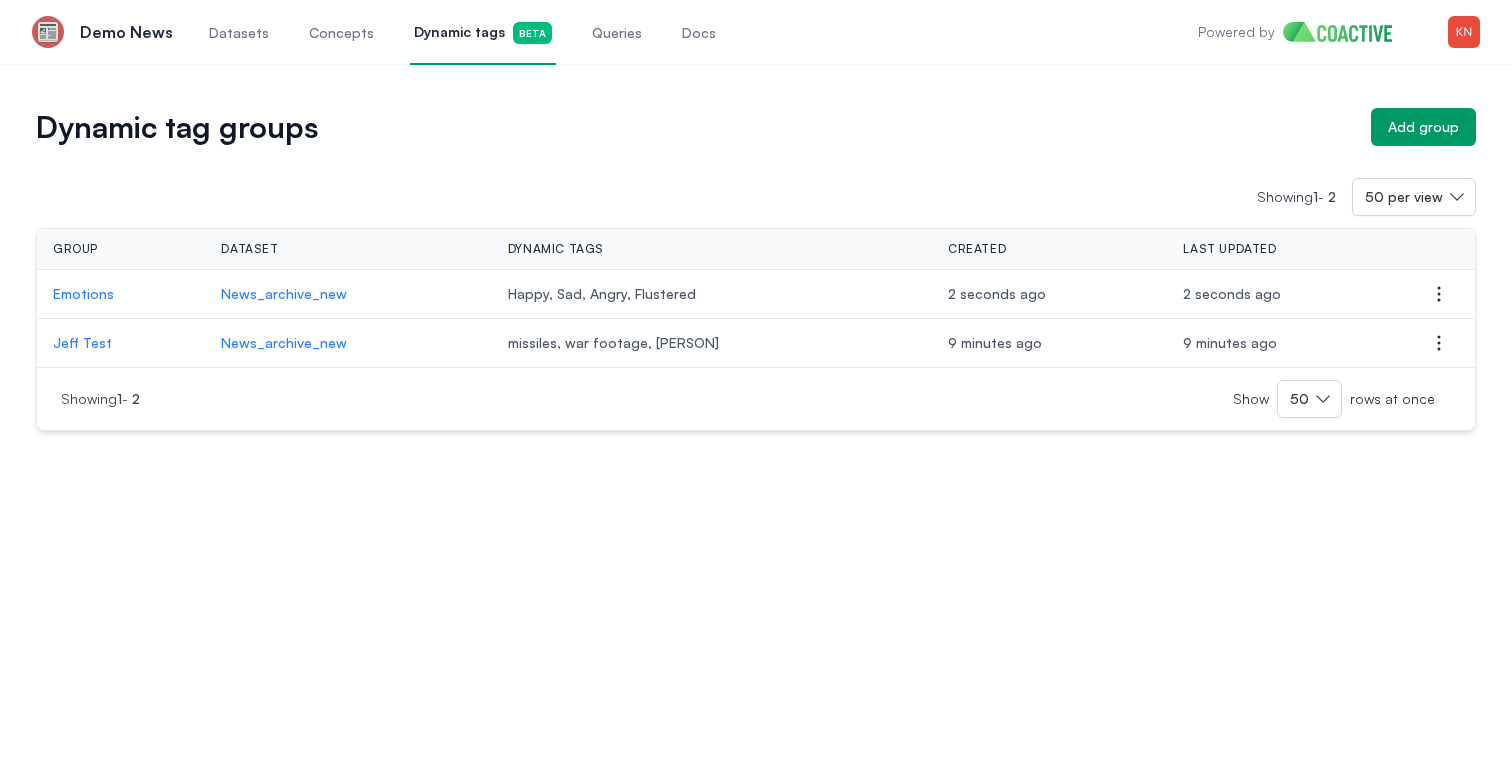click on "Happy, Sad, Angry, Flustered" at bounding box center [712, 294] 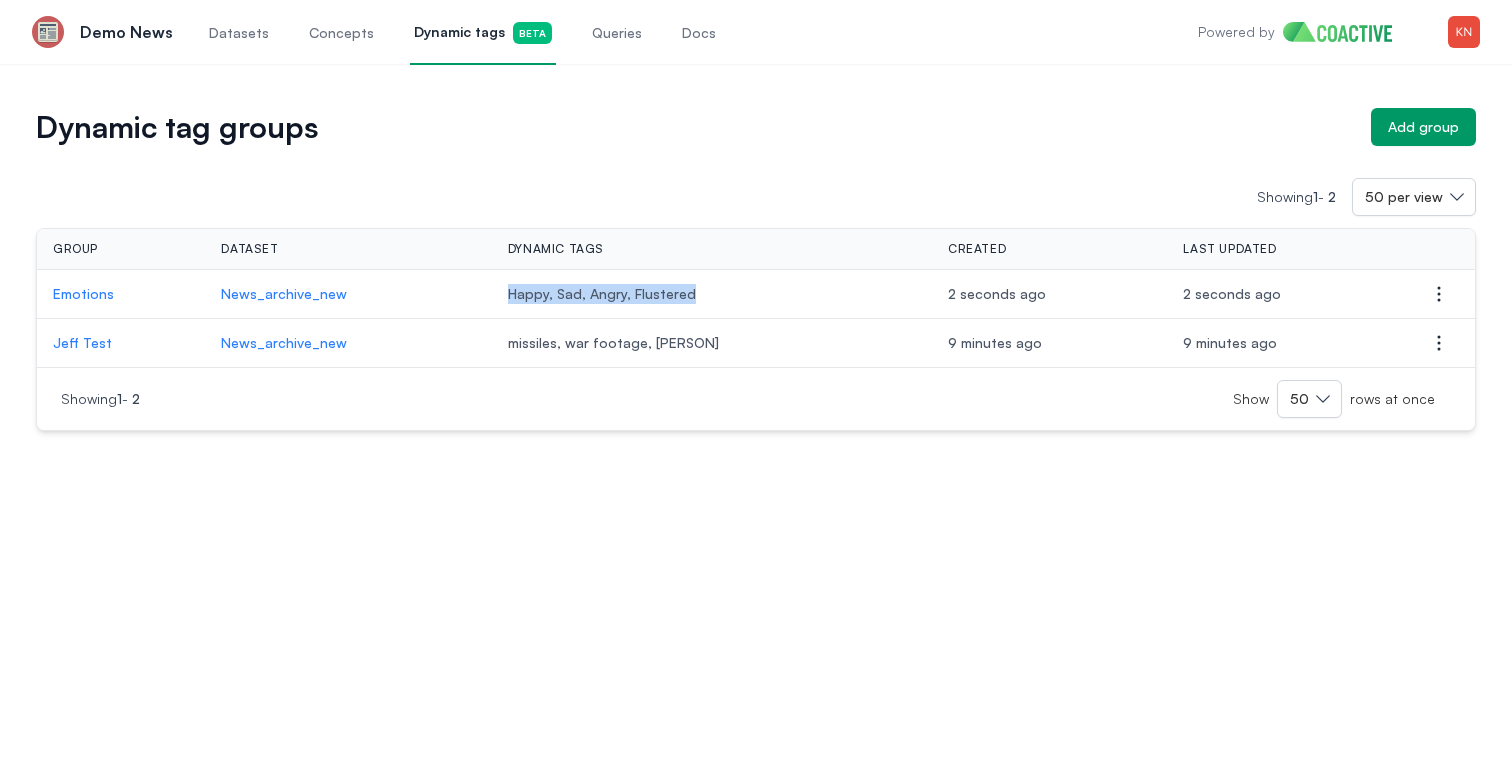 drag, startPoint x: 562, startPoint y: 297, endPoint x: 478, endPoint y: 299, distance: 84.0238 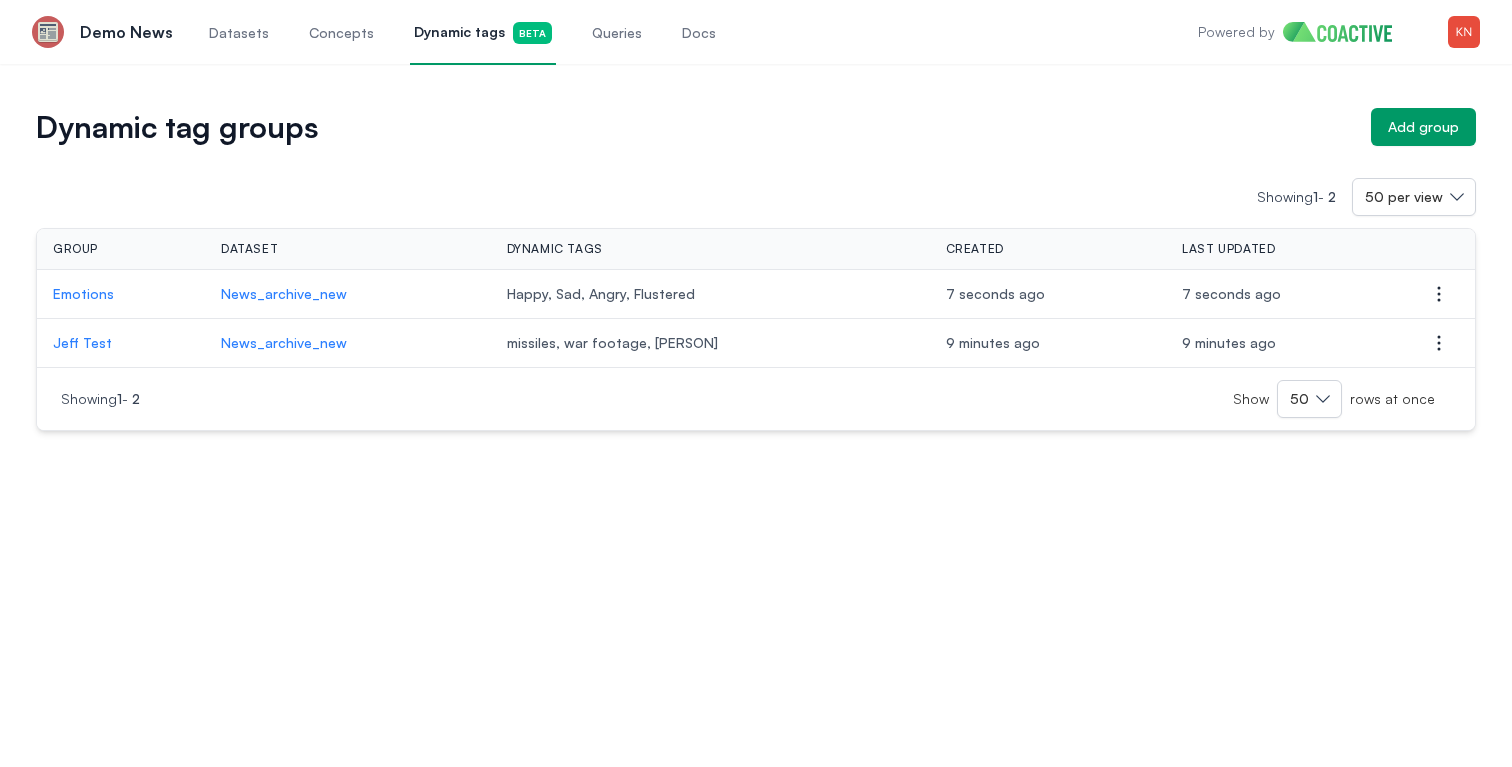 click on "News_archive_new" at bounding box center [347, 294] 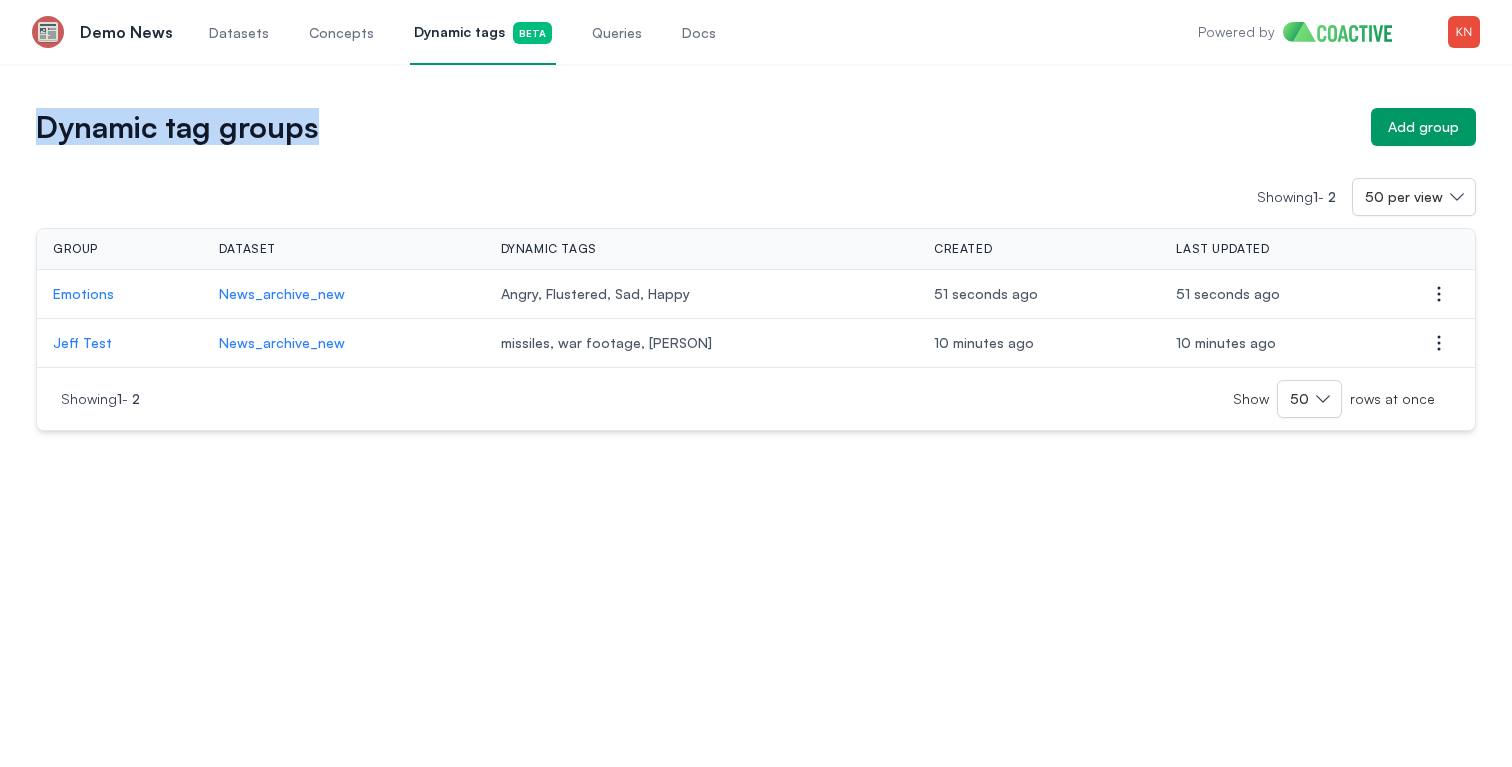 drag, startPoint x: 32, startPoint y: 129, endPoint x: 349, endPoint y: 129, distance: 317 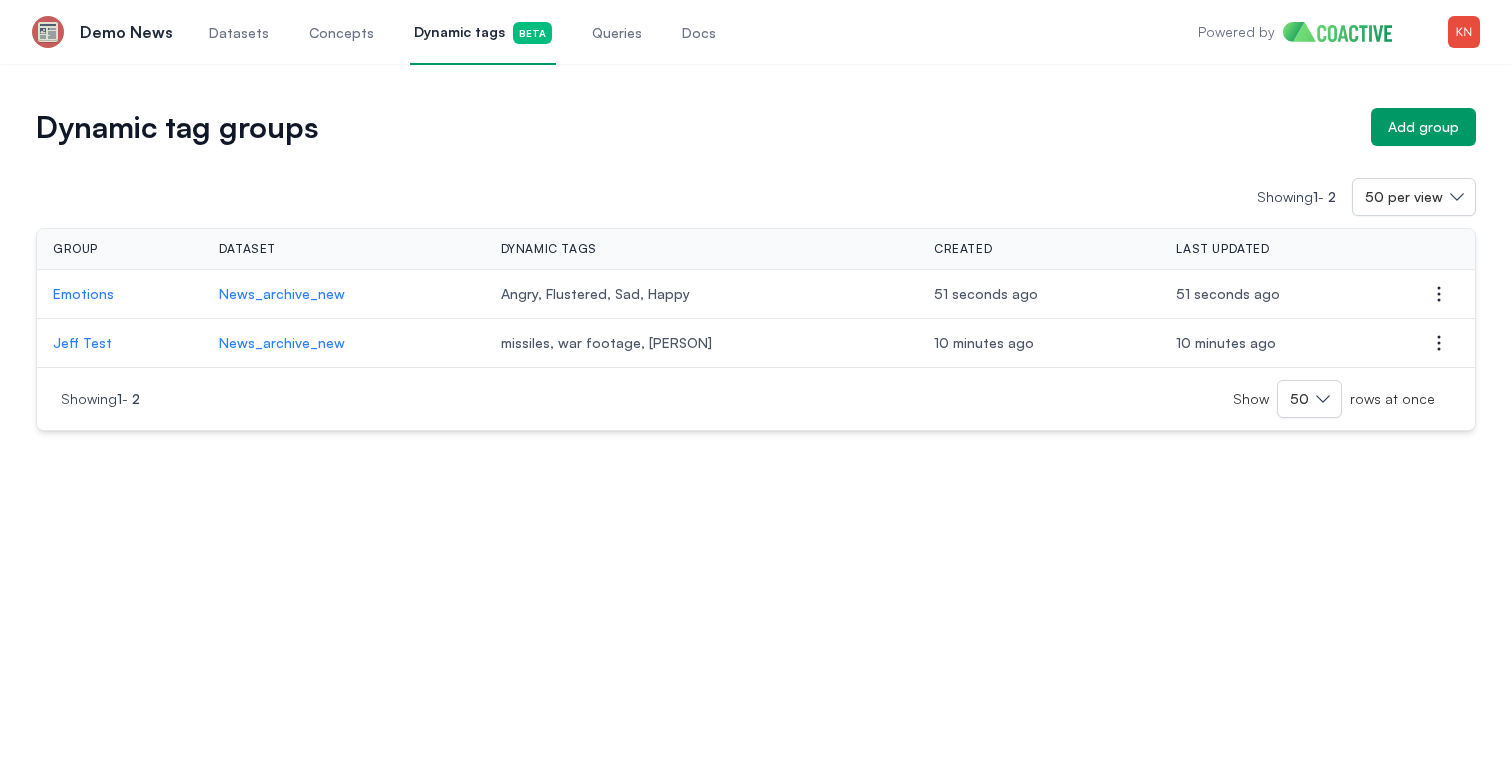 click on "Showing  1  -   2   50 per view Group Dataset Dynamic tags Created Last updated Actions Emotions News_archive_new Angry, Flustered, Sad, Happy 51 seconds ago 51 seconds ago Open options Jeff Test News_archive_new missiles, war footage, Princess Diana 10 minutes ago 10 minutes ago Open options Showing  1  -   2   Show 50 rows at once" at bounding box center (756, 288) 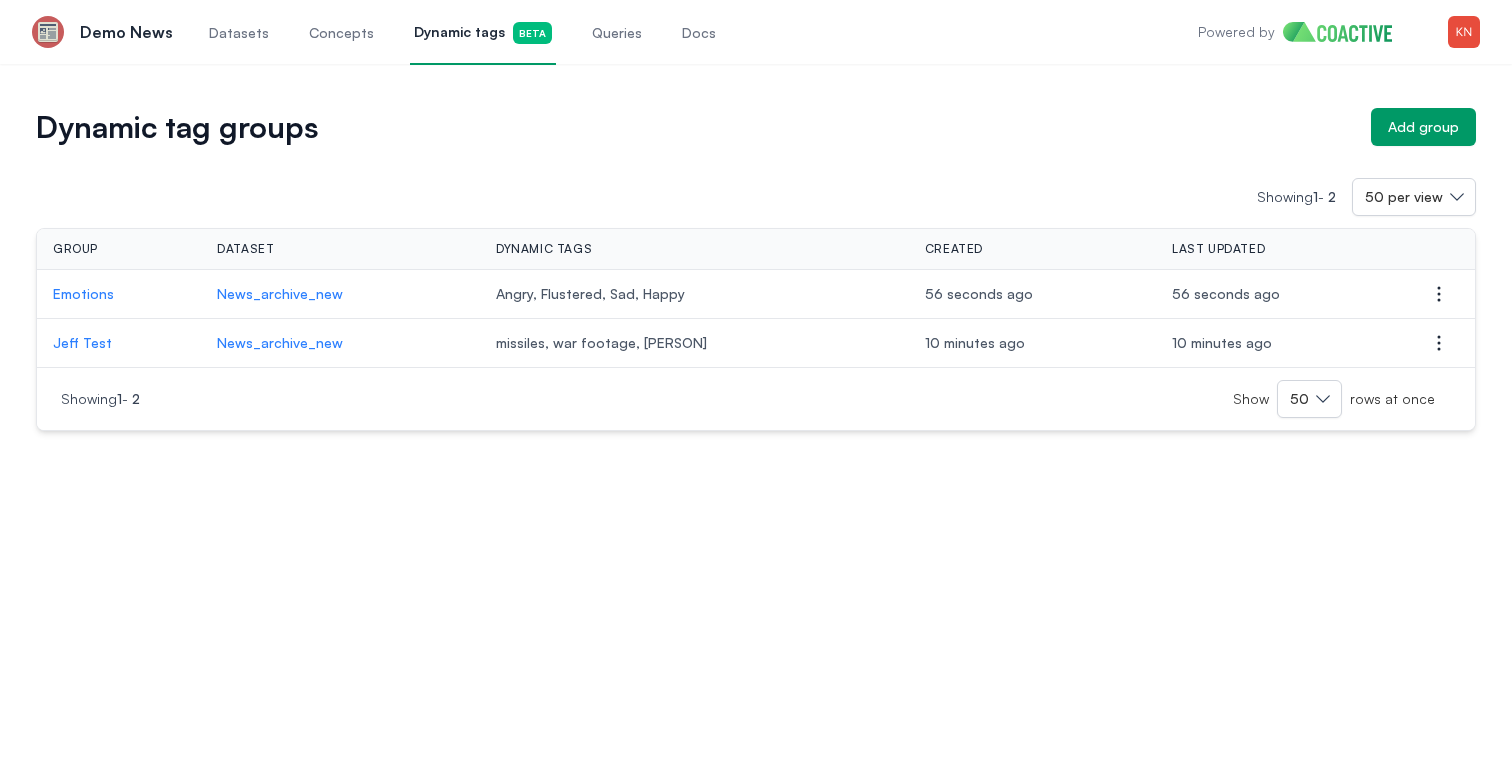 click on "Datasets" at bounding box center (239, 32) 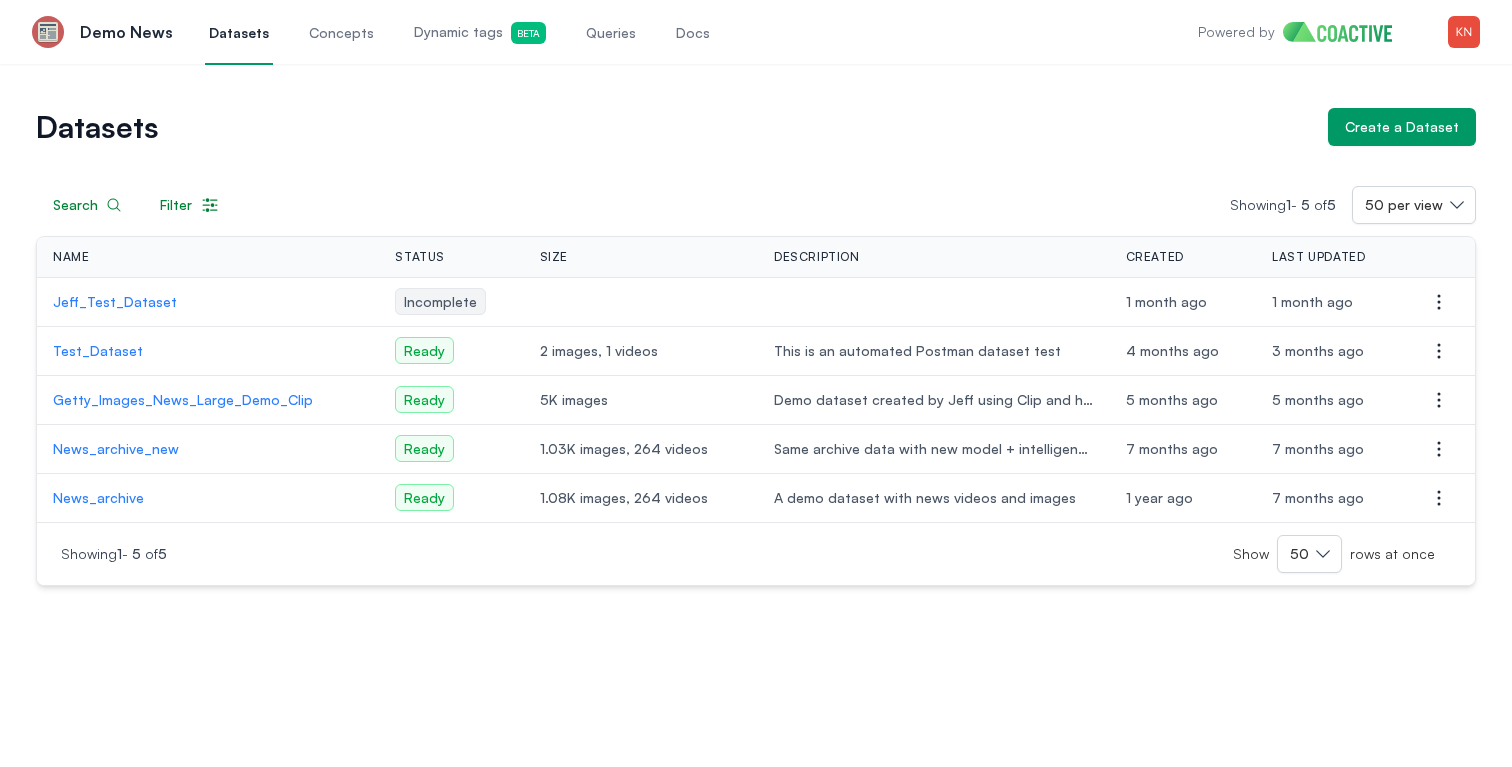 click on "Dynamic tags Beta" at bounding box center (480, 32) 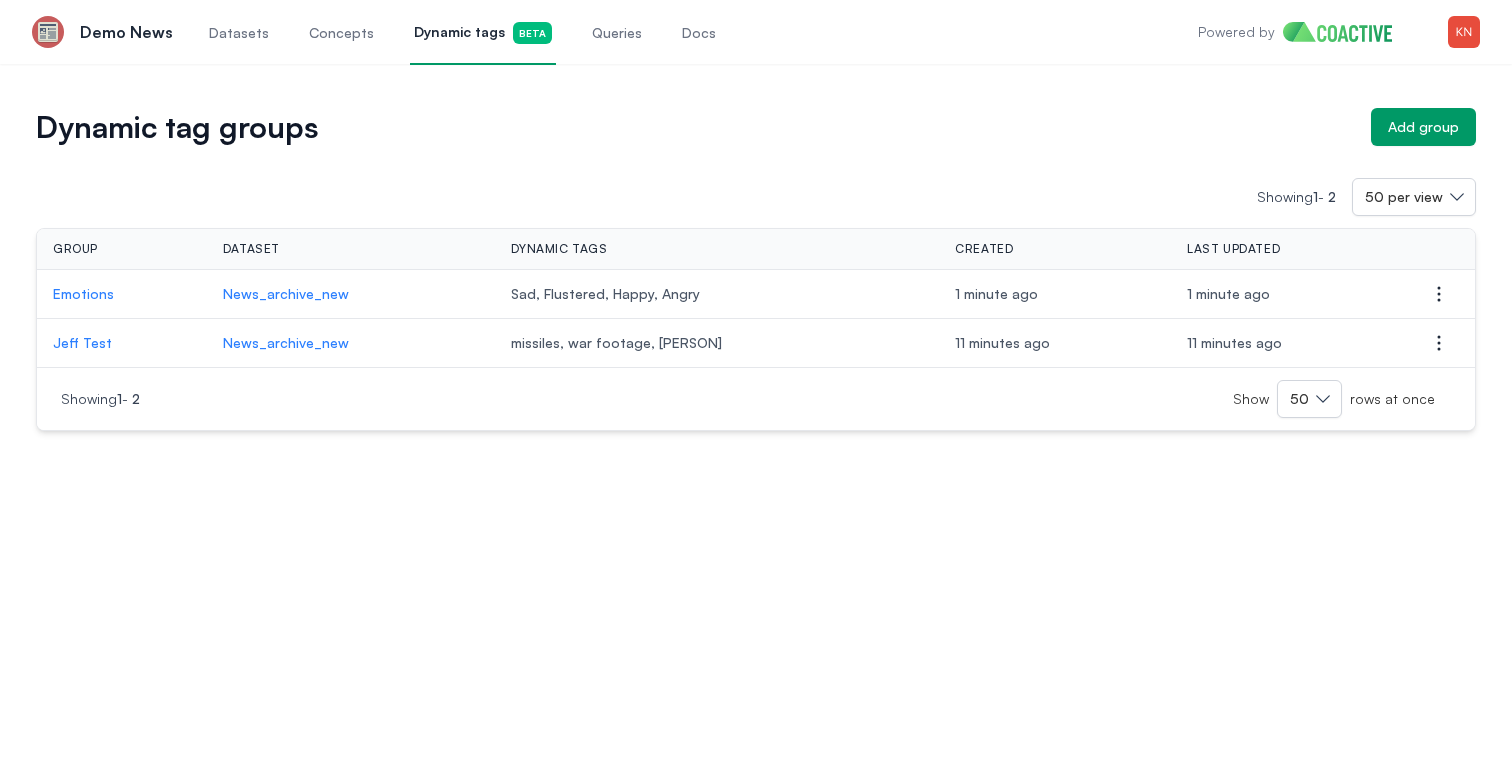 click on "Queries" at bounding box center [617, 33] 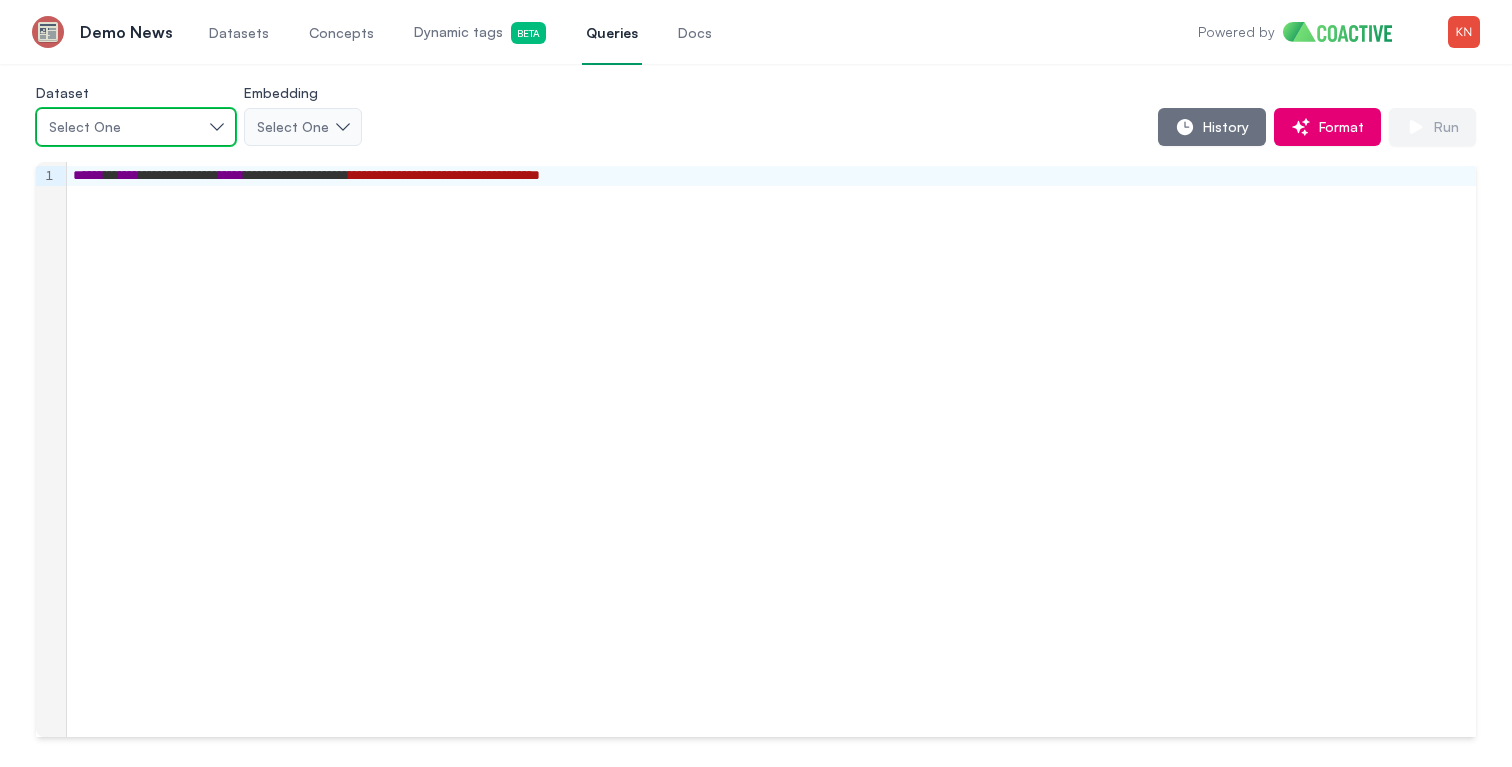click on "Select One" at bounding box center [136, 127] 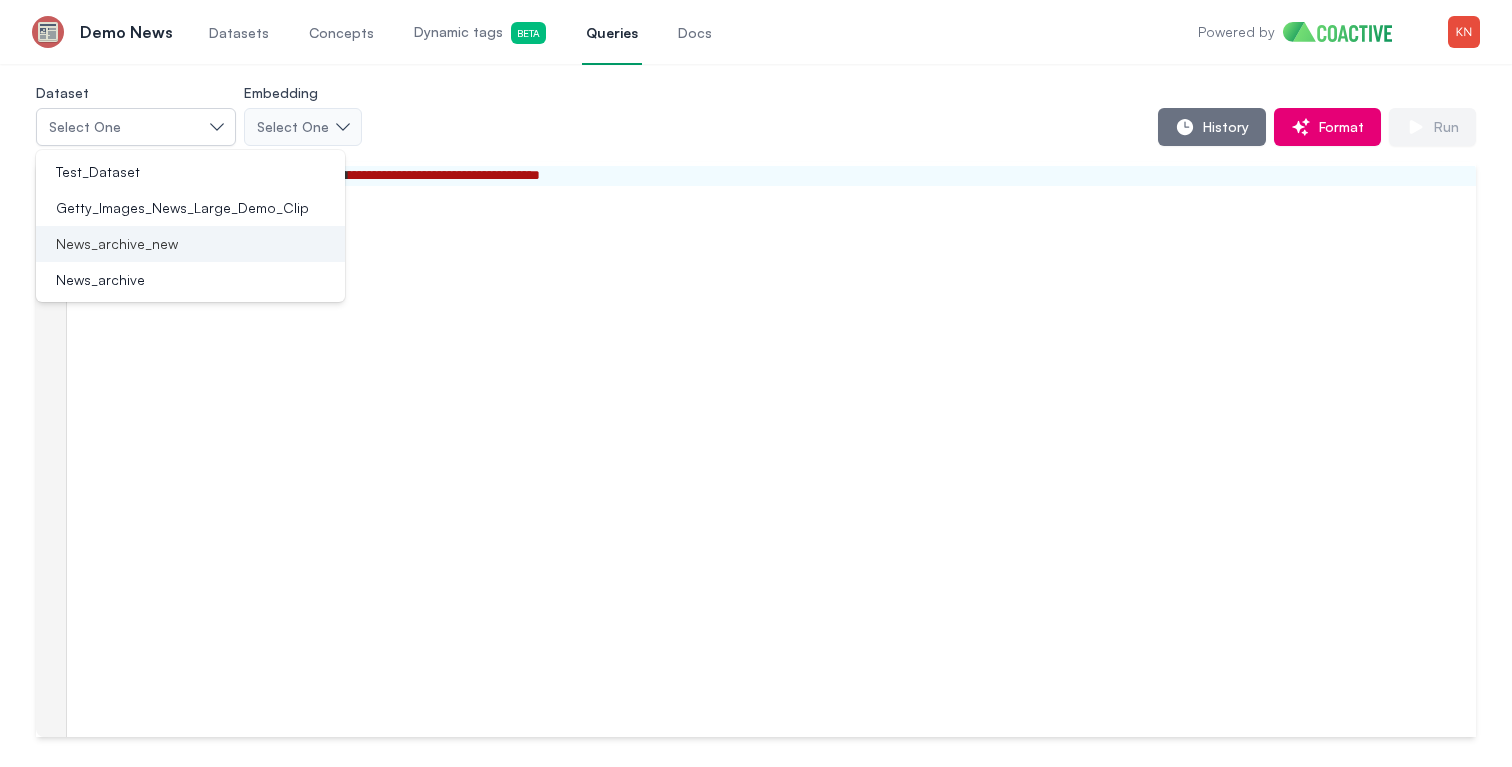 click on "News_archive_new" at bounding box center [190, 244] 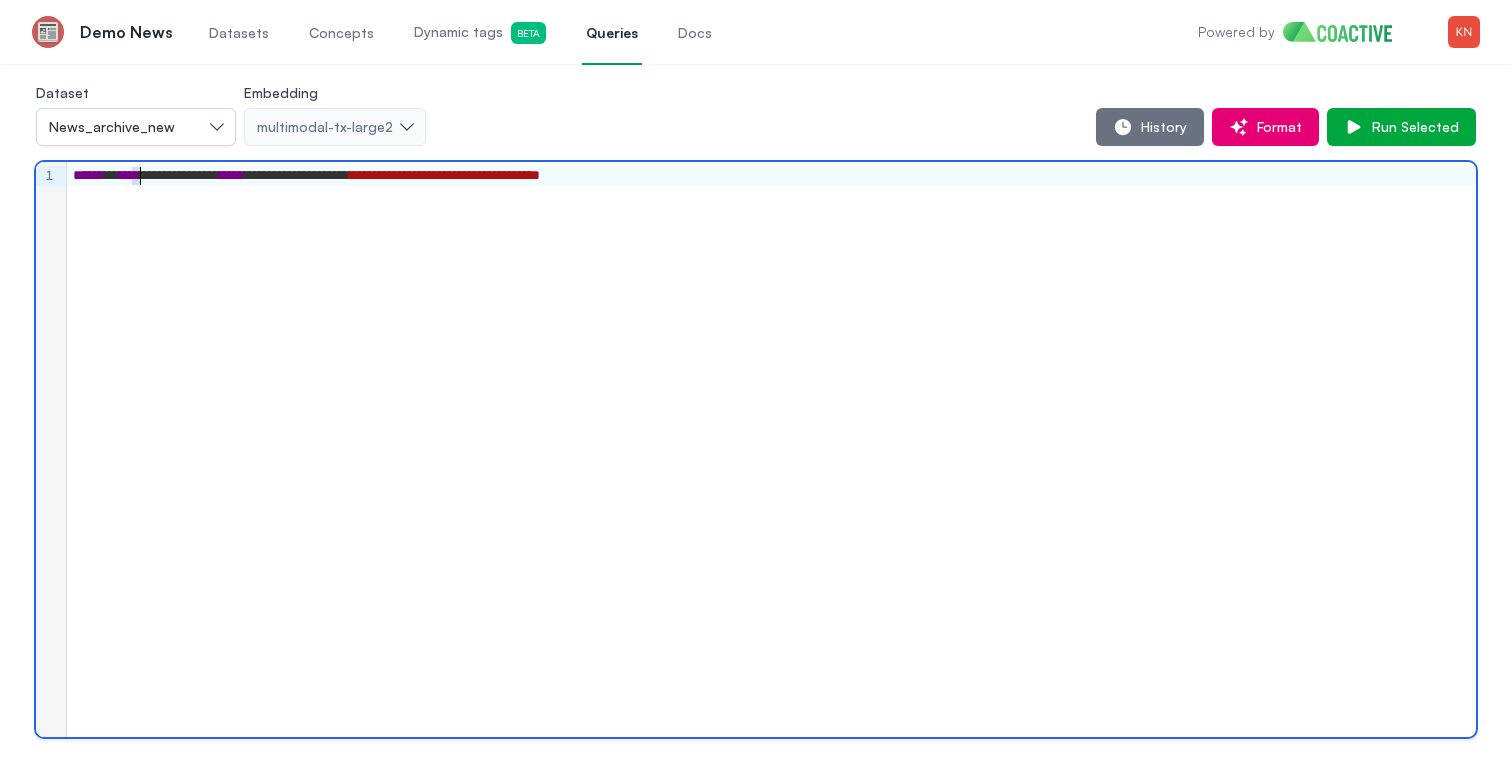 click on "**********" at bounding box center [771, 176] 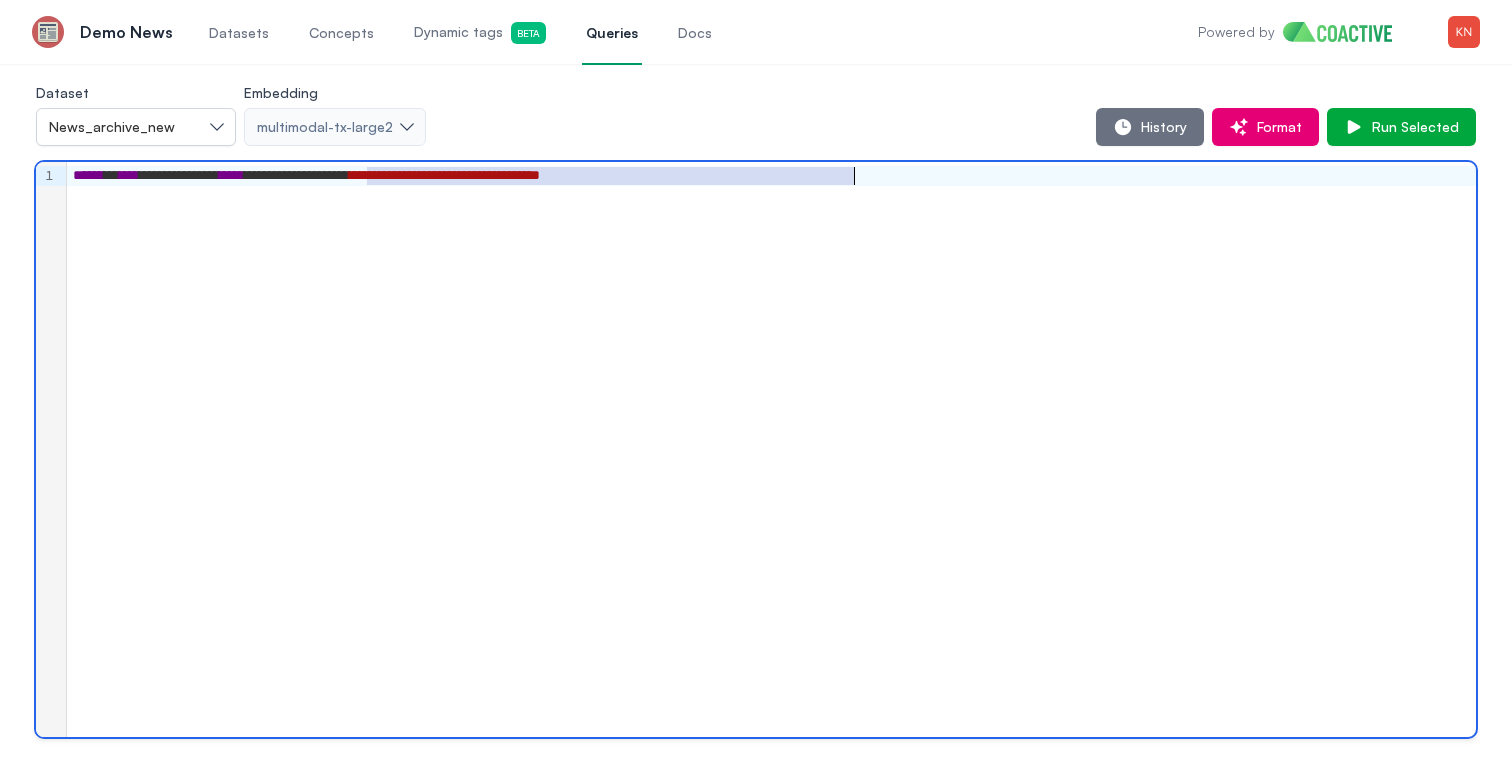 drag, startPoint x: 368, startPoint y: 181, endPoint x: 871, endPoint y: 173, distance: 503.06363 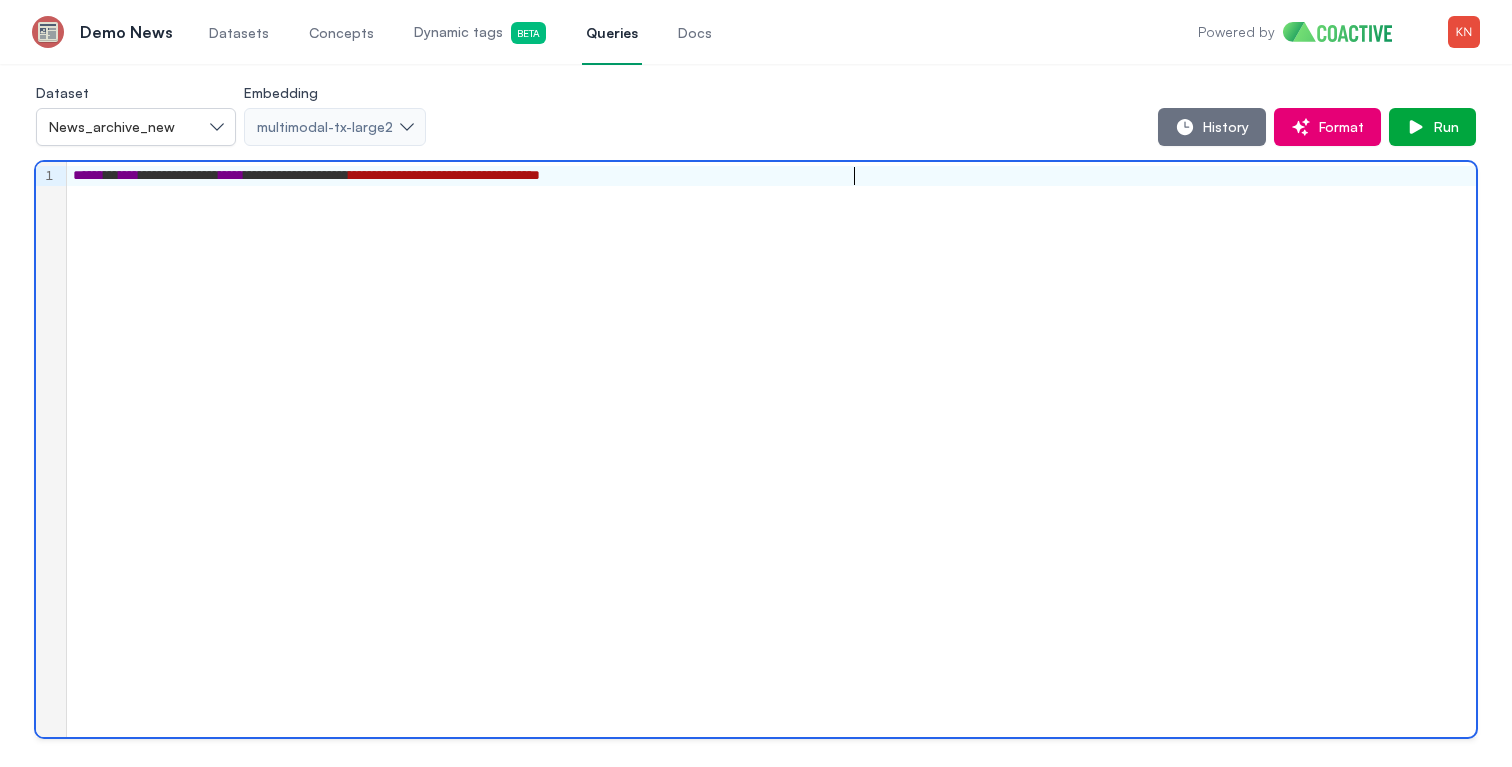 click on "**********" at bounding box center (771, 176) 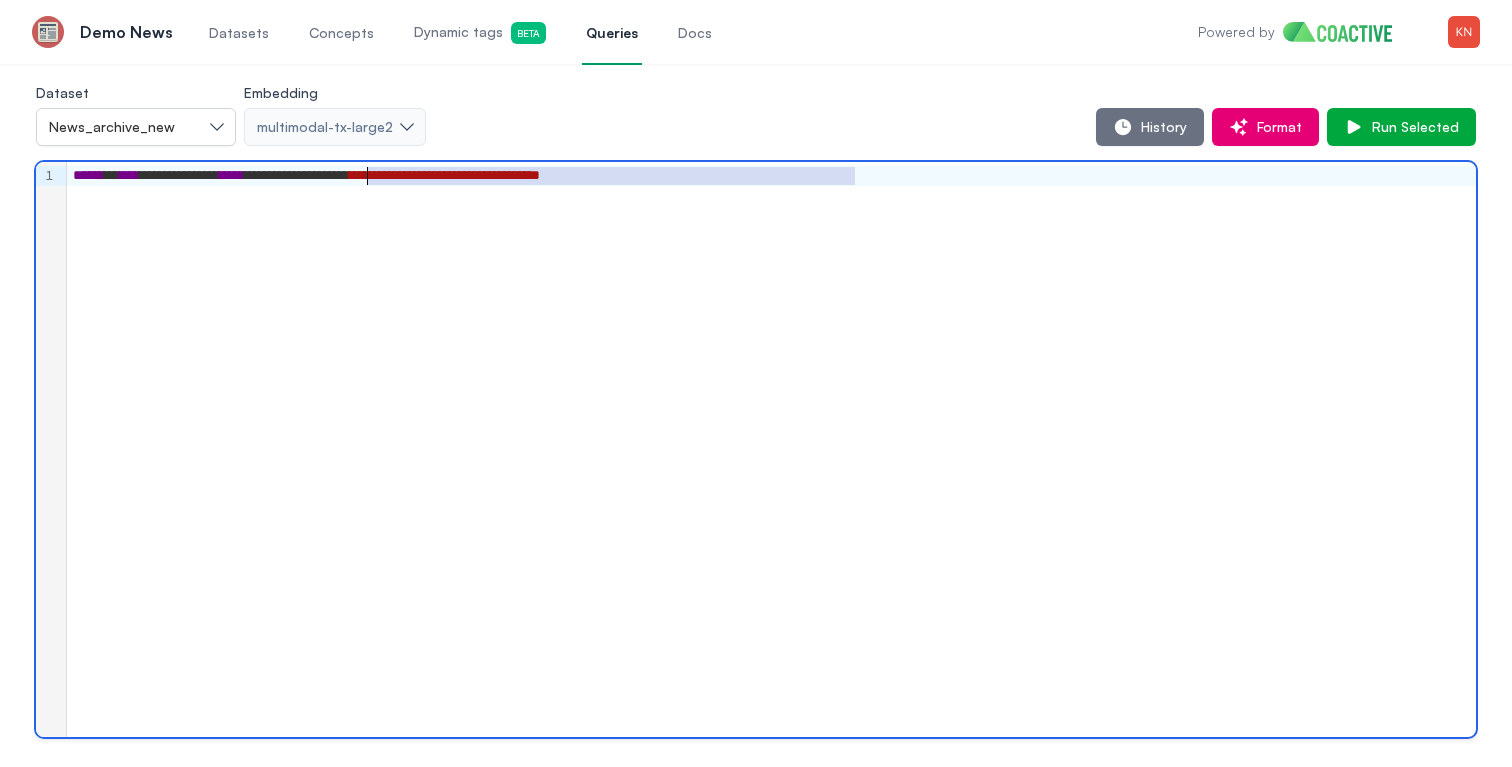 drag, startPoint x: 869, startPoint y: 174, endPoint x: 369, endPoint y: 179, distance: 500.025 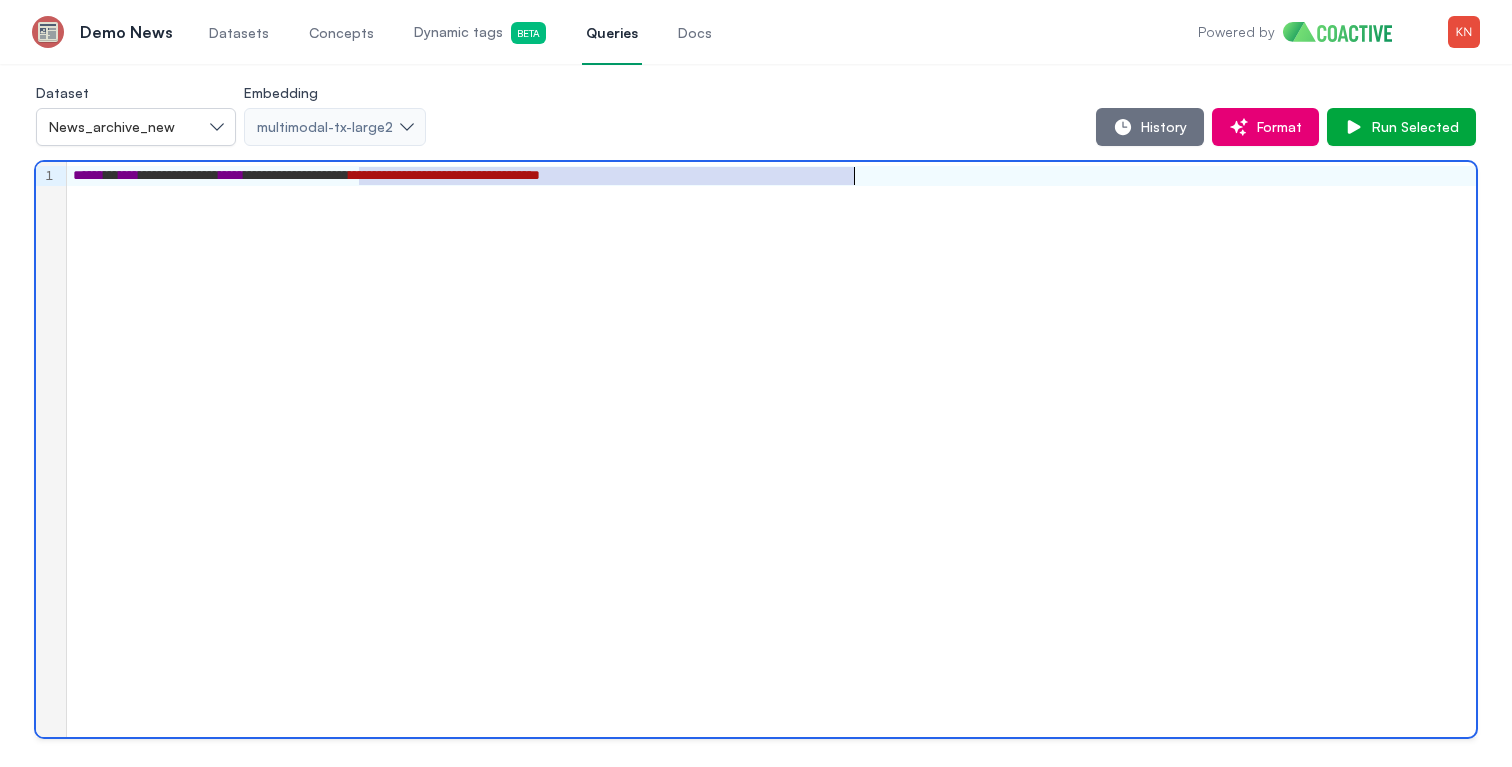 drag, startPoint x: 410, startPoint y: 176, endPoint x: 889, endPoint y: 176, distance: 479 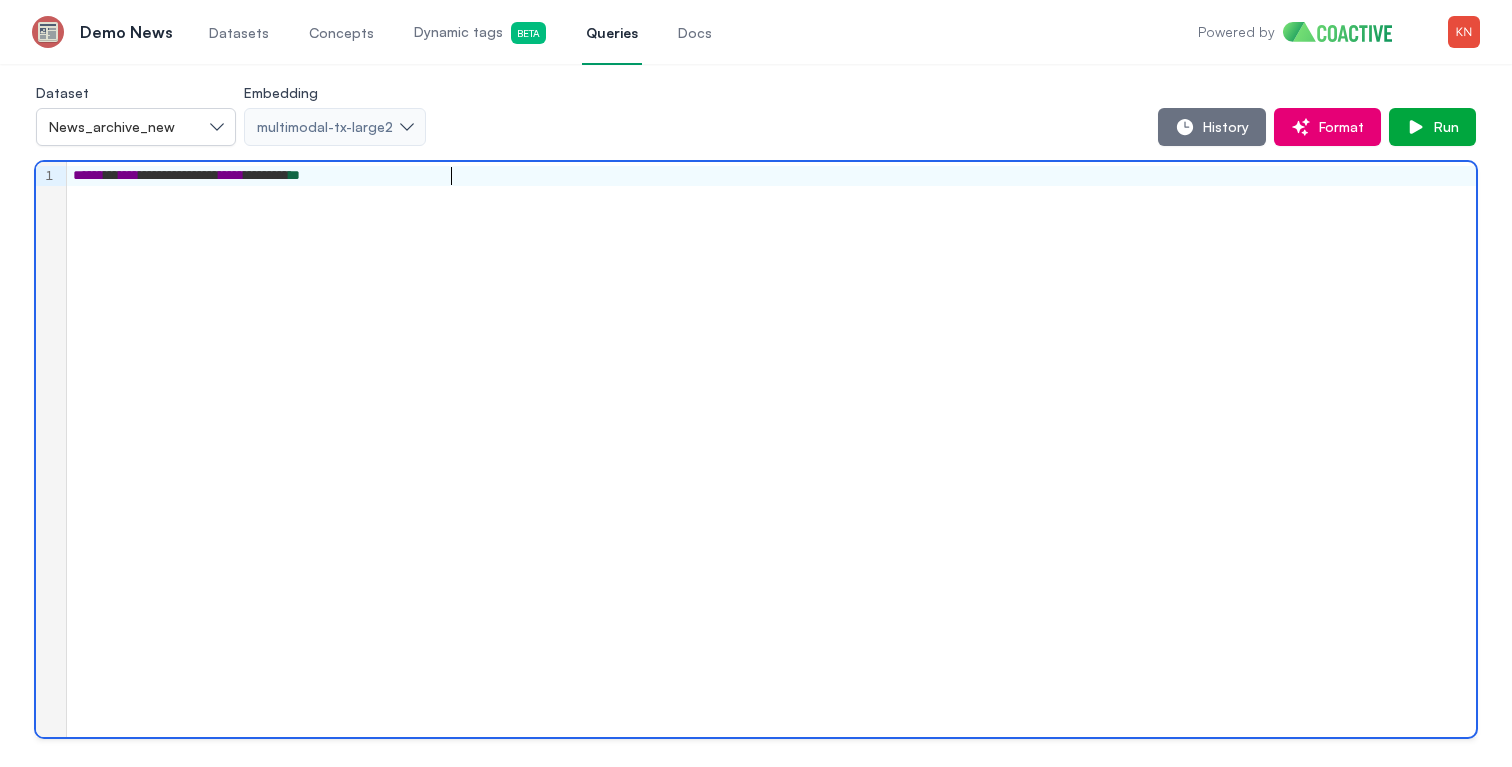 click on "Dynamic tags Beta" at bounding box center (480, 32) 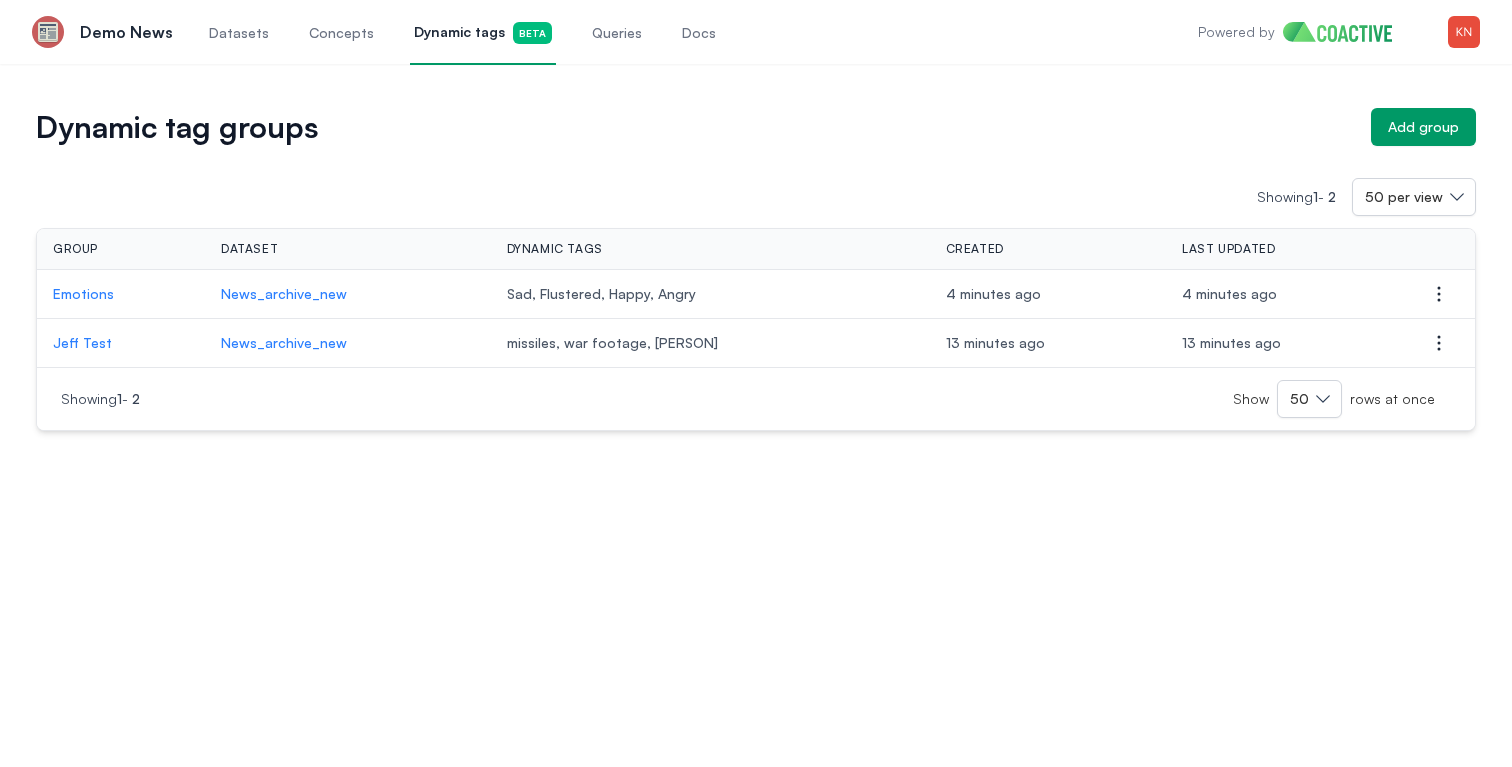 click on "Emotions" at bounding box center (121, 294) 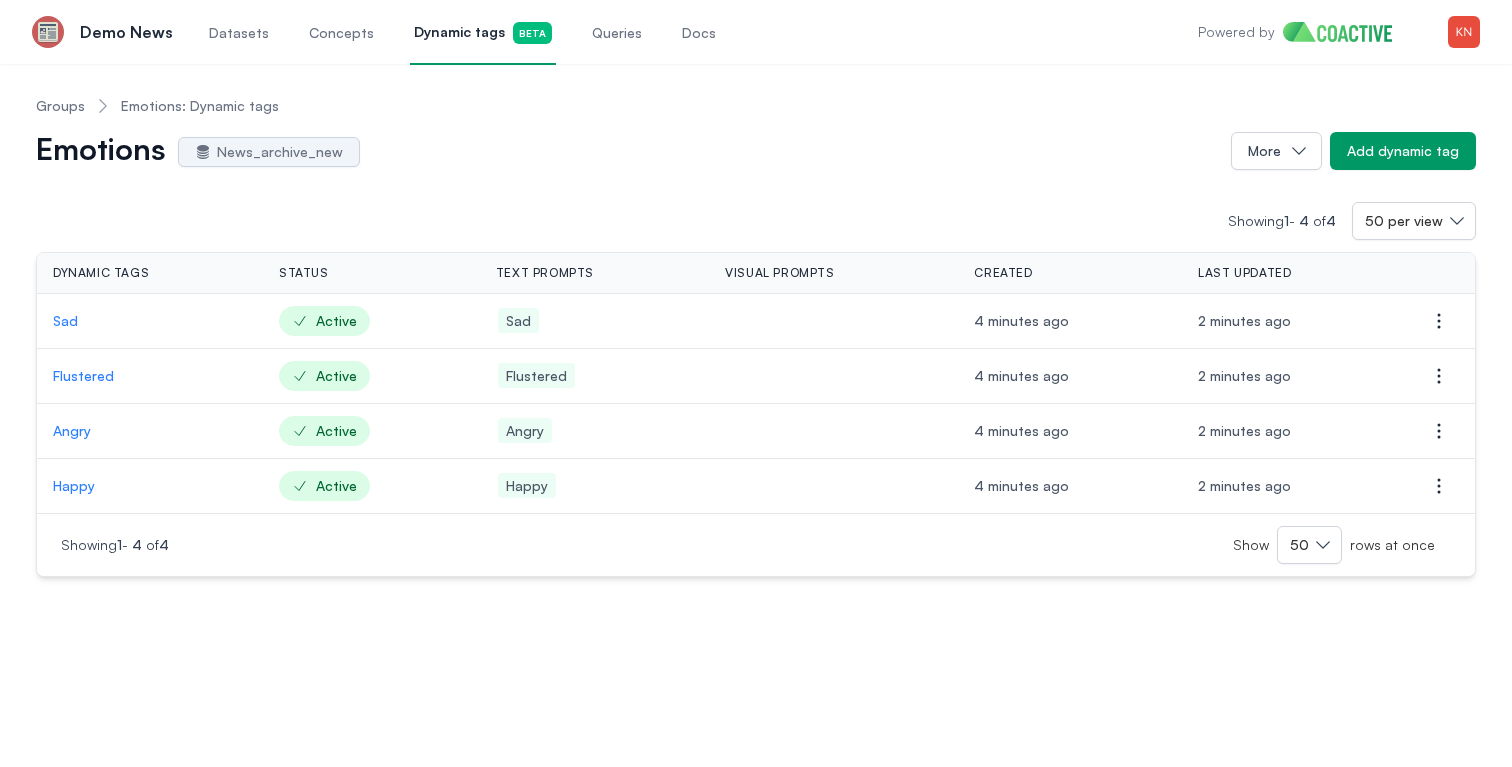 click on "Happy" at bounding box center [150, 486] 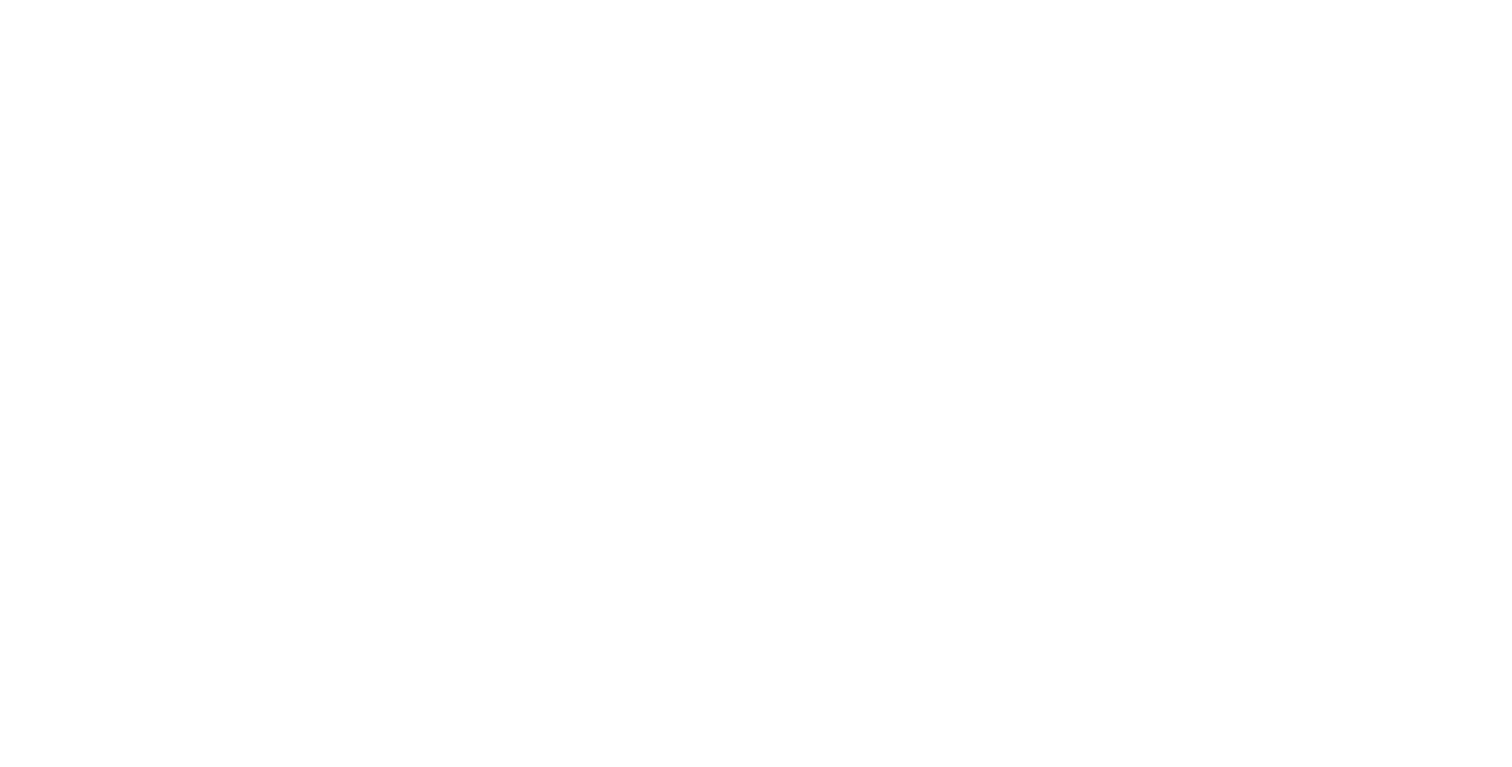 scroll, scrollTop: 0, scrollLeft: 0, axis: both 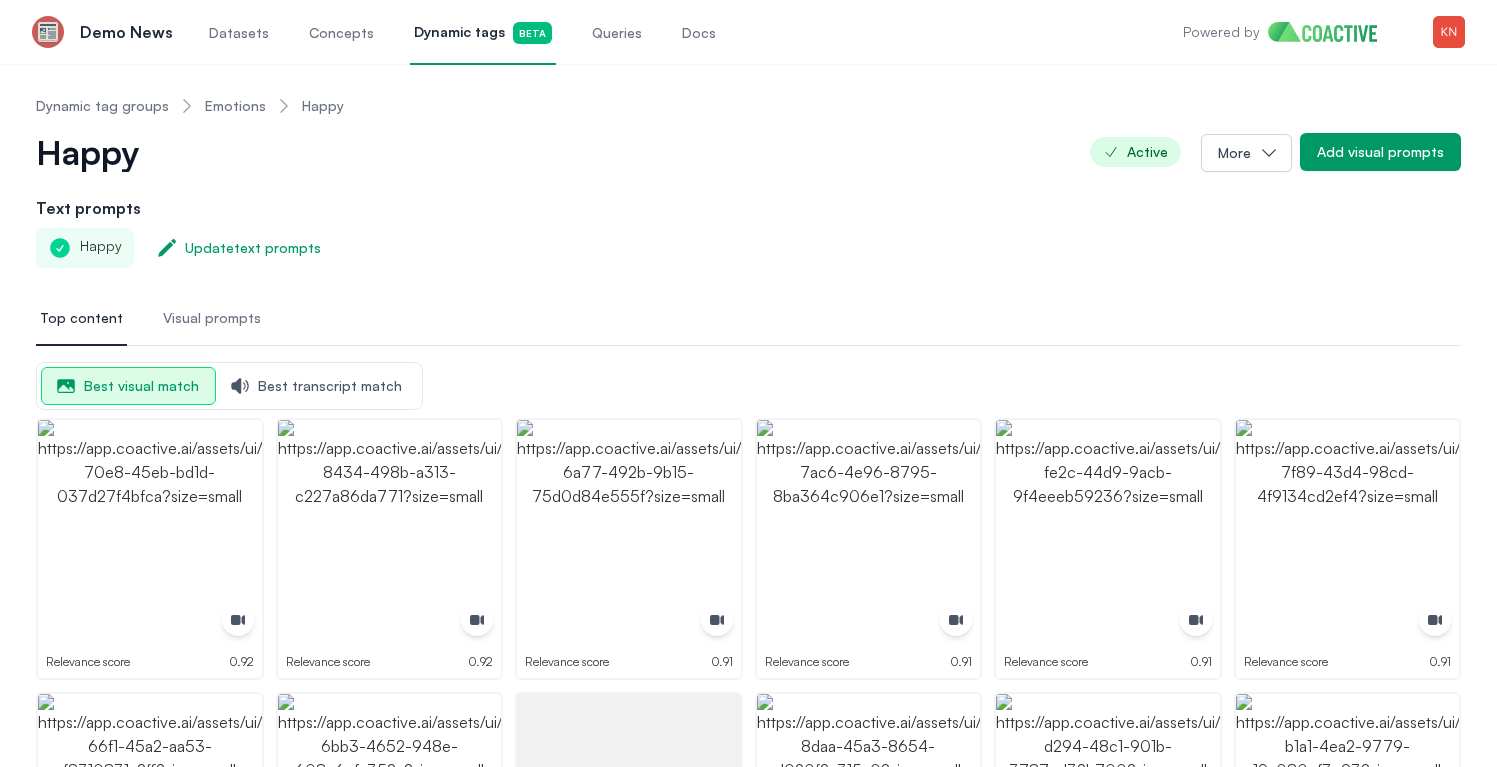 click on "Queries" at bounding box center (617, 32) 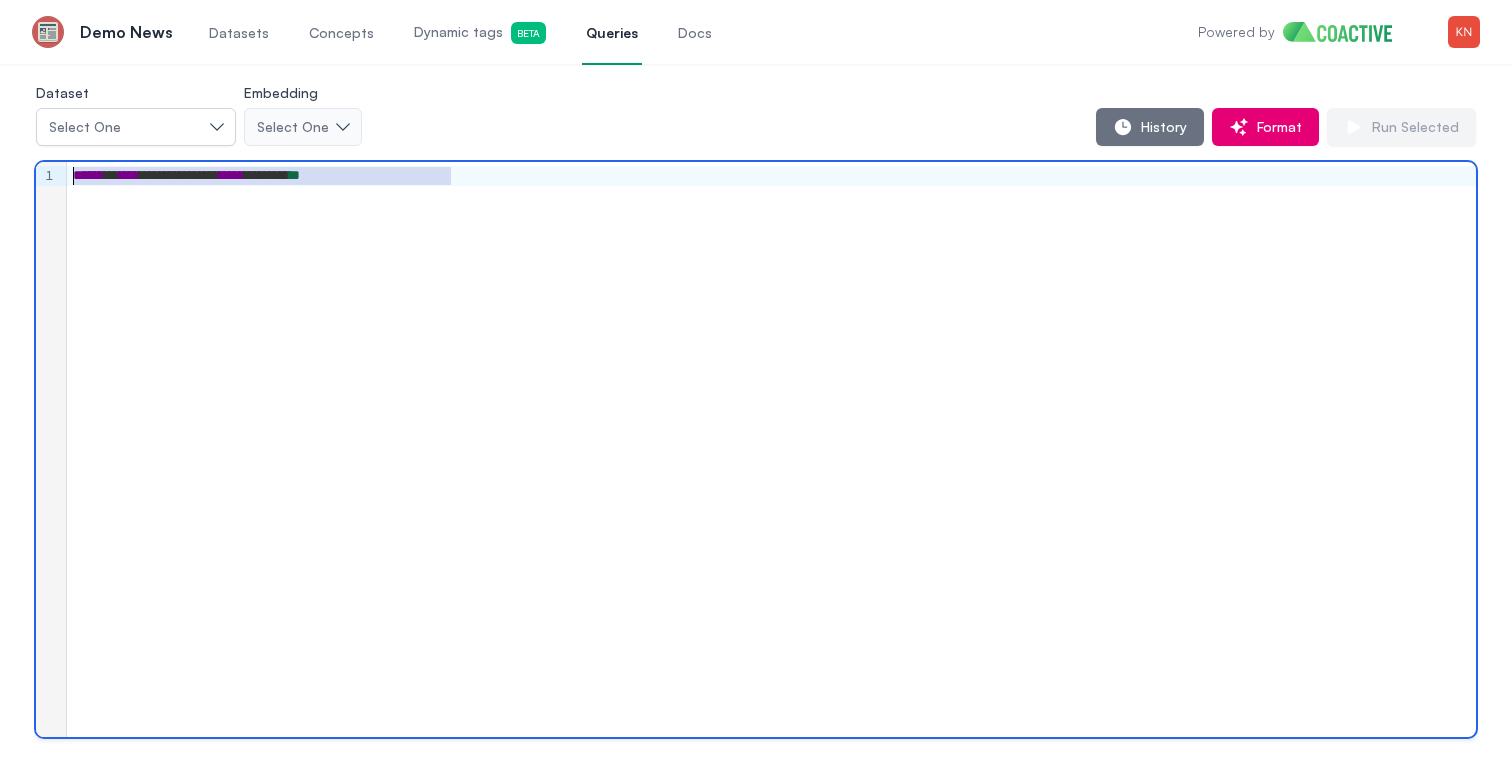 drag, startPoint x: 605, startPoint y: 340, endPoint x: 46, endPoint y: 161, distance: 586.95996 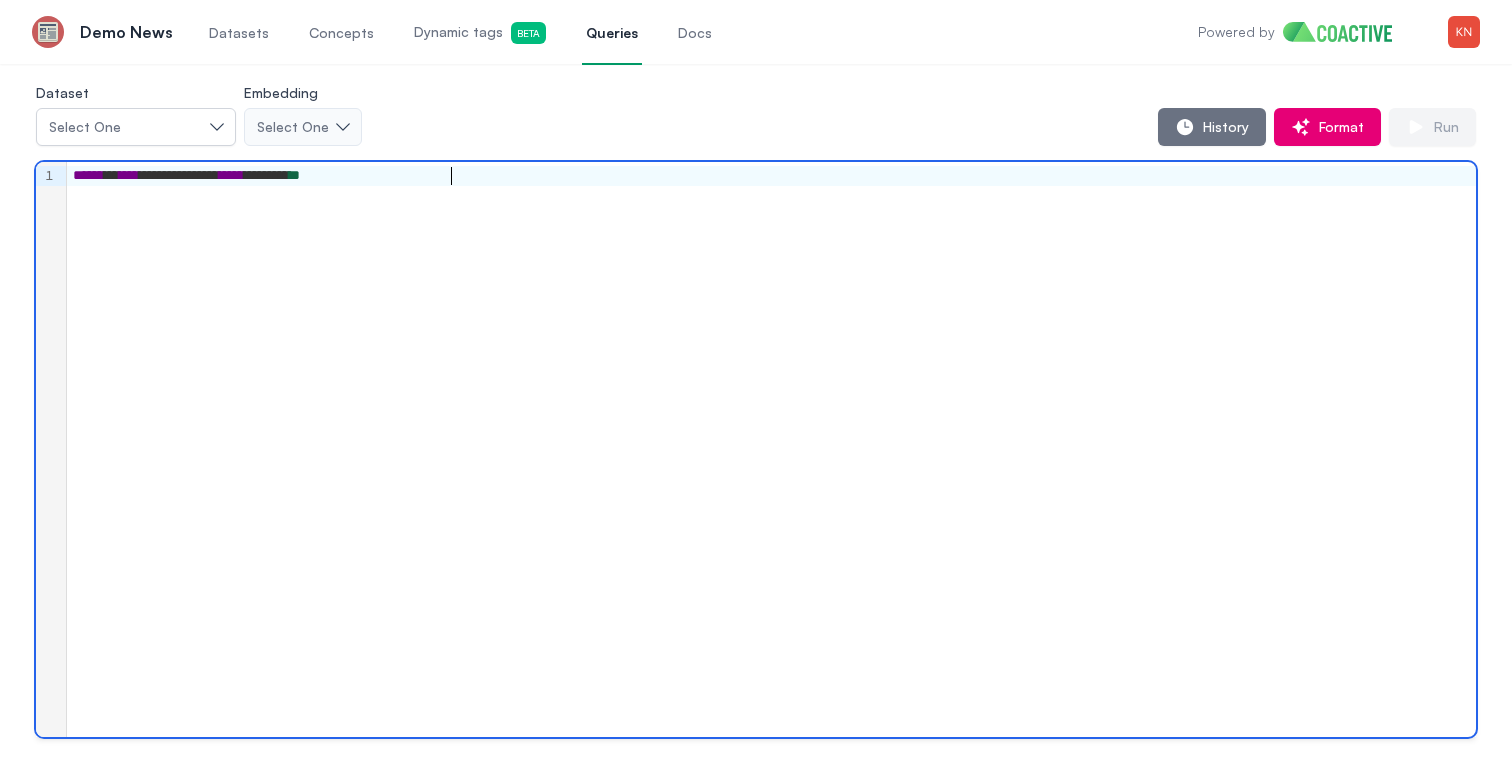 click on "**********" at bounding box center [771, 449] 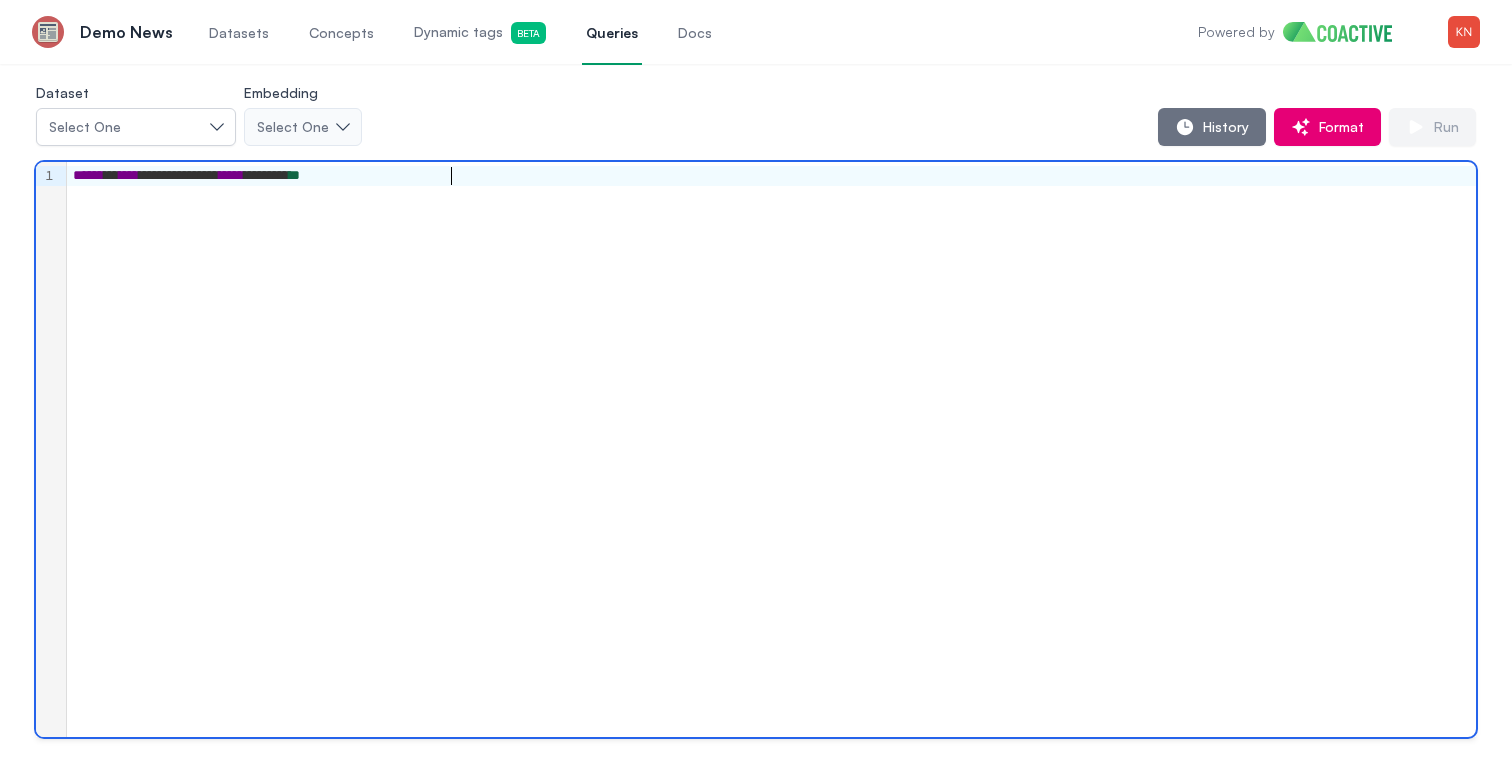 click on "Dynamic tags Beta" at bounding box center [480, 32] 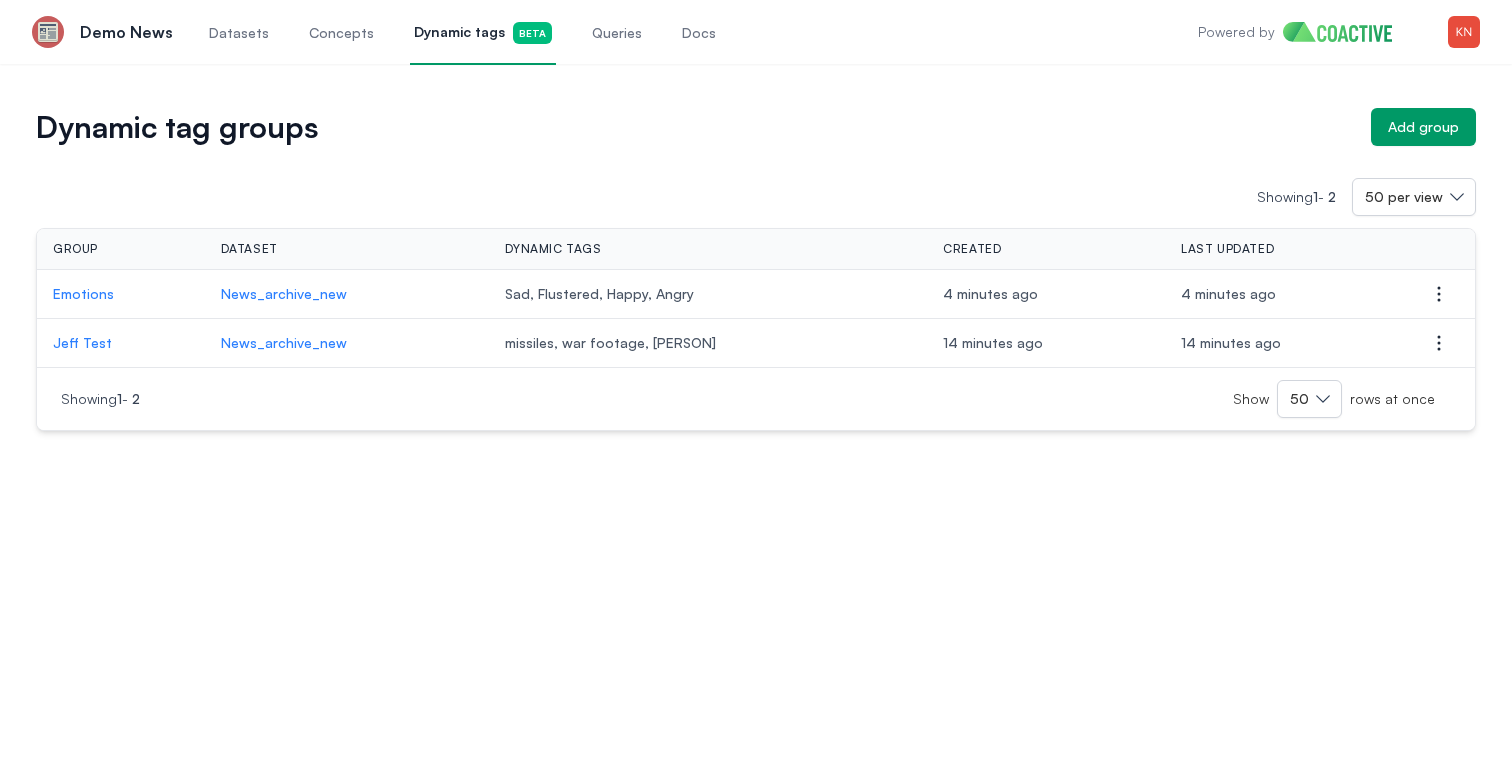 click on "Queries" at bounding box center [617, 32] 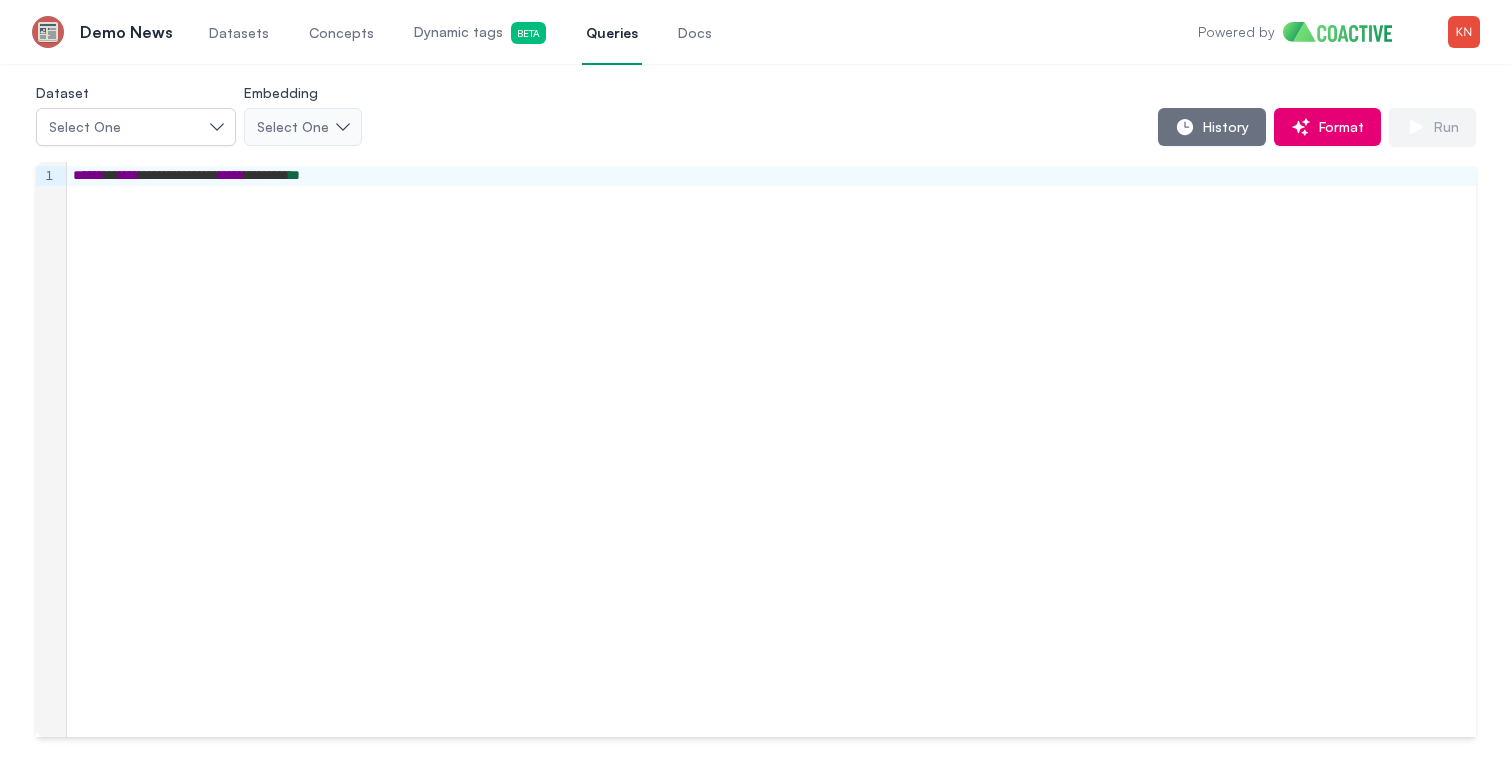 click on "Dynamic tags Beta" at bounding box center [480, 32] 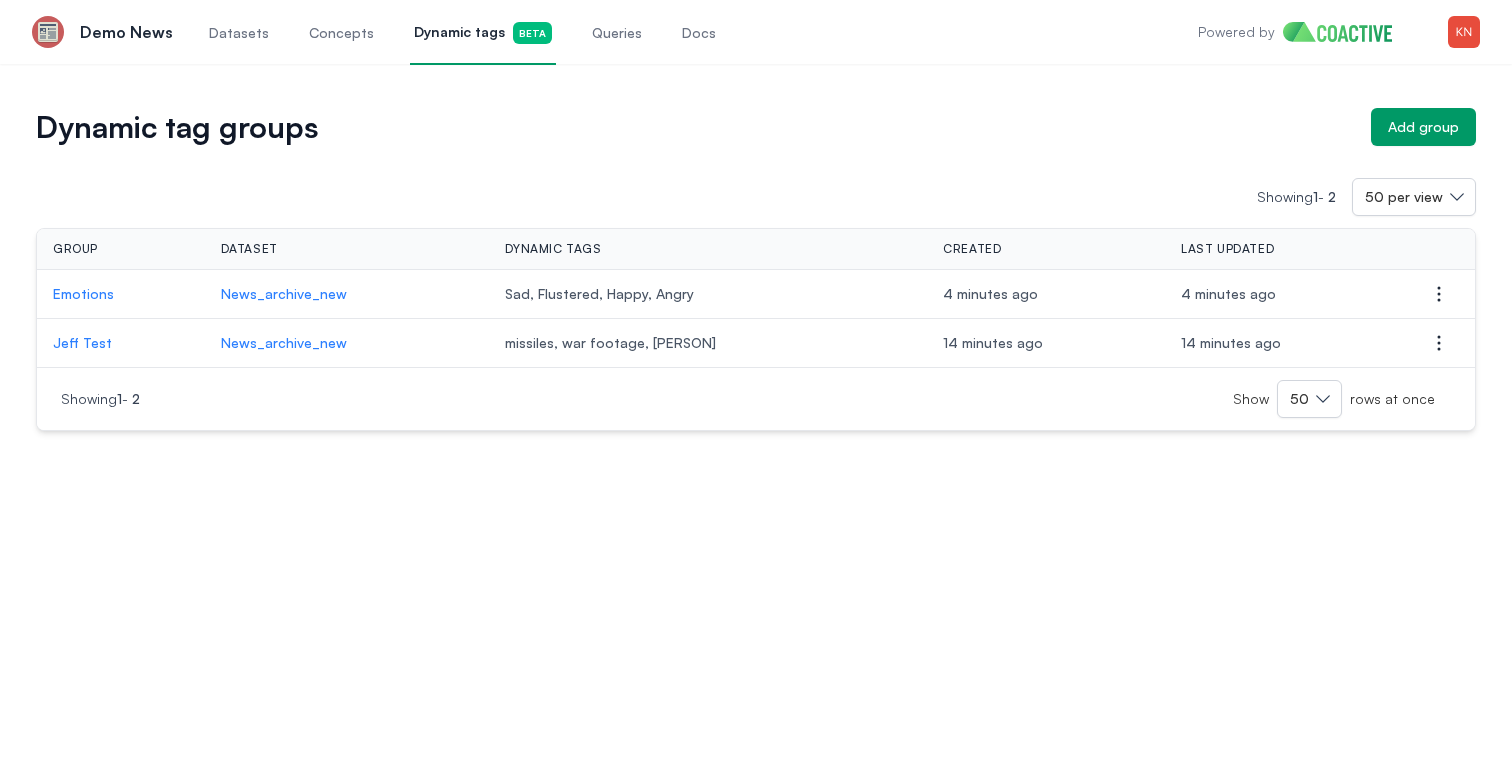 click on "Datasets" at bounding box center (239, 32) 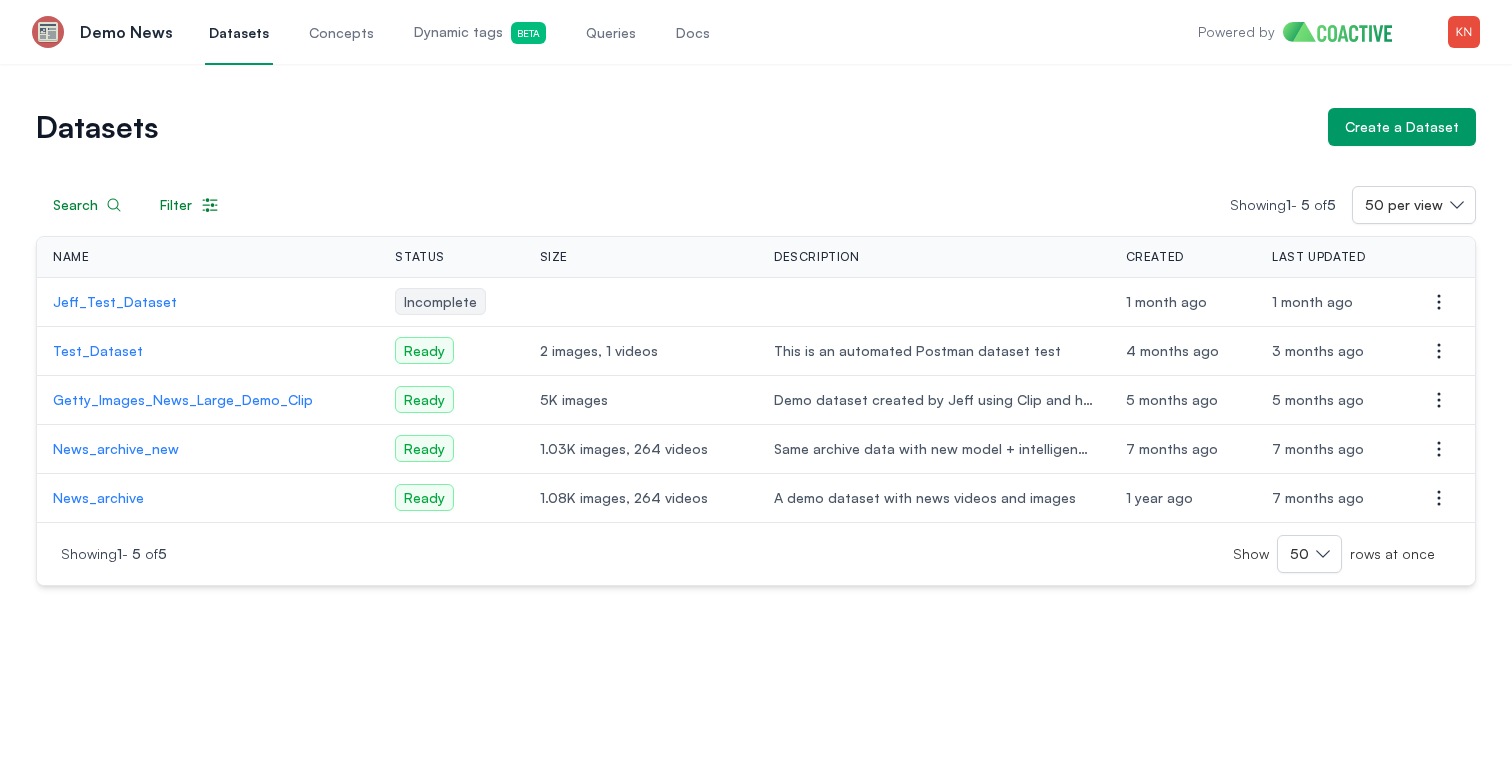 click on "Search  Filter  Showing  1  -   5   of  5 50 per view Name Status Size Description Created Last Updated Actions Jeff_Test_Dataset Incomplete 1 month ago 1 month ago Open options Test_Dataset Ready 2 images, 1 videos This is an automated Postman dataset test 4 months ago 3 months ago Open options Getty_Images_News_Large_Demo_Clip Ready 5K images Demo dataset created by Jeff using Clip and has around 10K Images 5 months ago 5 months ago Open options News_archive_new Ready 1.03K images, 264 videos Same archive data with new model + intelligent sampling as of Nov 2024 7 months ago 7 months ago Open options News_archive Ready 1.08K images, 264 videos A demo dataset with news videos and images 1 year ago 7 months ago Open options Showing  1  -   5   of  5 Show 50 rows at once" at bounding box center [756, 366] 